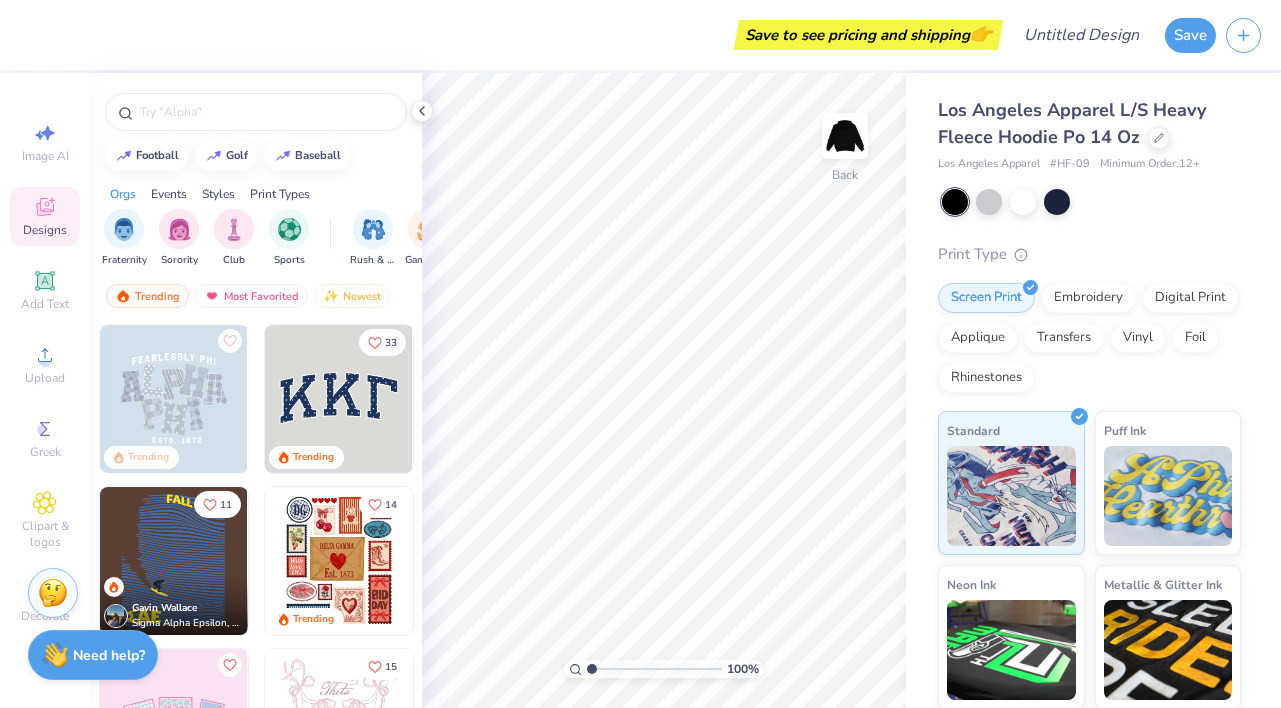 scroll, scrollTop: 0, scrollLeft: 0, axis: both 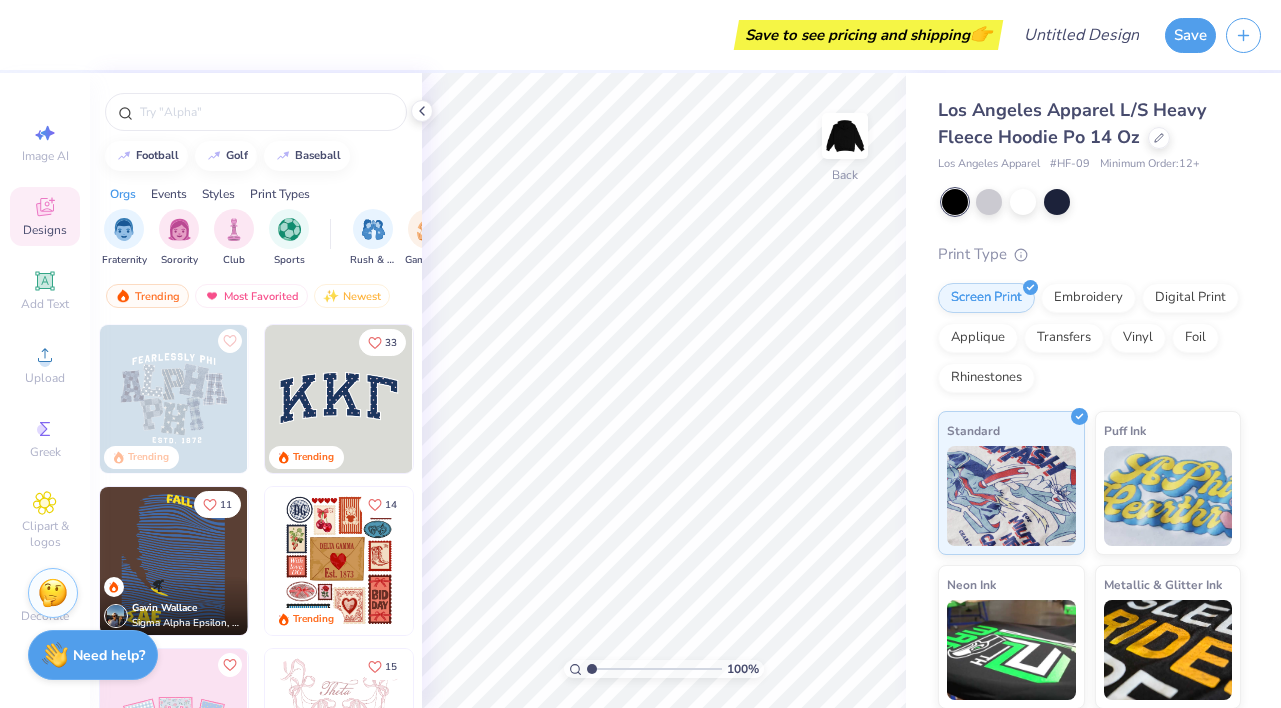 click on "Print Type Screen Print Embroidery Digital Print Applique Transfers Vinyl Foil Rhinestones Standard Puff Ink Neon Ink Metallic & Glitter Ink Glow in the Dark Ink Water based Ink" at bounding box center (1089, 553) 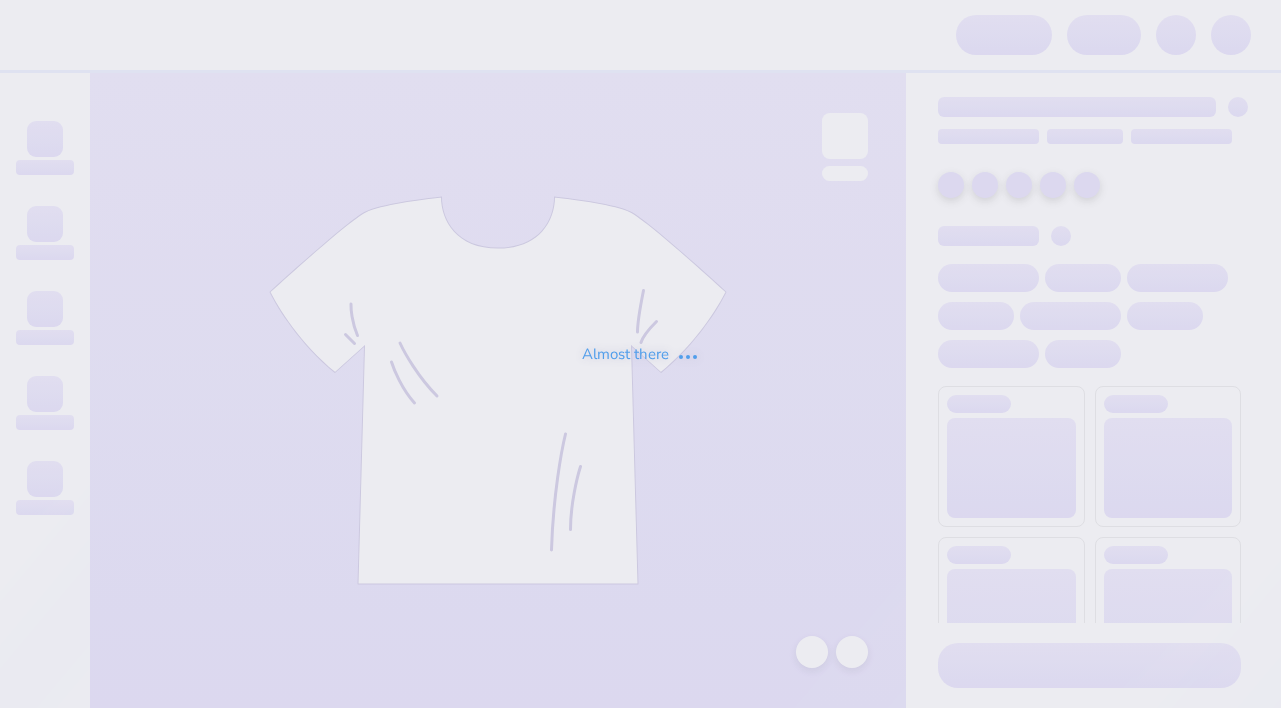 scroll, scrollTop: 0, scrollLeft: 0, axis: both 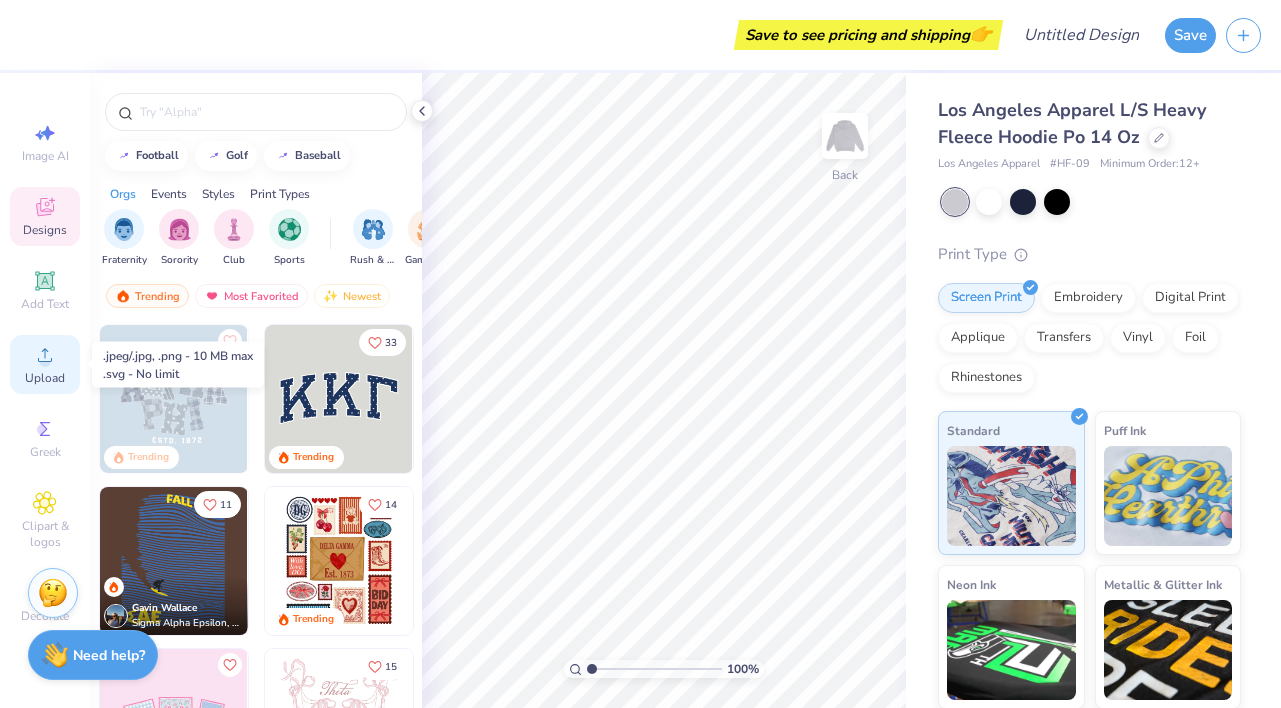 click 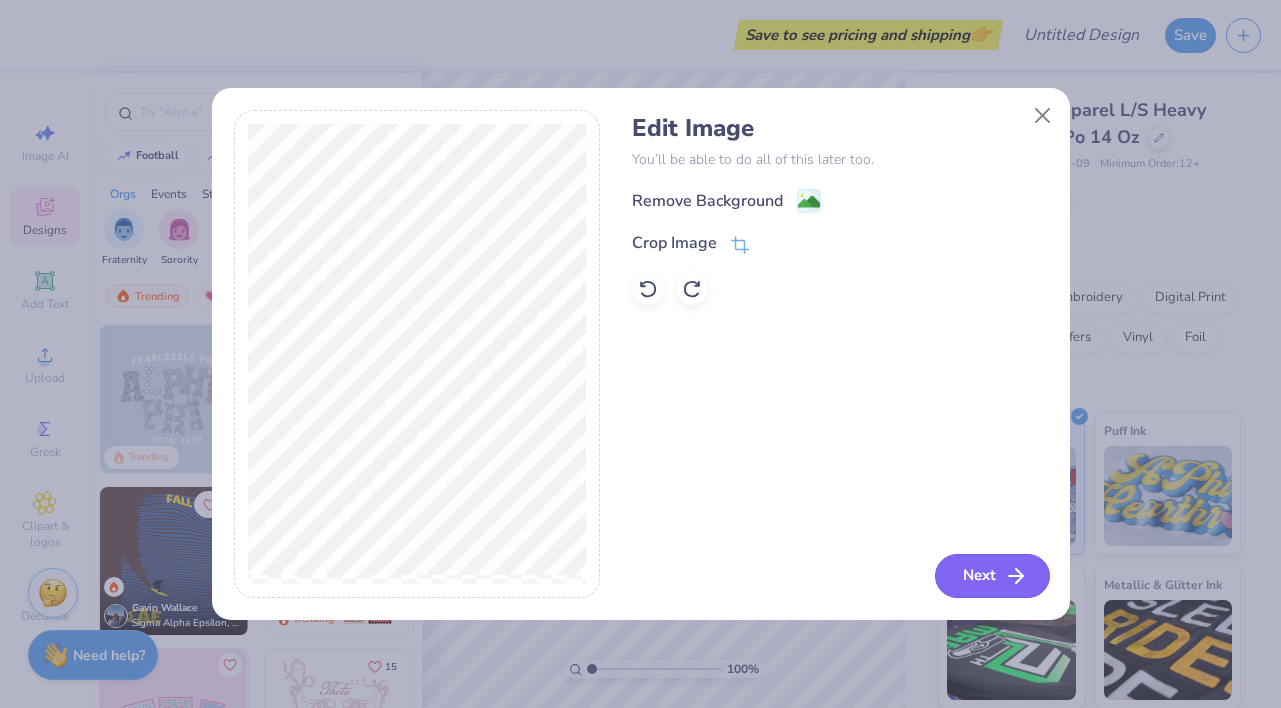 click on "Next" at bounding box center (992, 576) 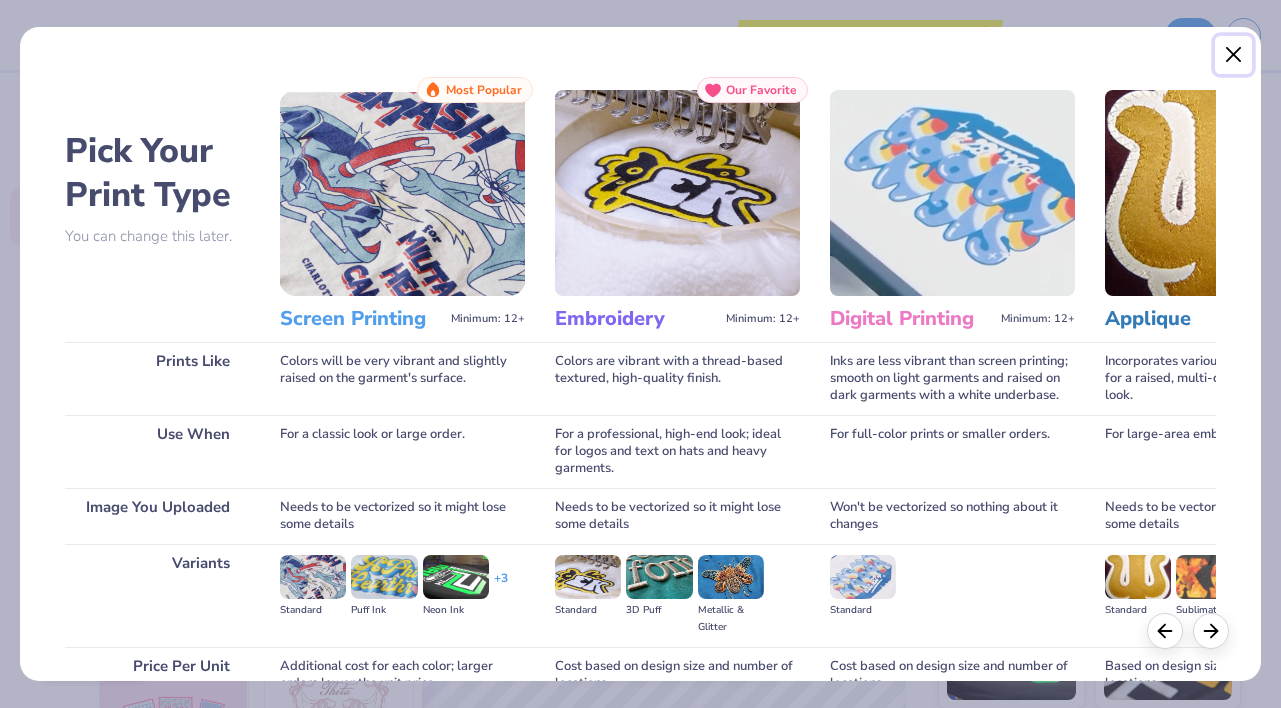 click at bounding box center [1234, 55] 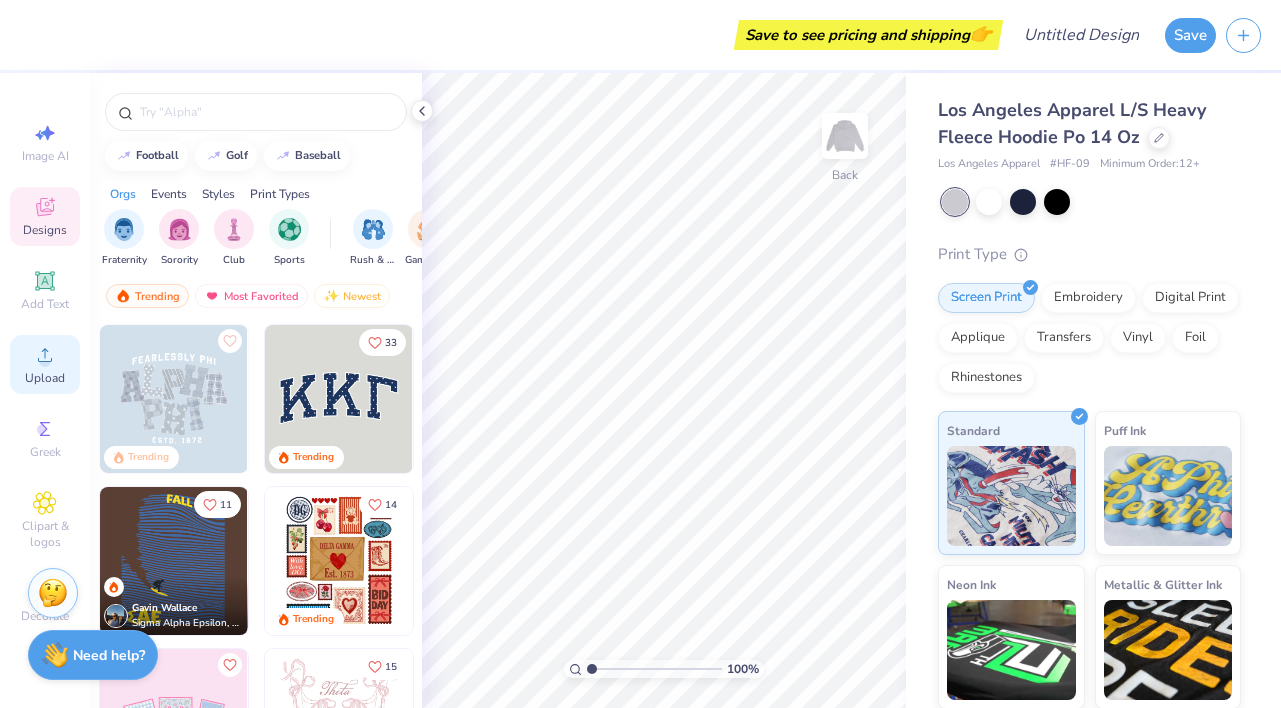click on "Upload" at bounding box center [45, 378] 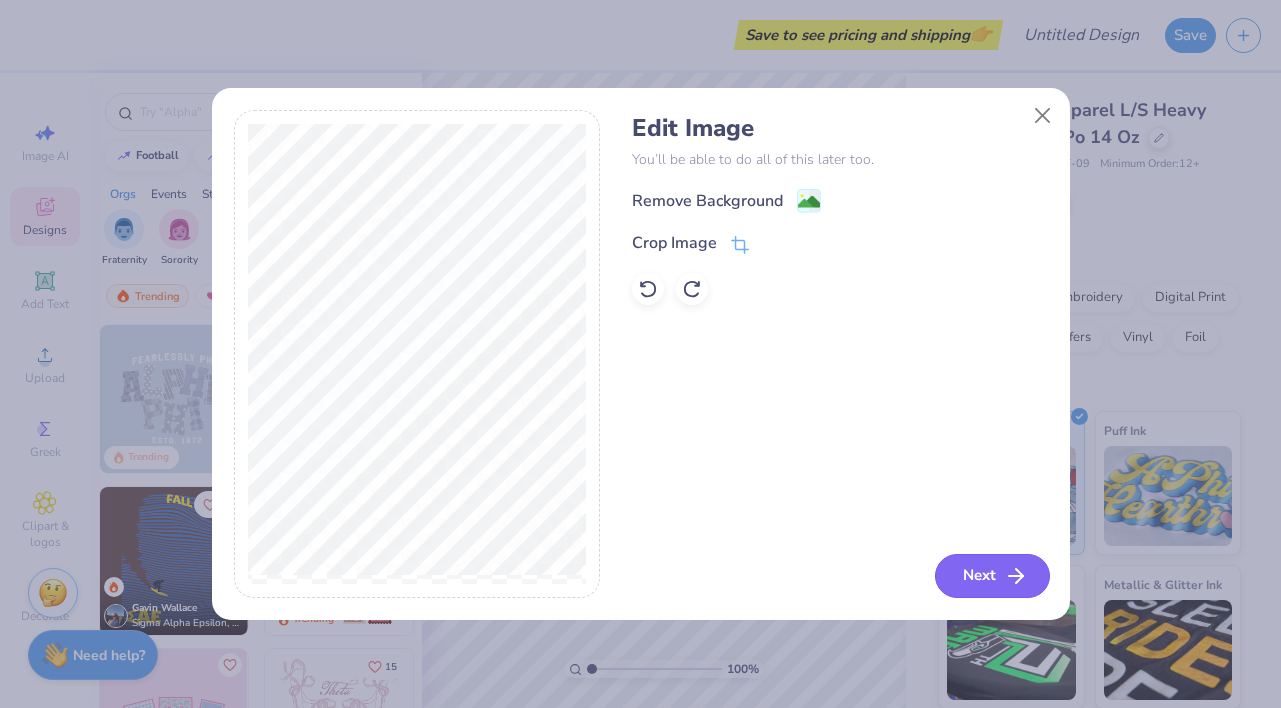 click on "Next" at bounding box center (992, 576) 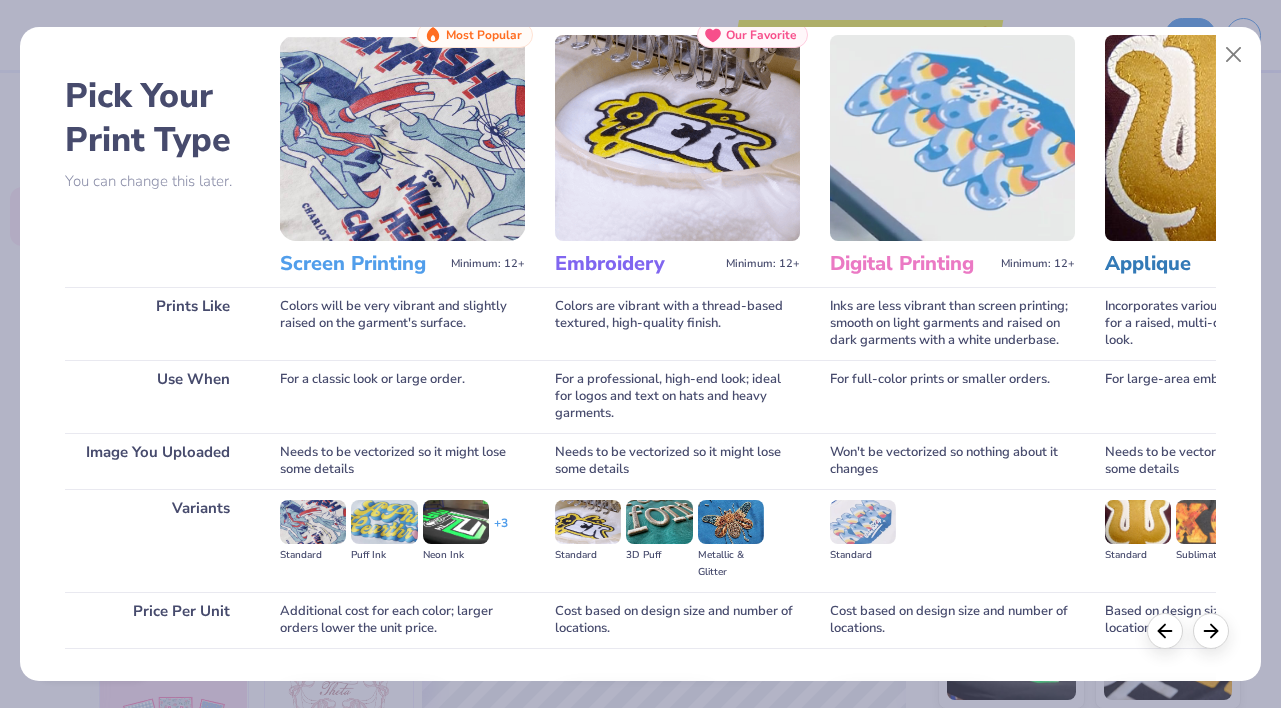 scroll, scrollTop: 56, scrollLeft: 0, axis: vertical 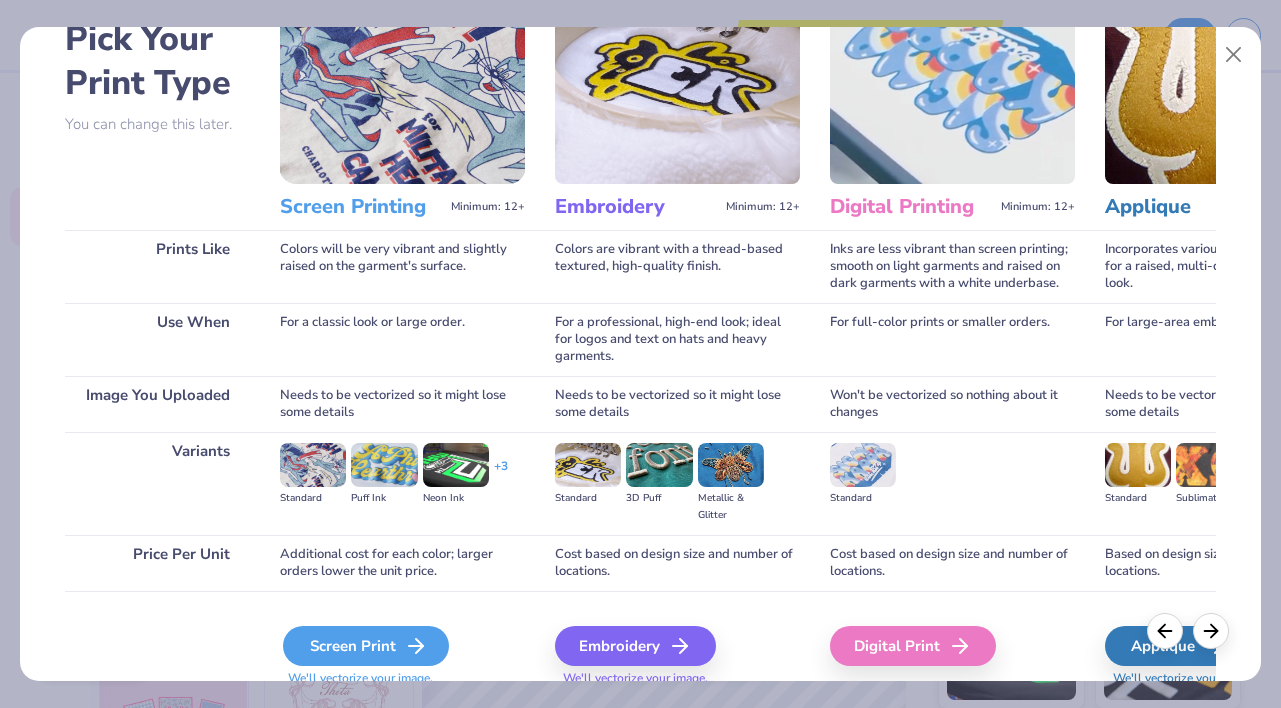 click on "Screen Print" at bounding box center (366, 646) 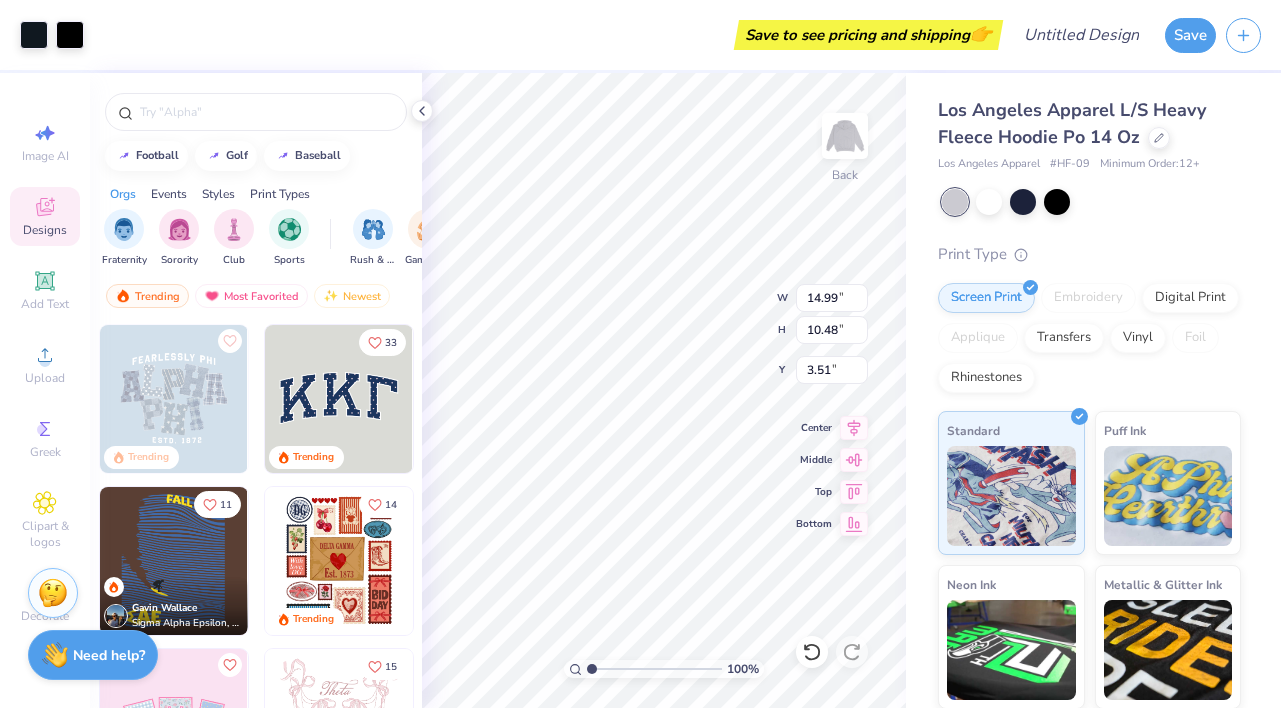 type on "7.85" 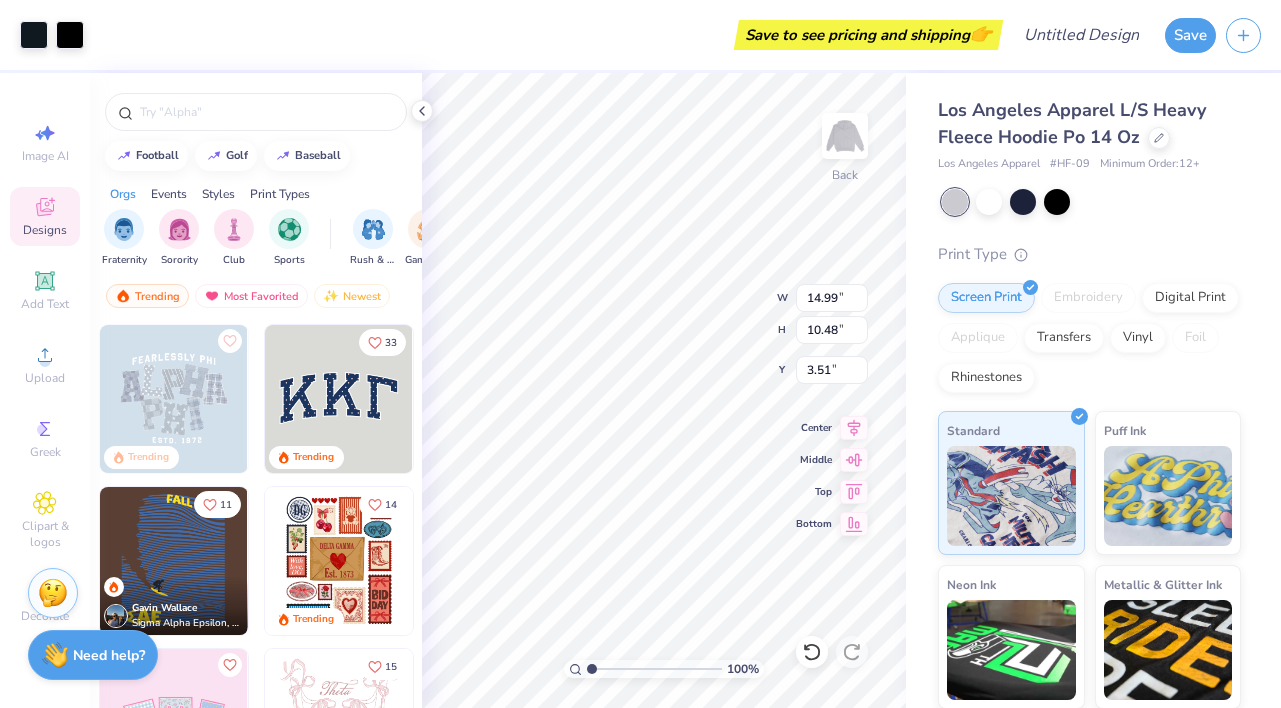 type on "5.49" 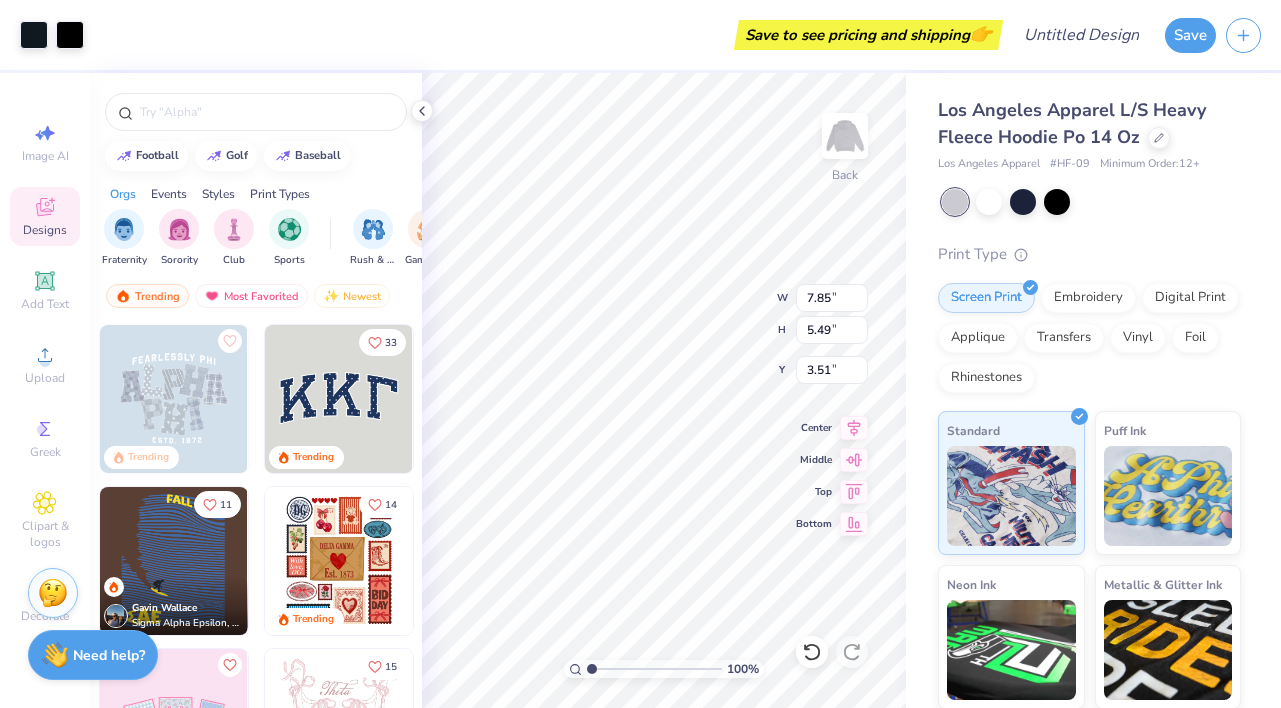 type on "8.39" 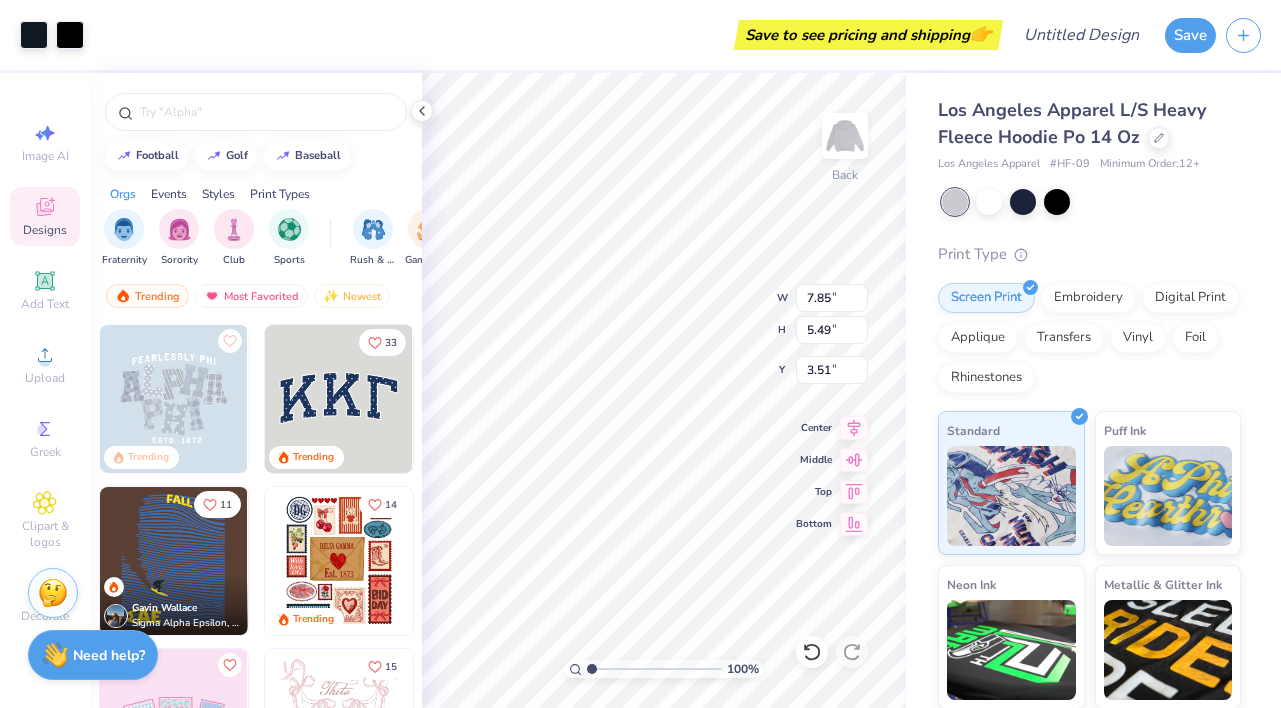 type on "5.87" 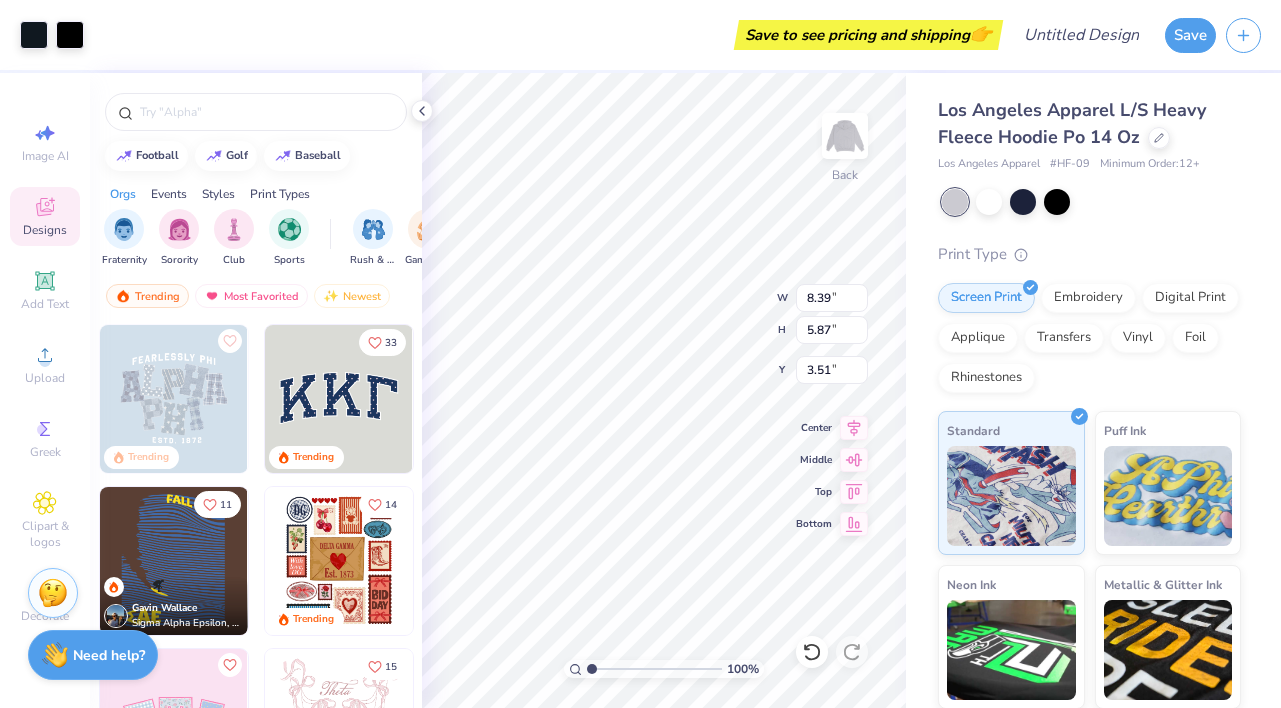 type on "7.62" 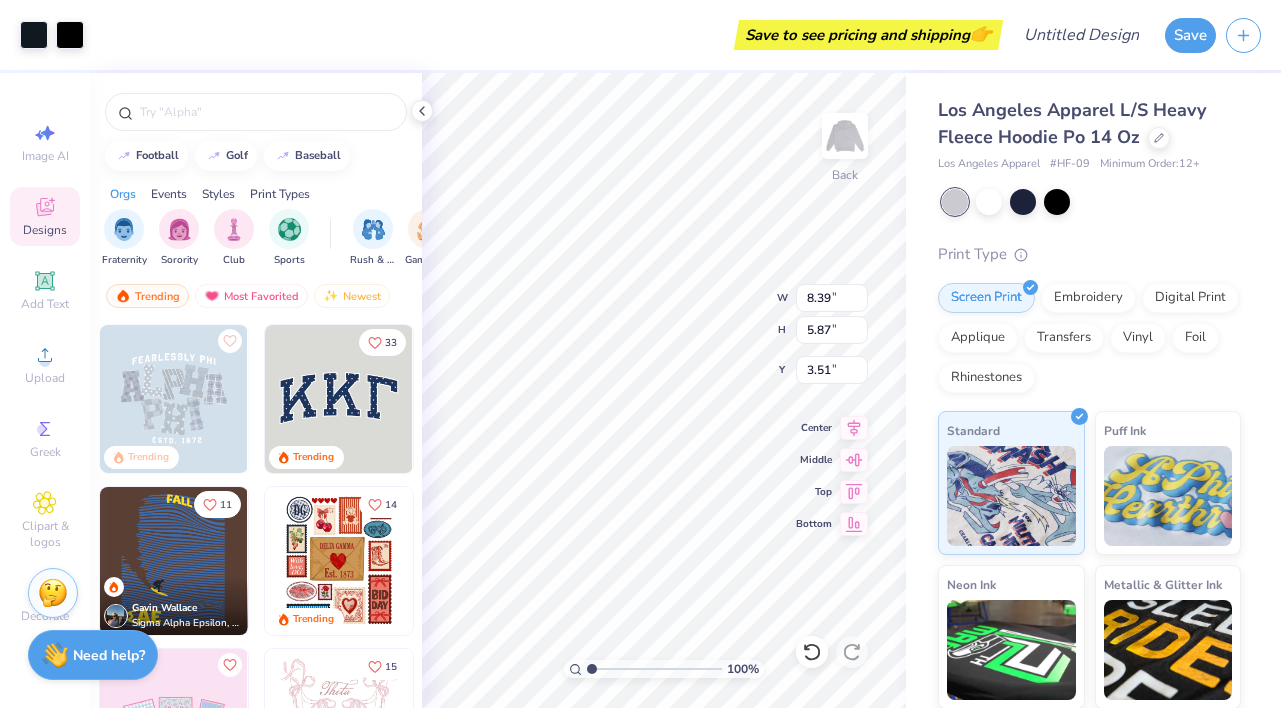 type on "5.32" 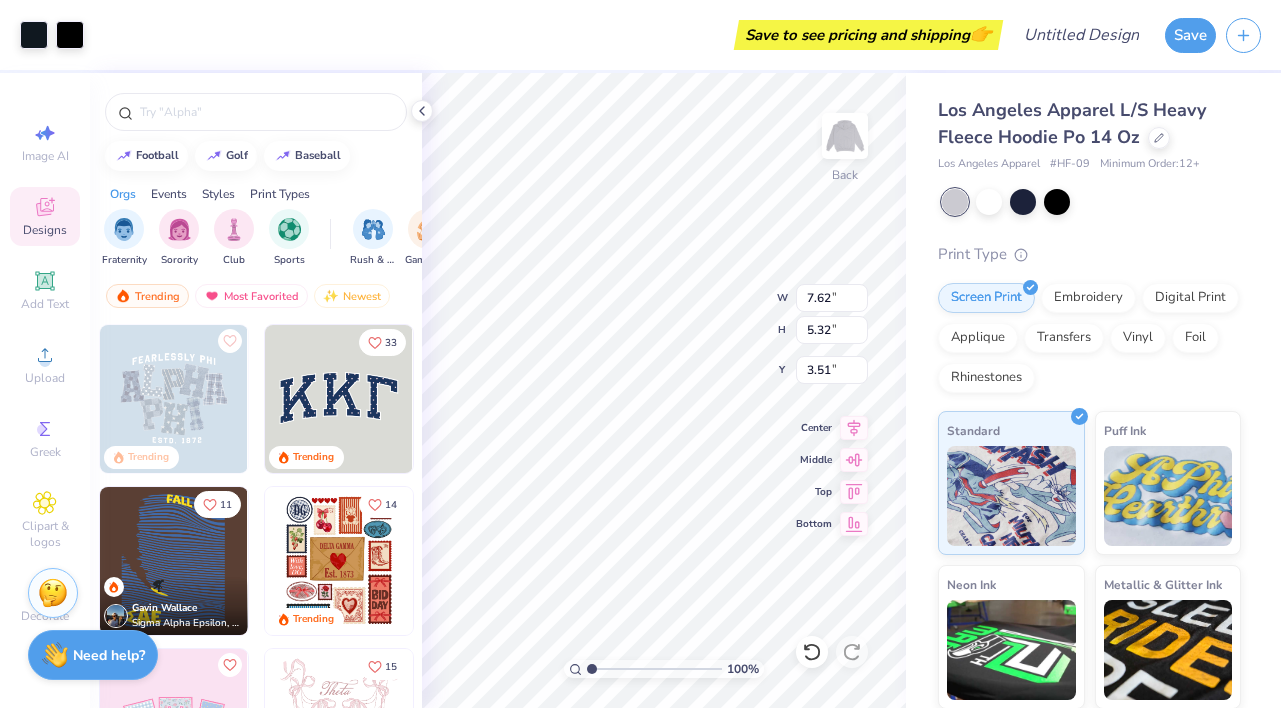 type on "3.43" 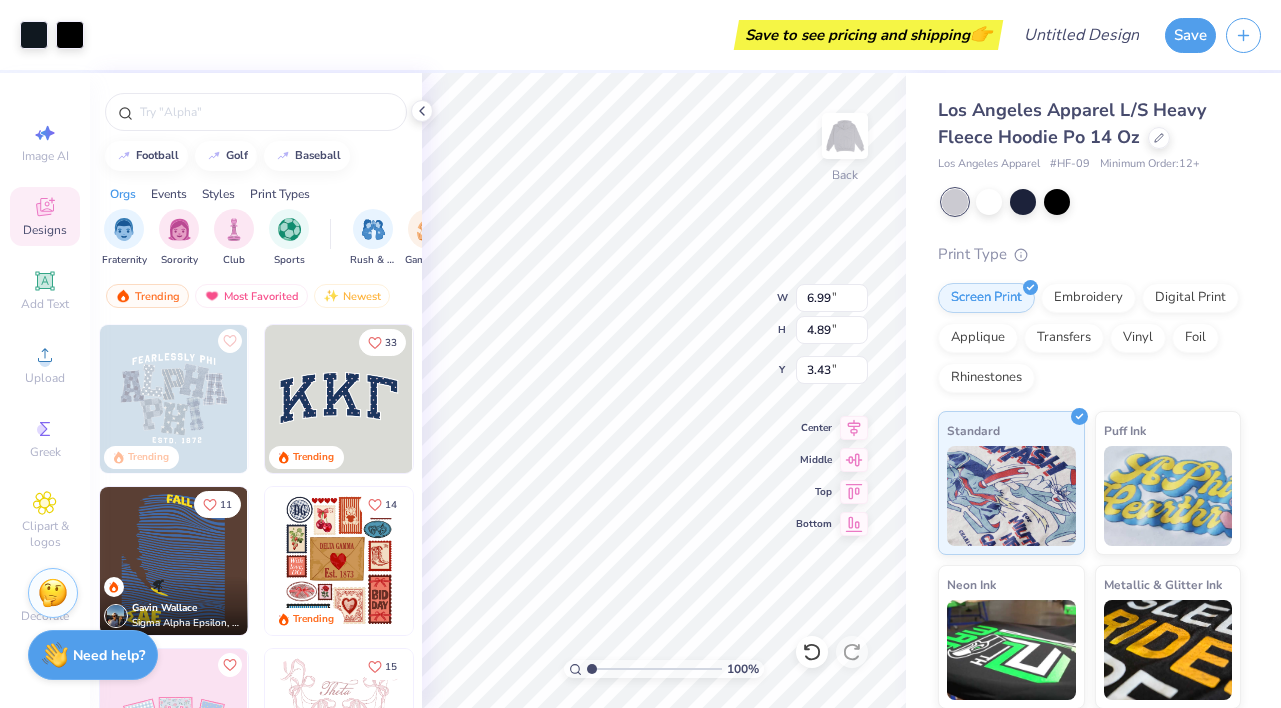type on "6.99" 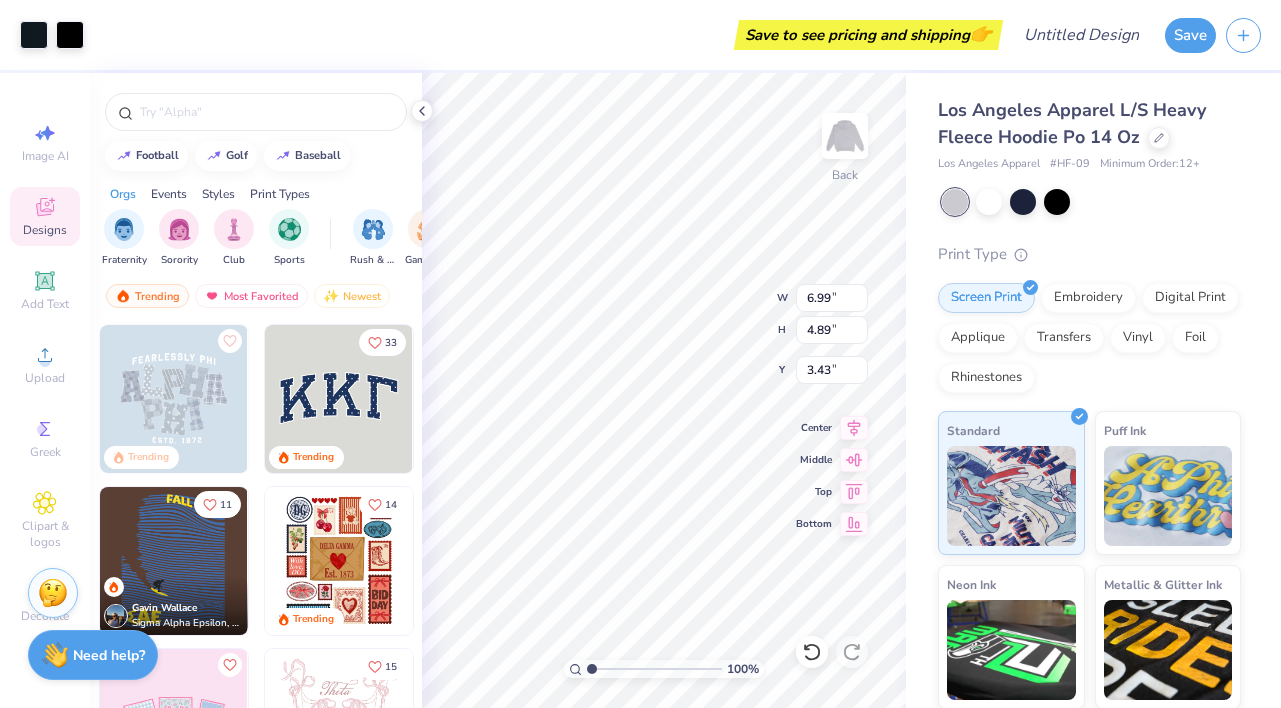 type on "4.89" 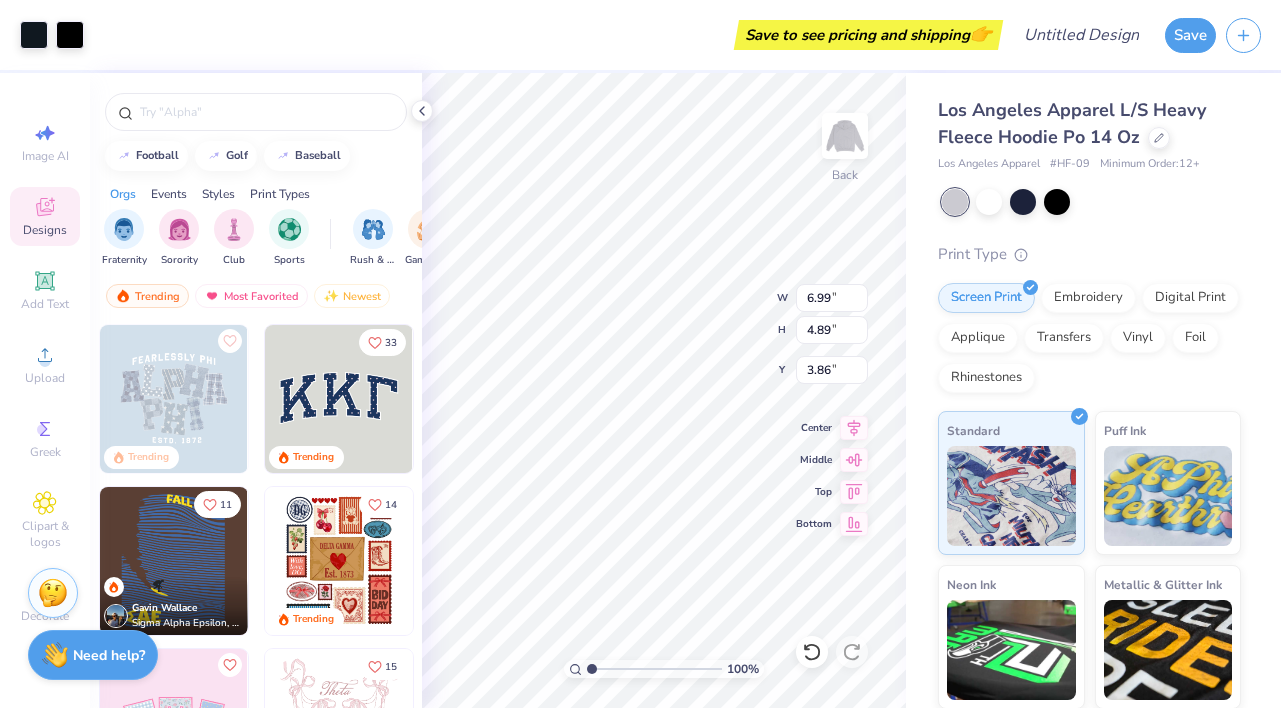 type on "3.86" 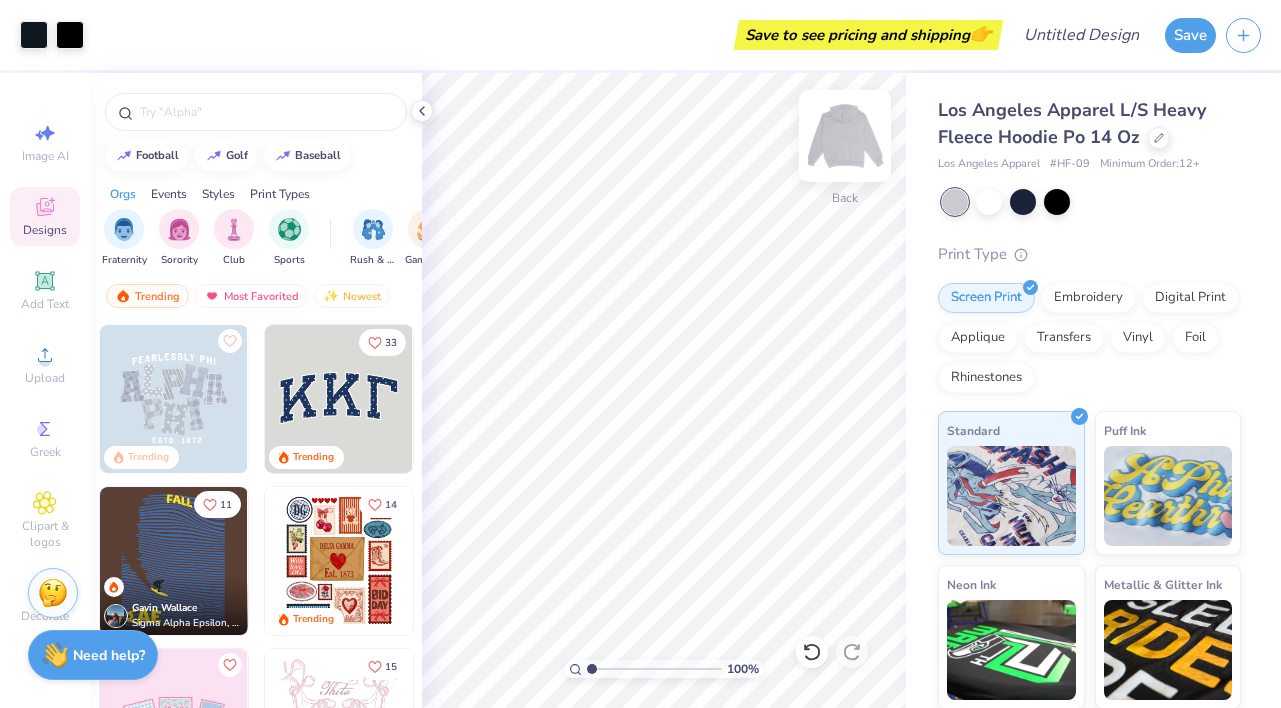 click at bounding box center (845, 136) 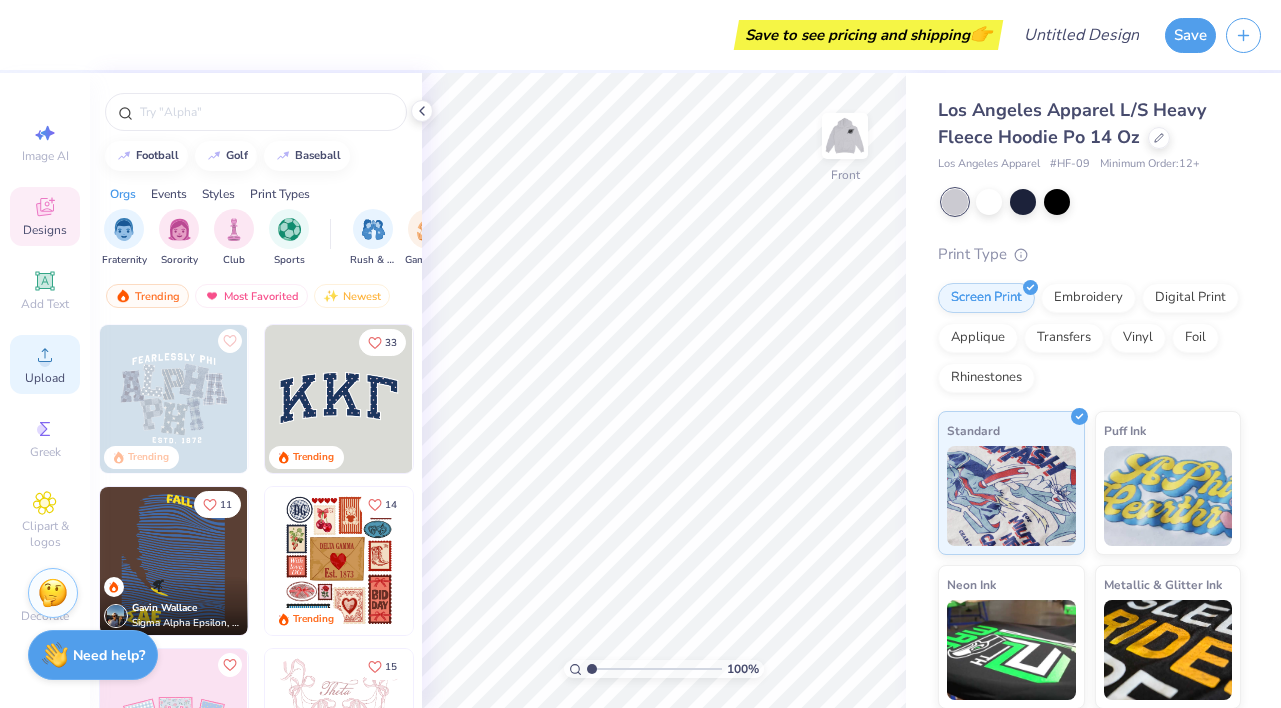 click on "Upload" at bounding box center [45, 378] 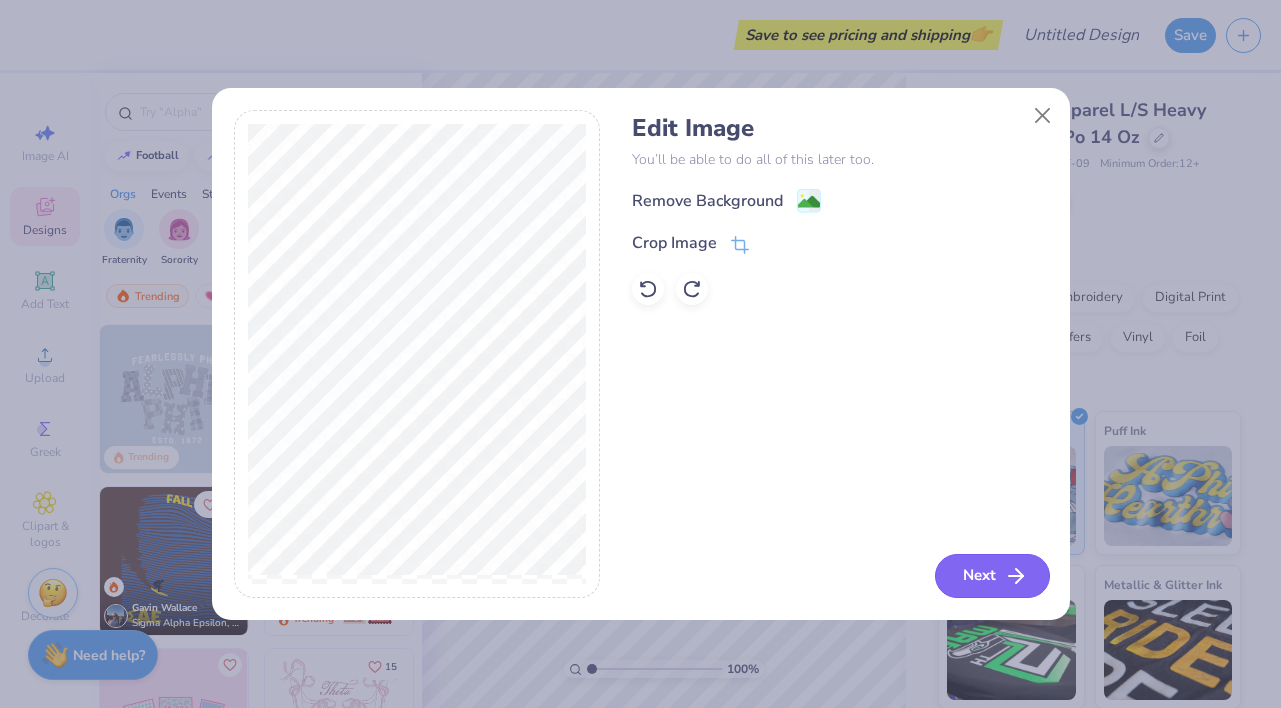 click on "Next" at bounding box center [992, 576] 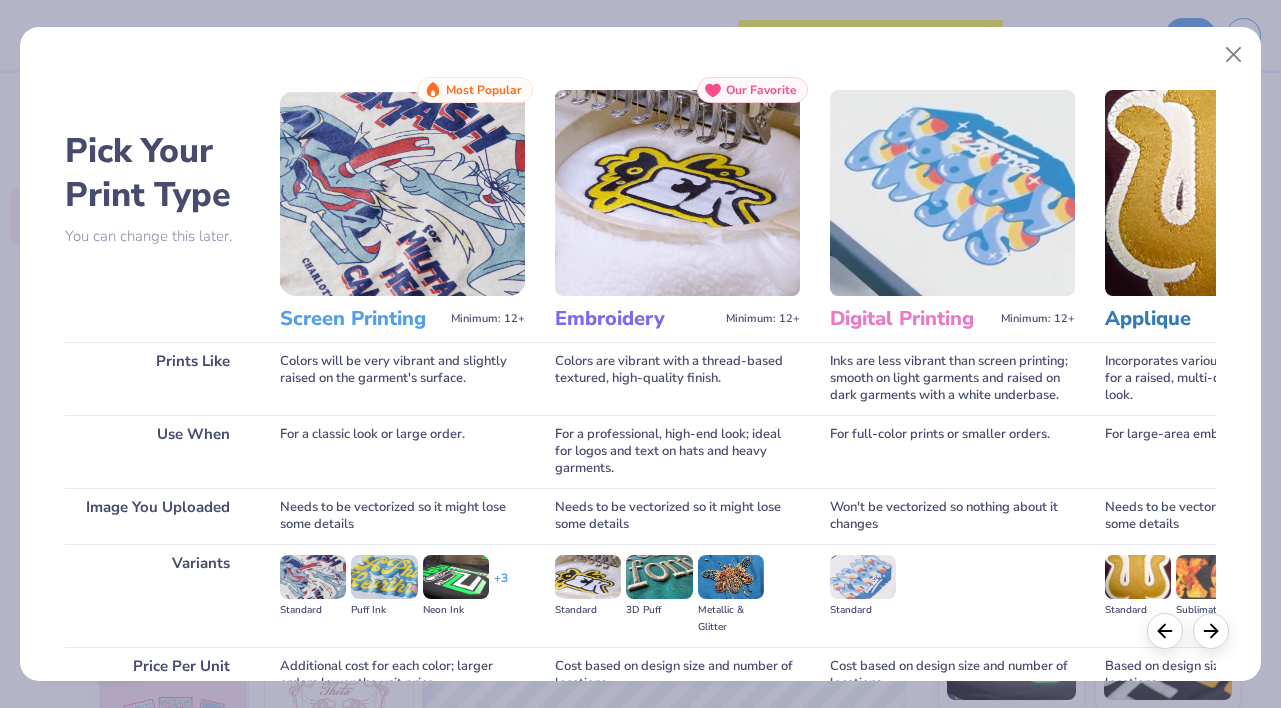 scroll, scrollTop: 189, scrollLeft: 0, axis: vertical 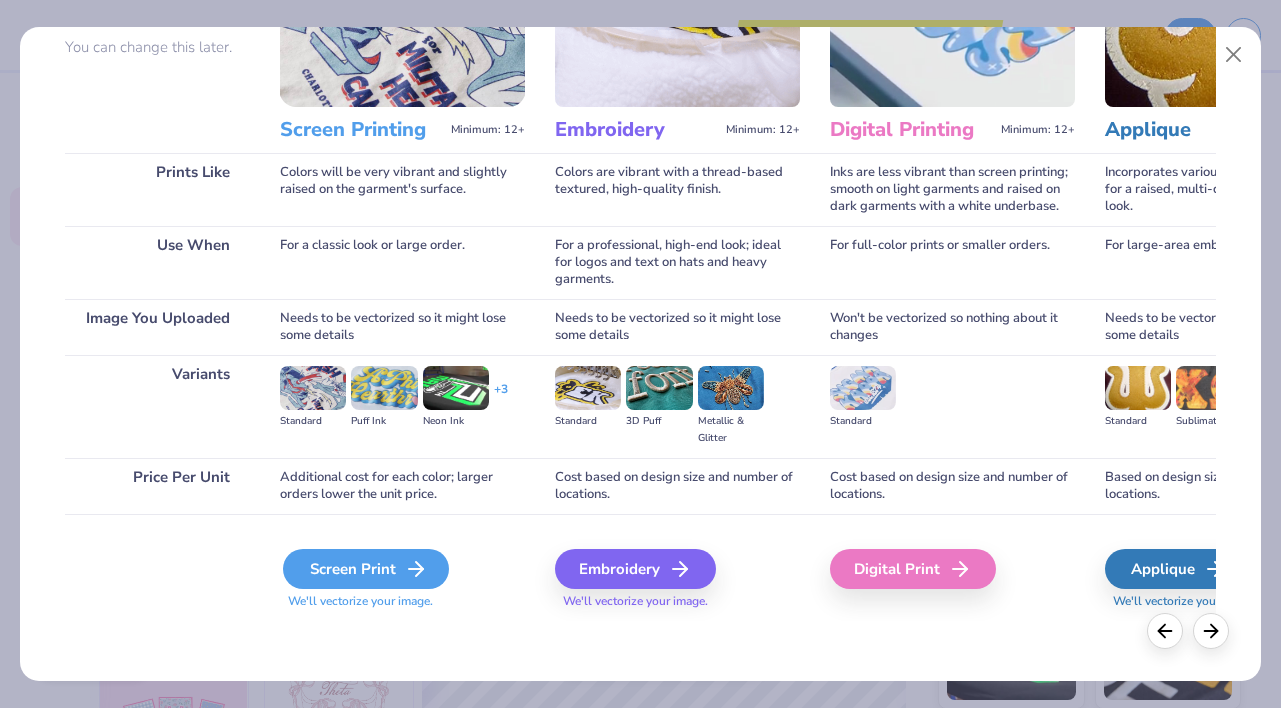 click 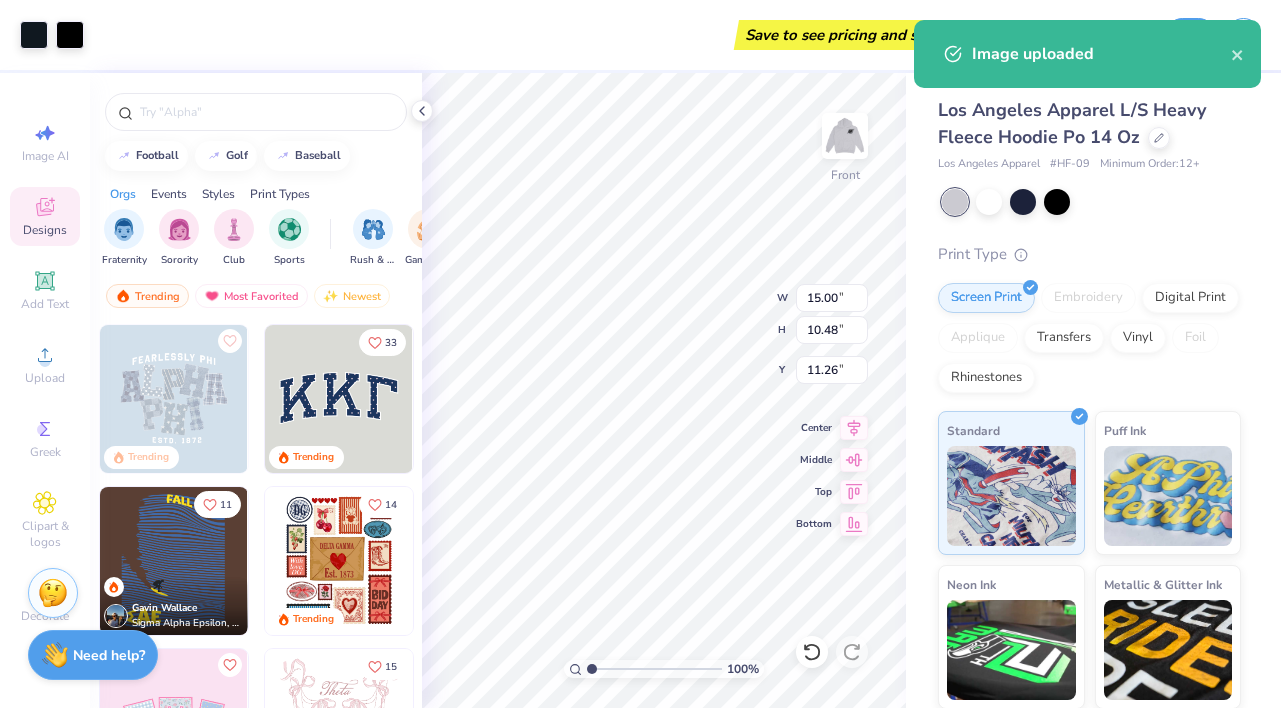 type on "8.36" 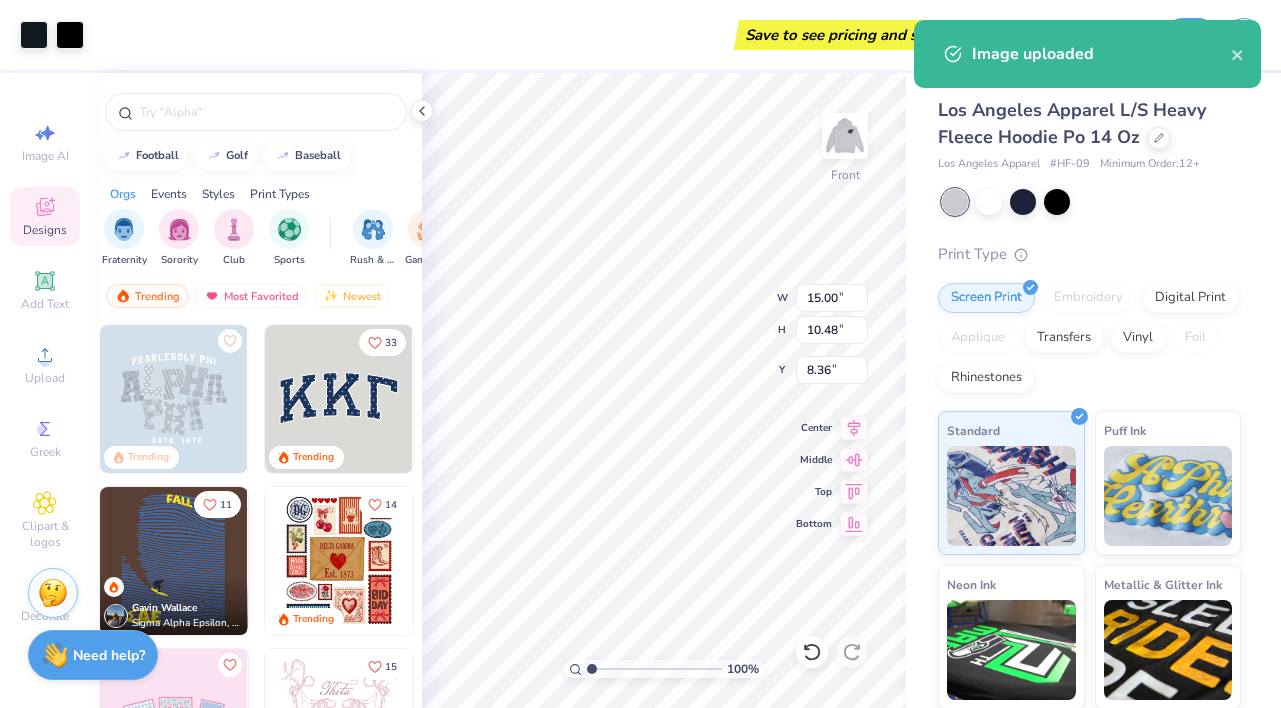 click on "Art colors Save to see pricing and shipping  👉 Design Title Save Image AI Designs Add Text Upload Greek Clipart & logos Decorate football golf baseball Orgs Events Styles Print Types Fraternity Sorority Club Sports Rush & Bid Game Day Parent's Weekend PR & General Philanthropy Big Little Reveal Retreat Spring Break Date Parties & Socials Holidays Greek Week Formal & Semi Graduation Founder’s Day Classic Minimalist Varsity Y2K Typography Handdrawn Cartoons Grunge 80s & 90s 60s & 70s Embroidery Screen Print Applique Patches Digital Print Vinyl Transfers Trending Most Favorited Newest Trending 33 Trending 11 Gavin Wallace Sigma Alpha Epsilon, University of Colorado Boulder 14 Trending Trending 15 Trending Trending 18 Trending Trending 19 Trending 100  % Front W 15.00 15.00 " H 10.48 10.48 " Y 8.36 8.36 " Center Middle Top Bottom Los Angeles Apparel L/S Heavy Fleece Hoodie Po 14 Oz Los Angeles Apparel # HF-09 Minimum Order:  12 +   Print Type Screen Print Embroidery Digital Print Applique Transfers Vinyl Foil Rhinestones" at bounding box center (640, 354) 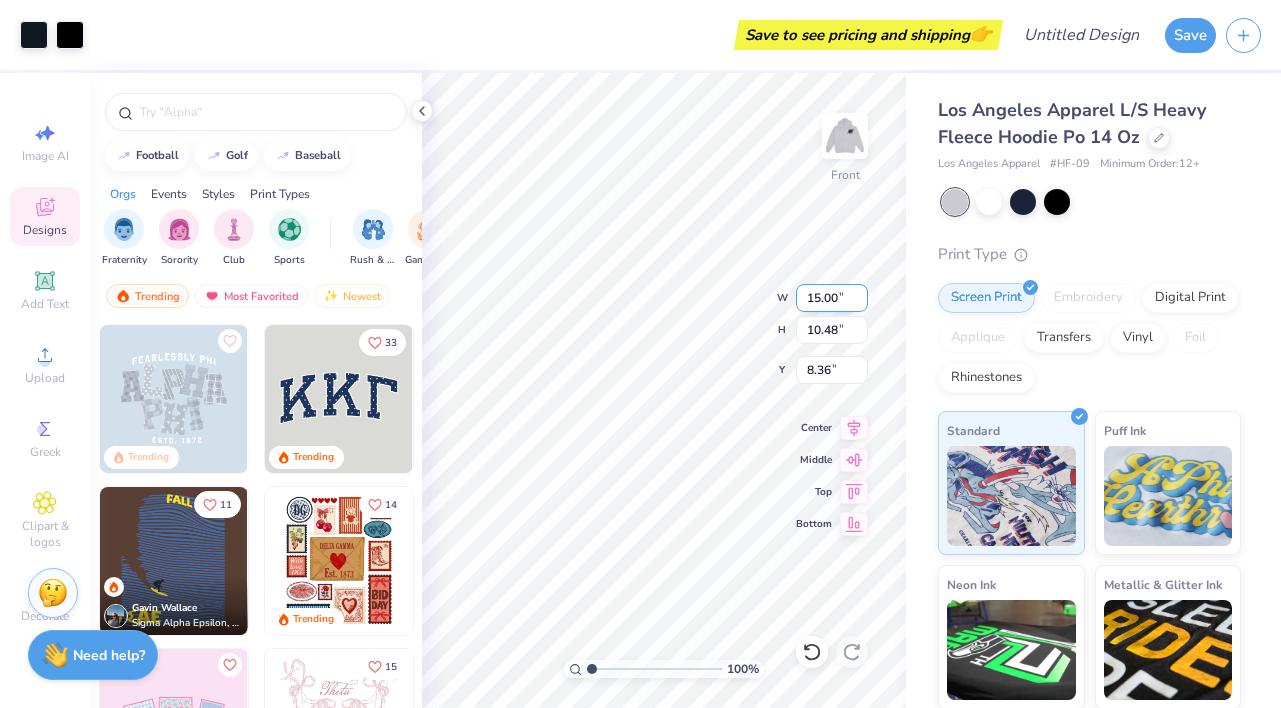 click on "100  % Front W 15.00 15.00 " H 10.48 10.48 " Y 8.36 8.36 " Center Middle Top Bottom" at bounding box center (664, 390) 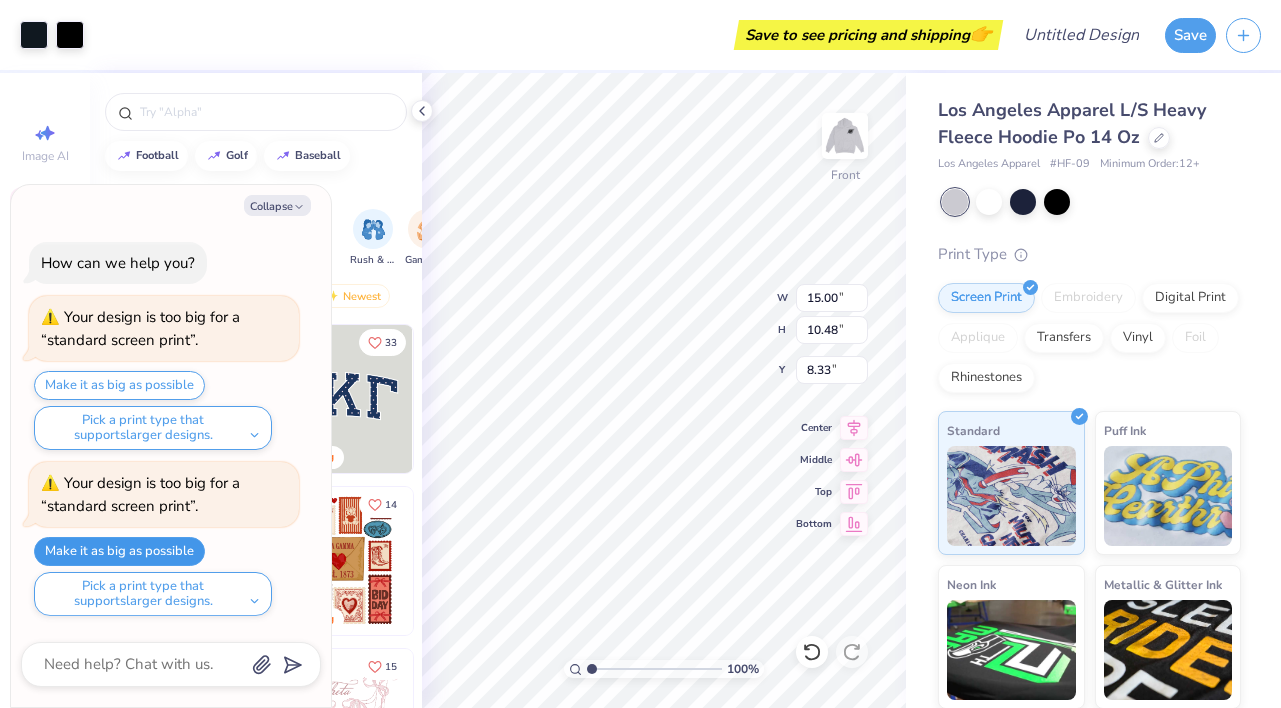click on "Make it as big as possible" at bounding box center (119, 551) 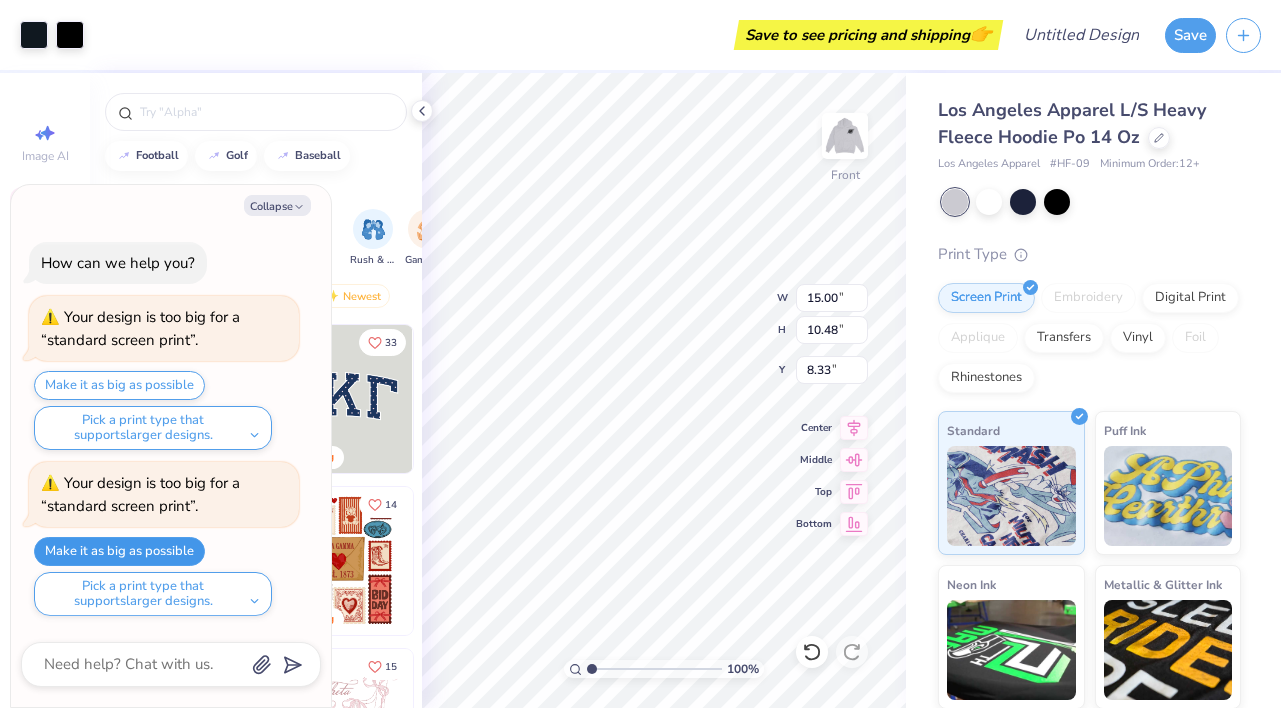 click on "Make it as big as possible" at bounding box center [119, 551] 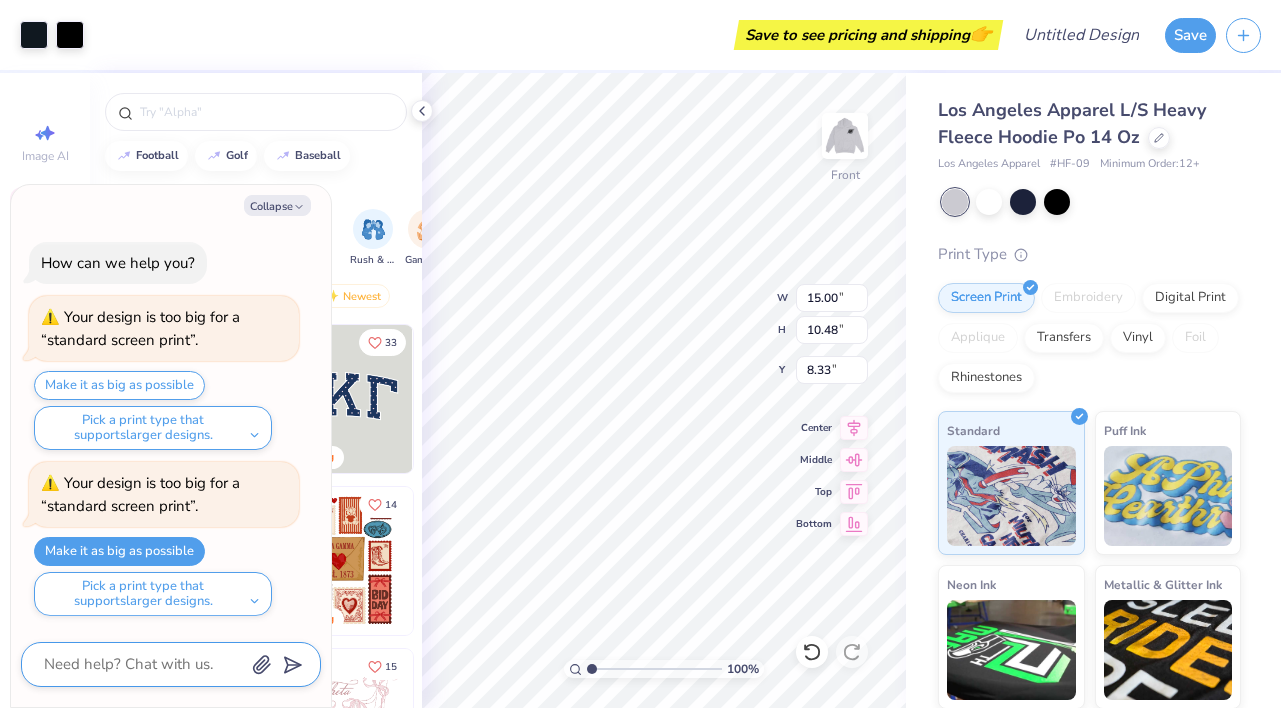 click at bounding box center (143, 664) 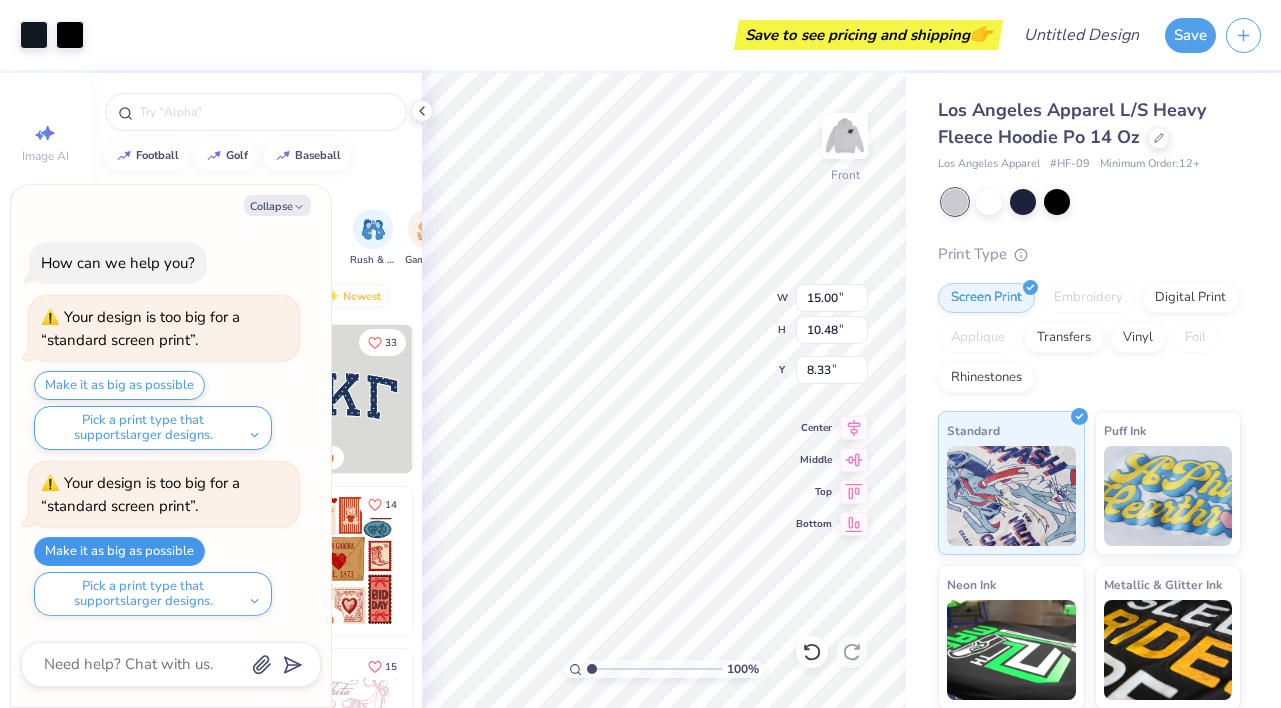 click on "Make it as big as possible" at bounding box center (119, 551) 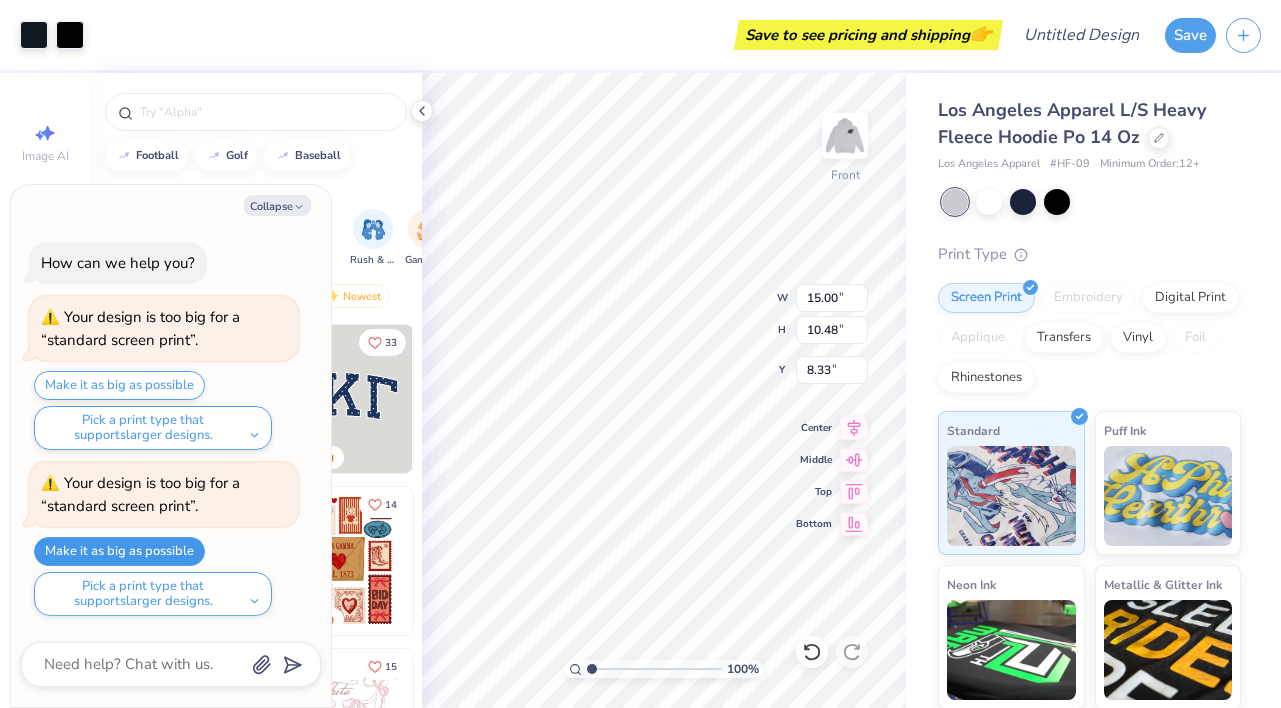 click on "Make it as big as possible" at bounding box center [119, 551] 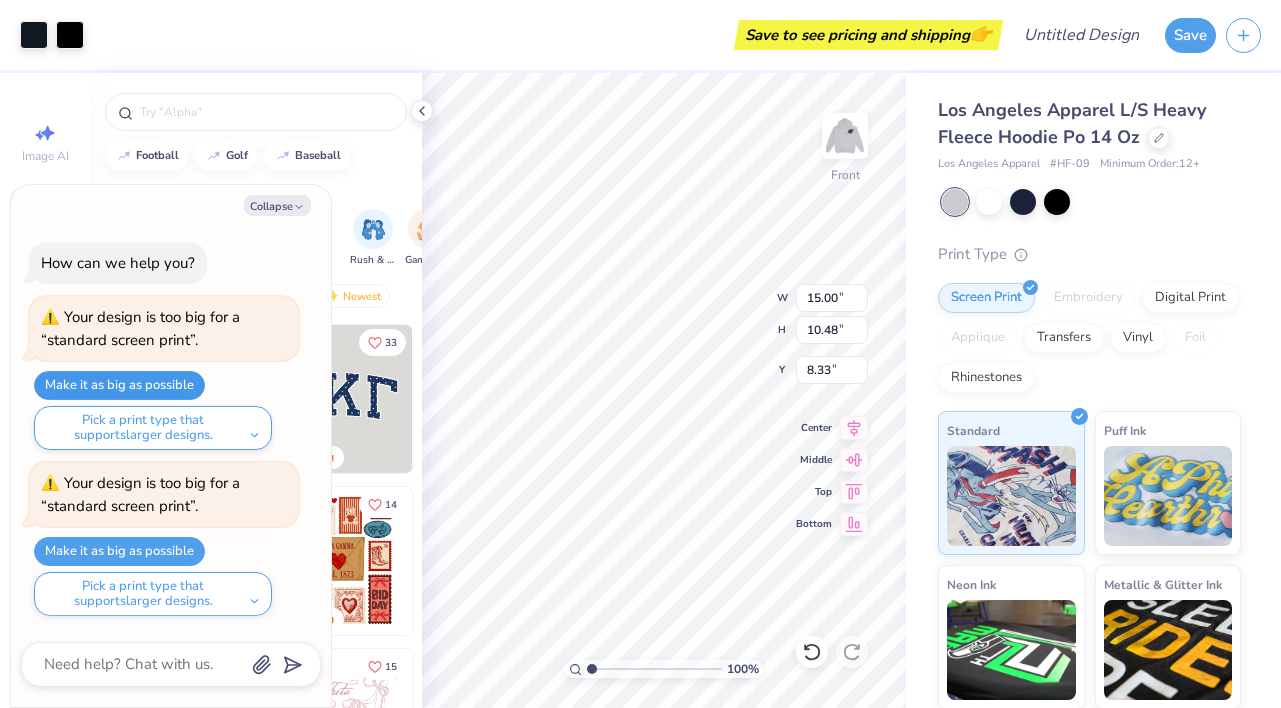 click on "Make it as big as possible" at bounding box center (119, 385) 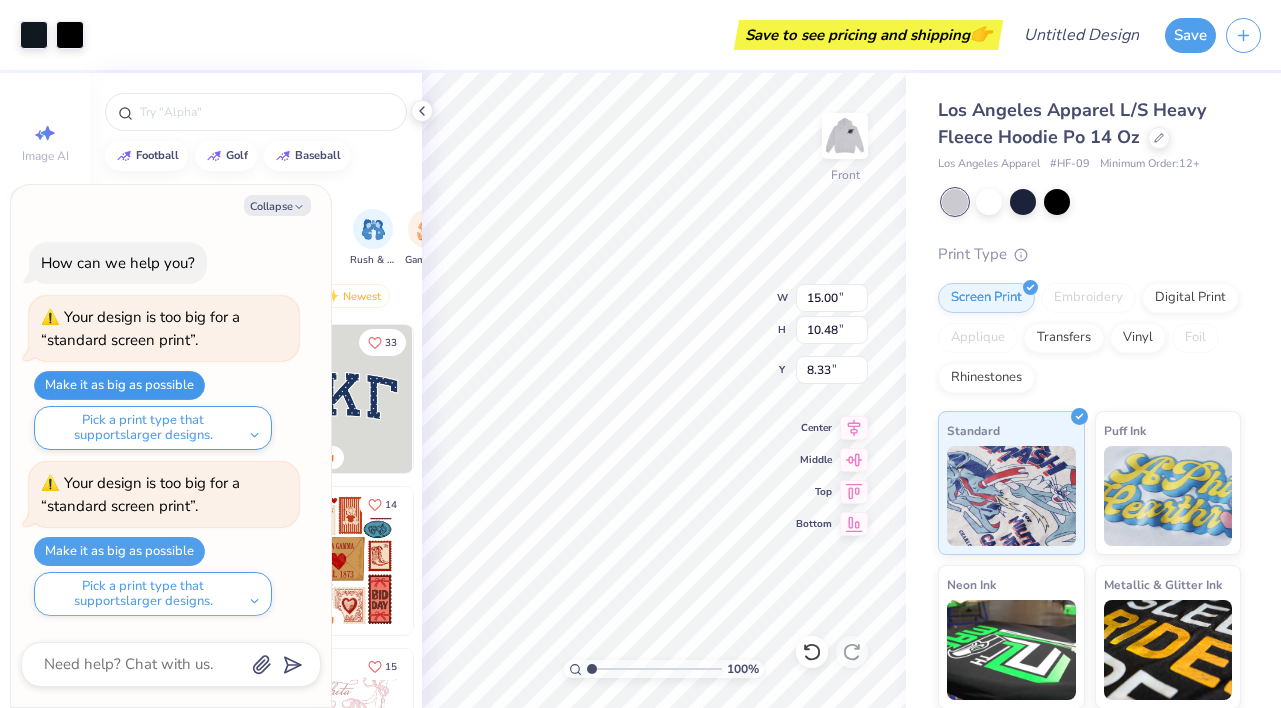 type on "x" 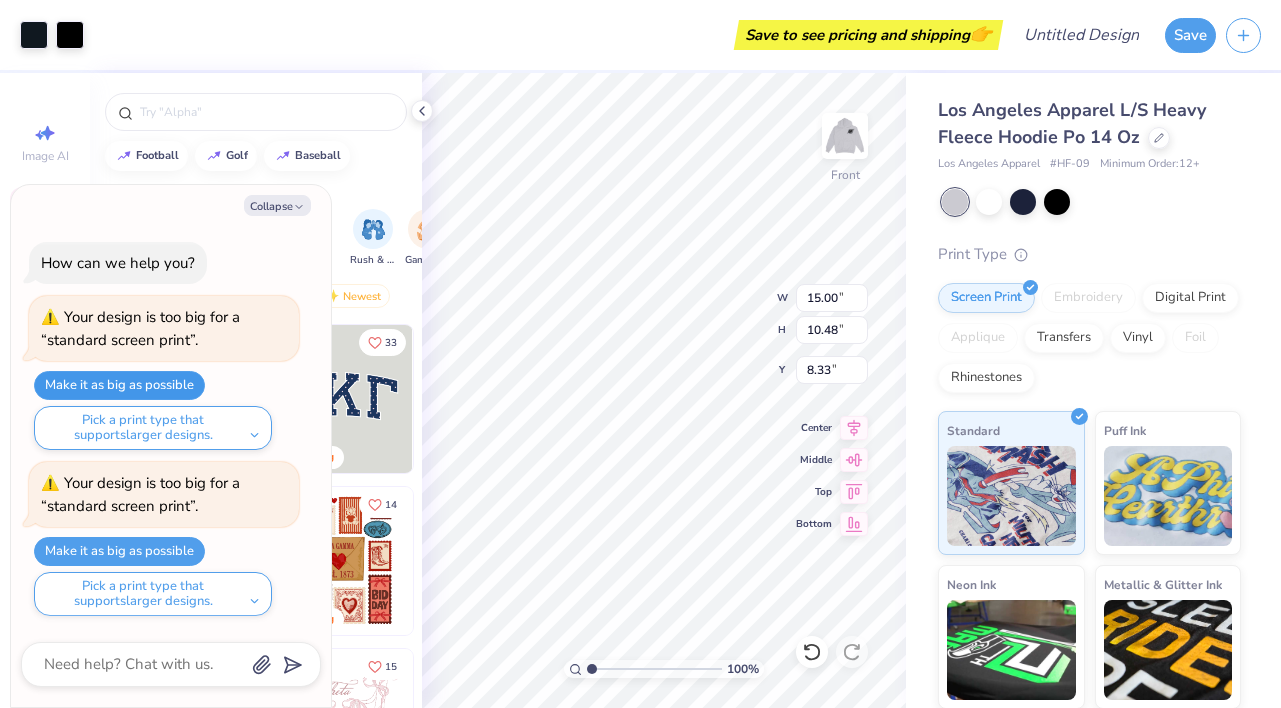 type on "8.36" 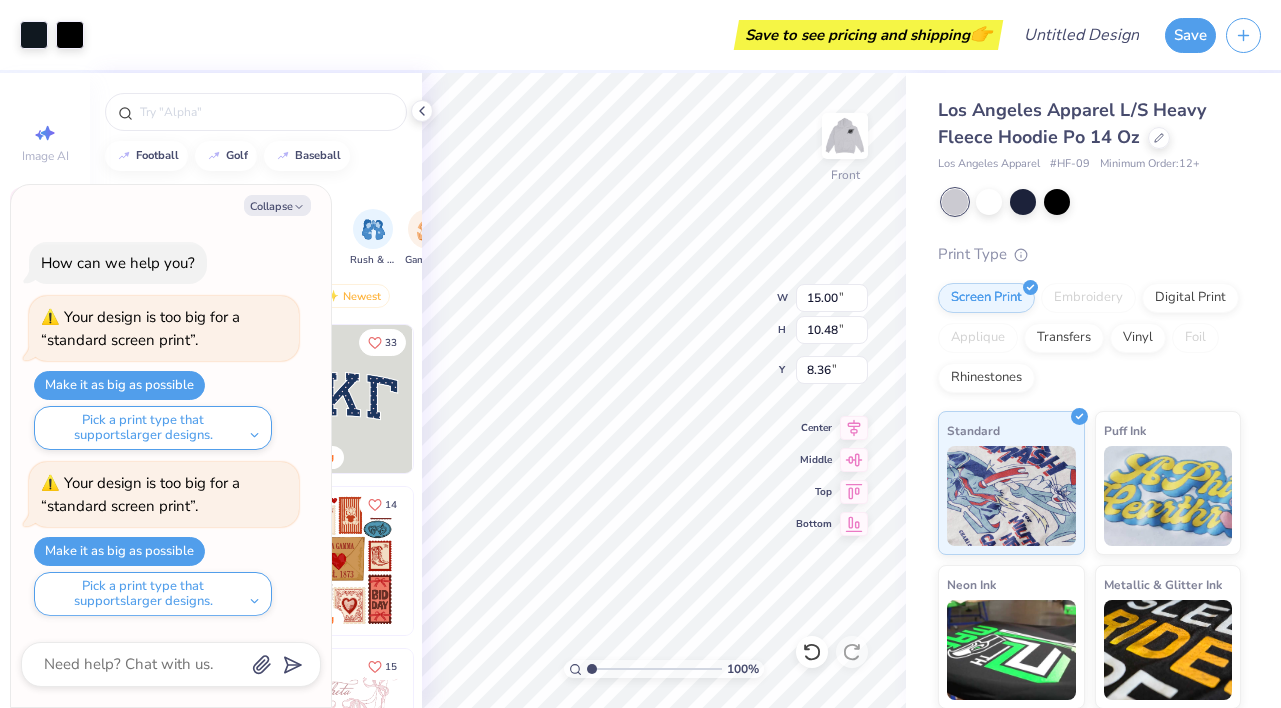 click at bounding box center [171, 664] 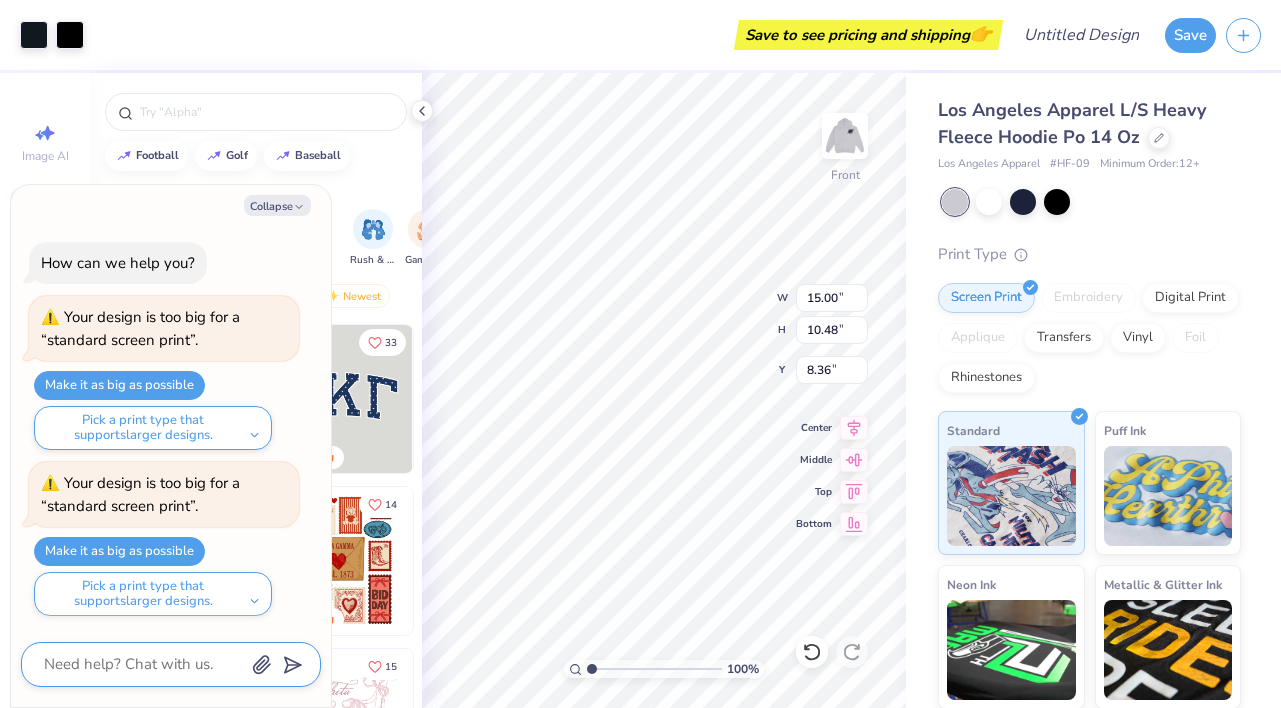 click at bounding box center [143, 664] 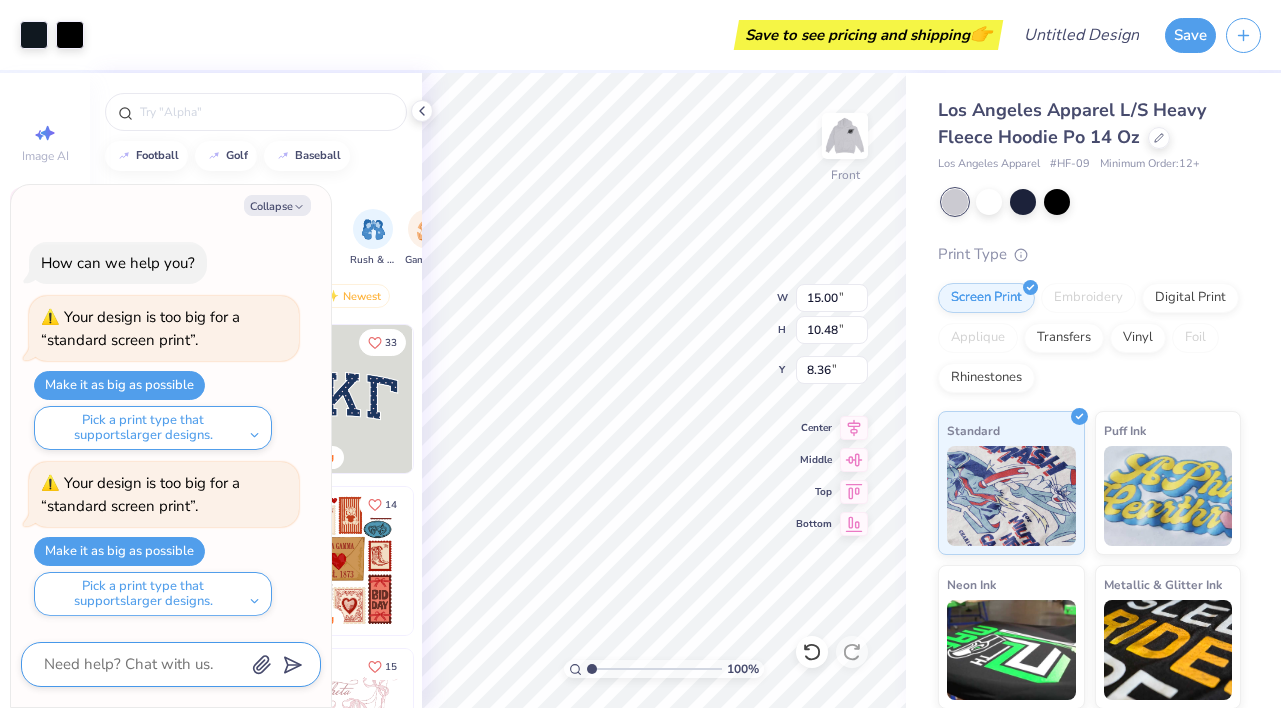 type on "n" 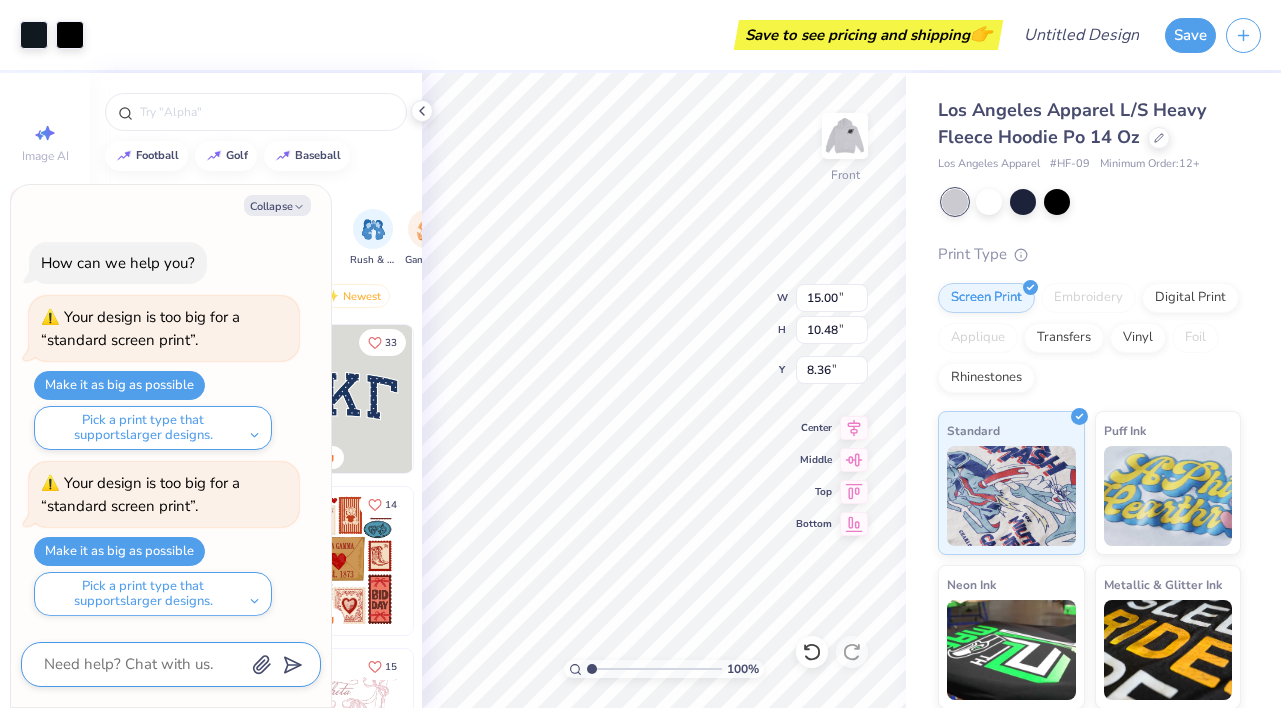 type on "x" 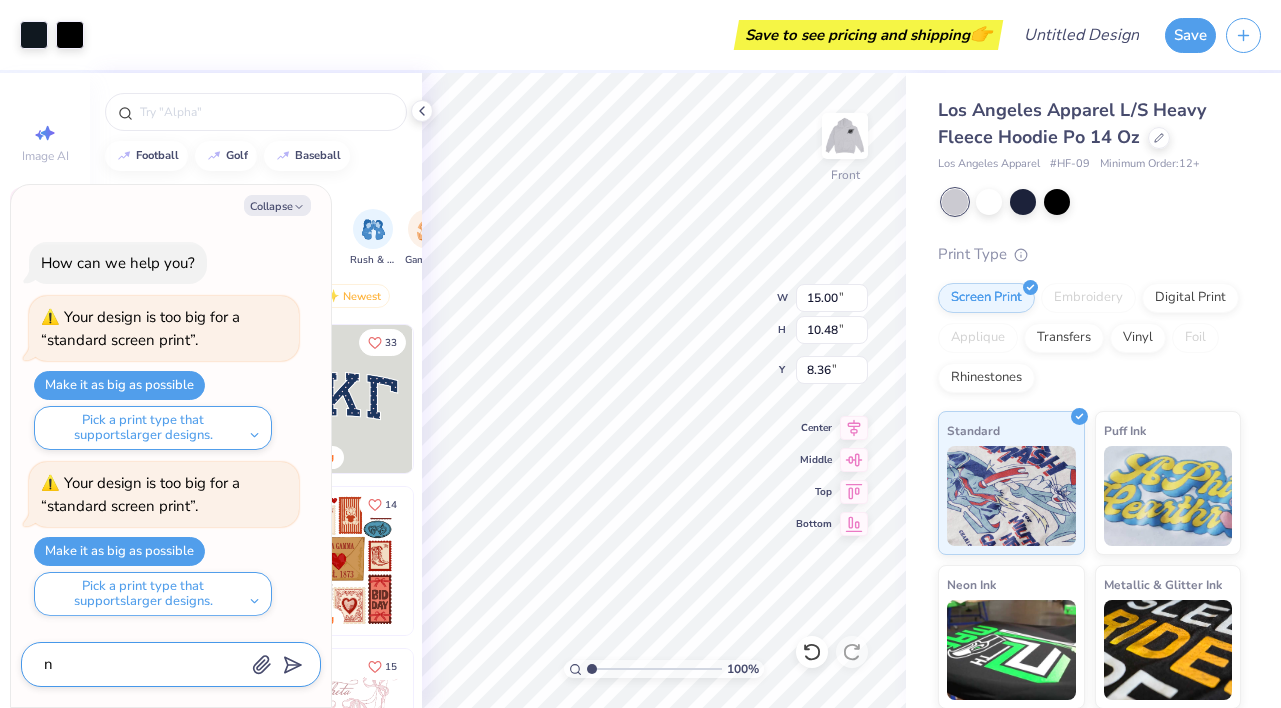 type on "na" 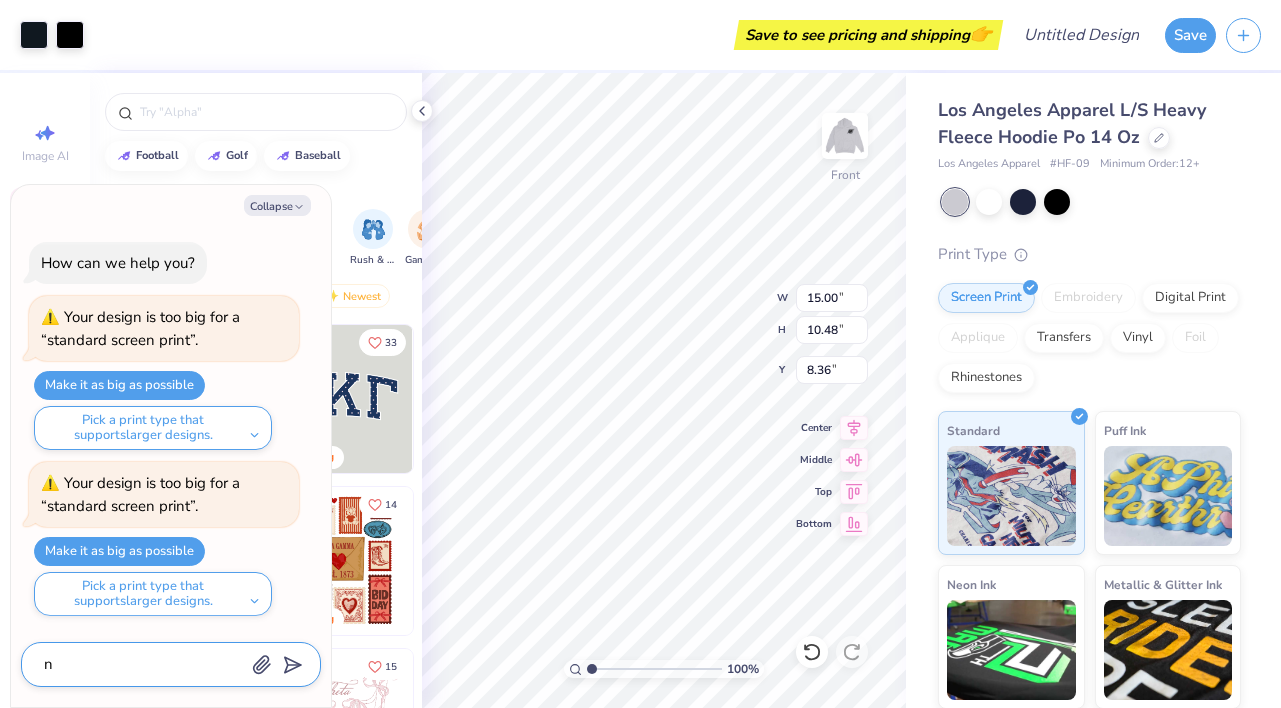 type on "x" 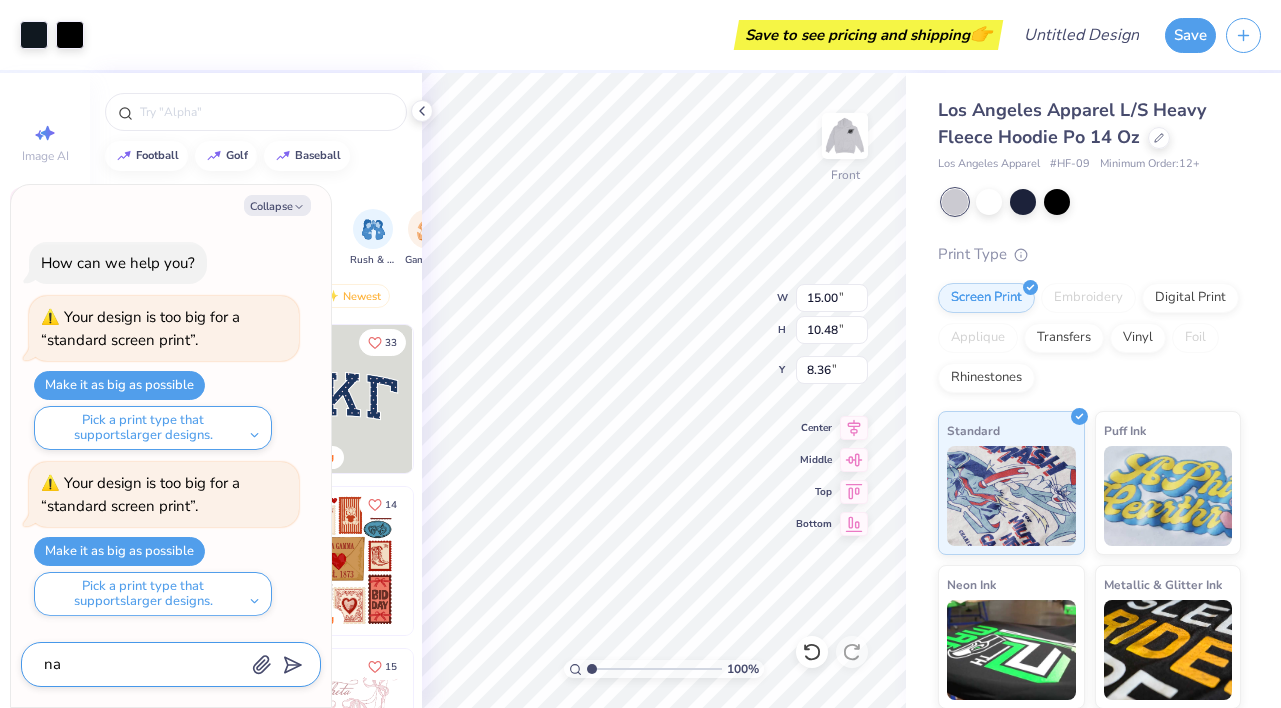 type on "n" 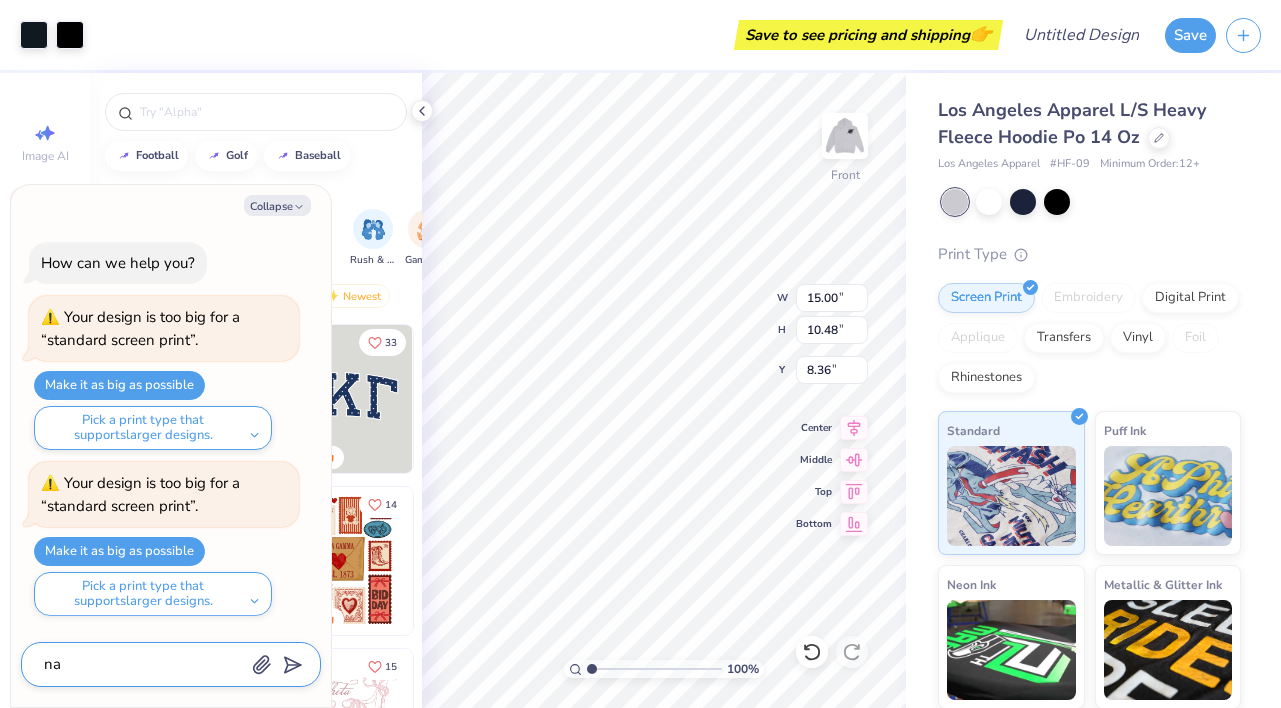 type on "x" 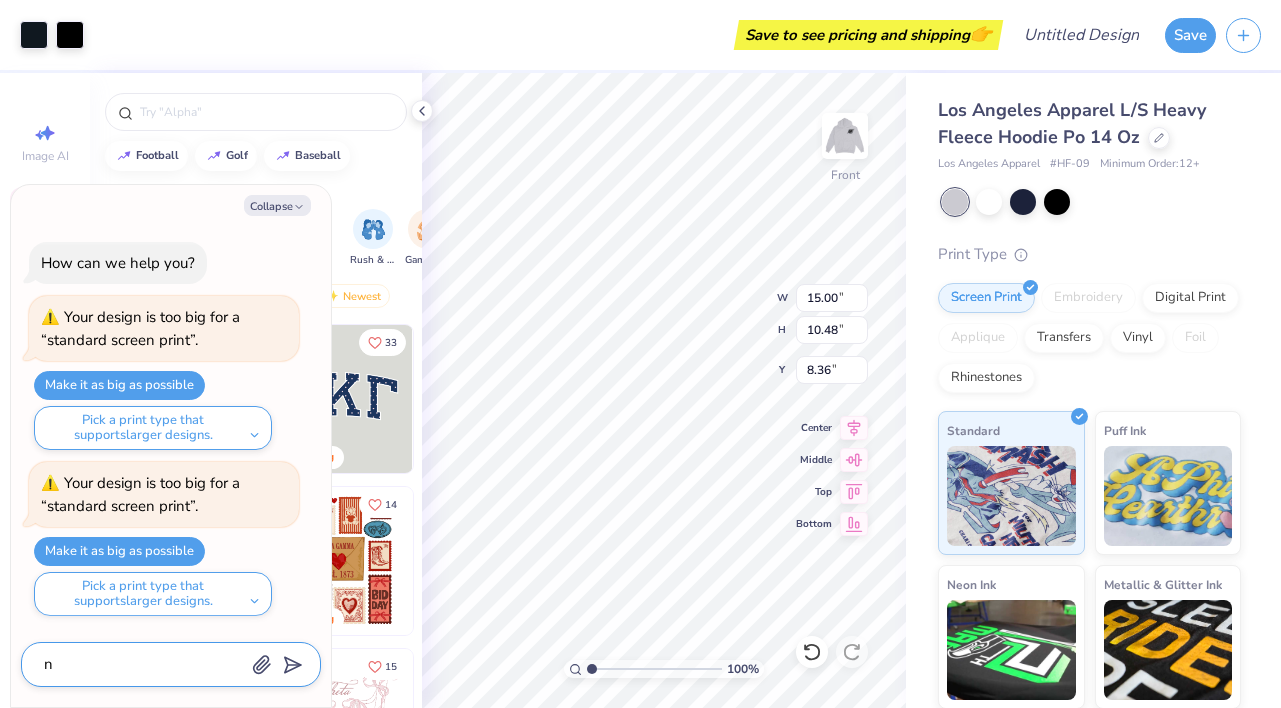 type 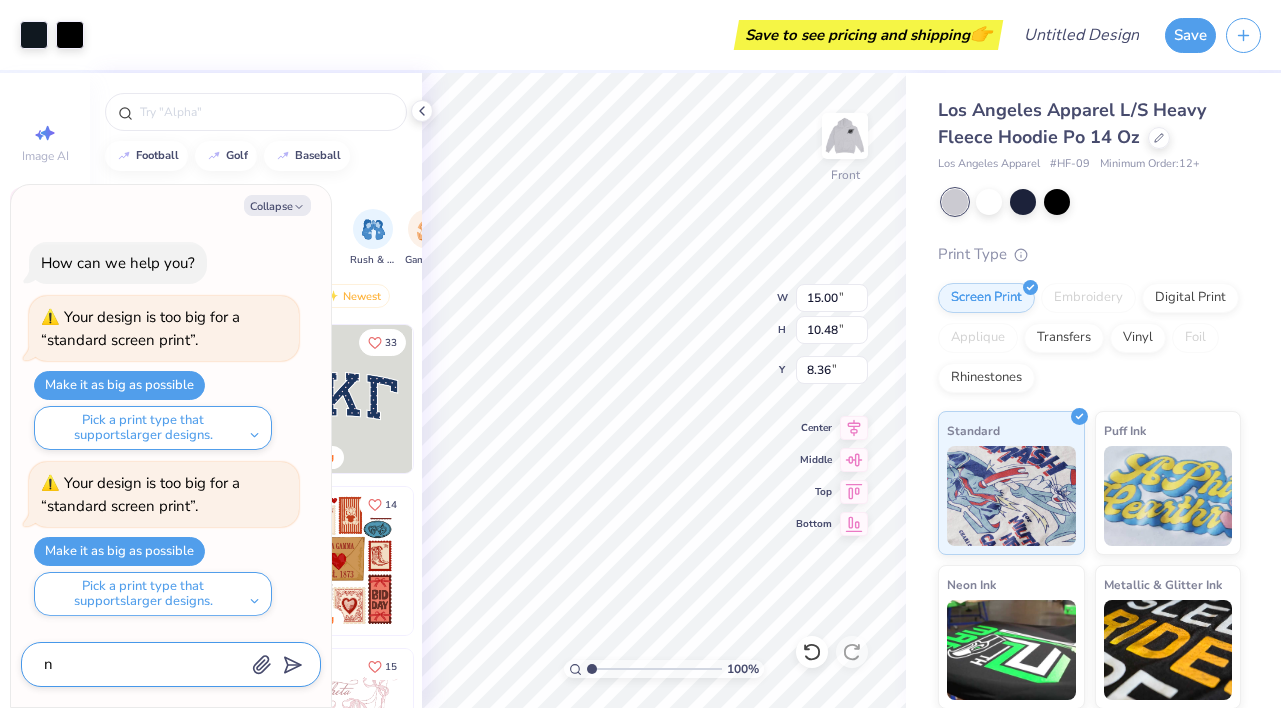 type on "x" 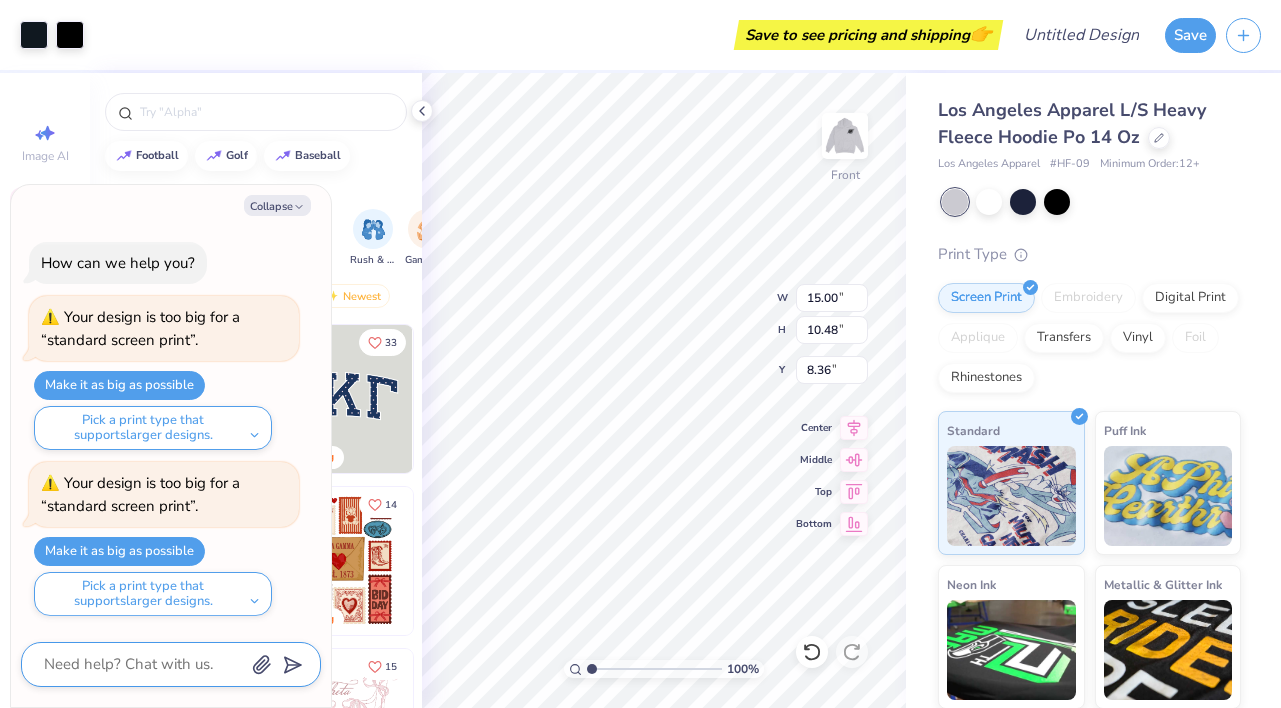 type on "m" 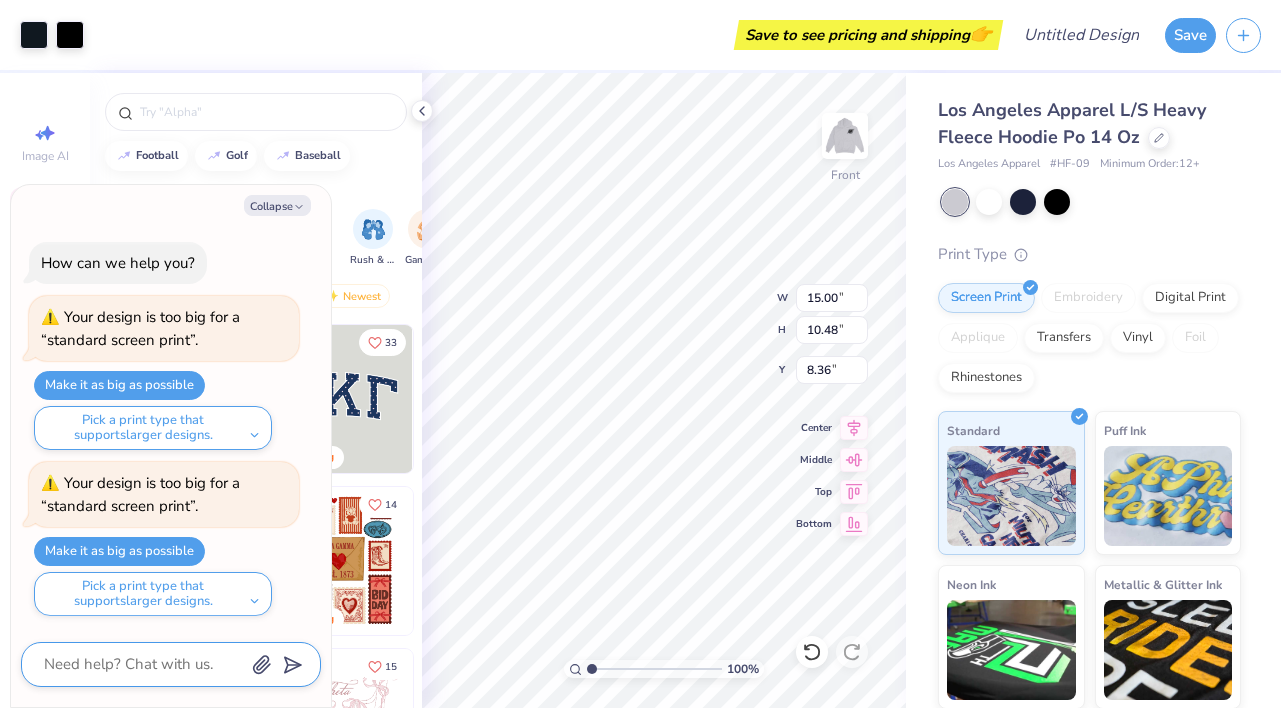 type on "x" 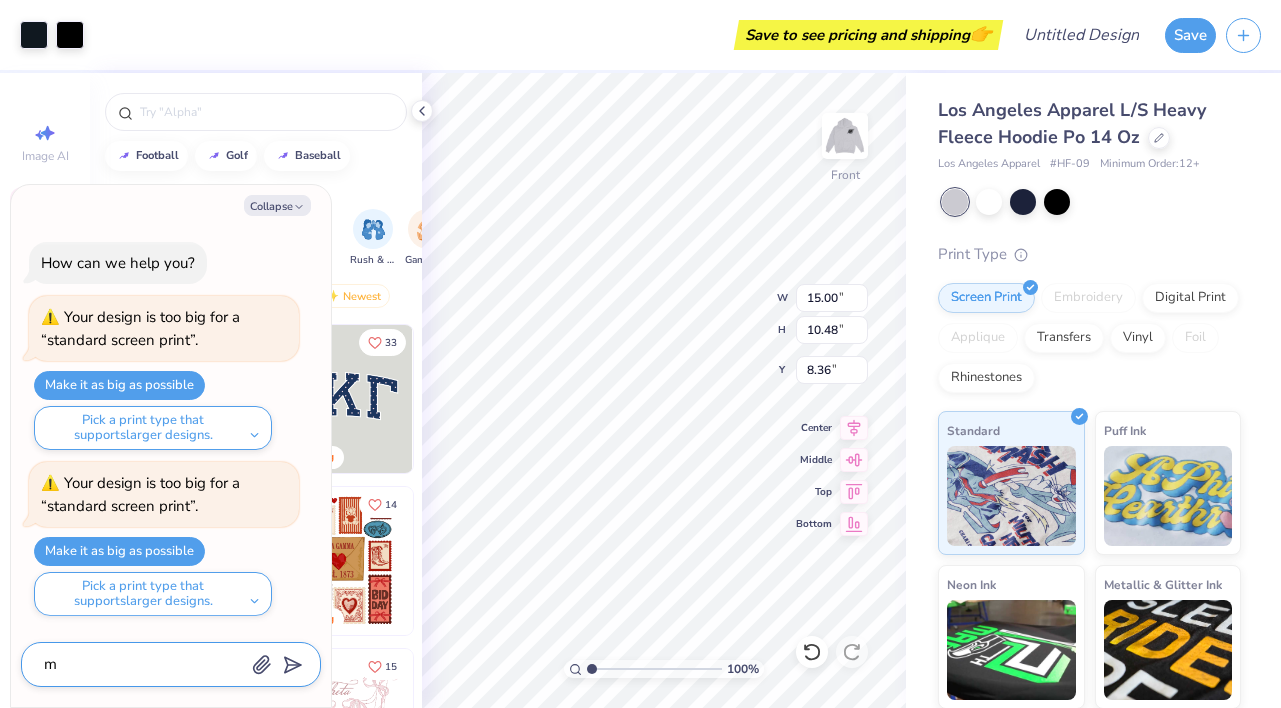 type on "ma" 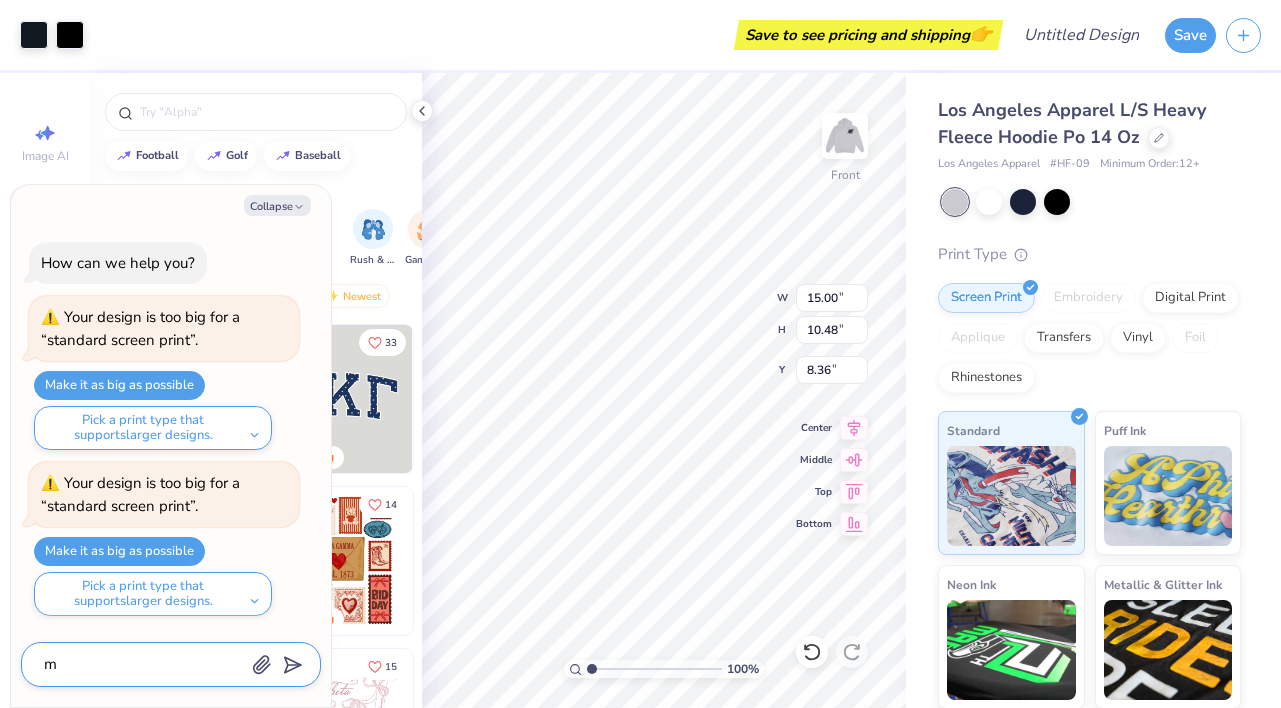 type on "x" 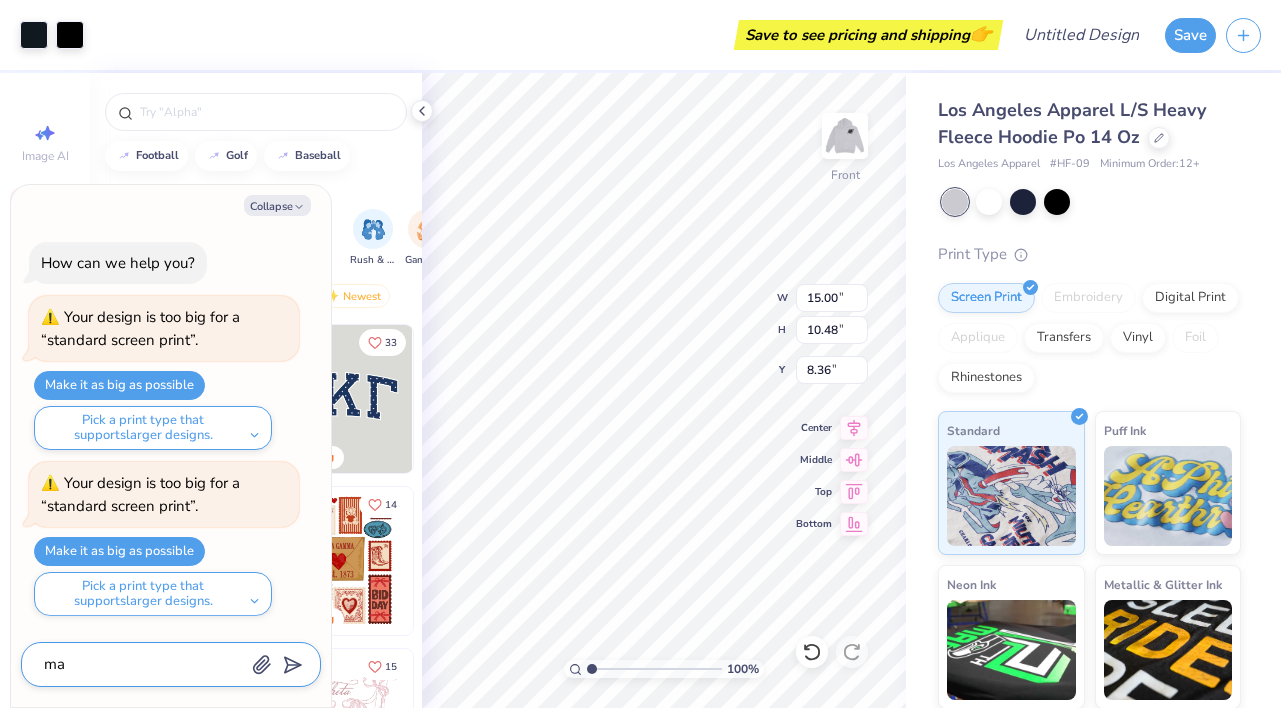 type on "mak" 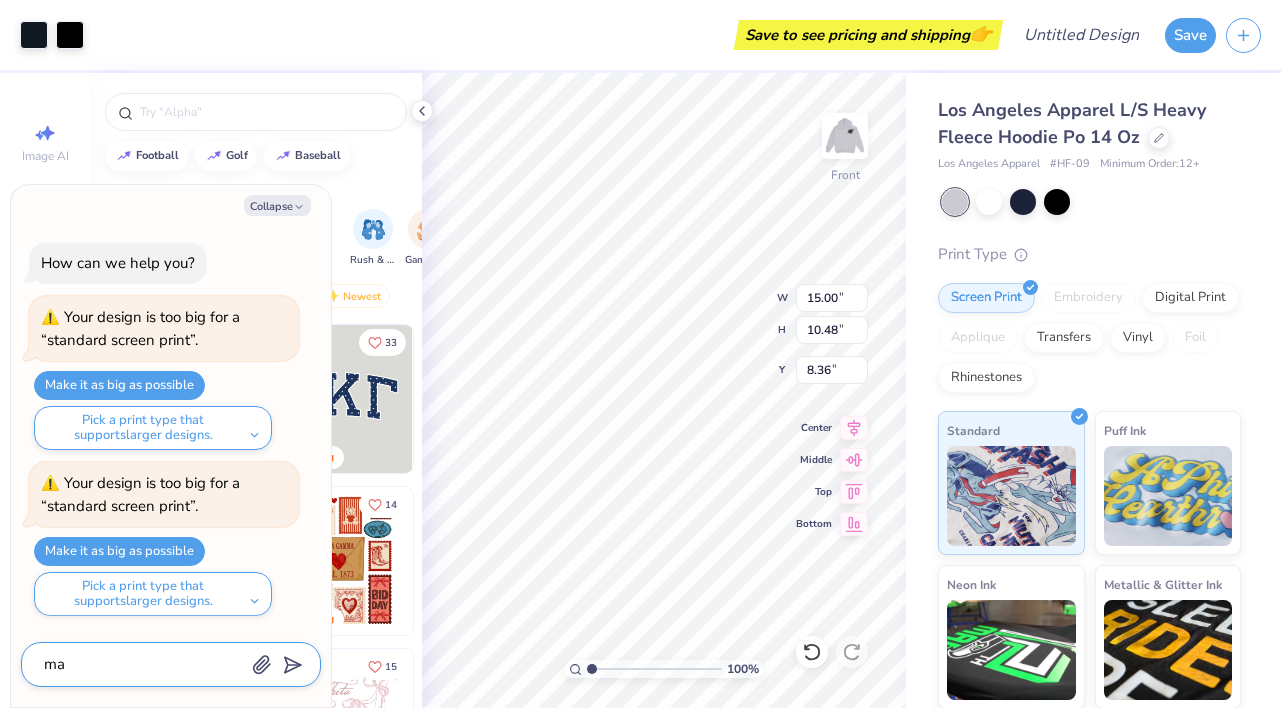 type on "x" 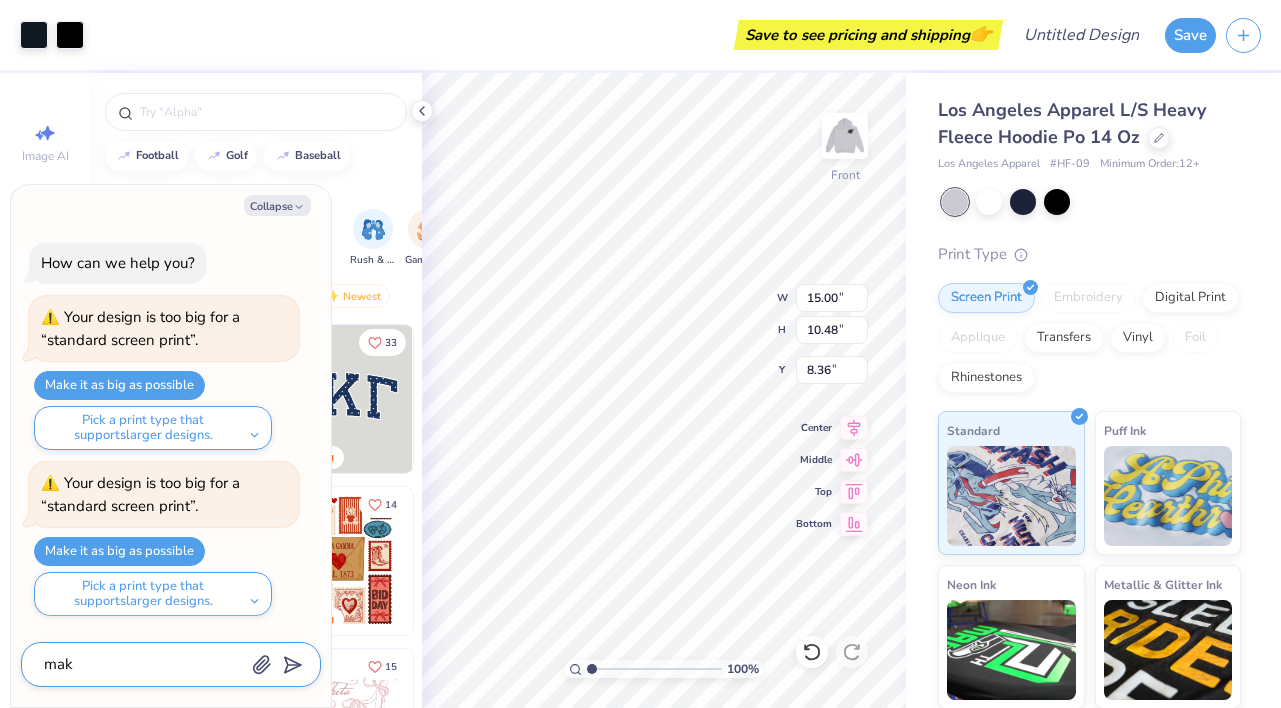 type on "make" 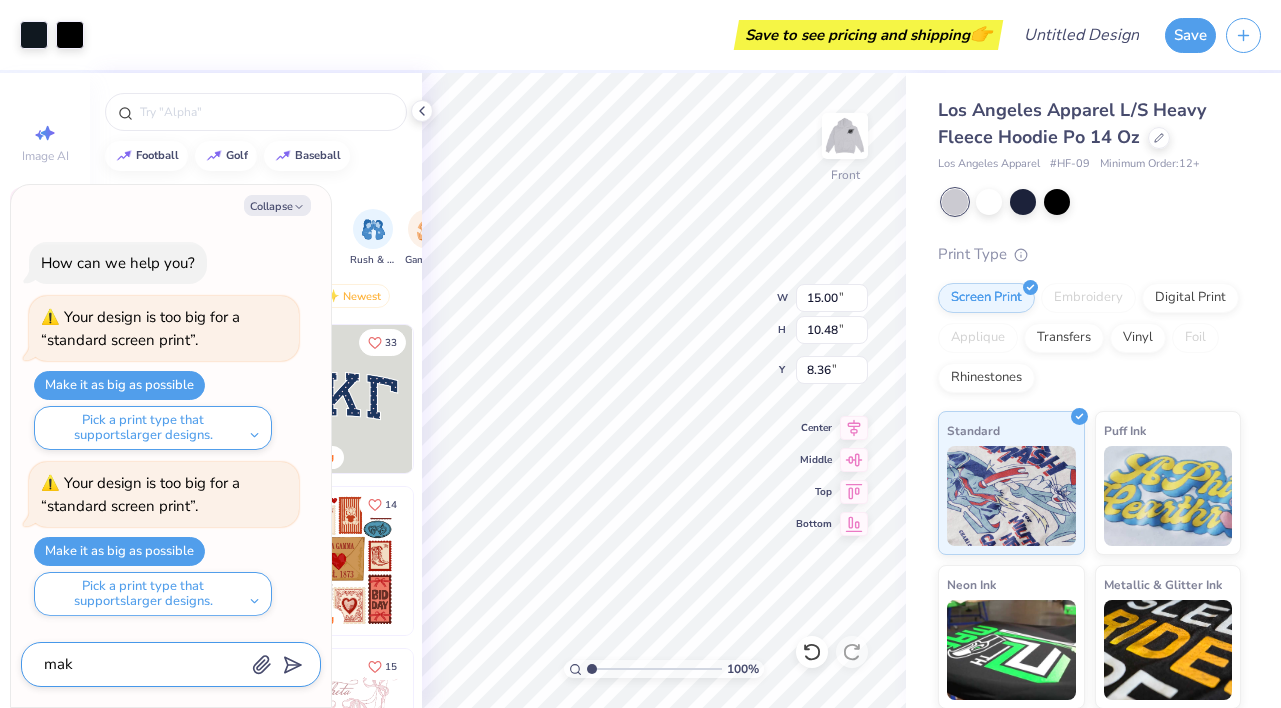 type on "x" 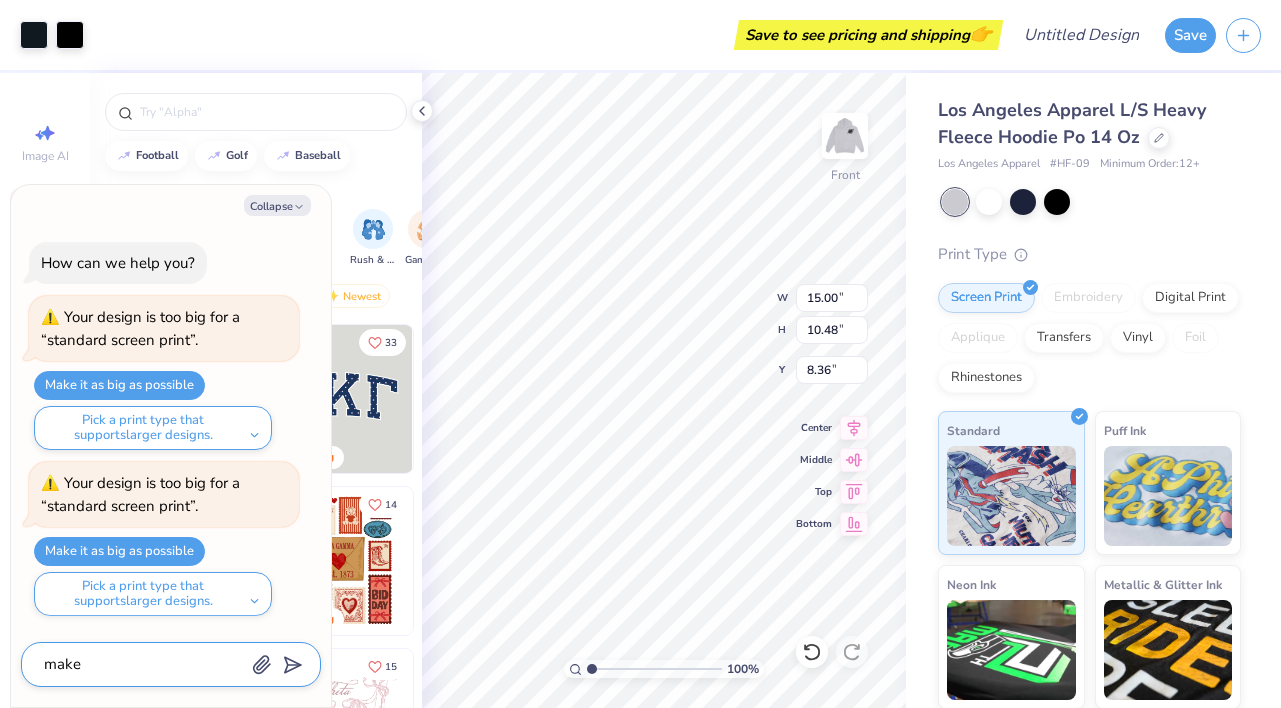type on "make" 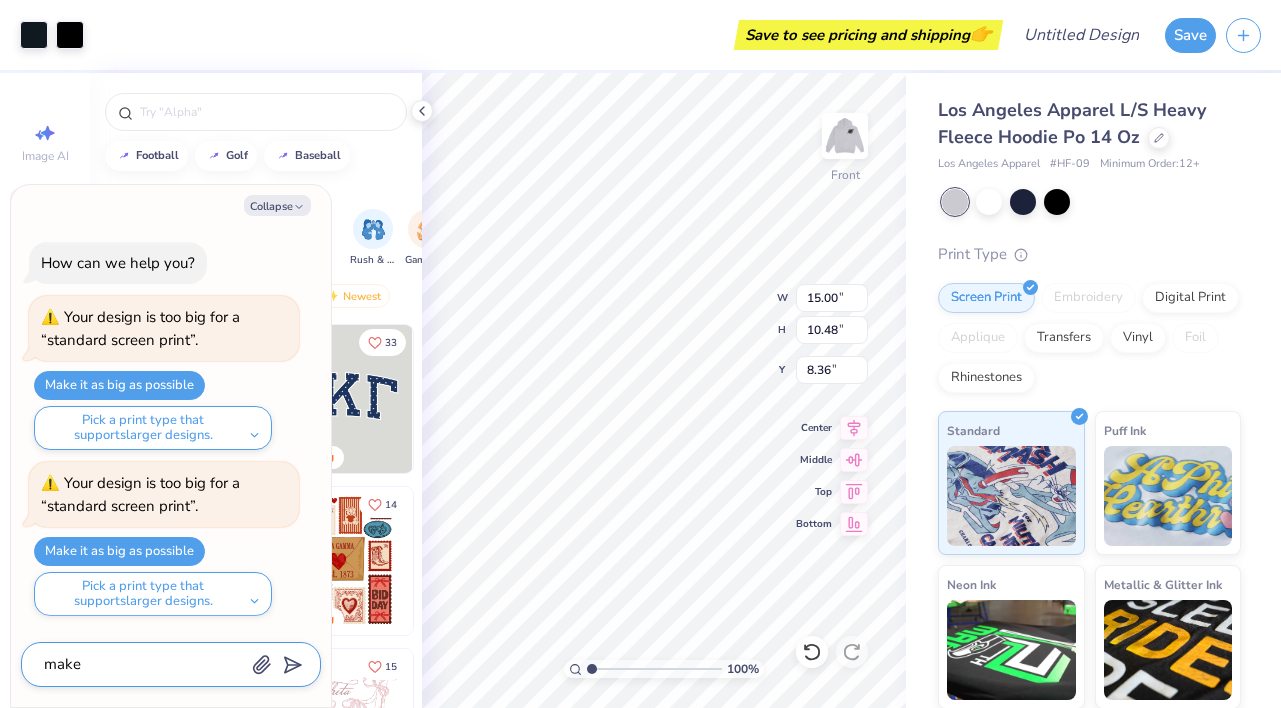 type on "x" 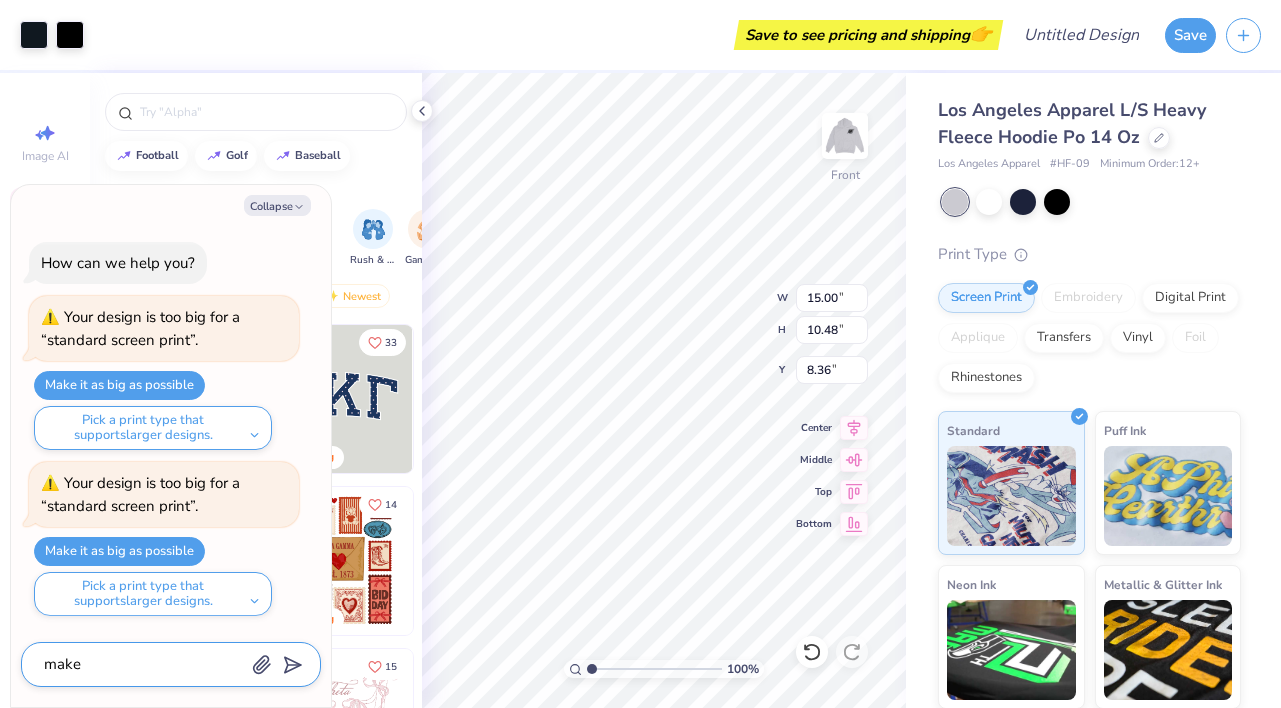 type on "make i" 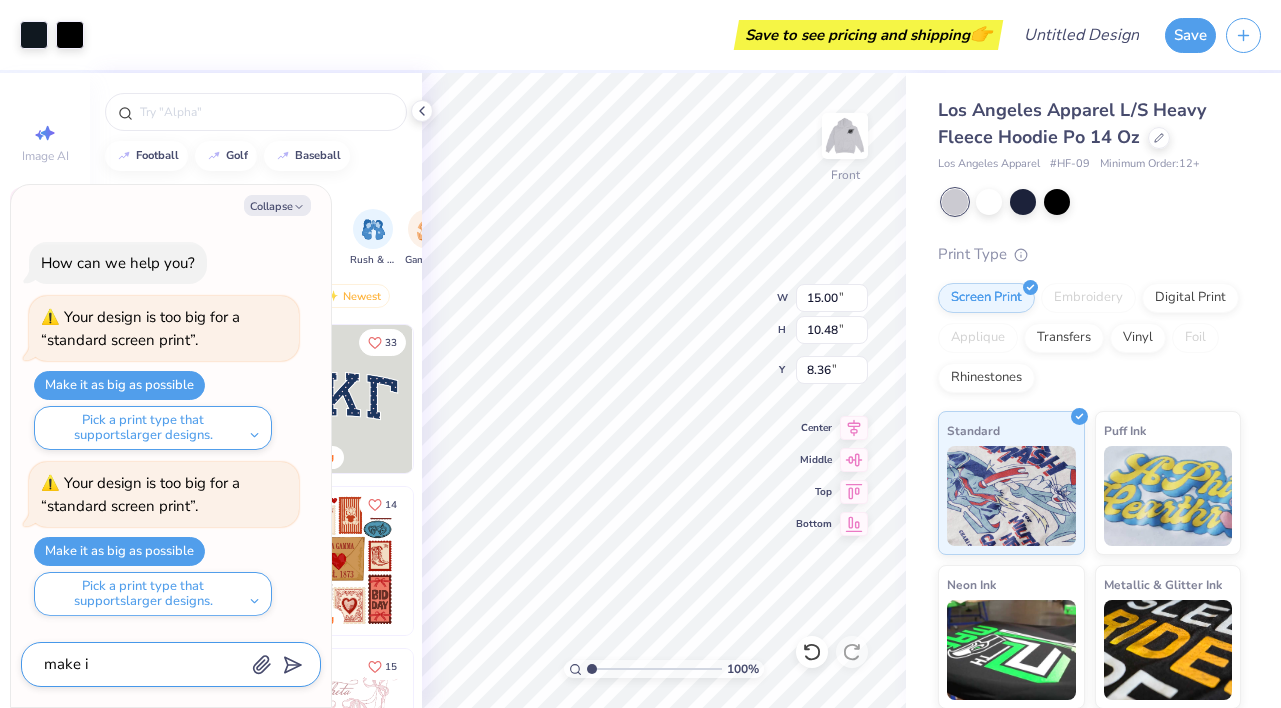 type on "x" 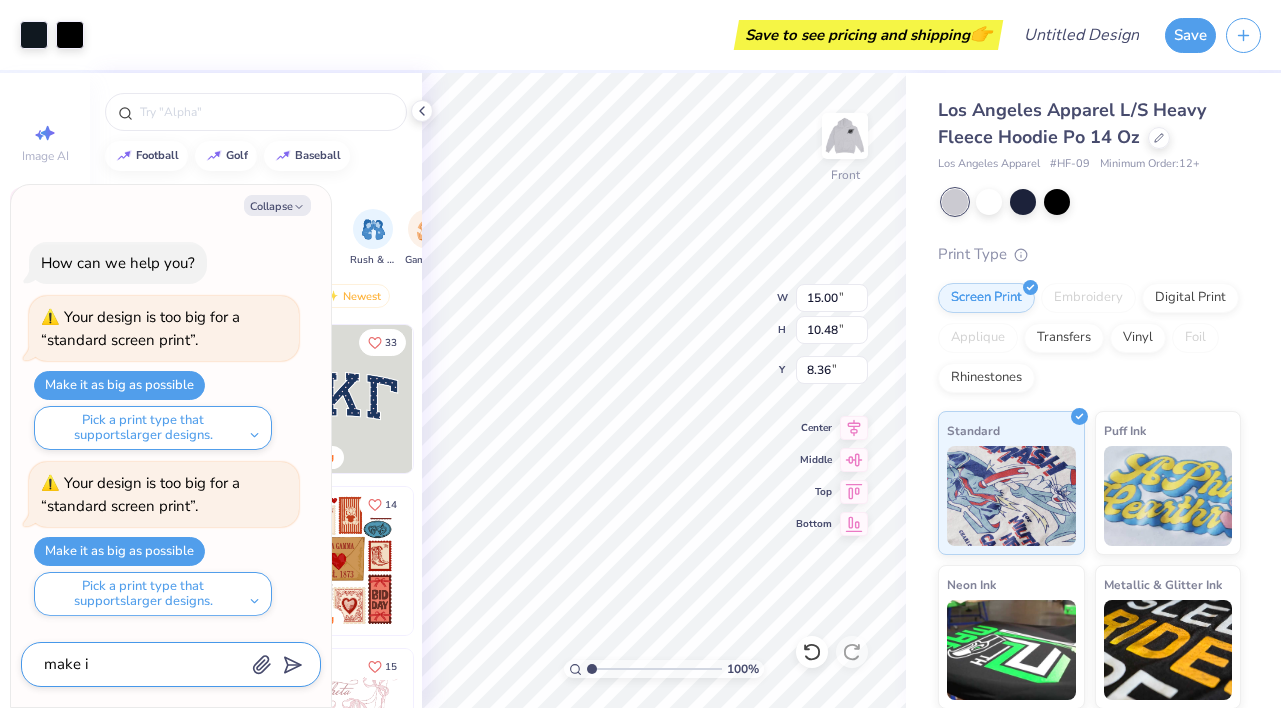 type on "make it" 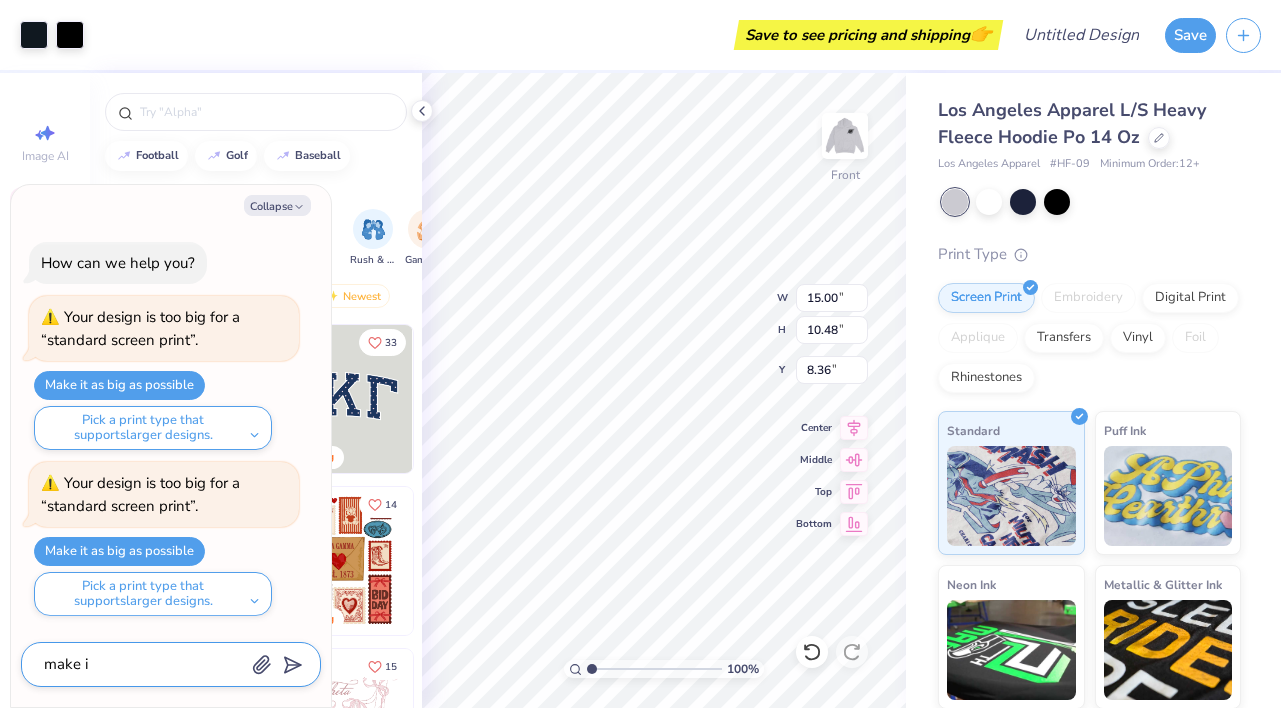 type on "x" 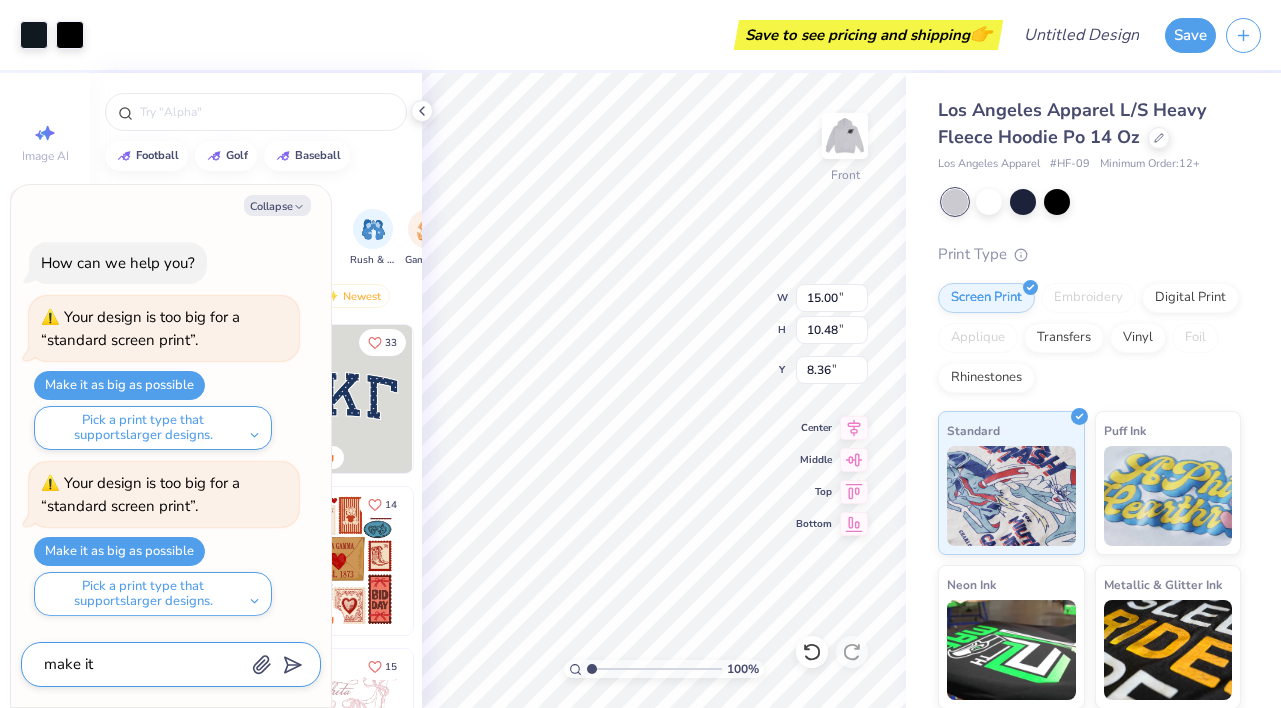 type on "make it" 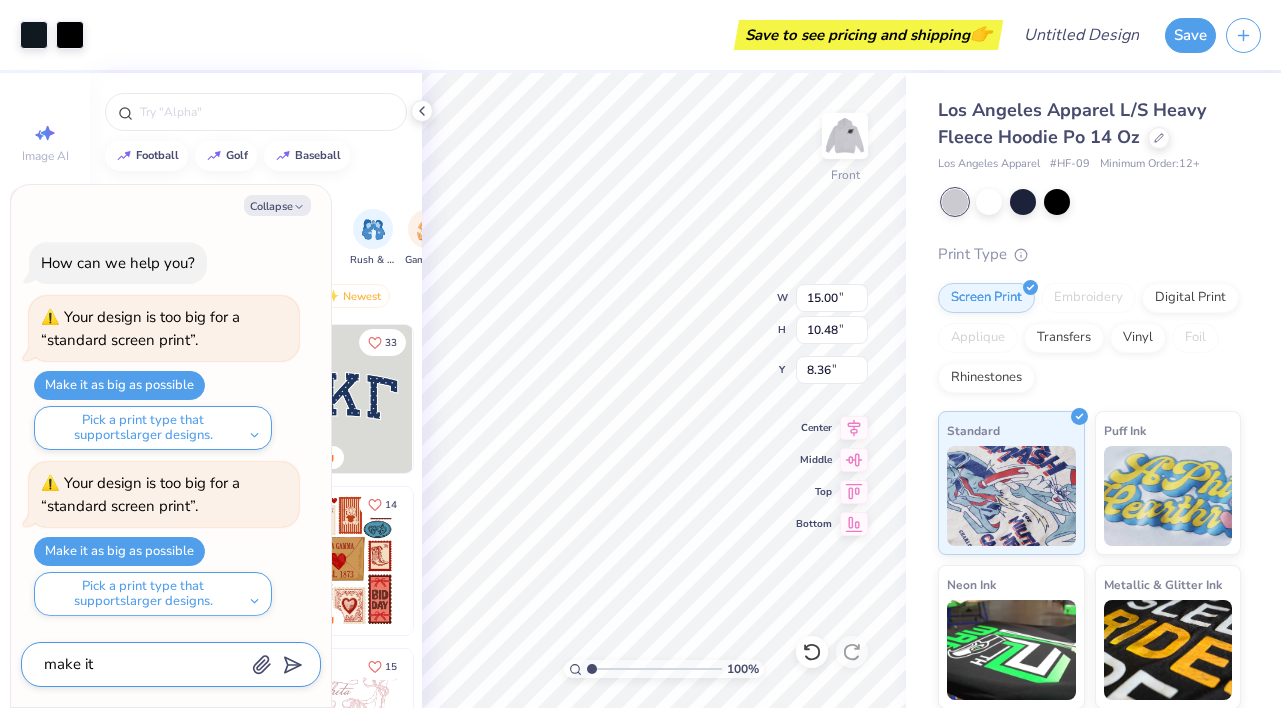 type on "x" 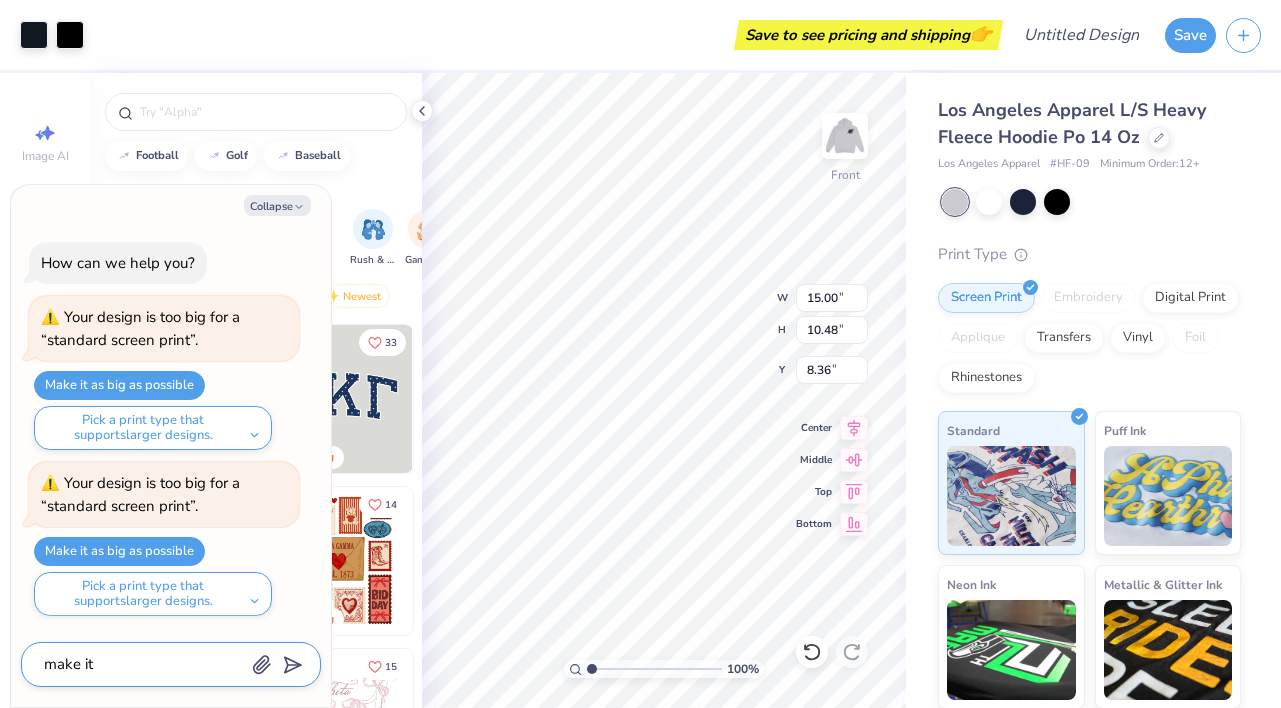type on "make it a" 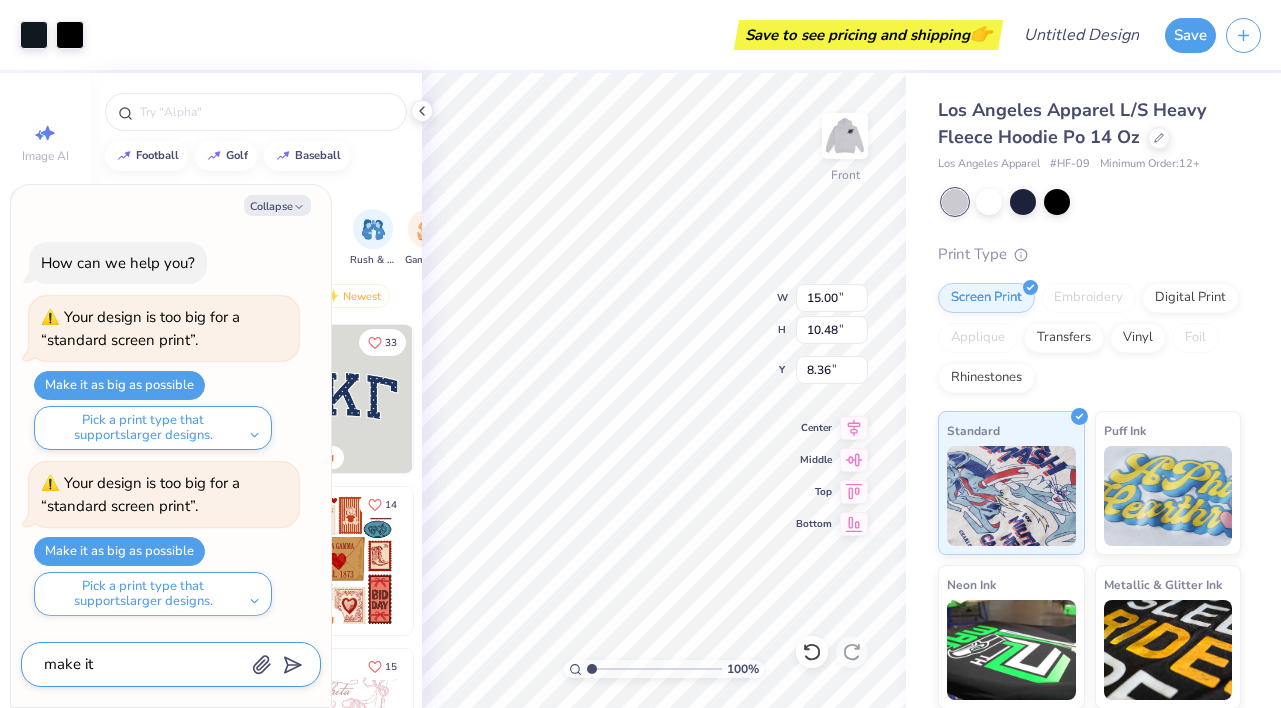 type on "x" 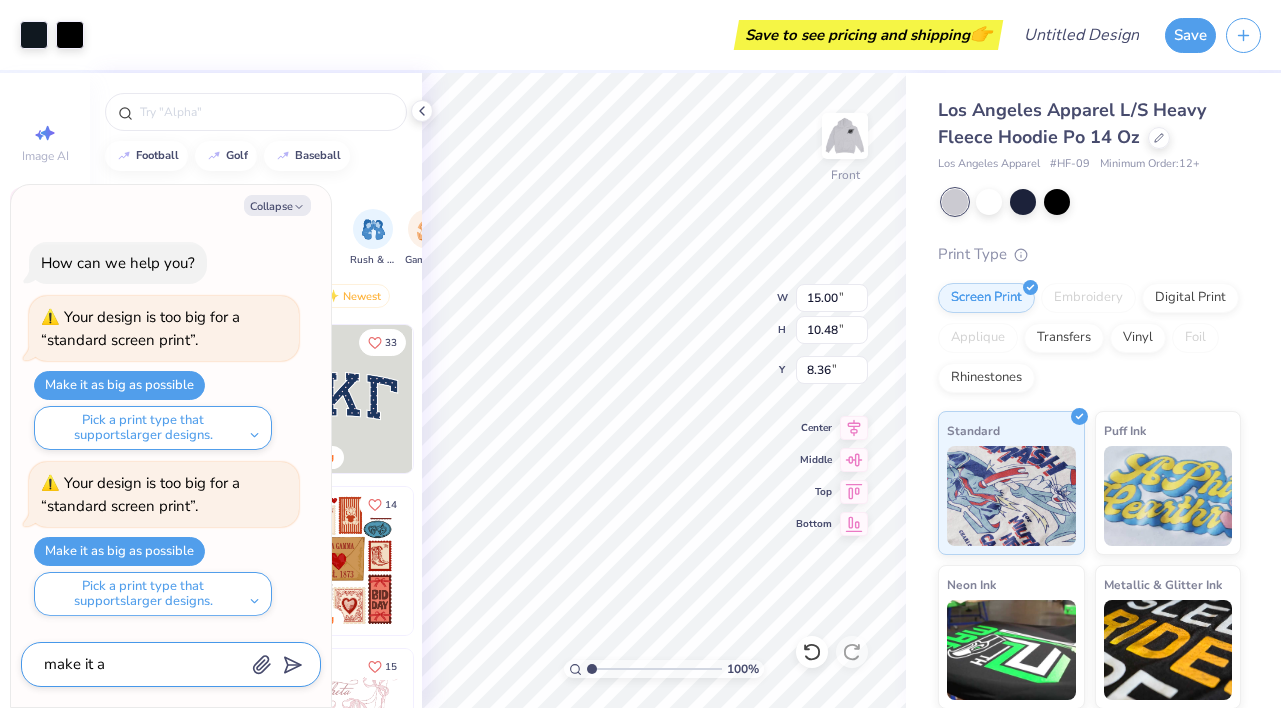 type on "make it as" 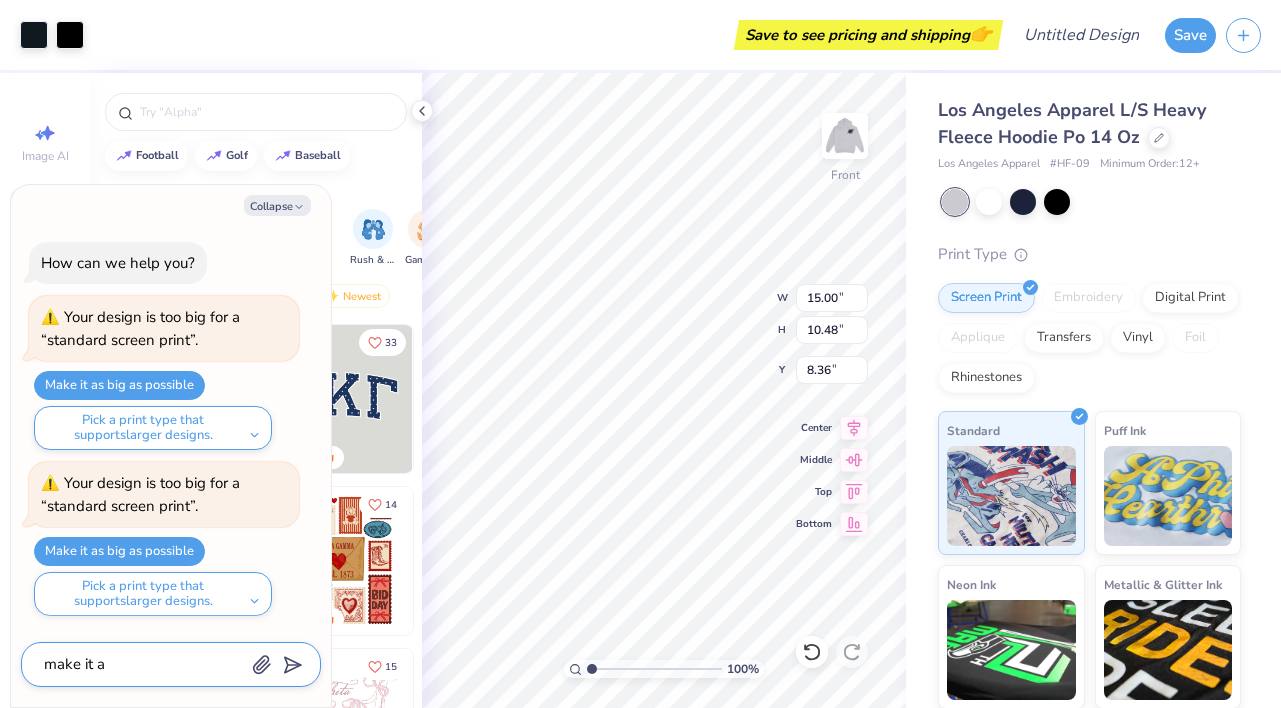 type on "x" 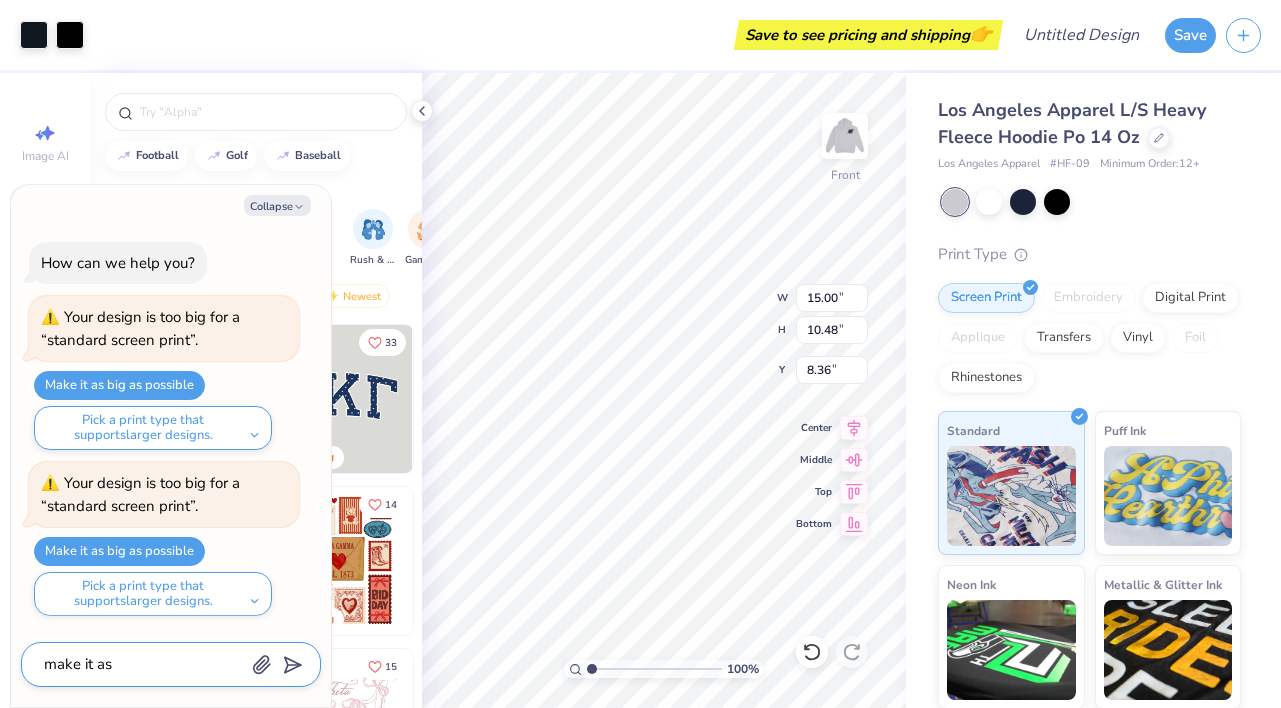 type on "make it as" 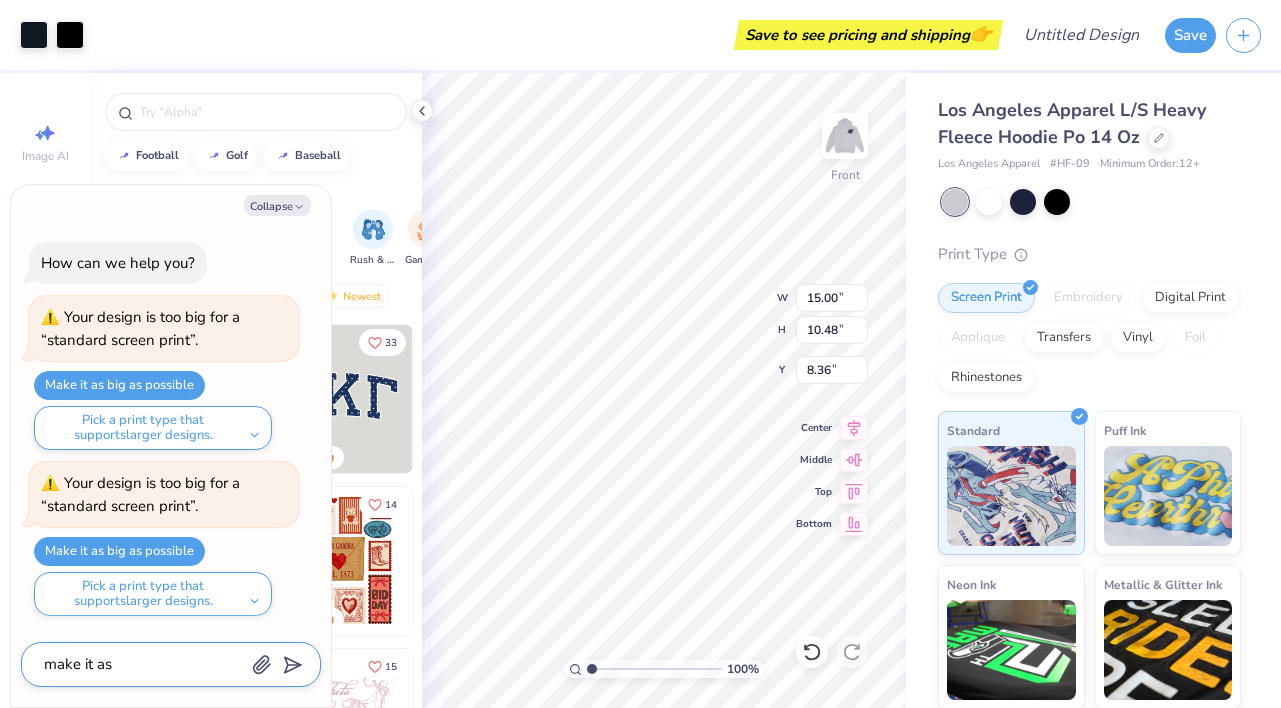 type on "x" 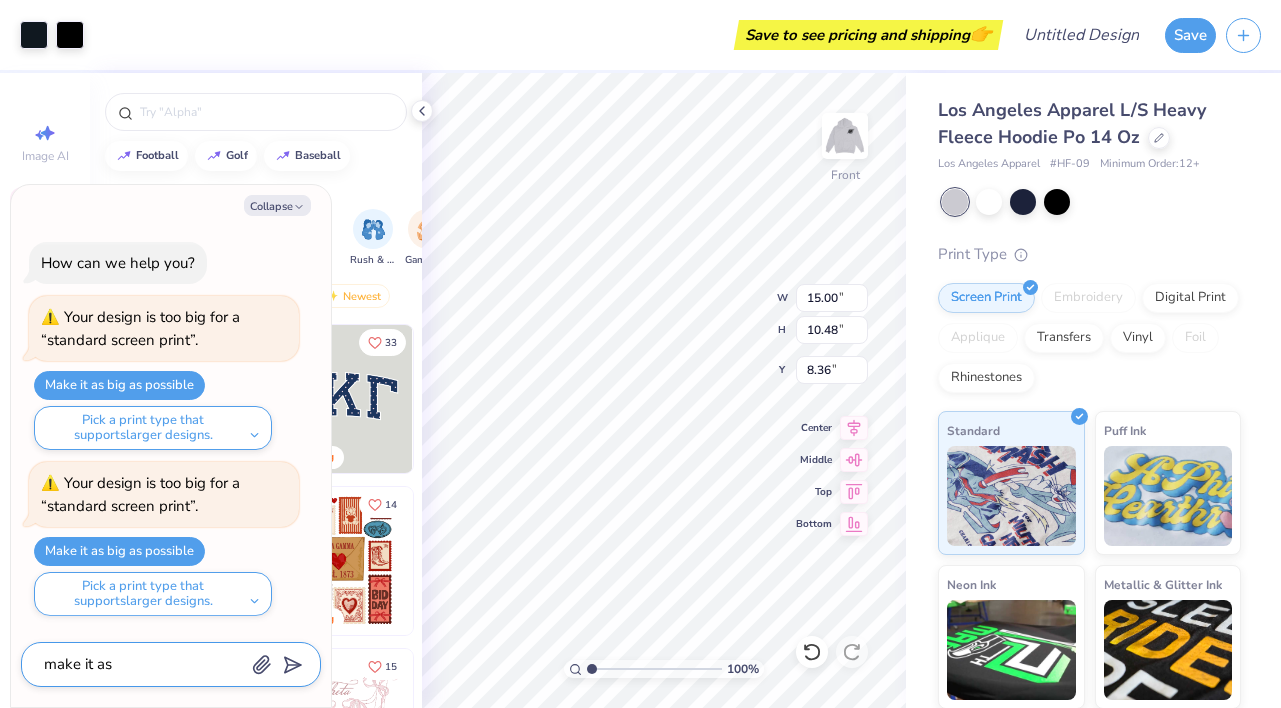 type on "make it as b" 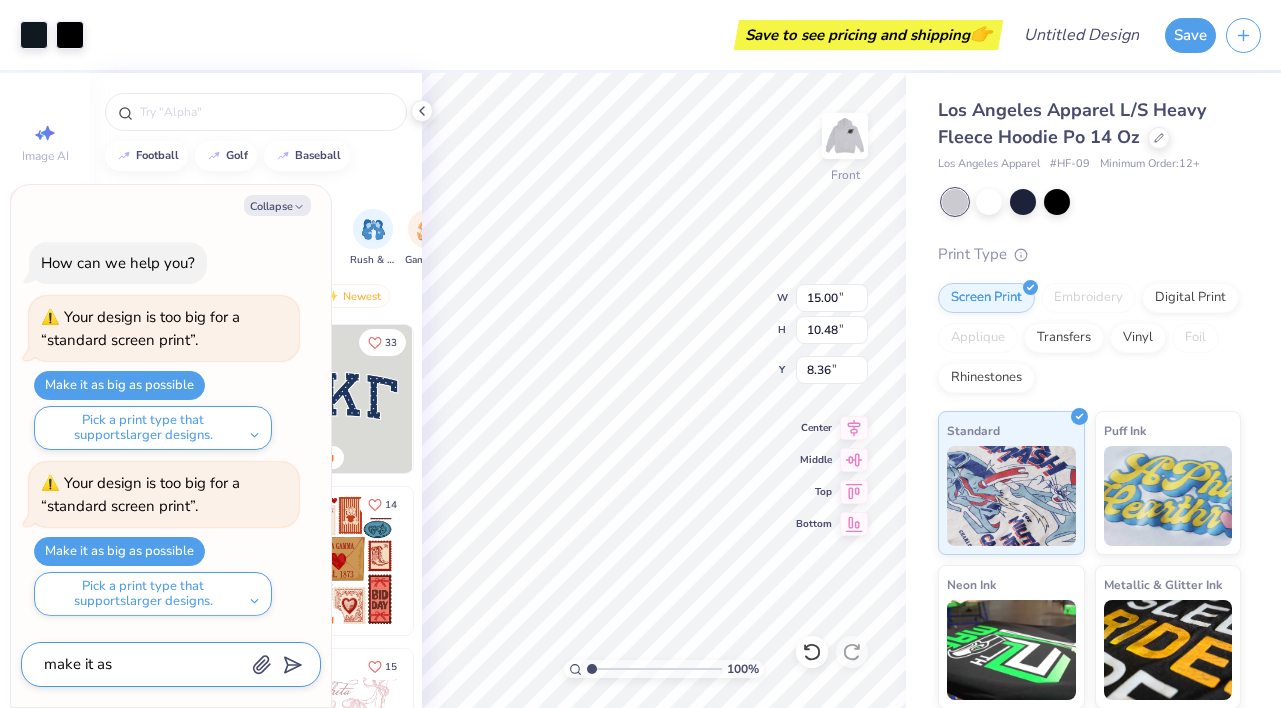 type on "x" 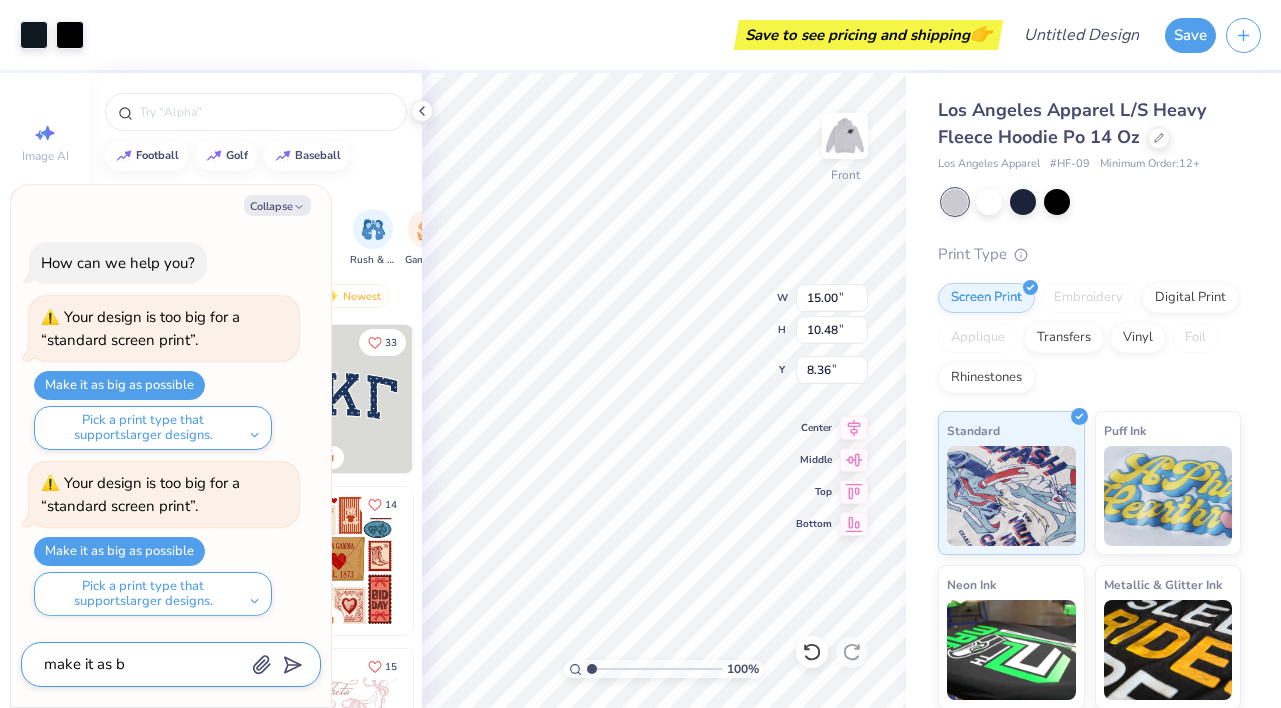 type on "make it as bi" 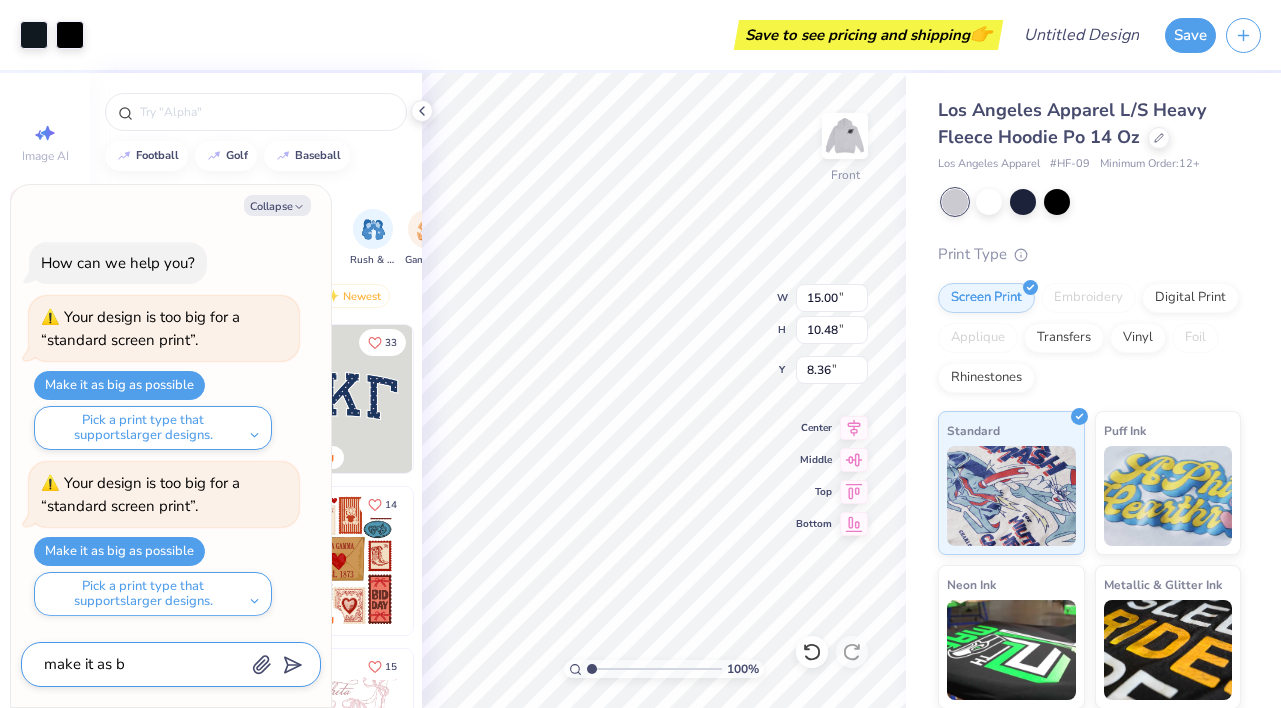 type on "x" 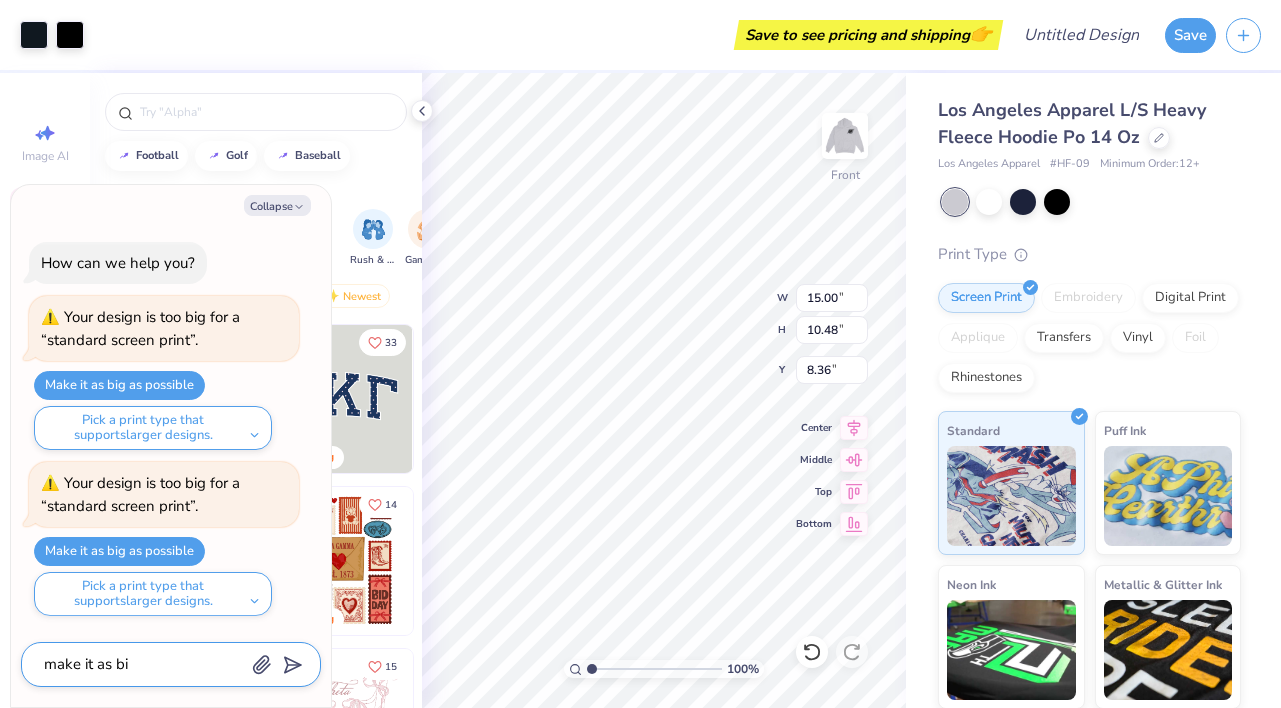 type on "make it as big" 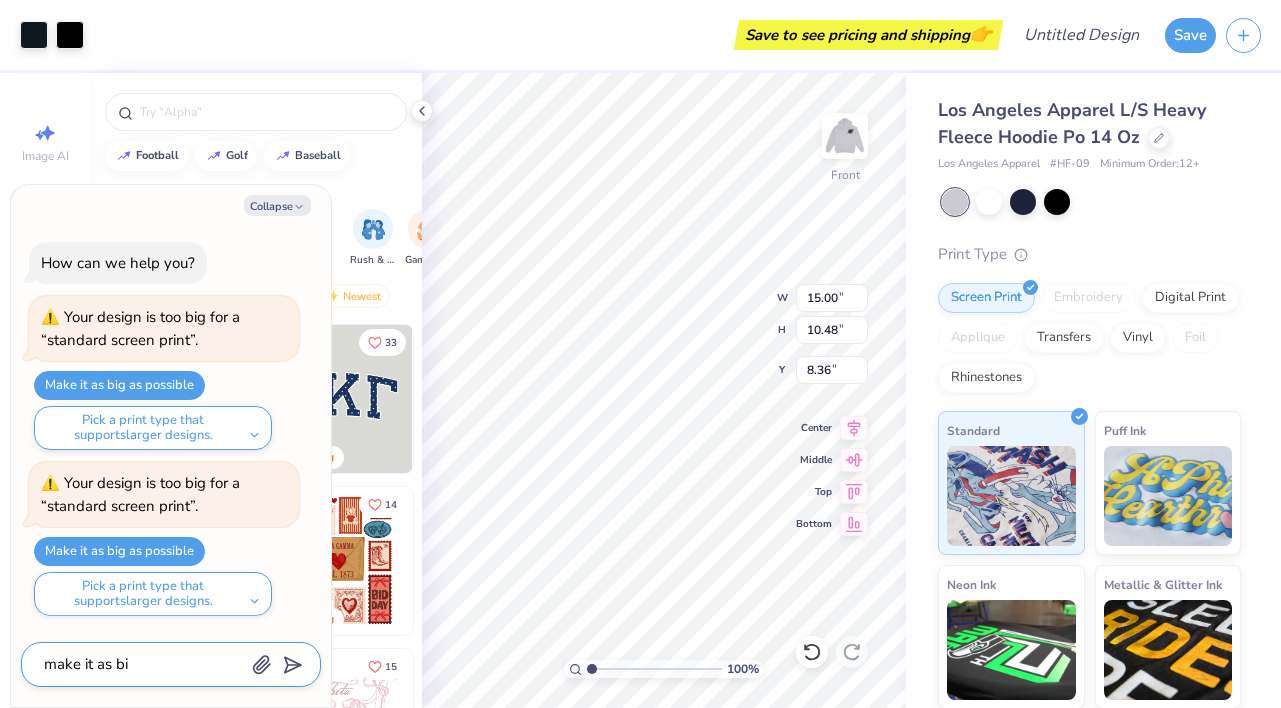 type on "x" 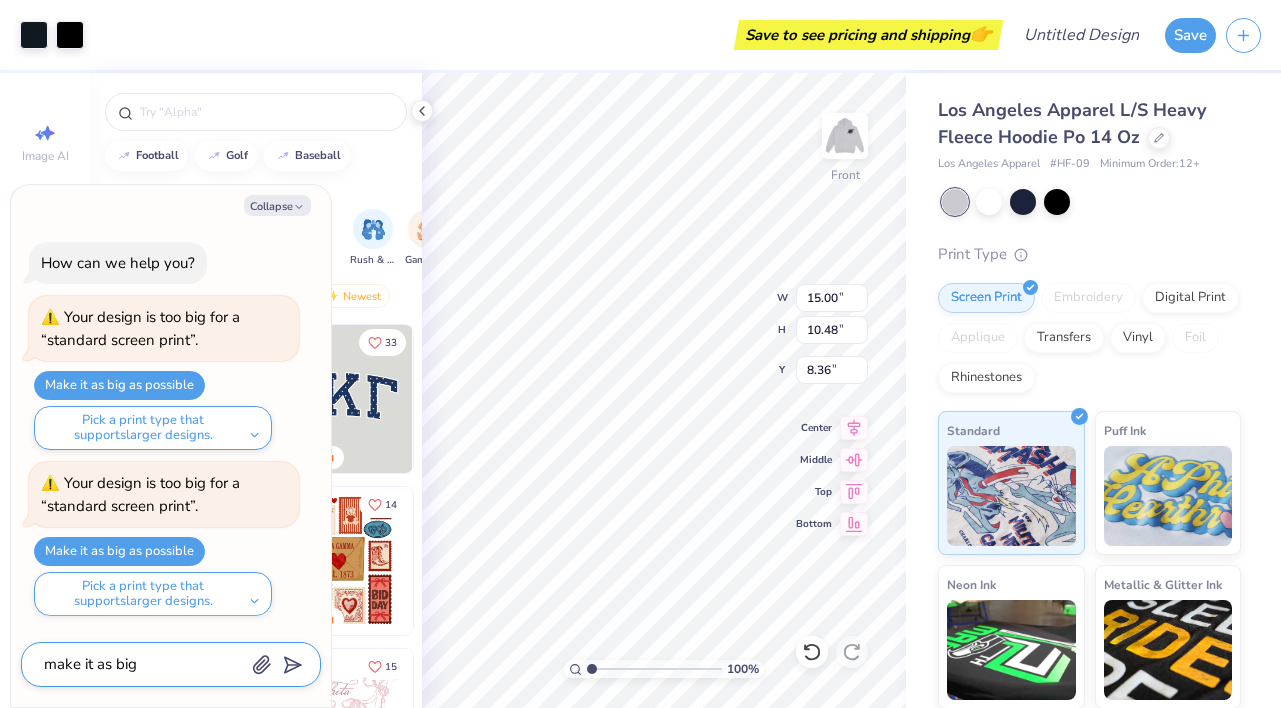 type on "make it as big" 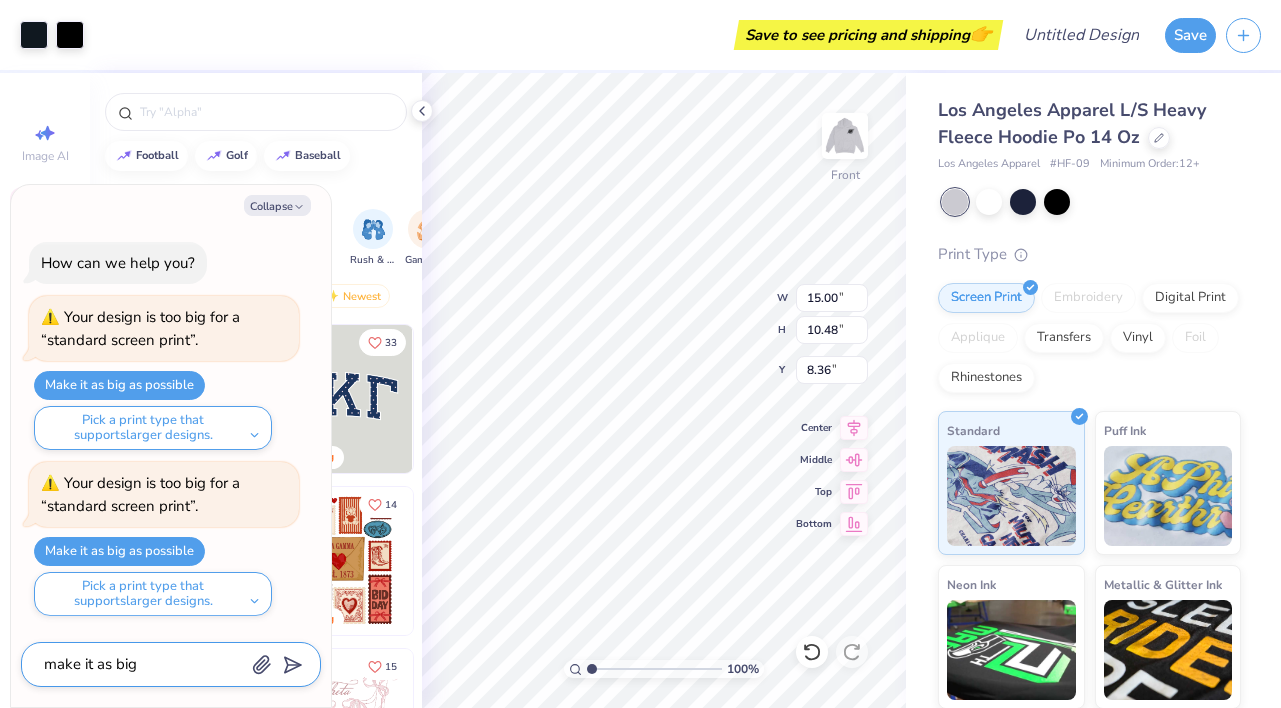 type on "x" 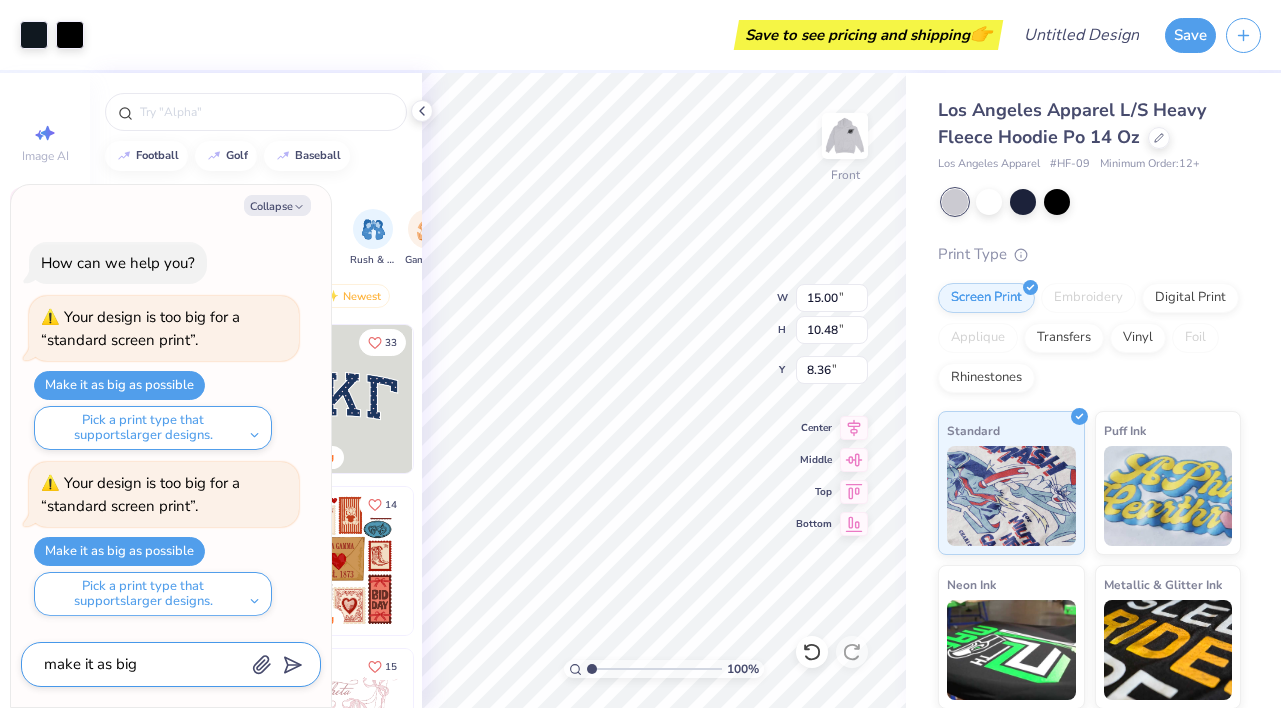 type on "make it as big a" 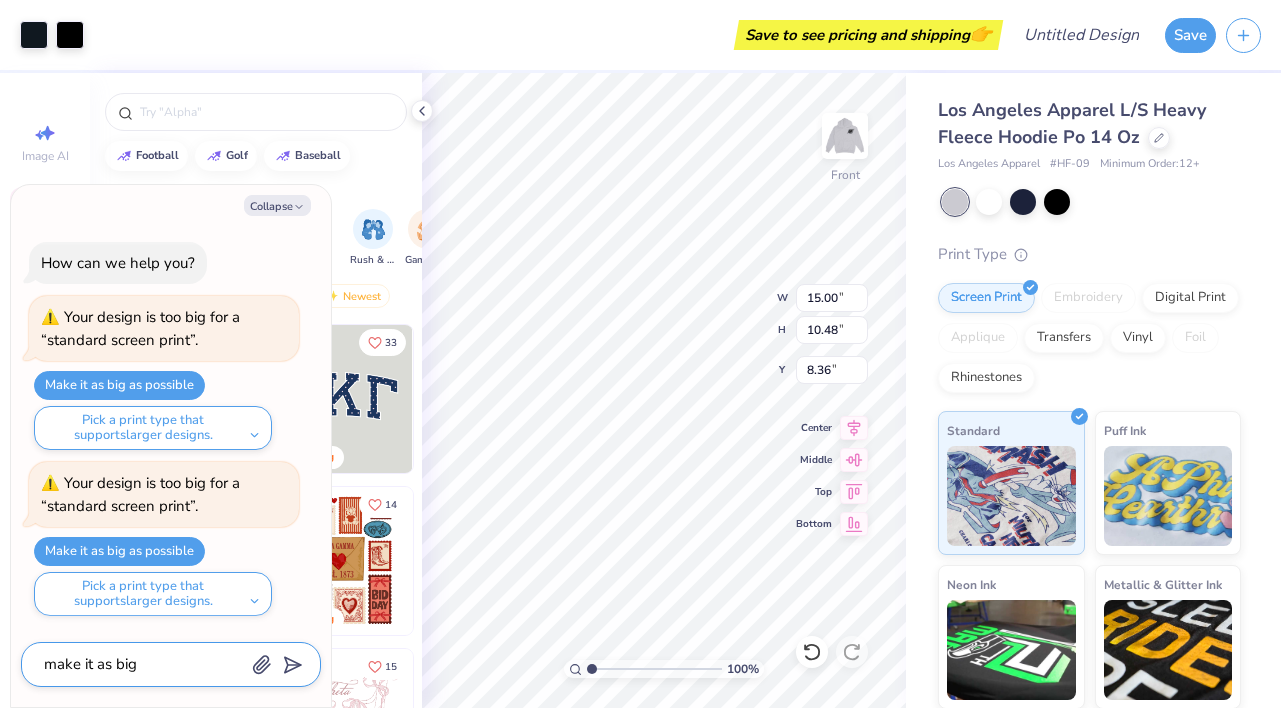 type on "x" 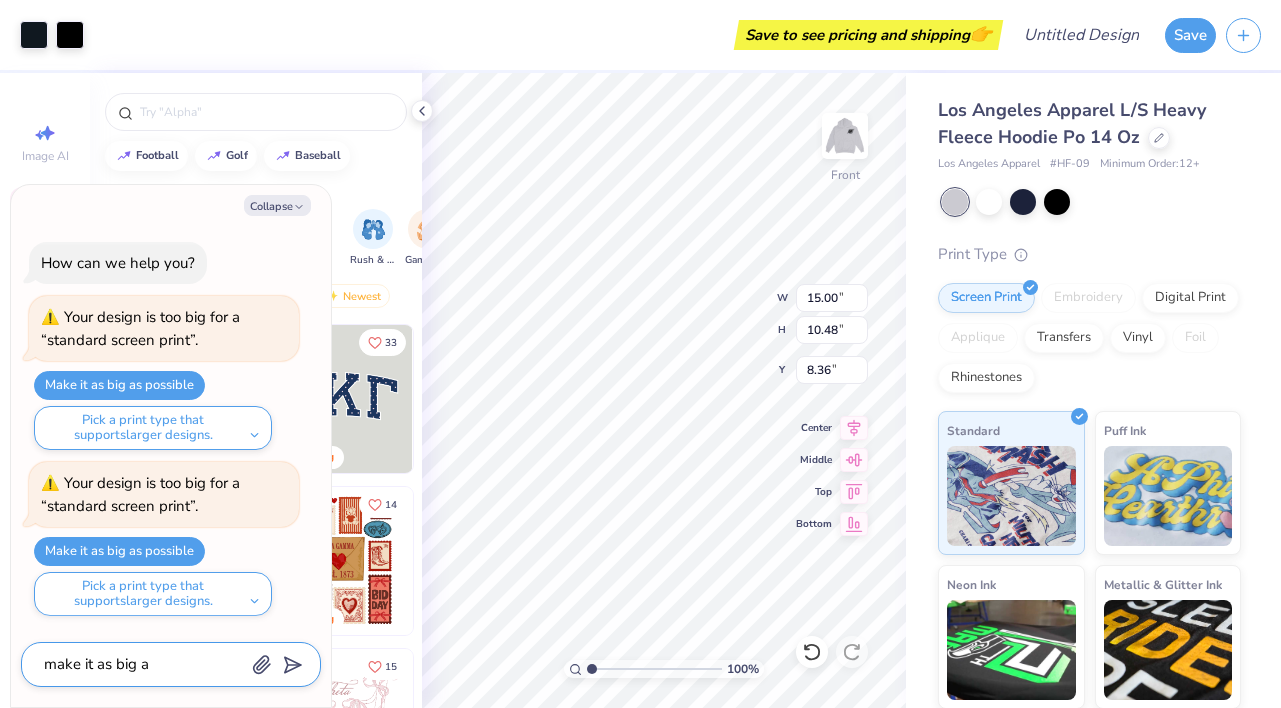 type on "make it as big as" 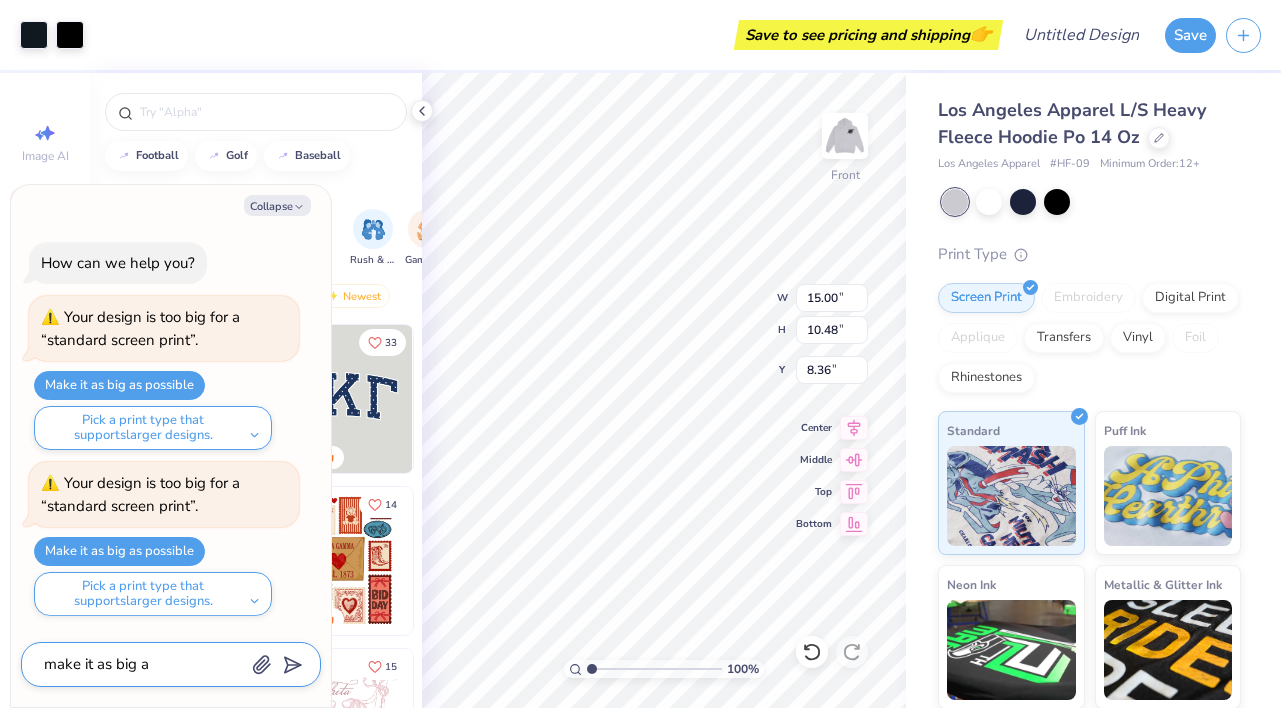 type on "x" 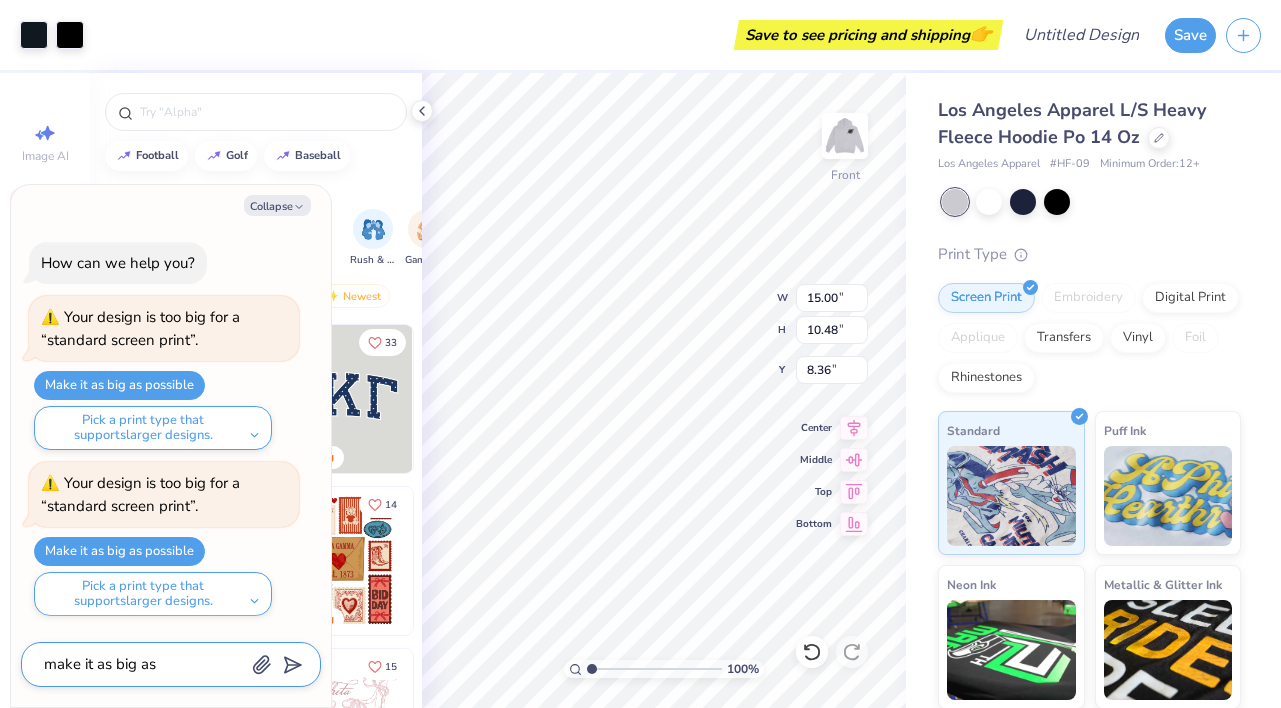 type on "make it as big as" 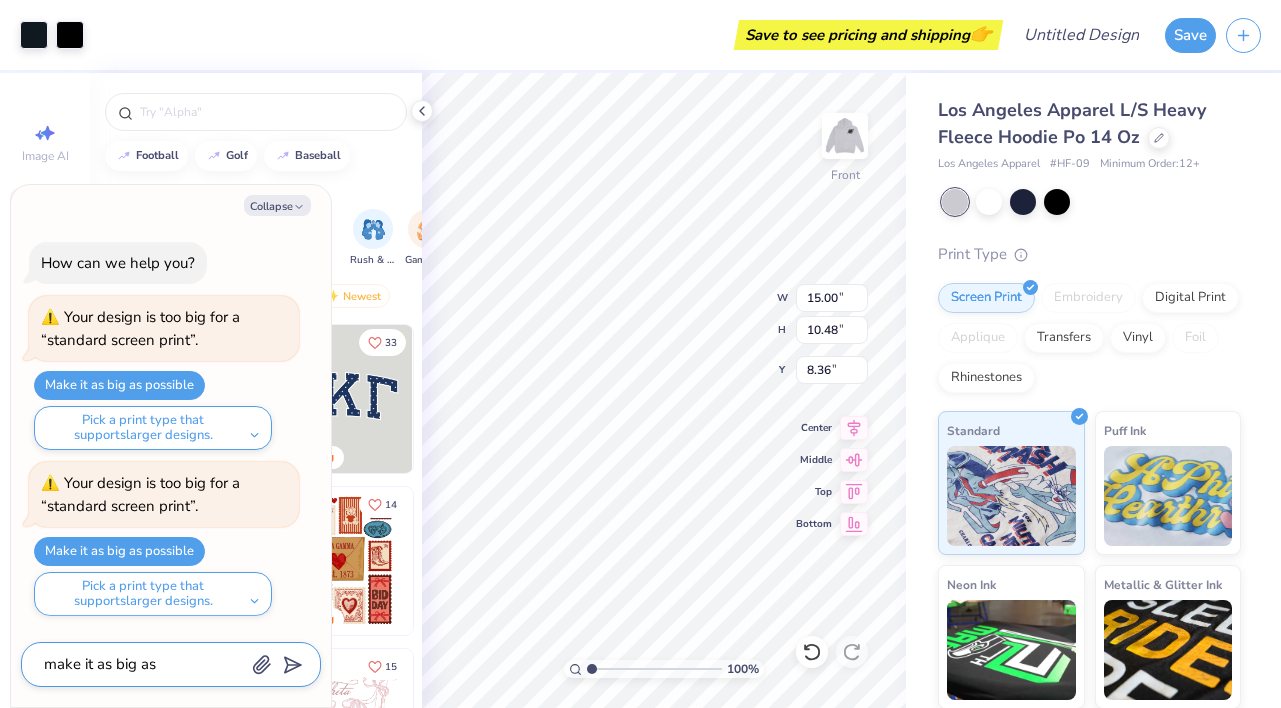 type on "x" 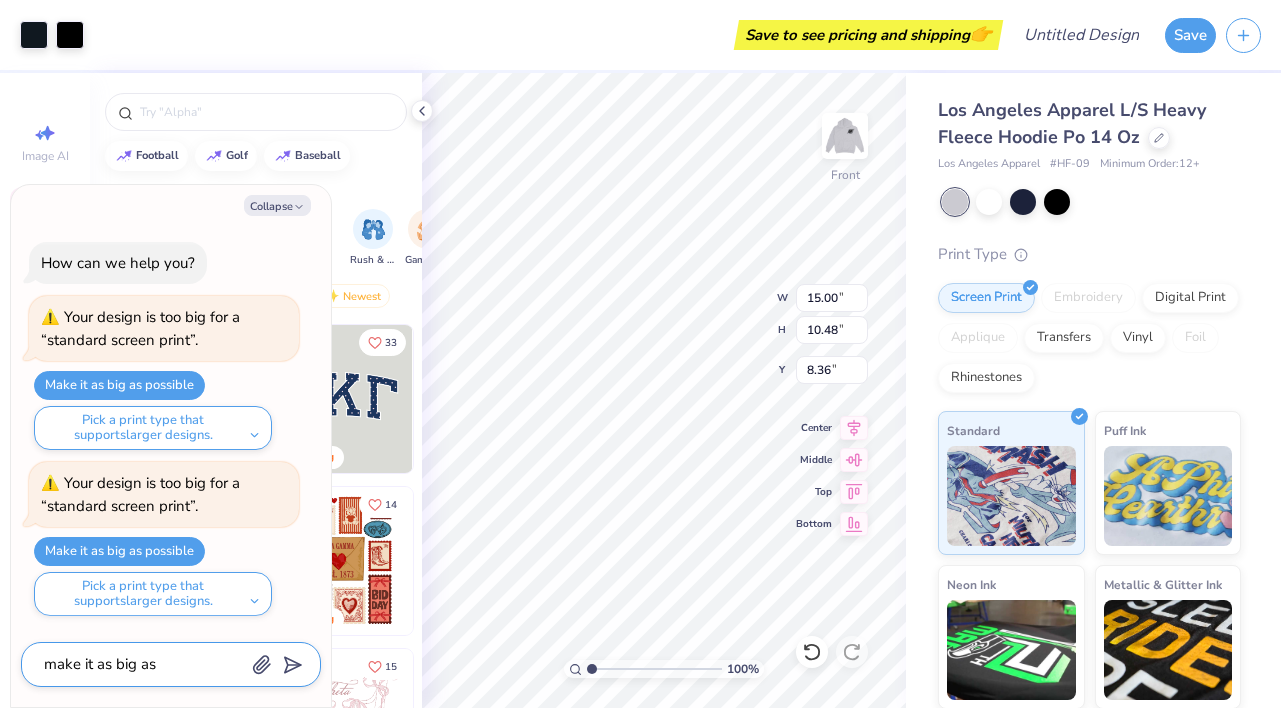 type on "make it as big as p" 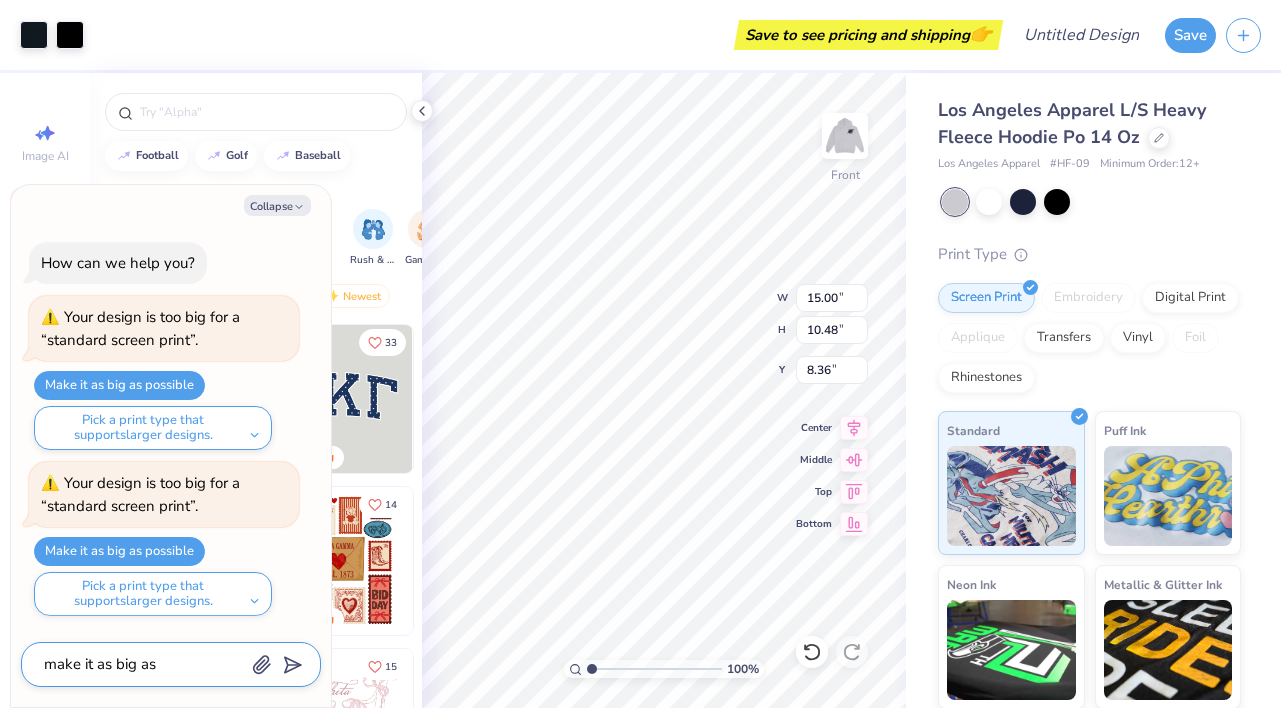 type on "x" 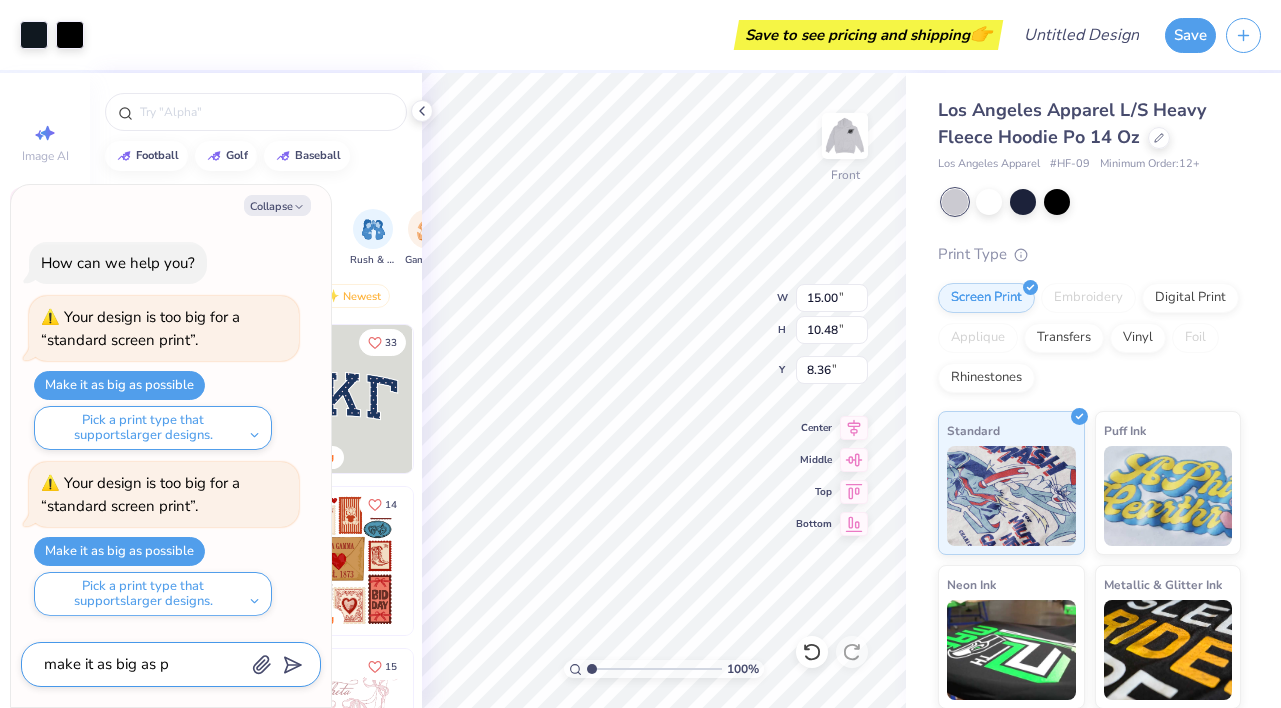 type on "make it as big as po" 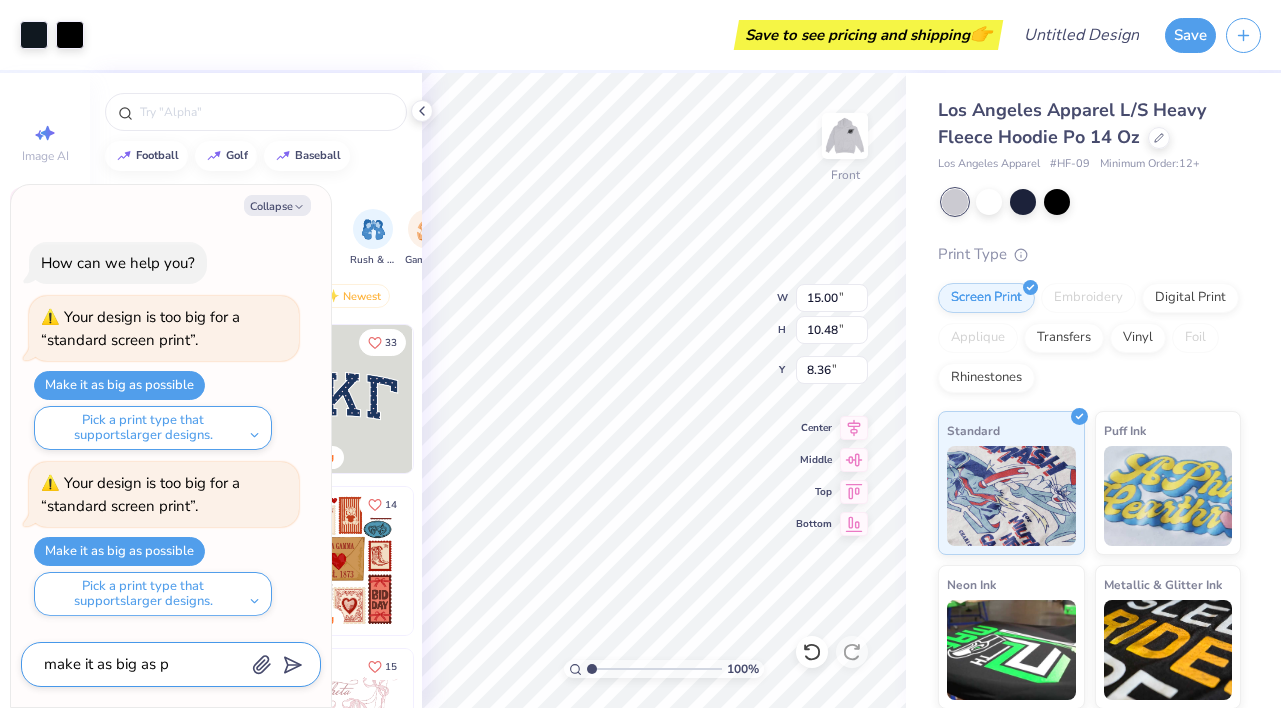 type on "x" 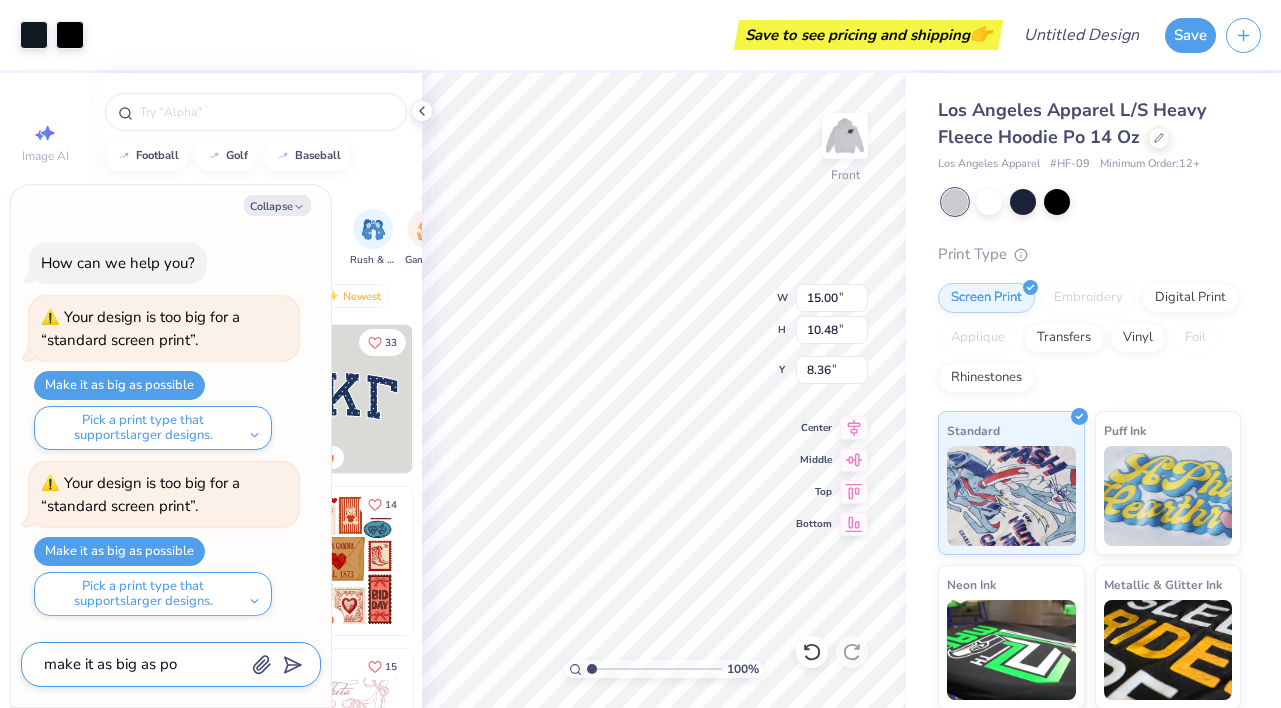 type on "make it as big as pos" 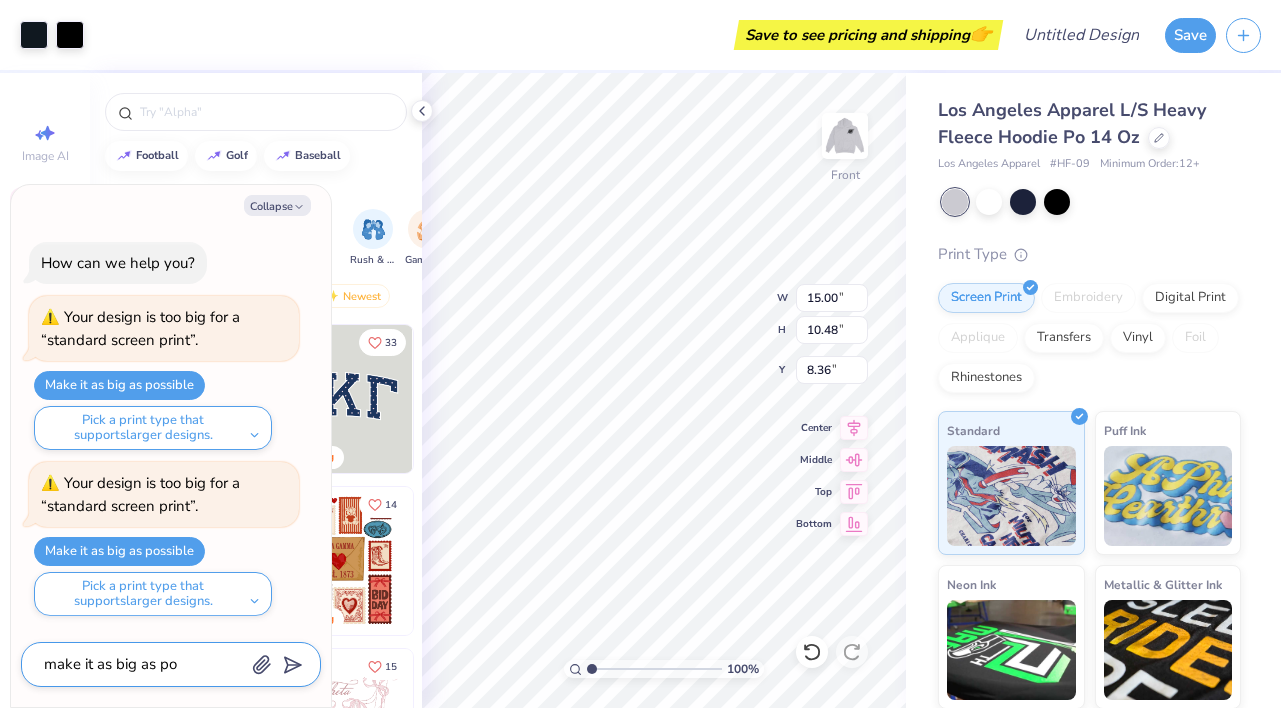 type on "x" 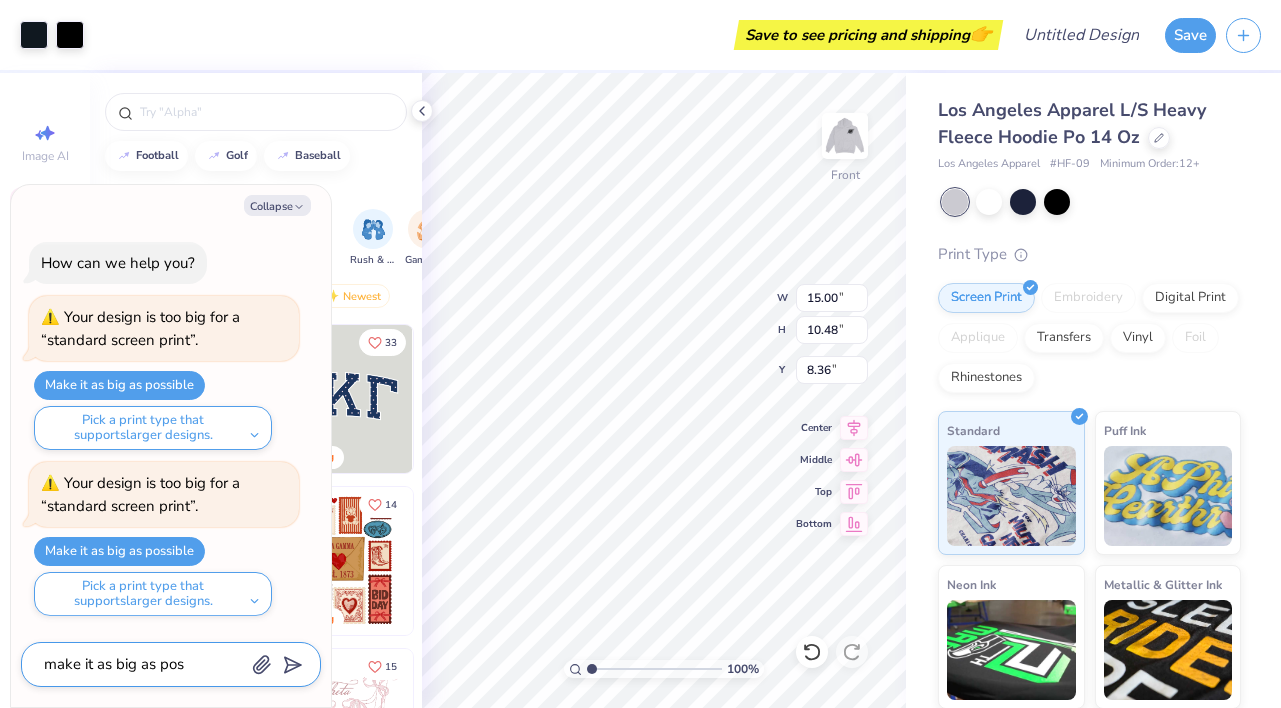 type on "make it as big as poss" 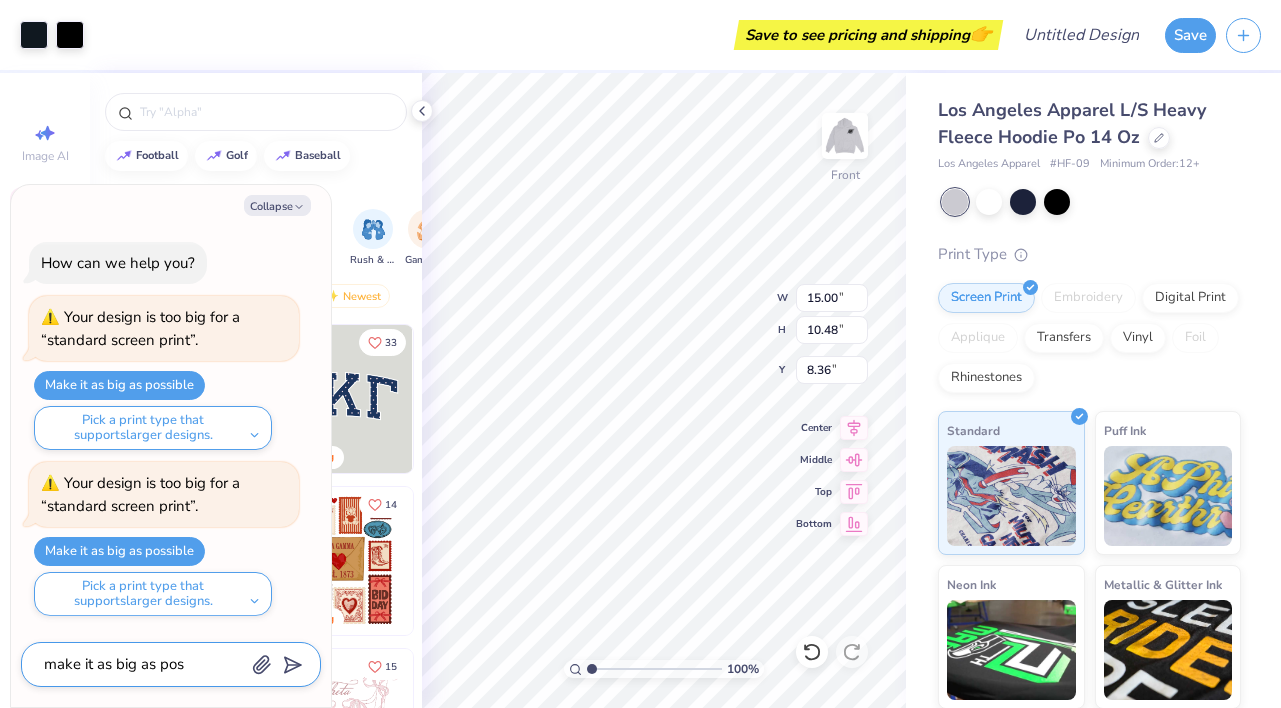 type on "x" 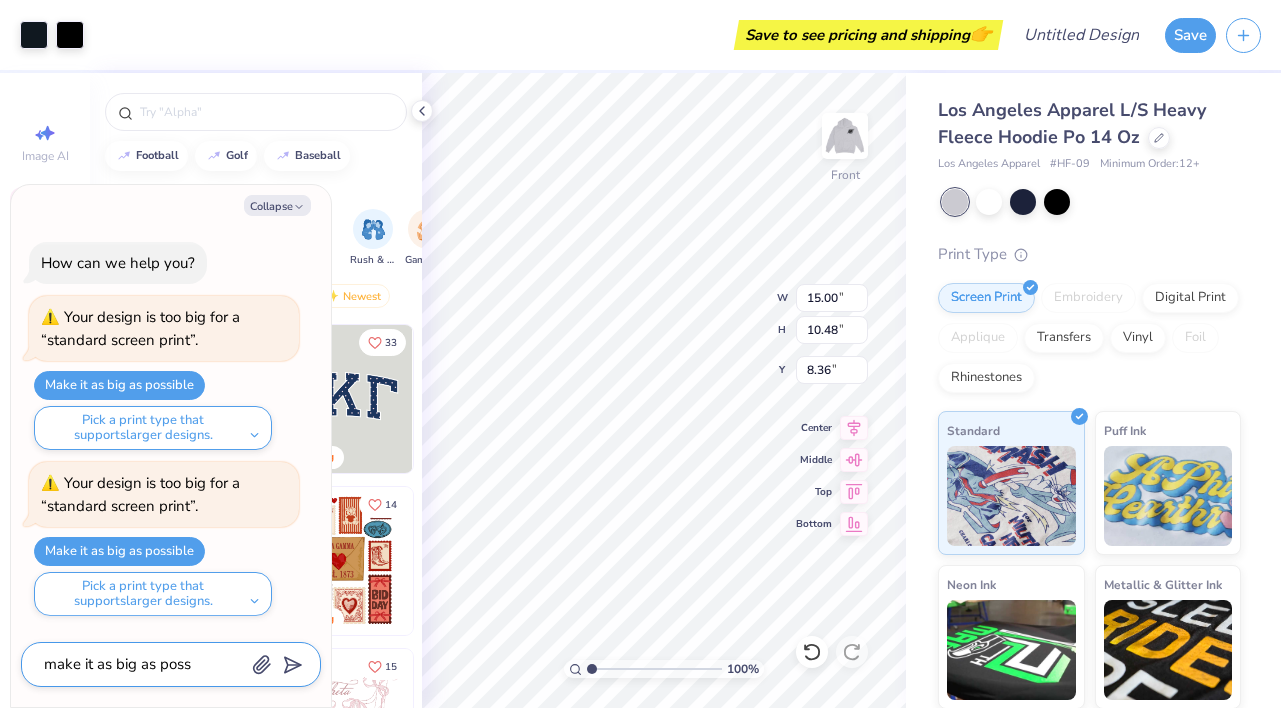 type on "make it as big as posss" 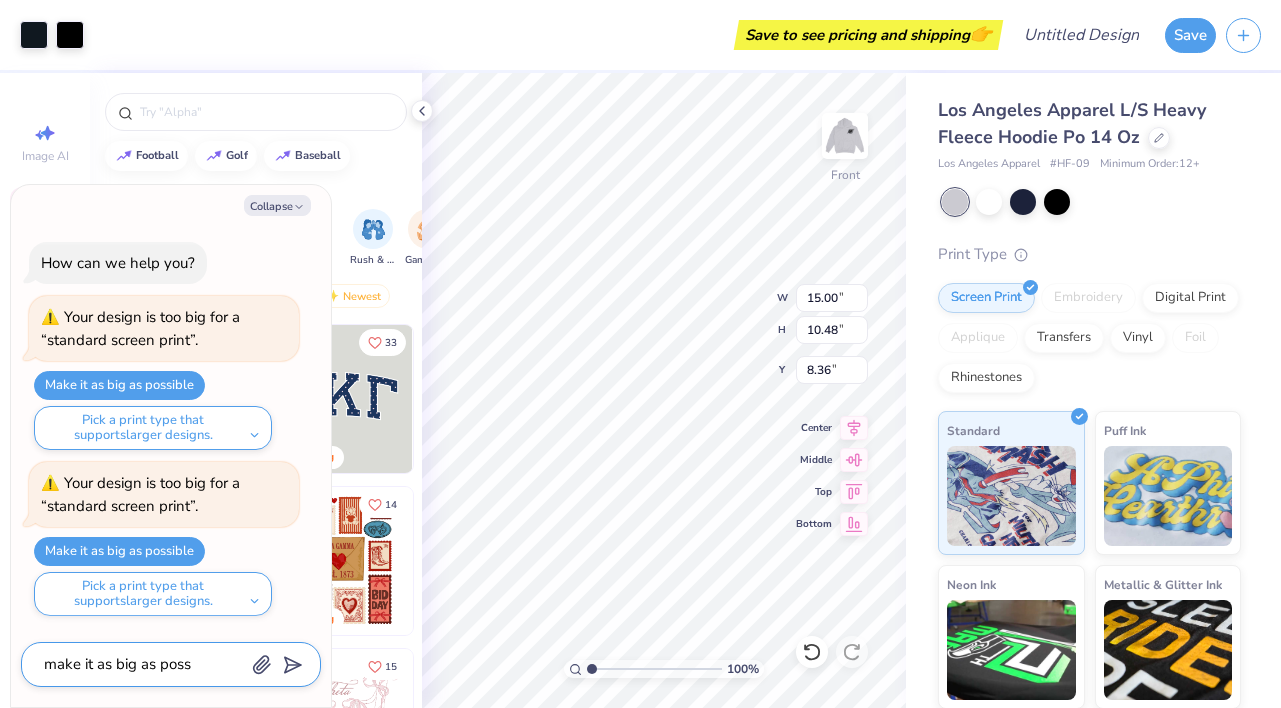 type on "x" 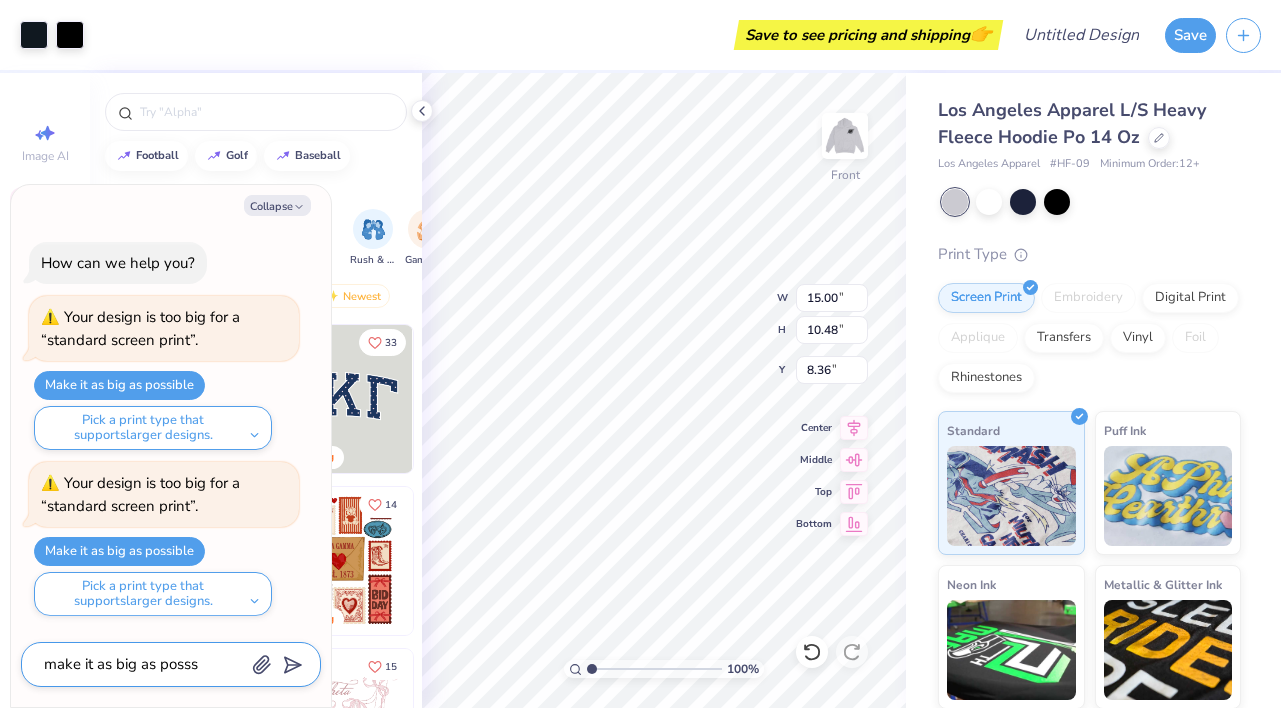 type on "make it as big as posssi" 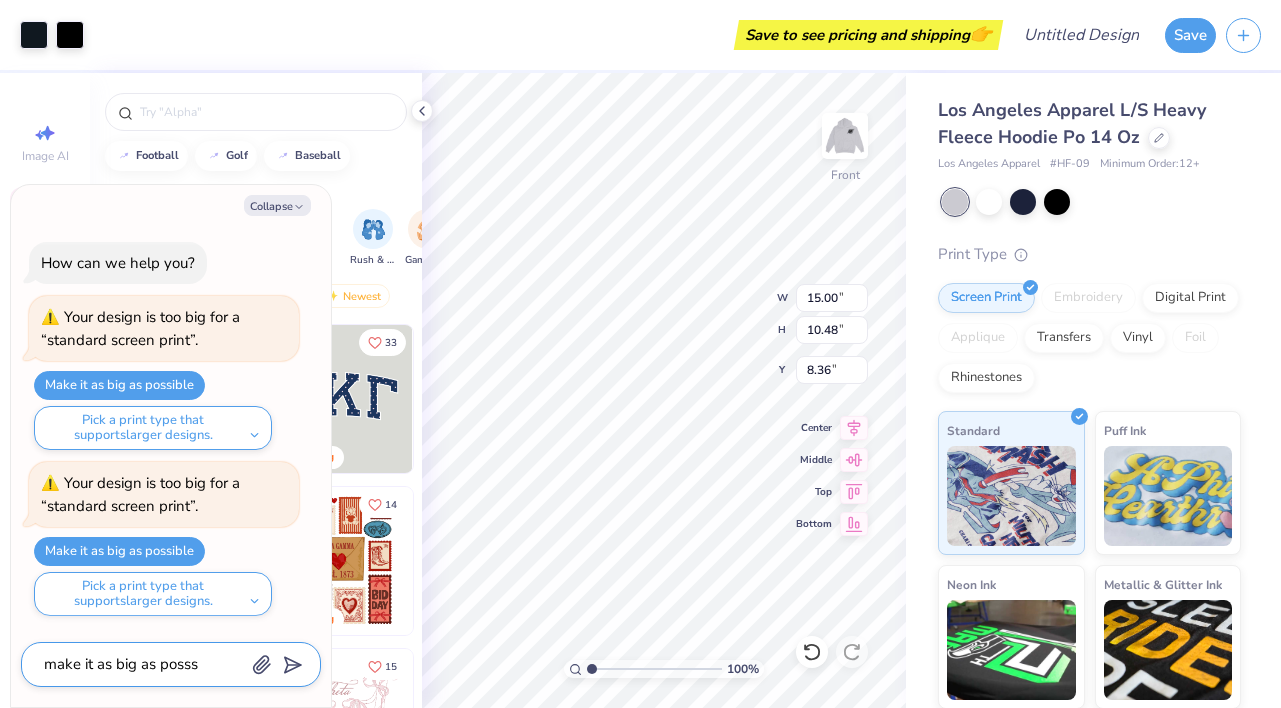 type on "x" 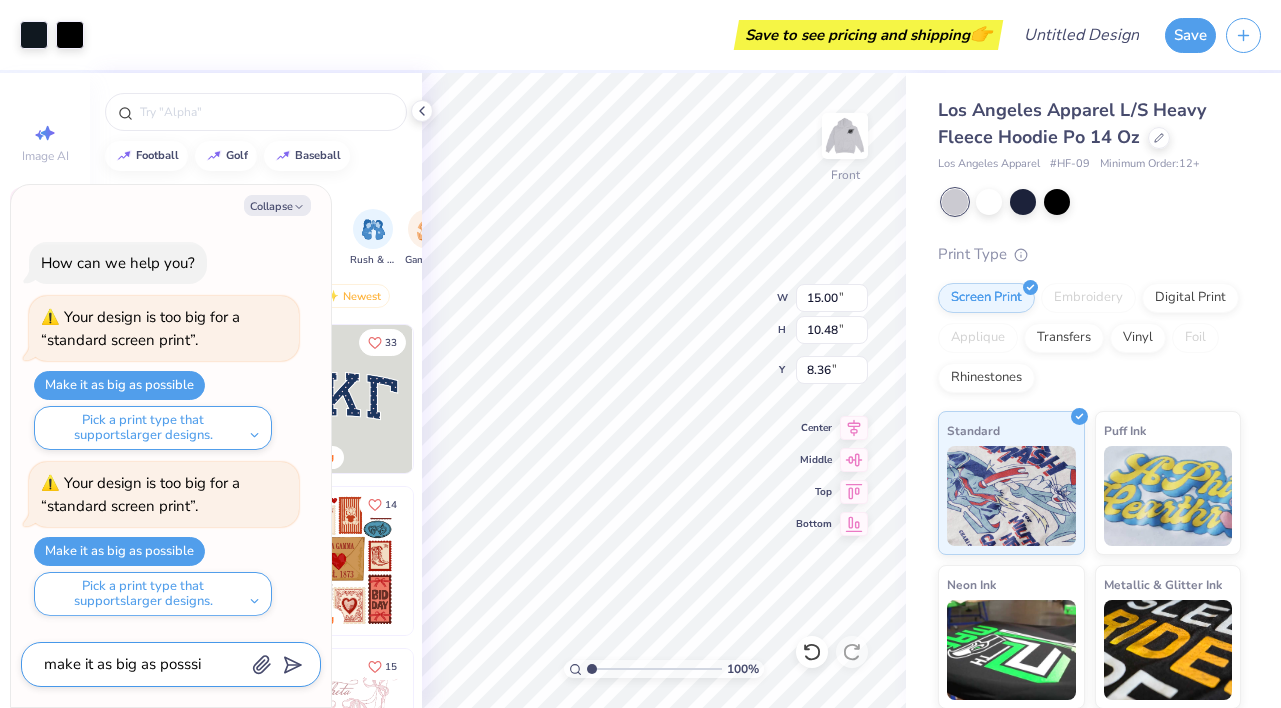 type on "make it as big as posssib" 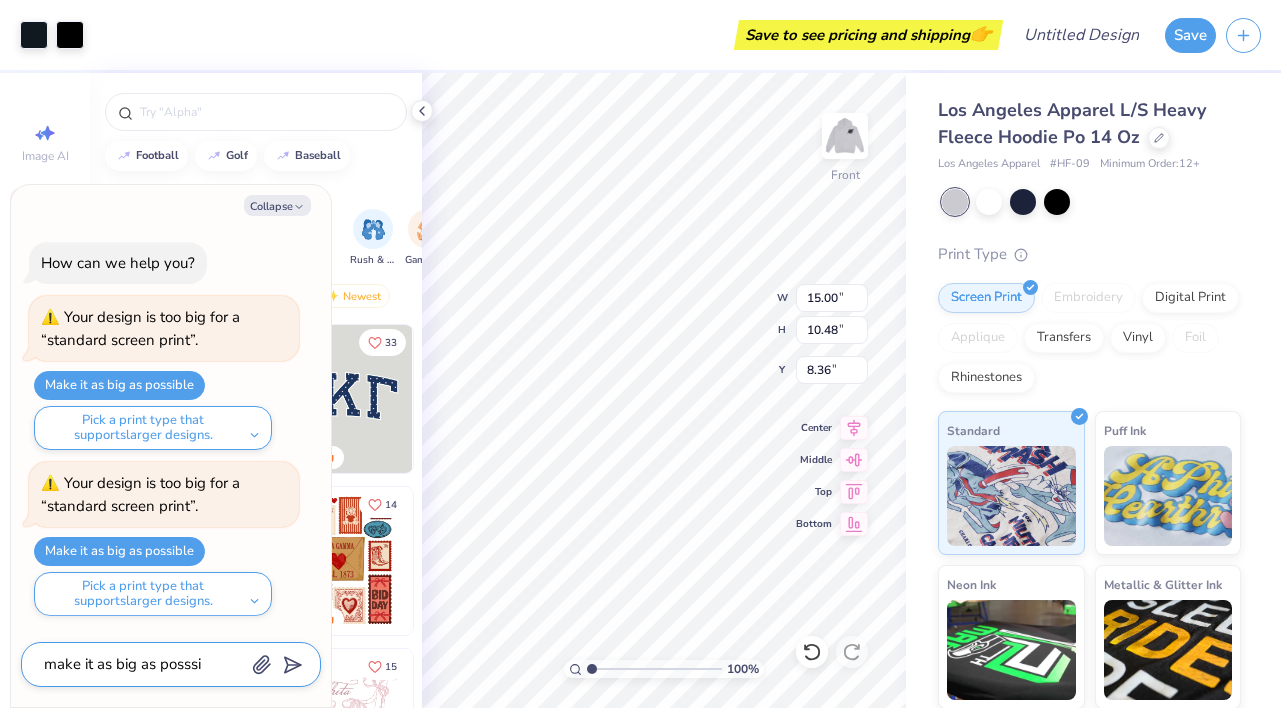 type on "x" 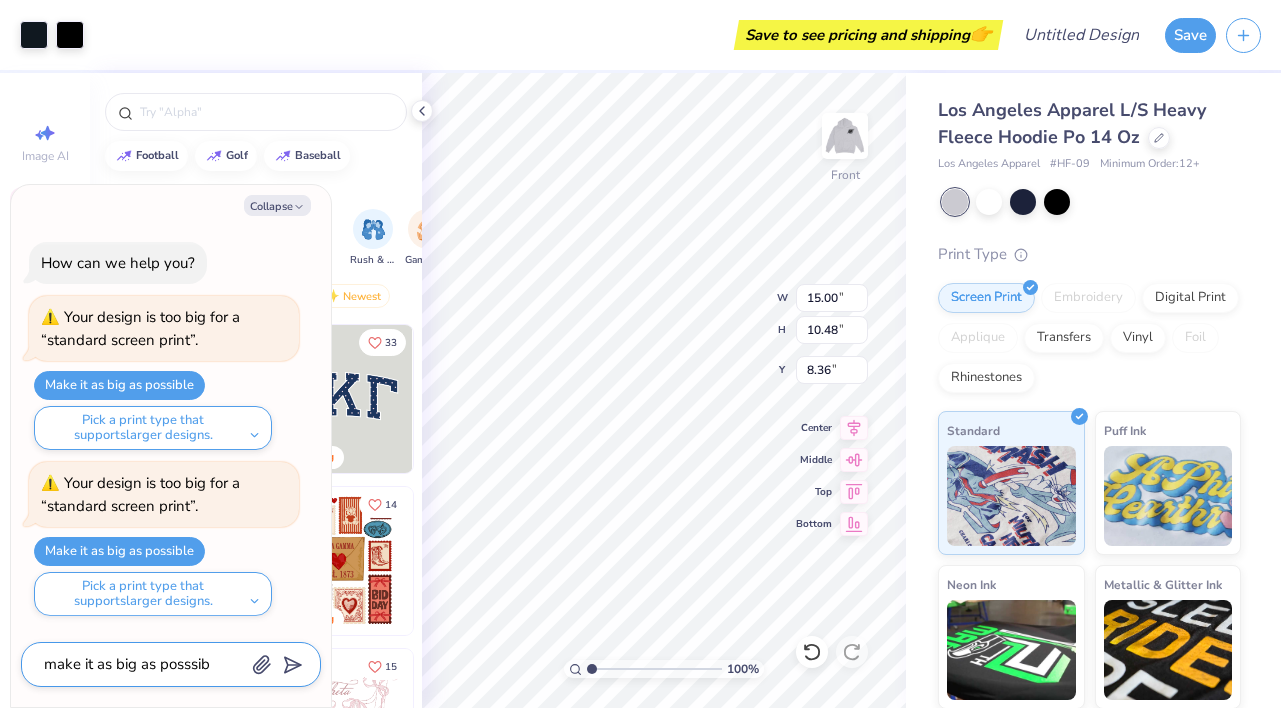 type on "make it as big as posssibl" 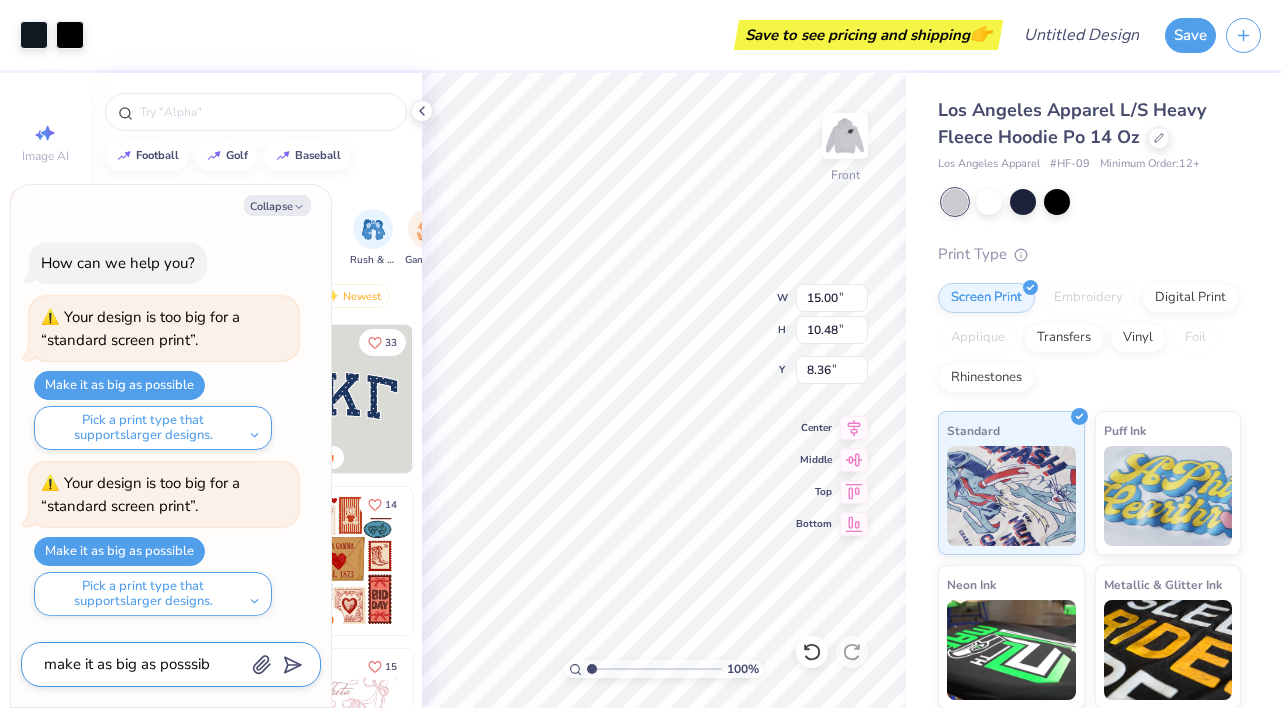 type on "x" 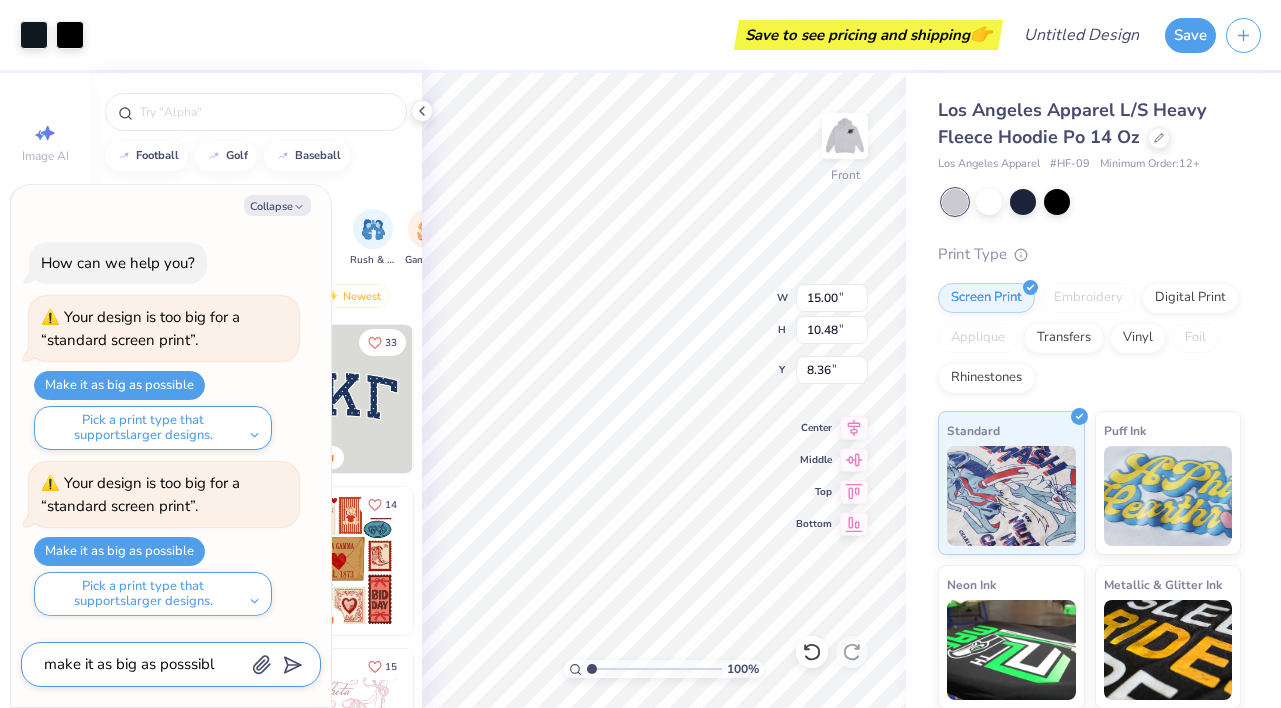 type on "make it as big as posssible" 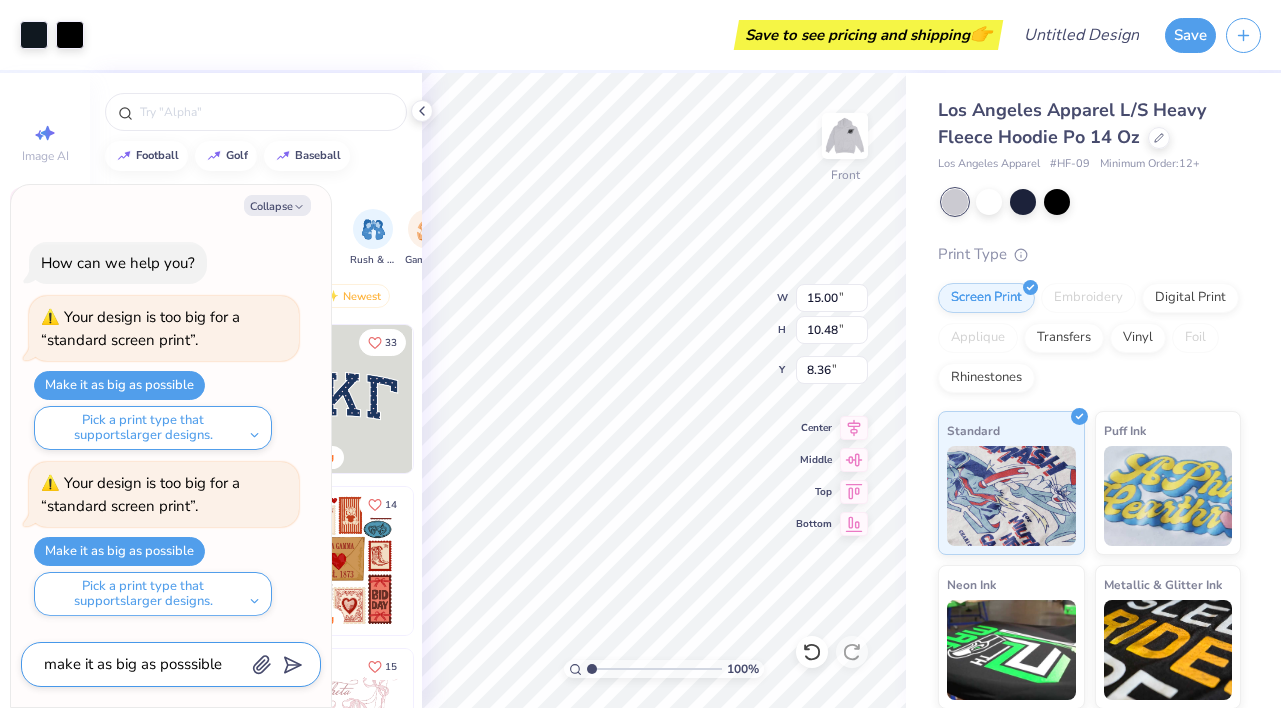 type on "x" 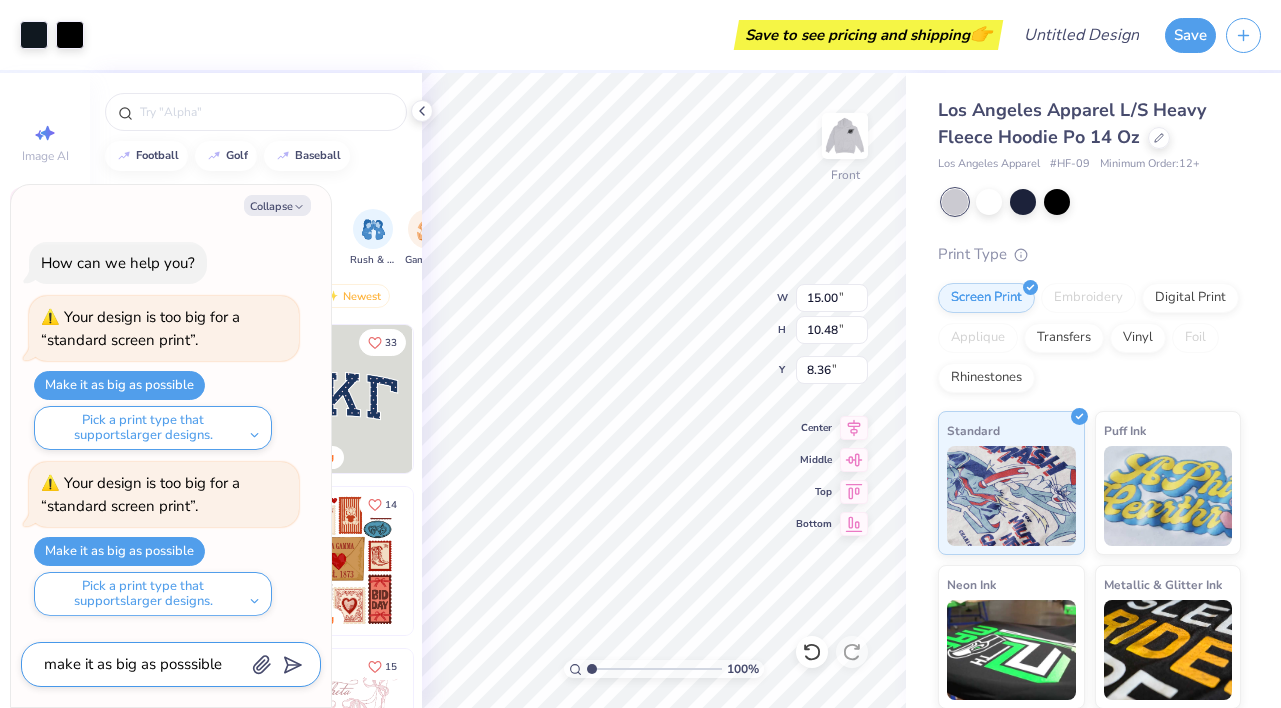 type on "make it as big as posssible" 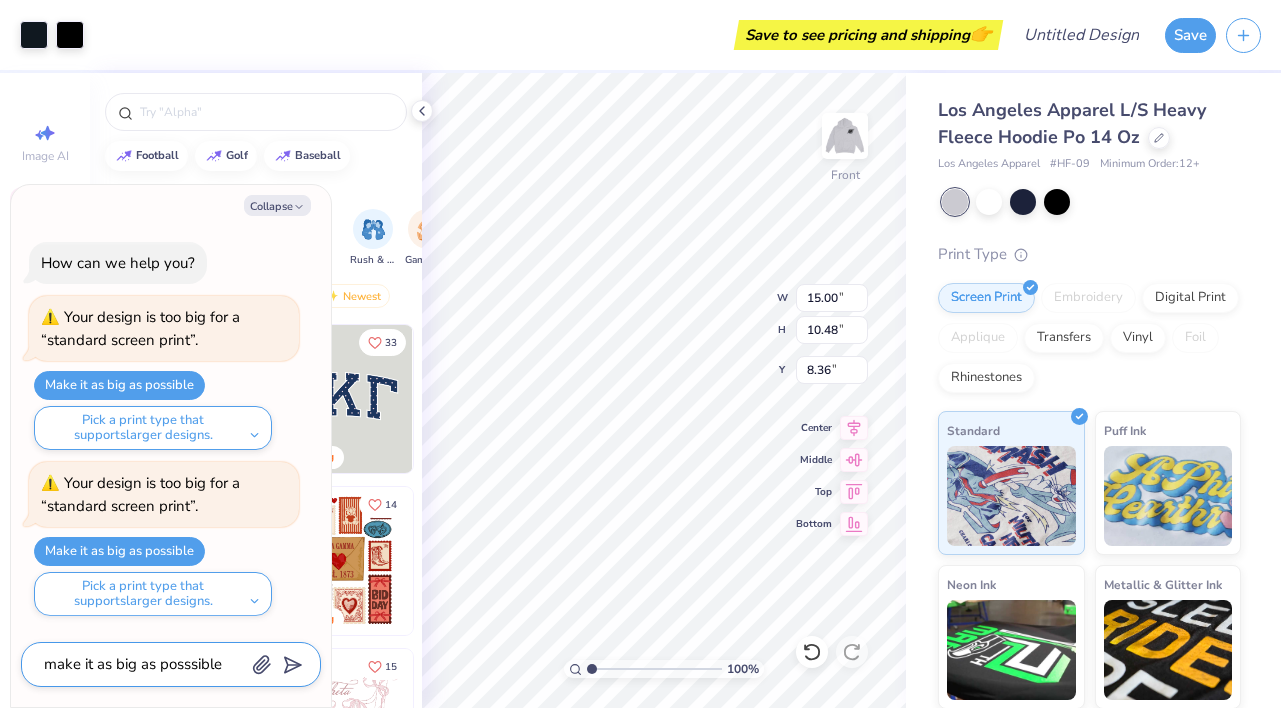 type on "x" 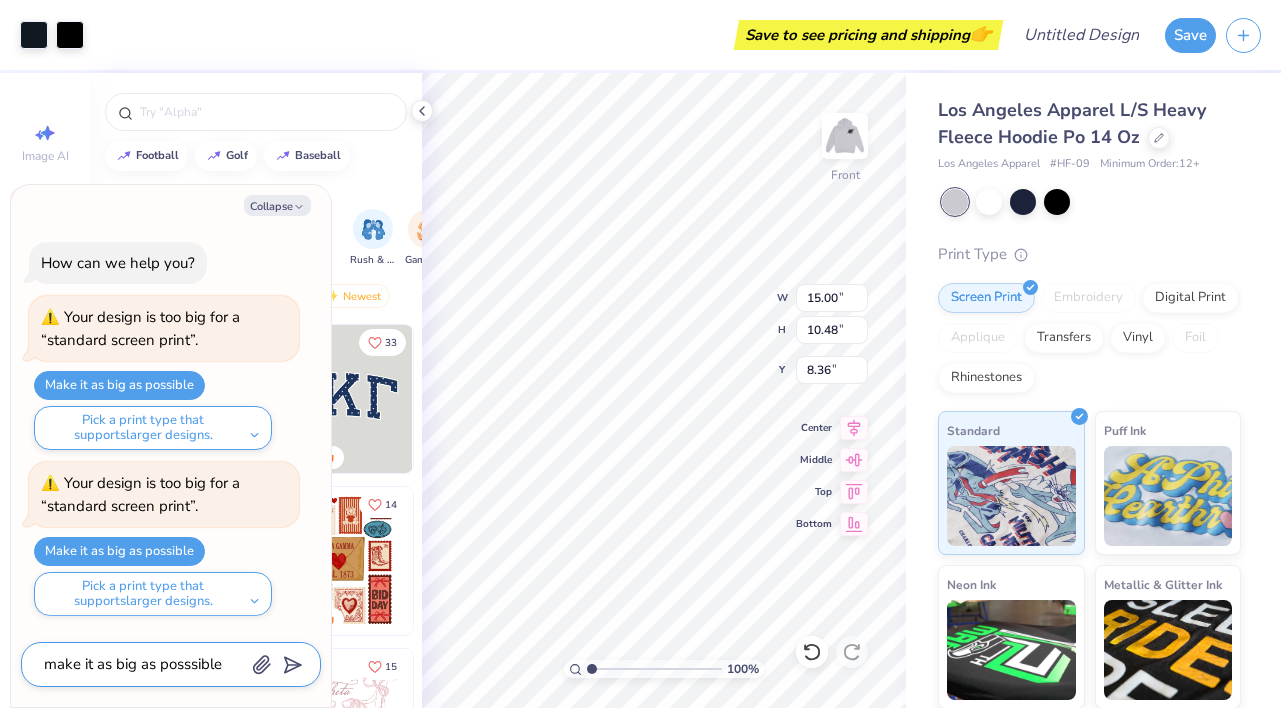 type on "make it as big as posssible" 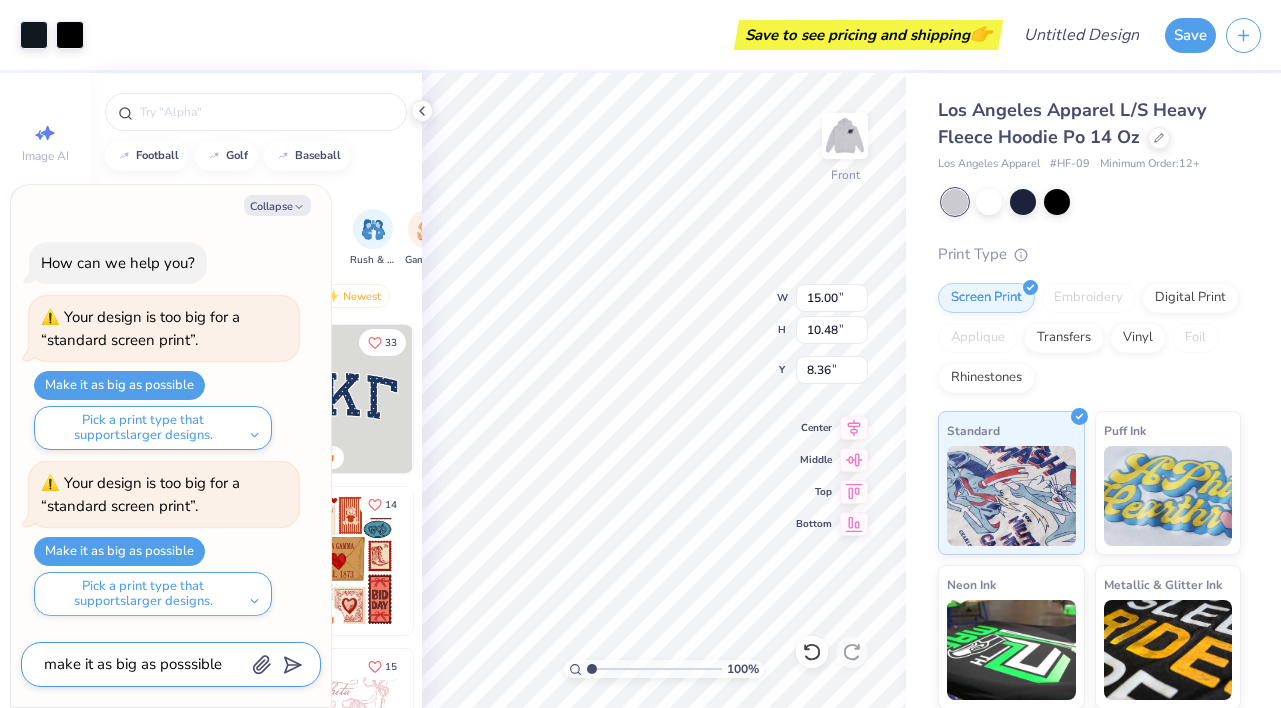 type on "x" 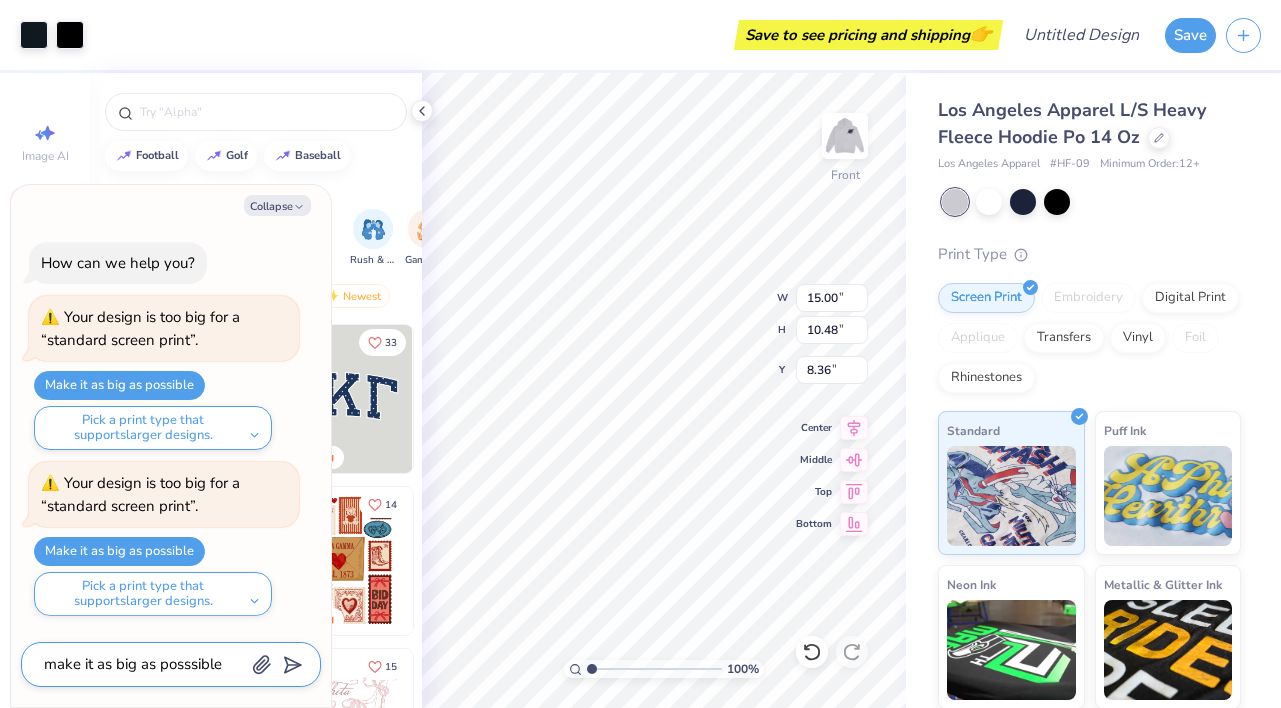 type on "make it as big as posssibl" 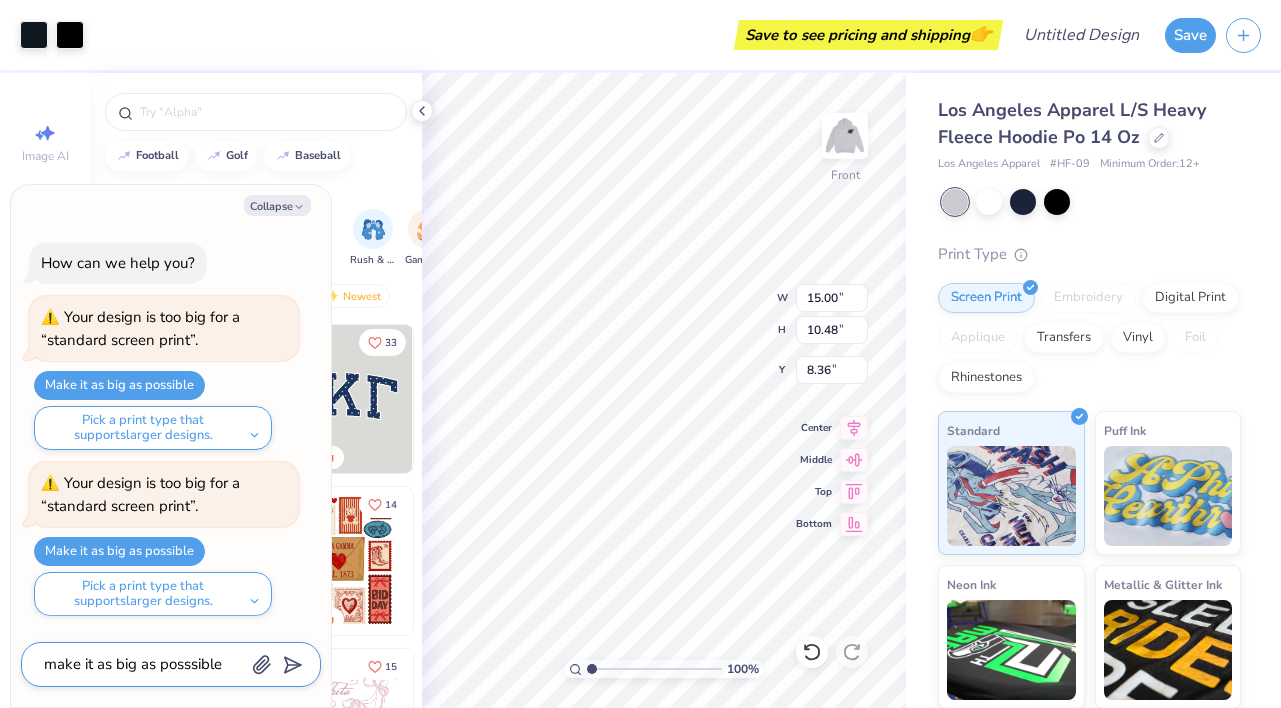 type on "x" 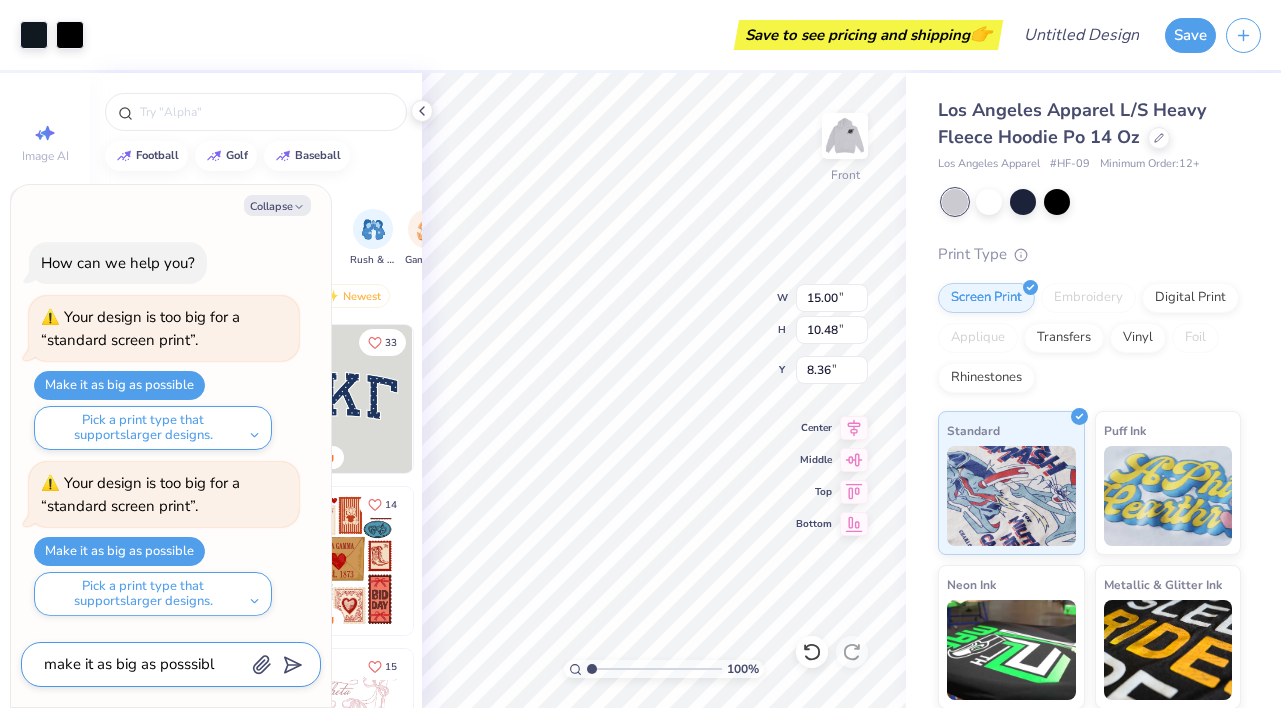 type on "make it as big as posssib" 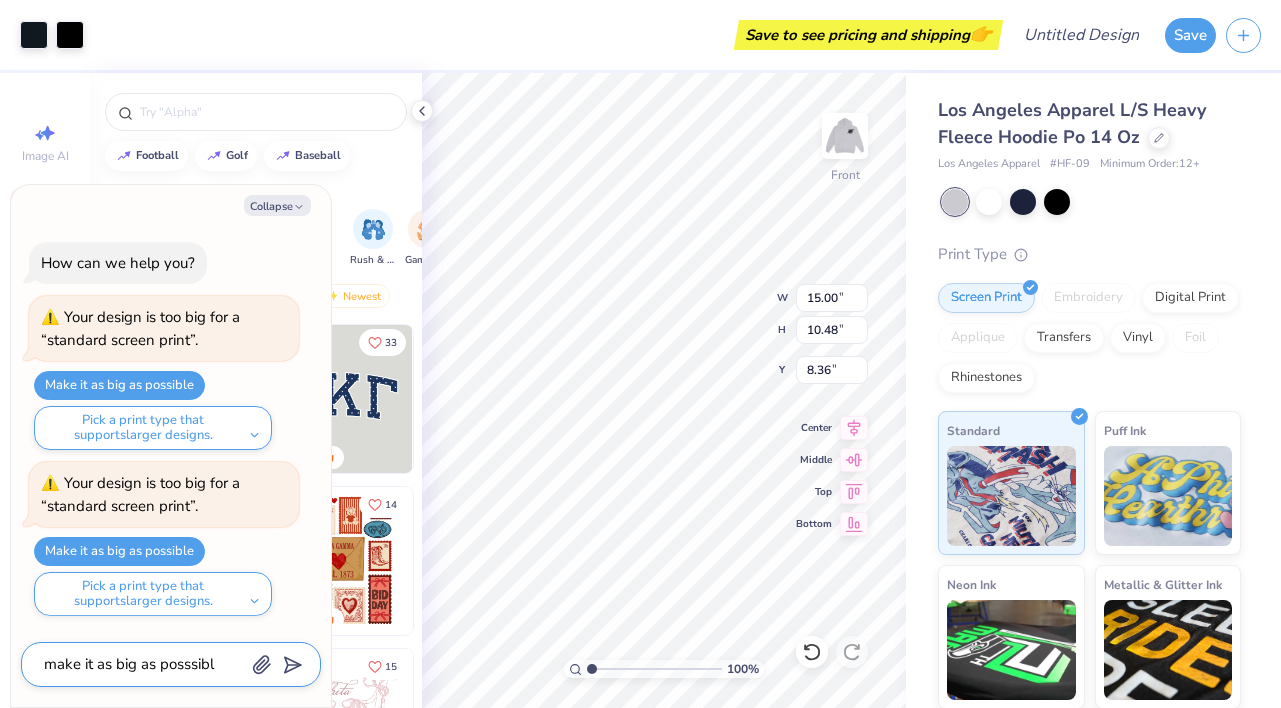 type on "x" 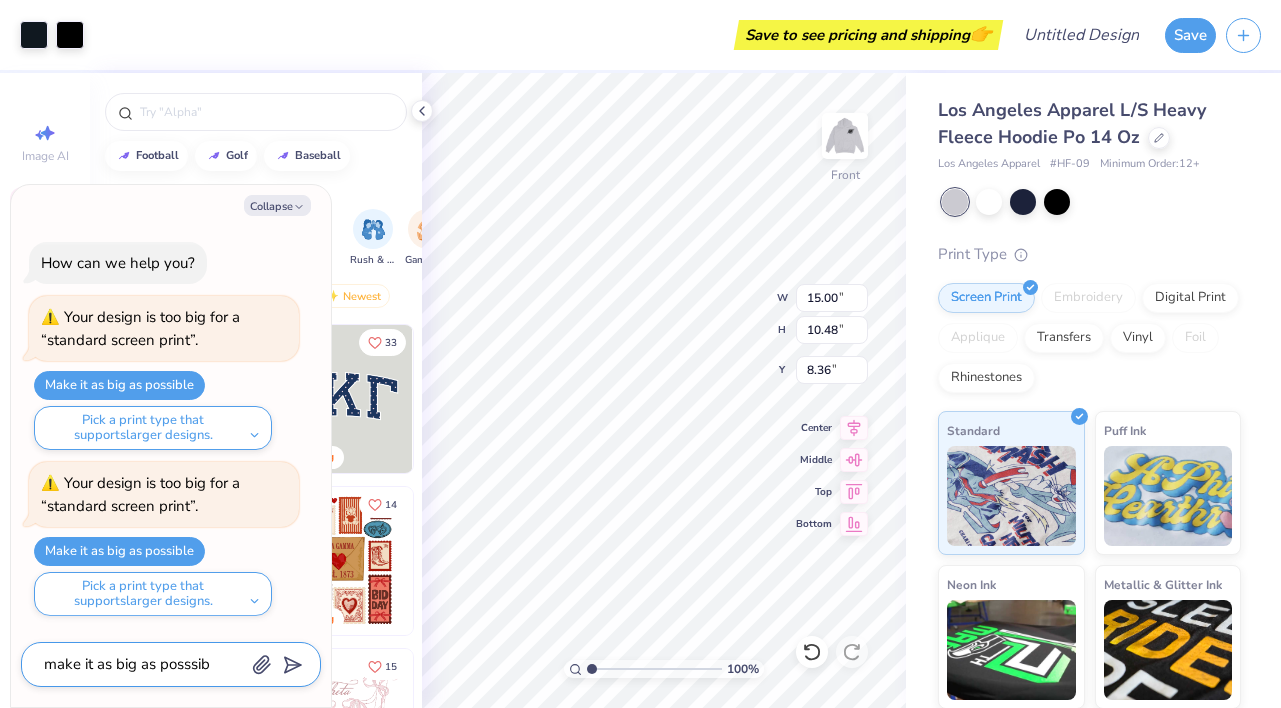 type on "make it as big as posssi" 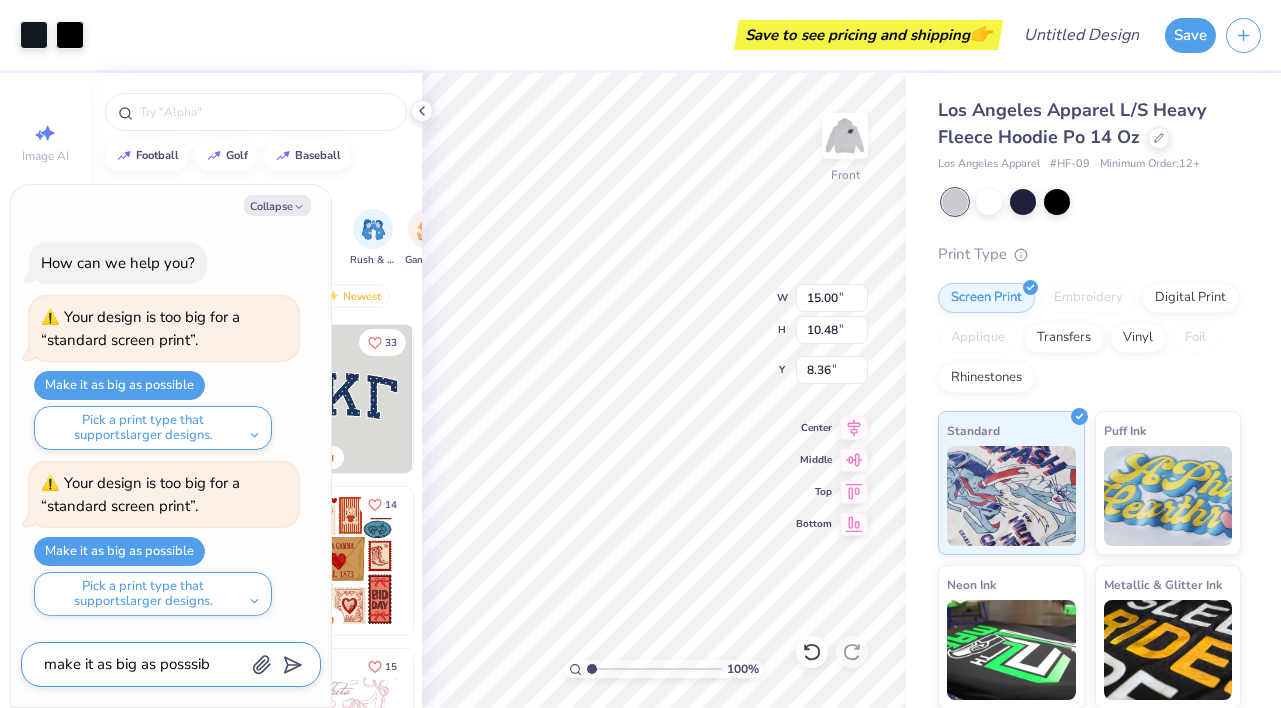 type on "x" 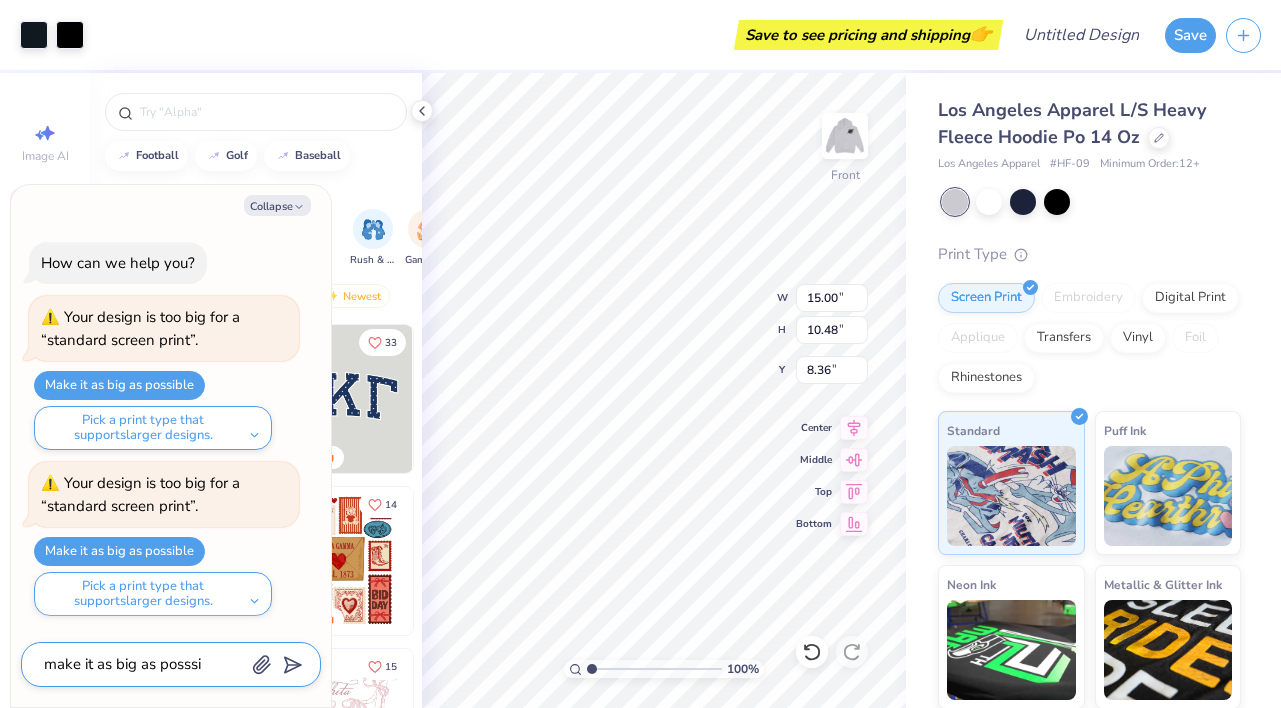 type on "make it as big as posss" 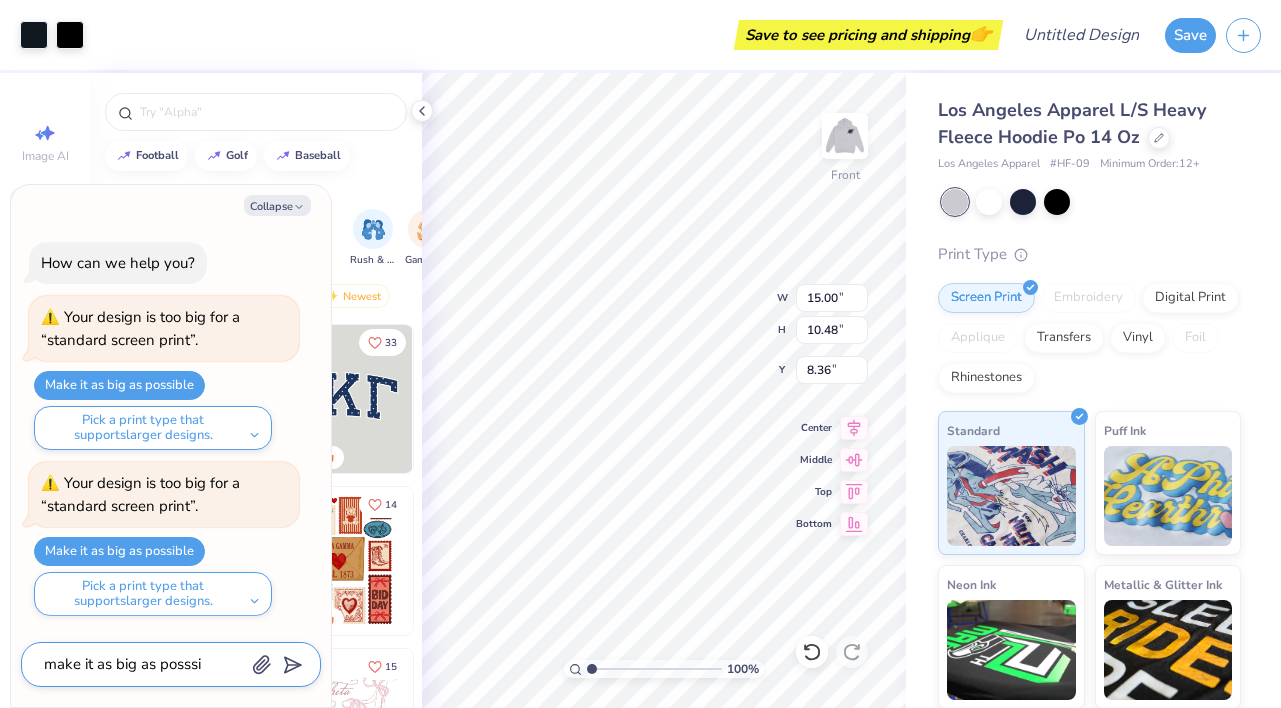 type on "x" 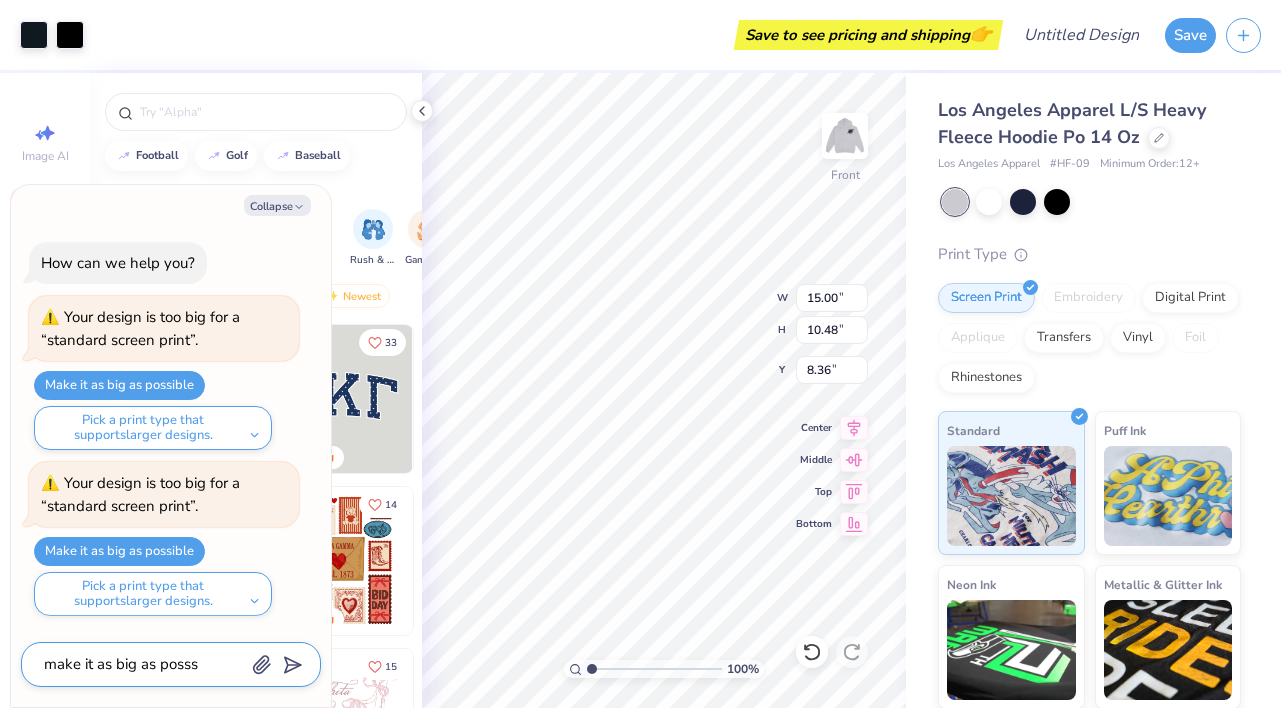 type on "make it as big as poss" 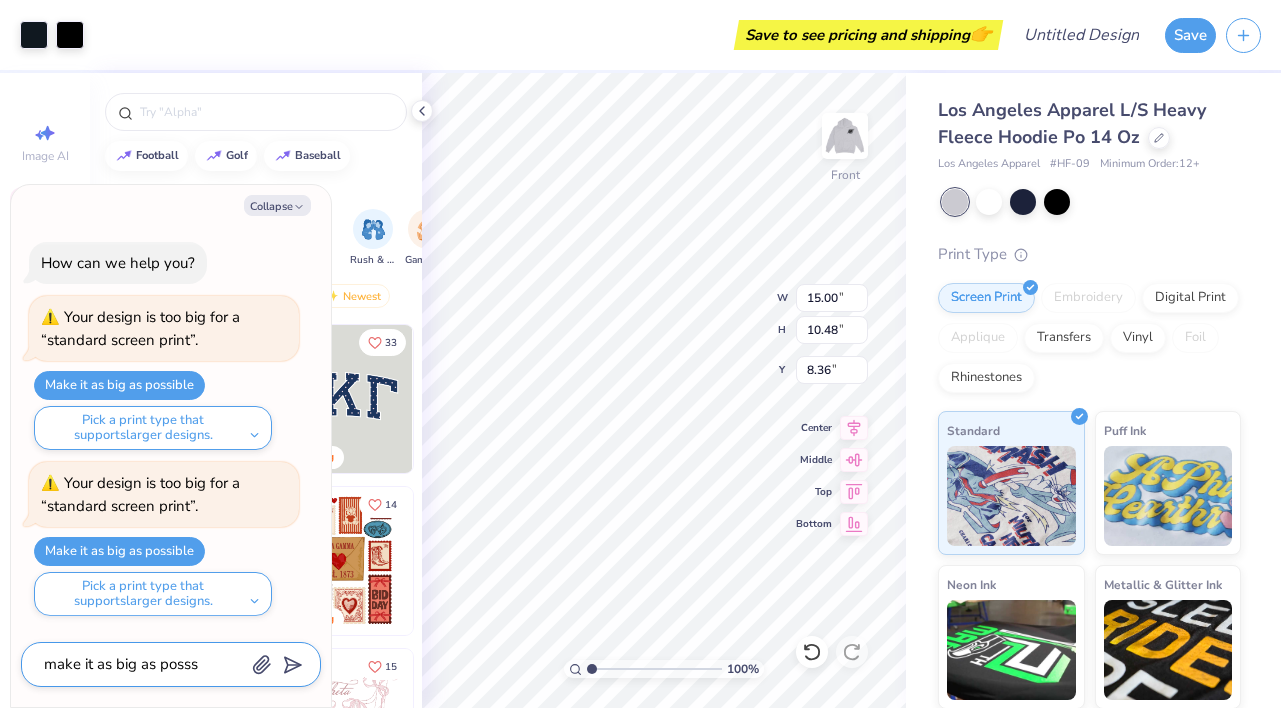 type on "x" 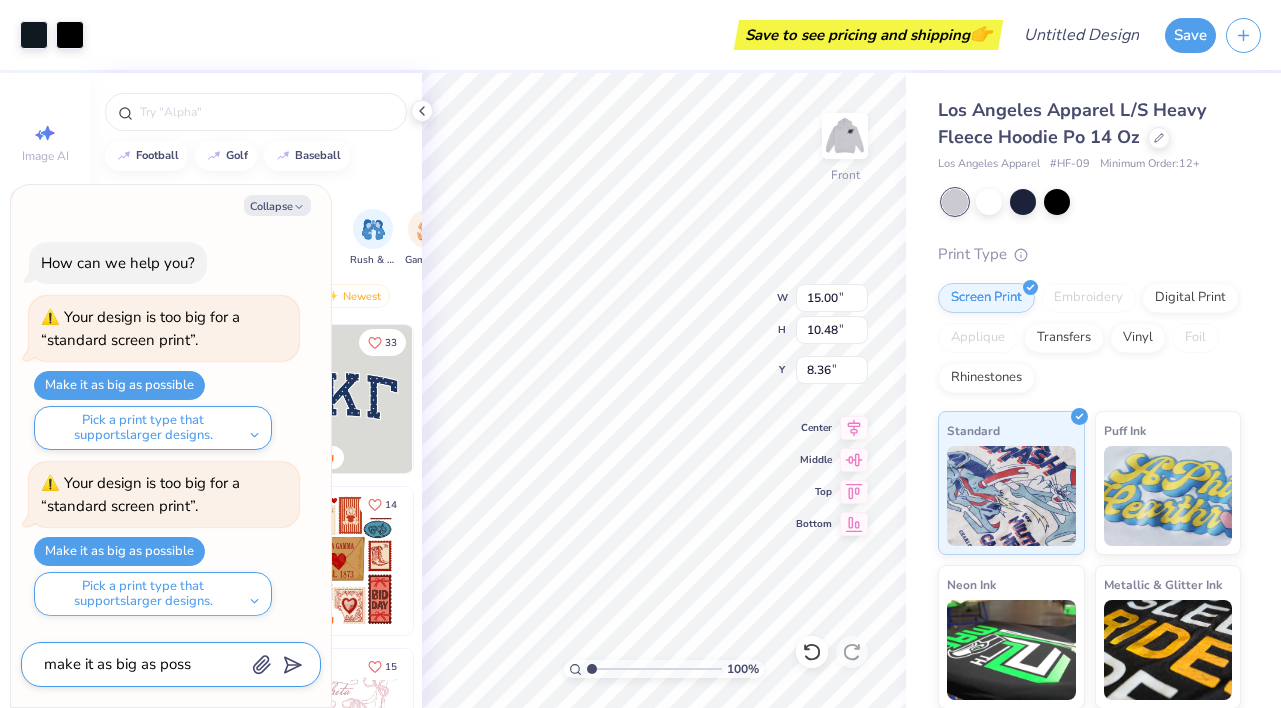 type on "make it as big as possi" 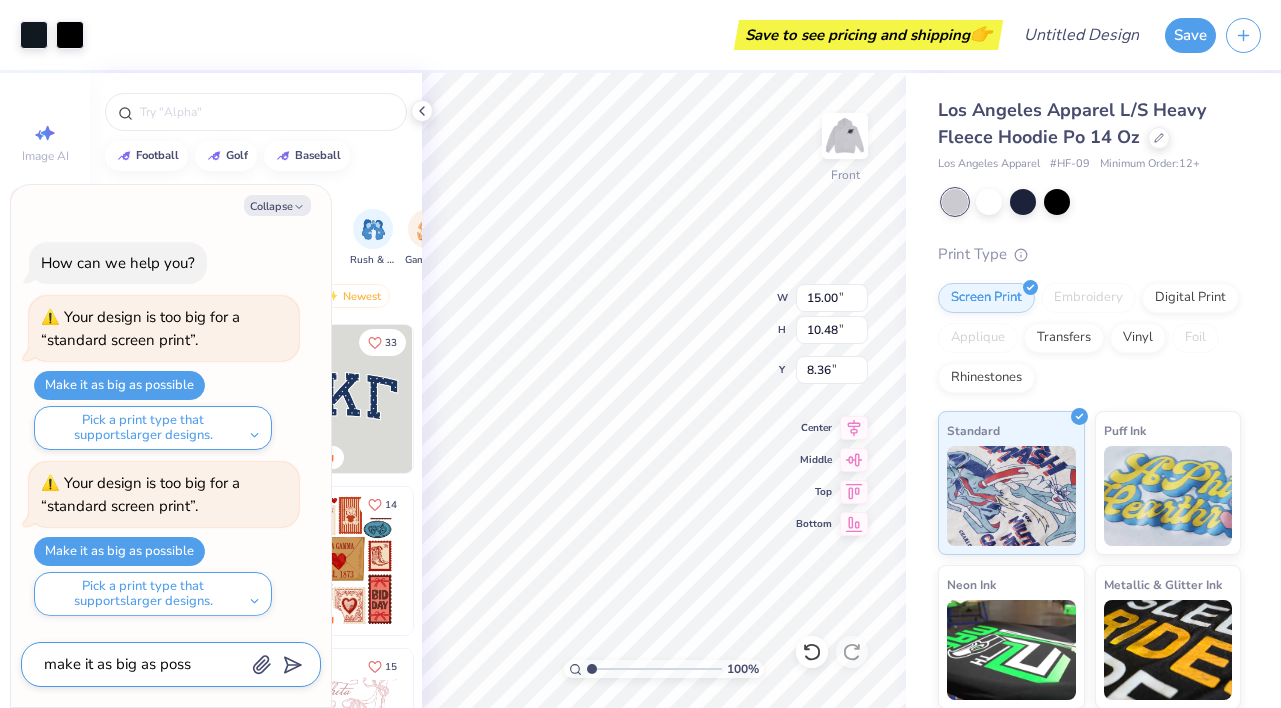 type on "x" 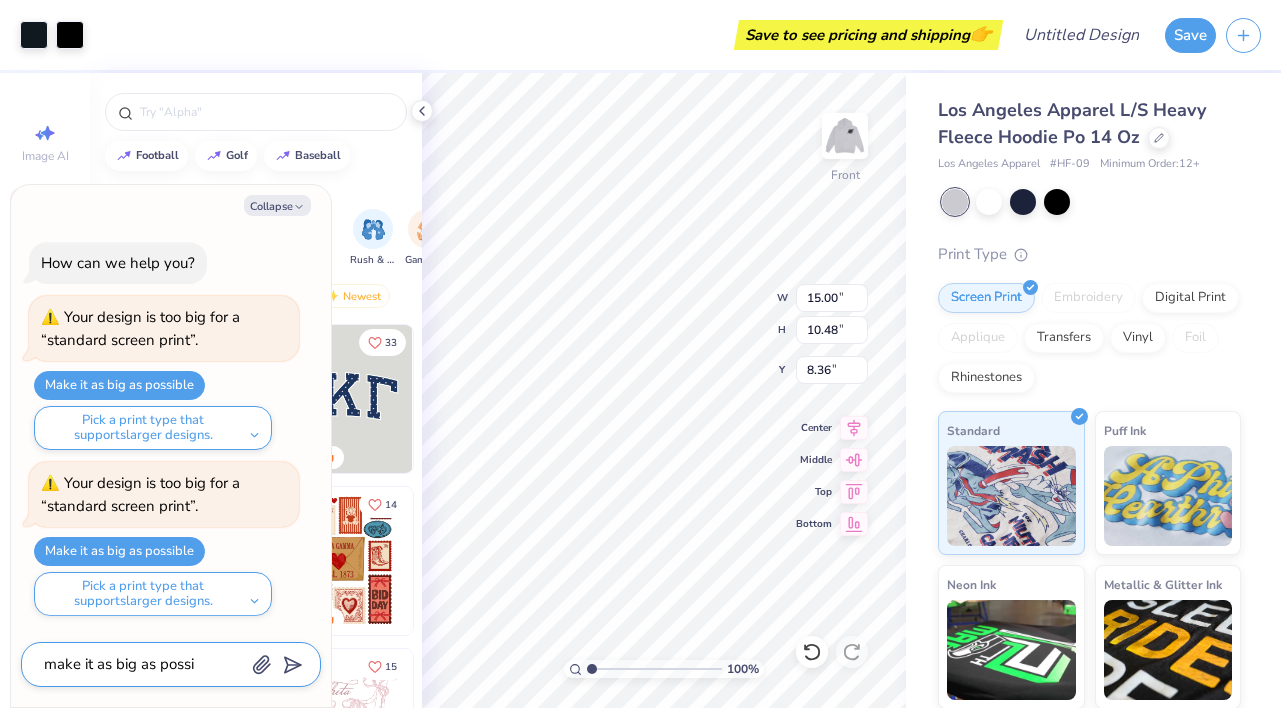 type on "make it as big as possib" 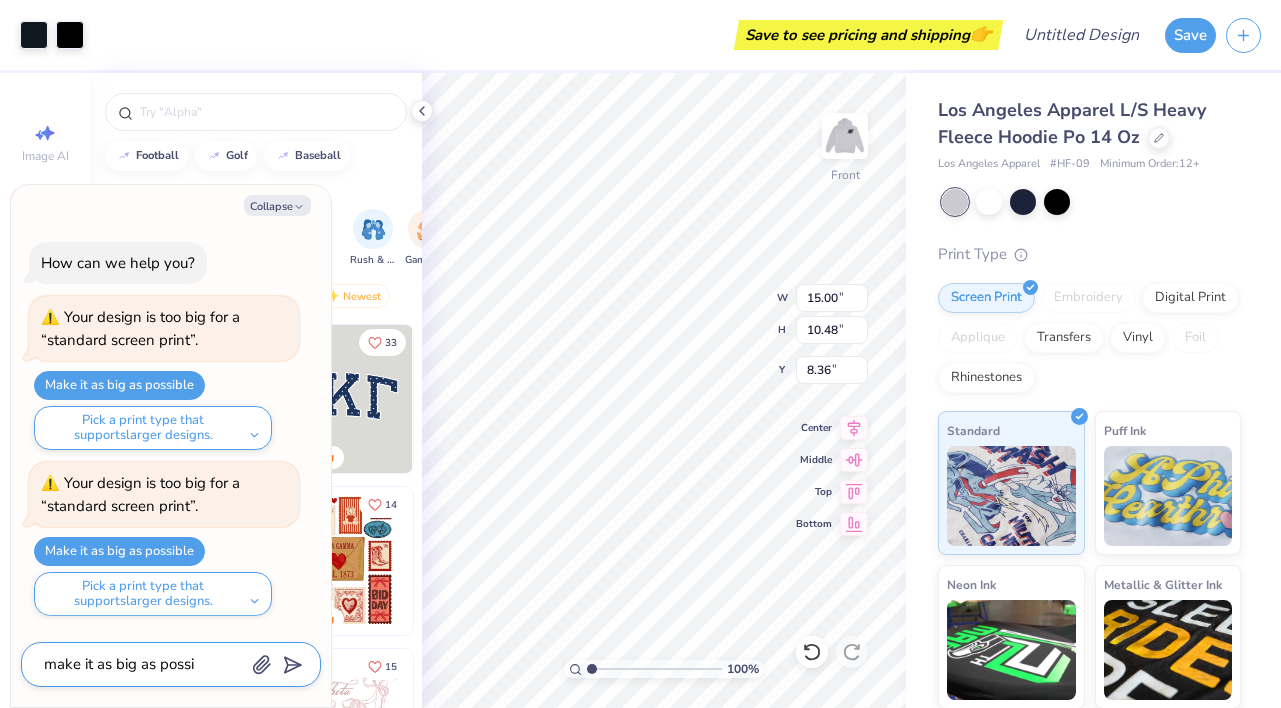 type on "x" 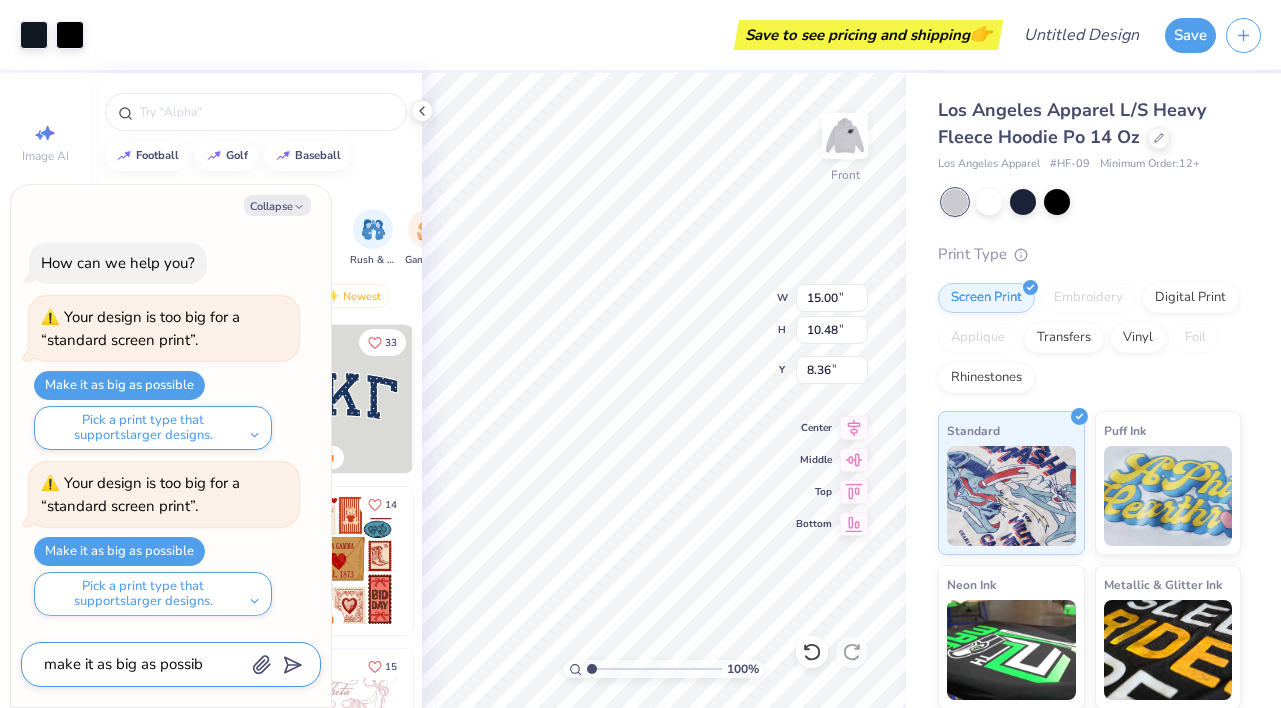 type on "make it as big as possibl" 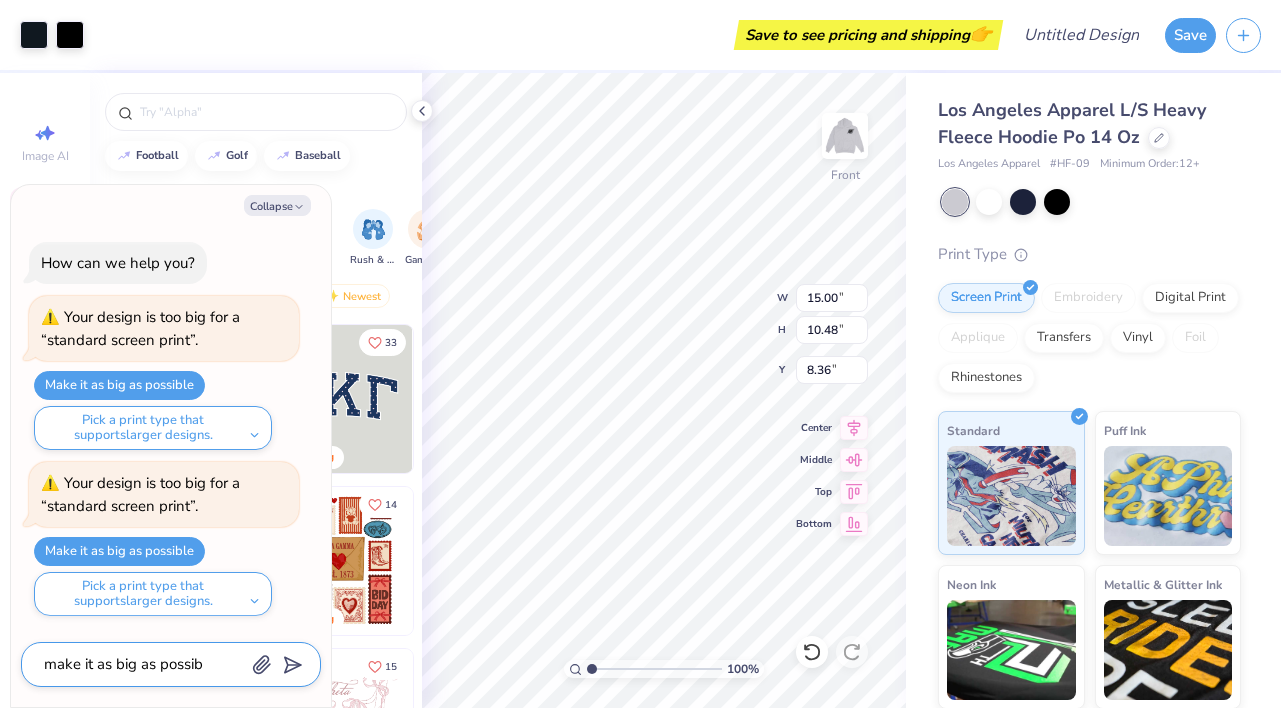 type on "x" 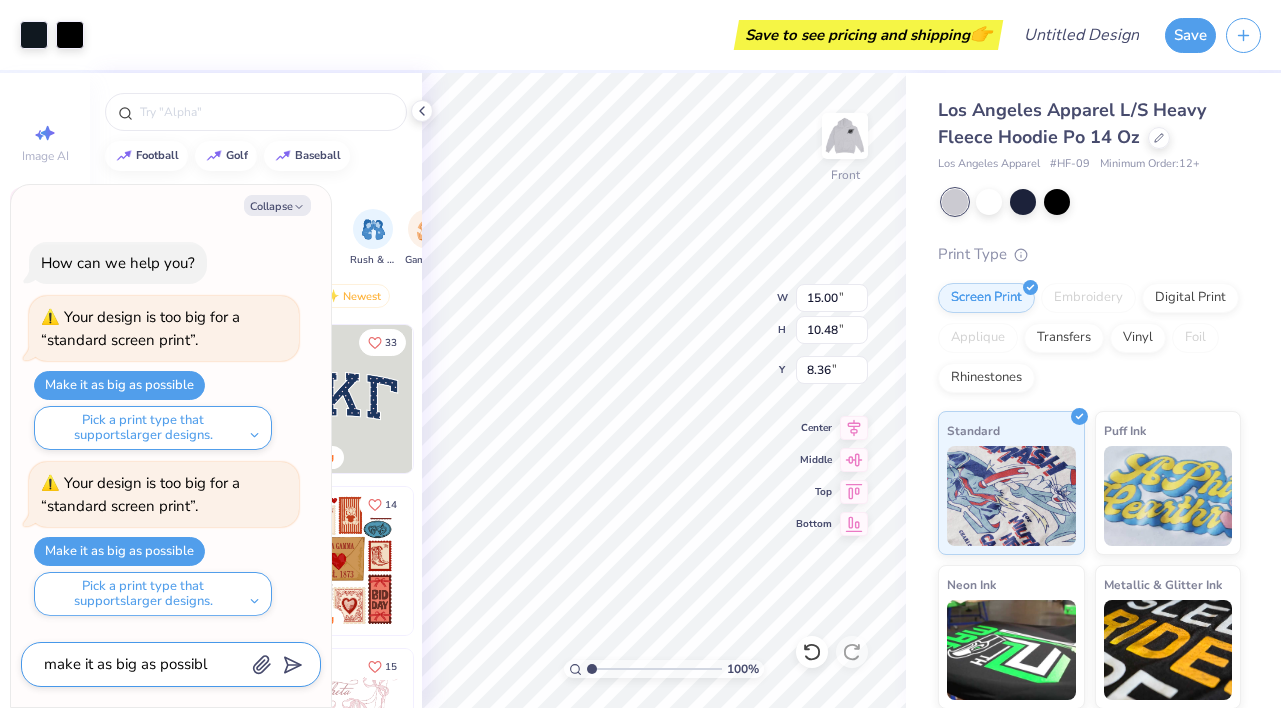 type on "make it as big as possible" 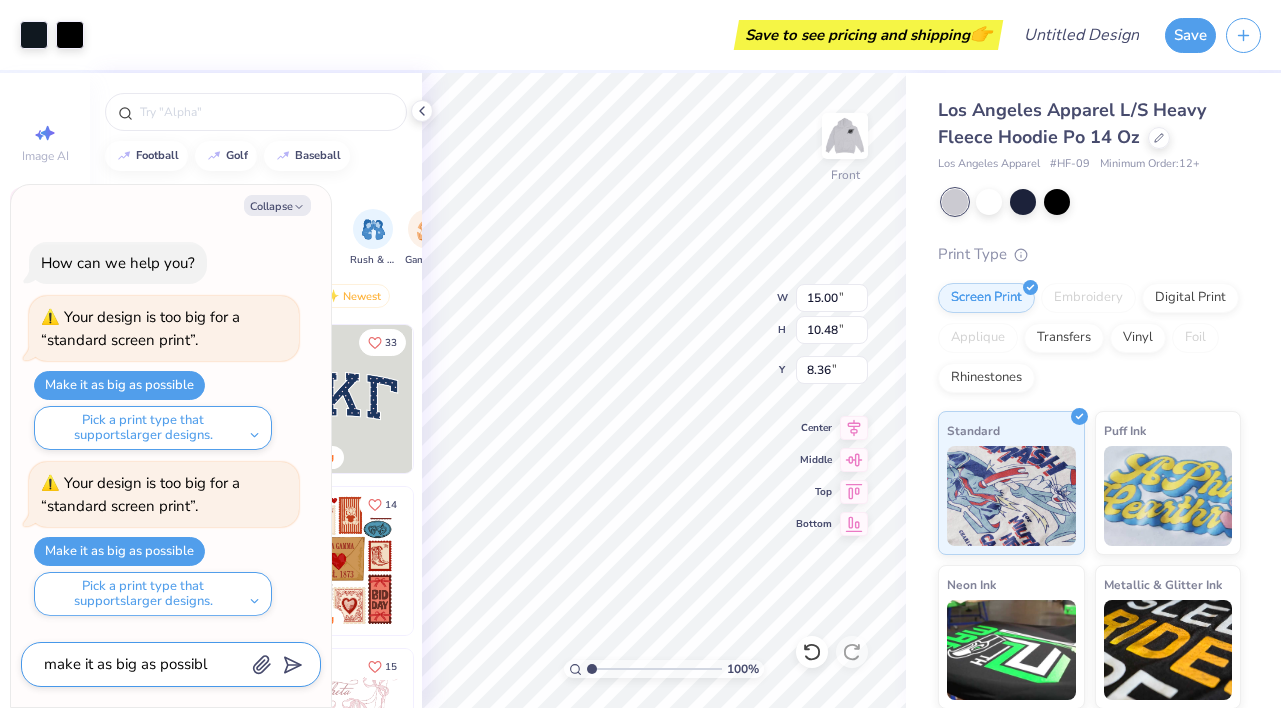 type on "x" 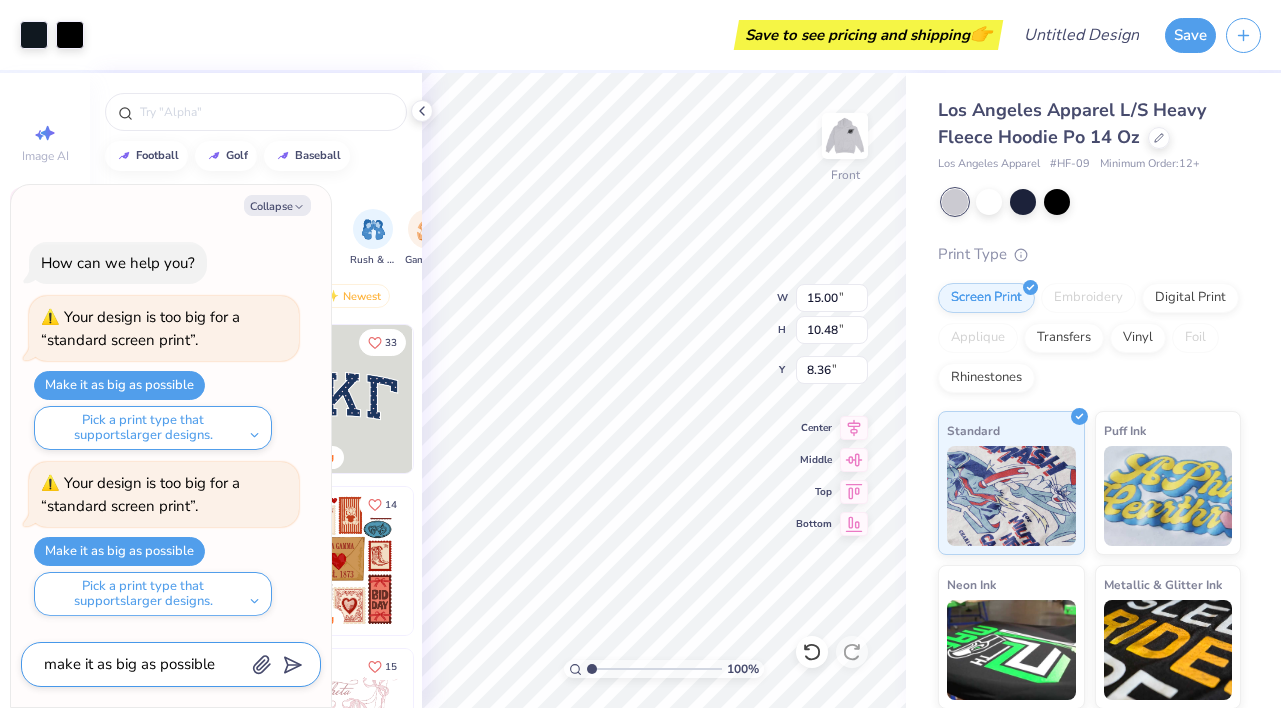 type on "make it as big as possible" 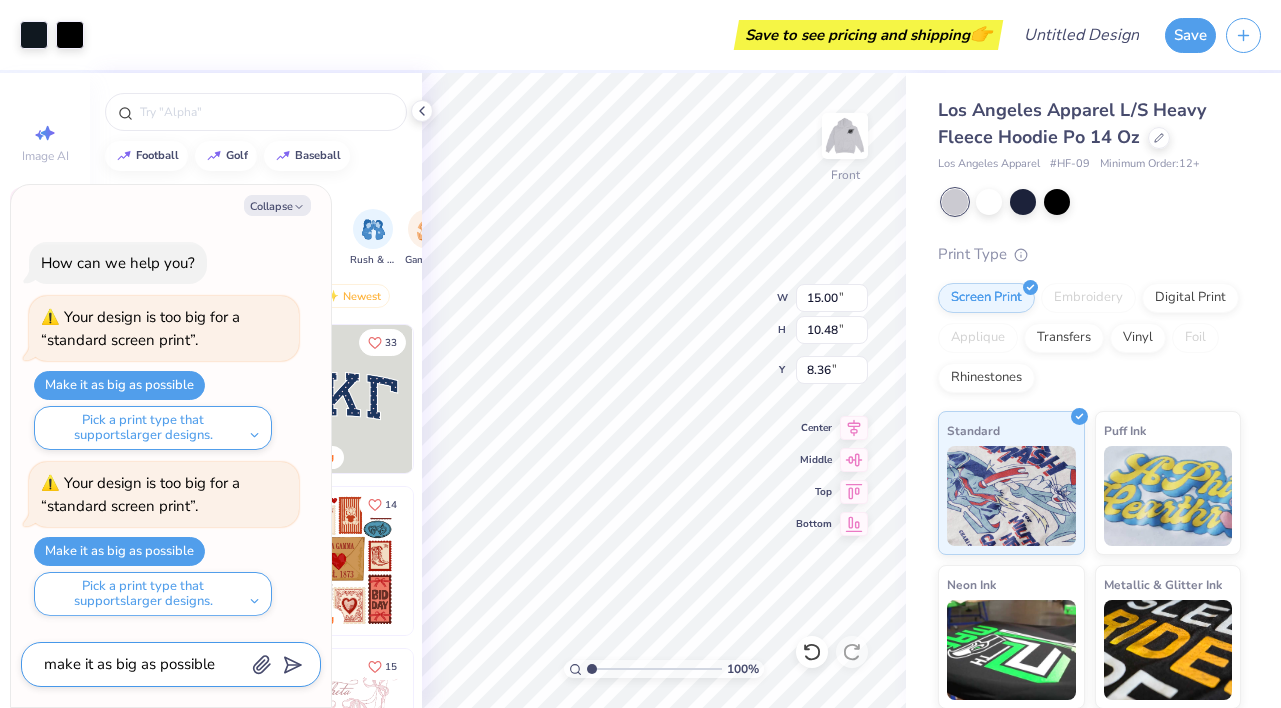 type on "x" 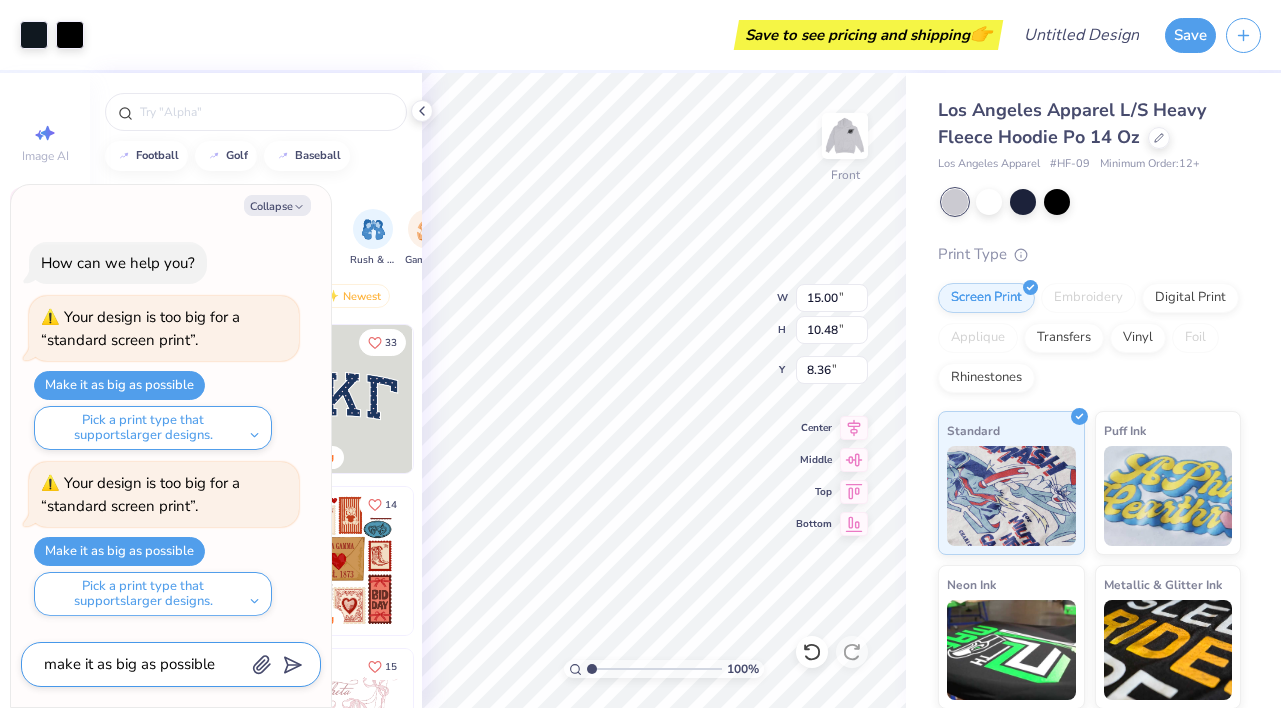 type on "make it as big as possible" 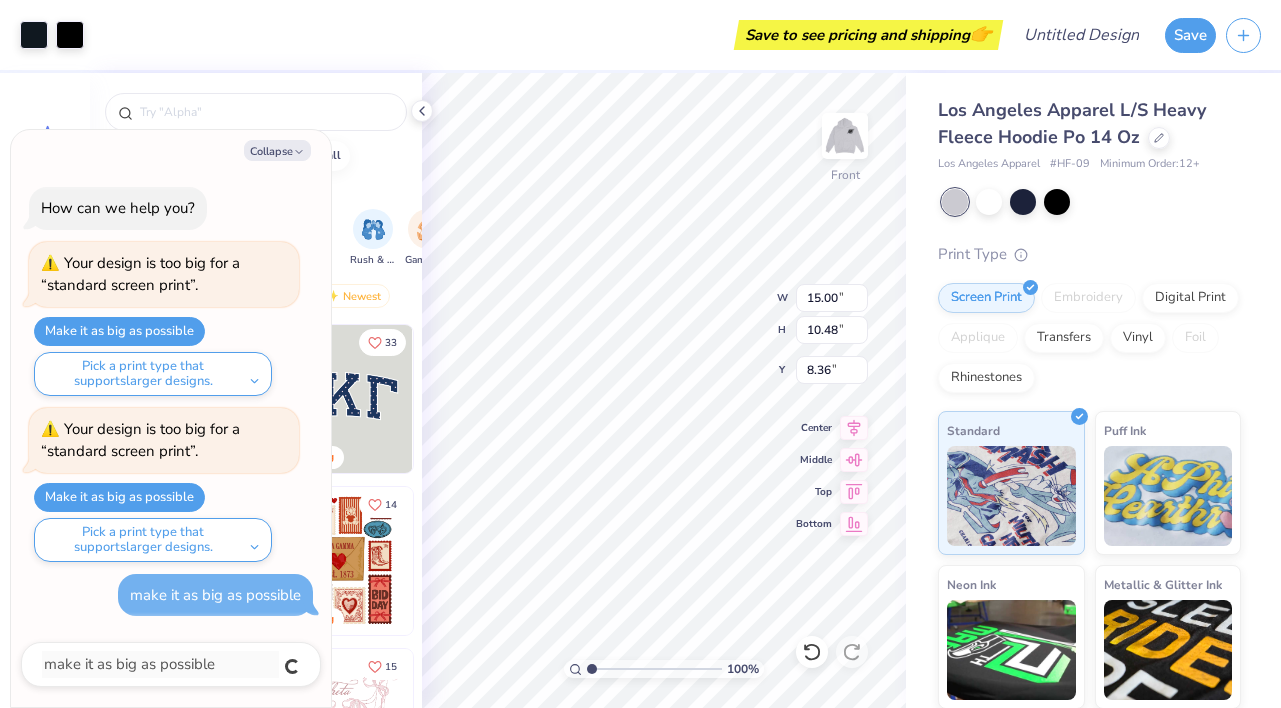 type on "x" 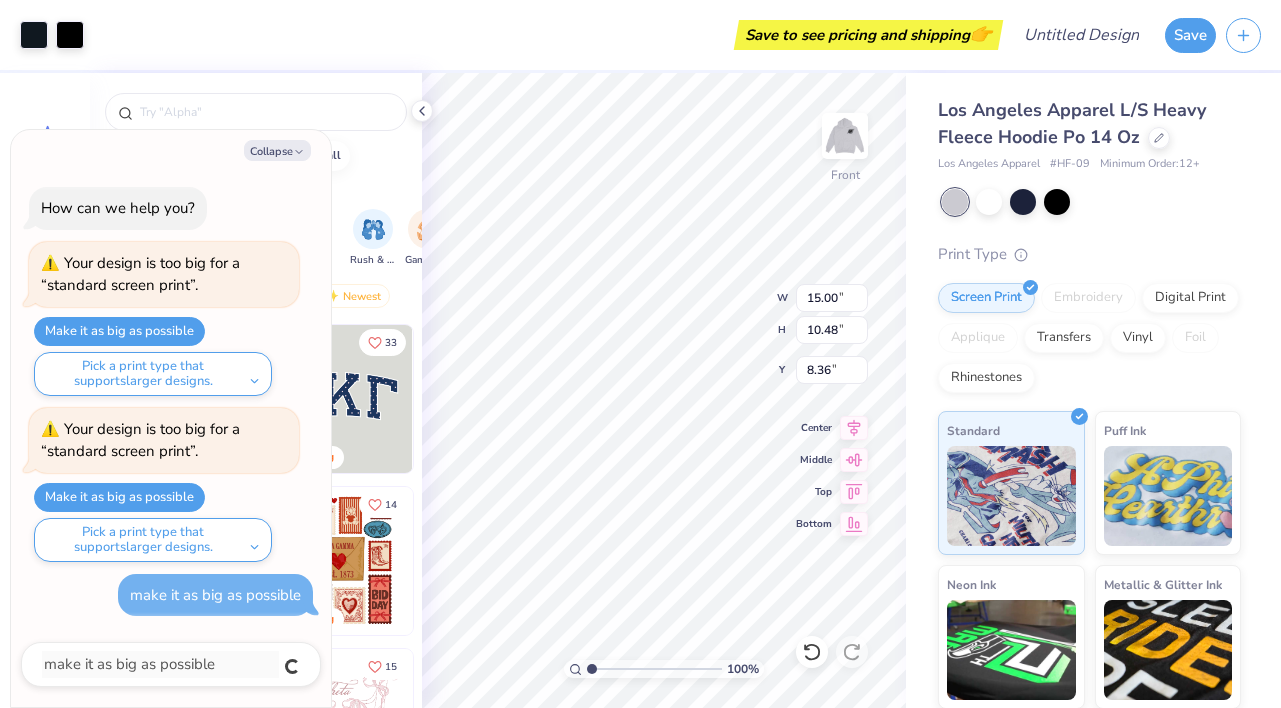 type 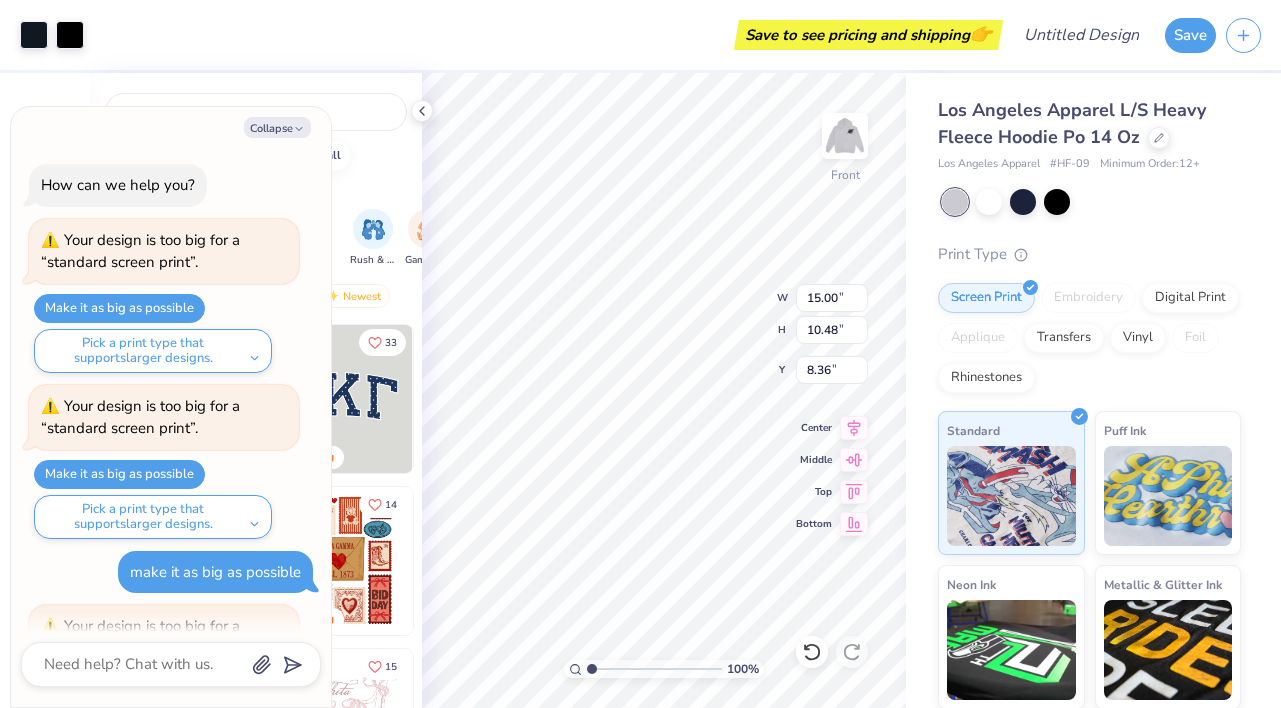 scroll, scrollTop: 143, scrollLeft: 0, axis: vertical 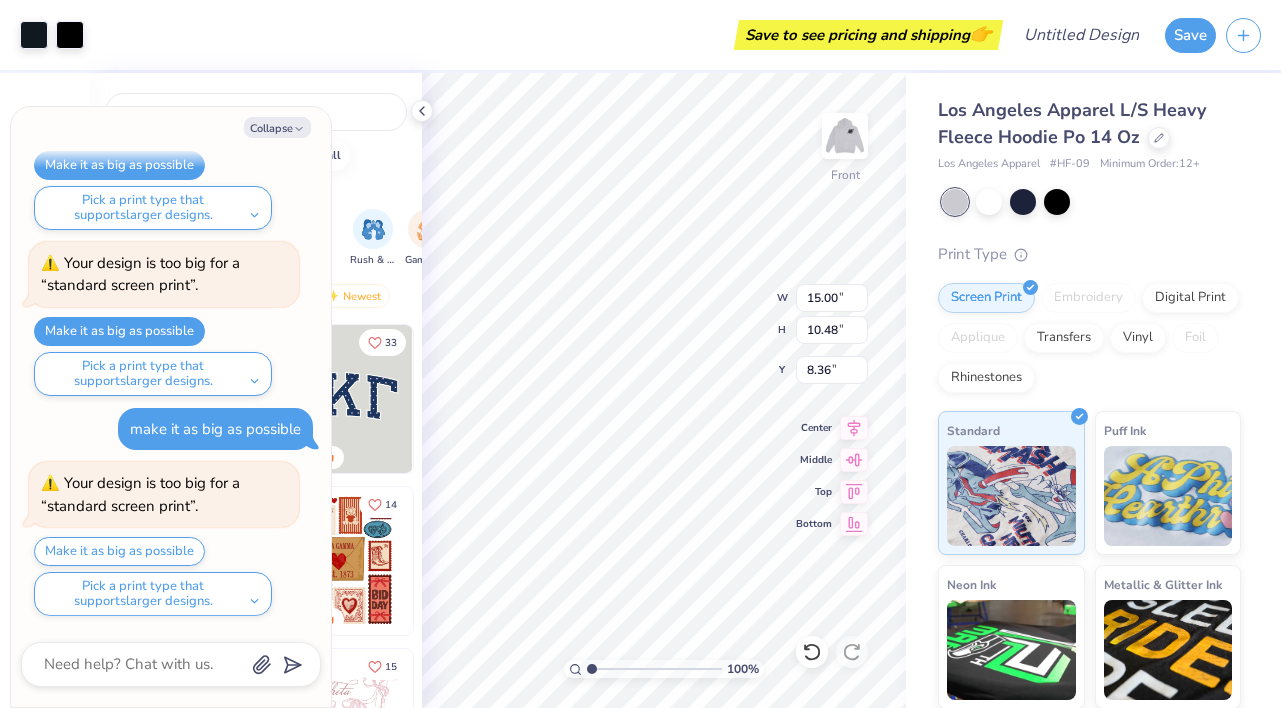 type on "x" 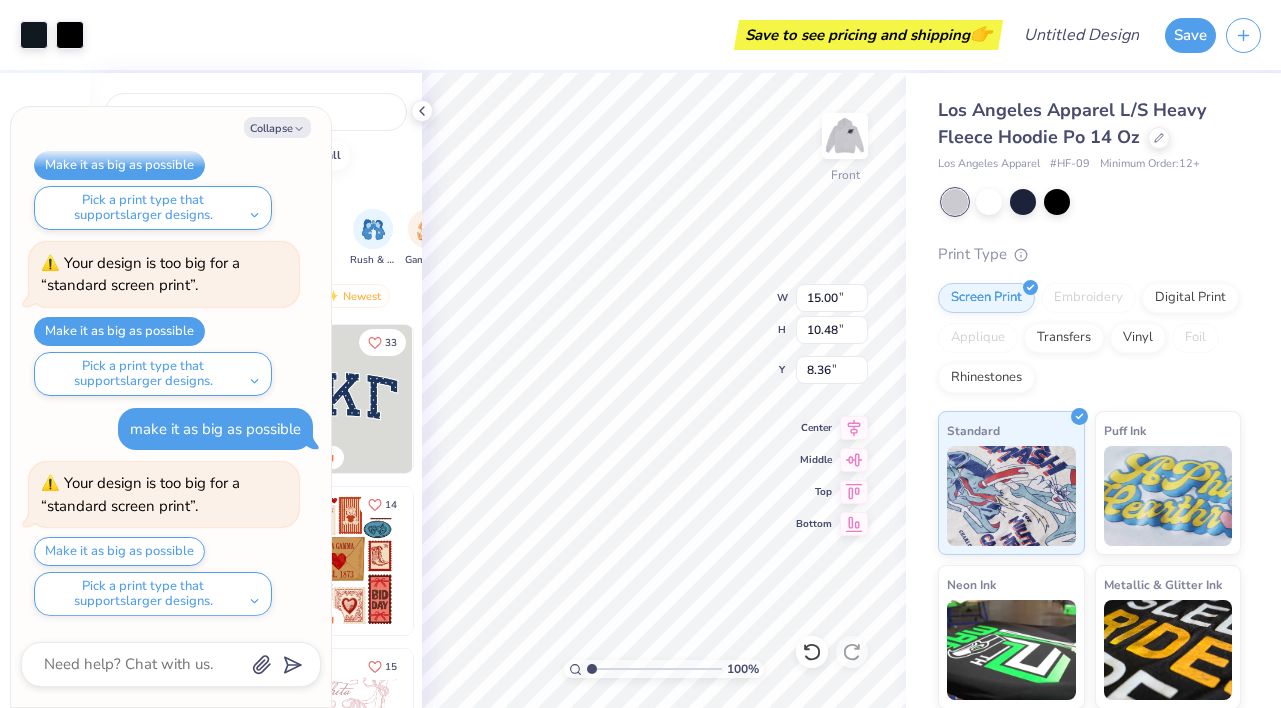 type on "8.10" 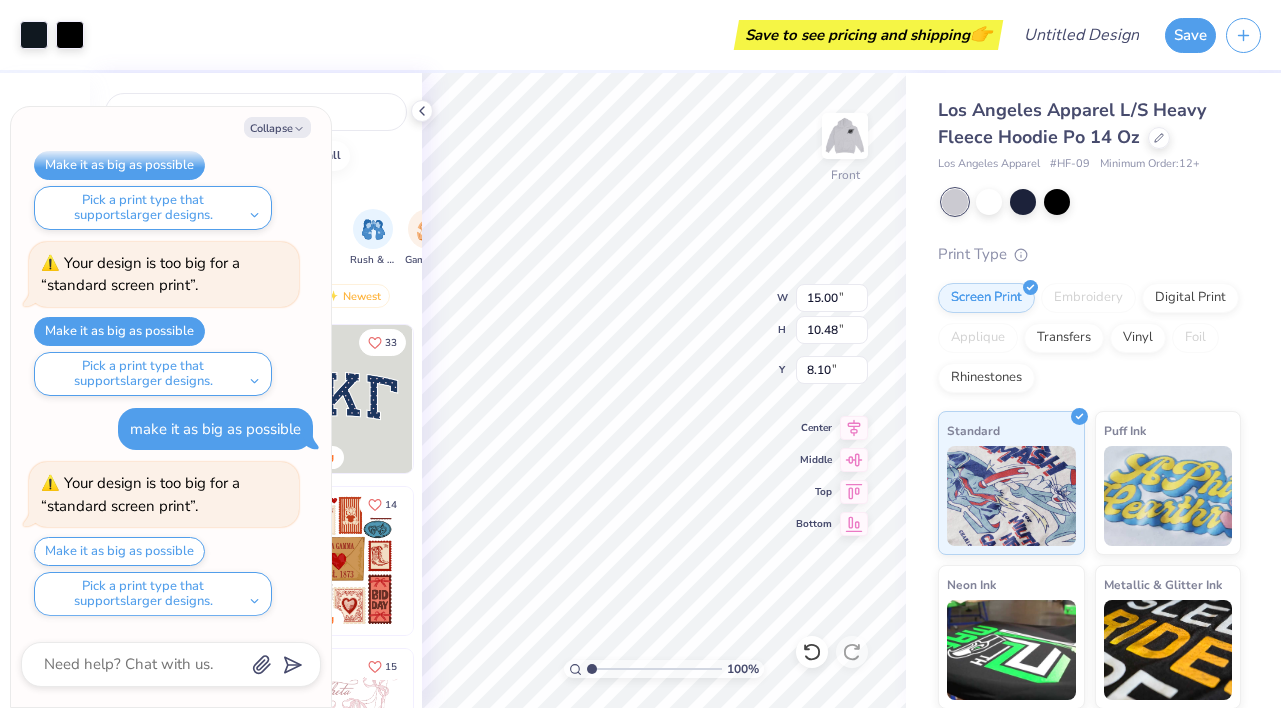 scroll, scrollTop: 237, scrollLeft: 0, axis: vertical 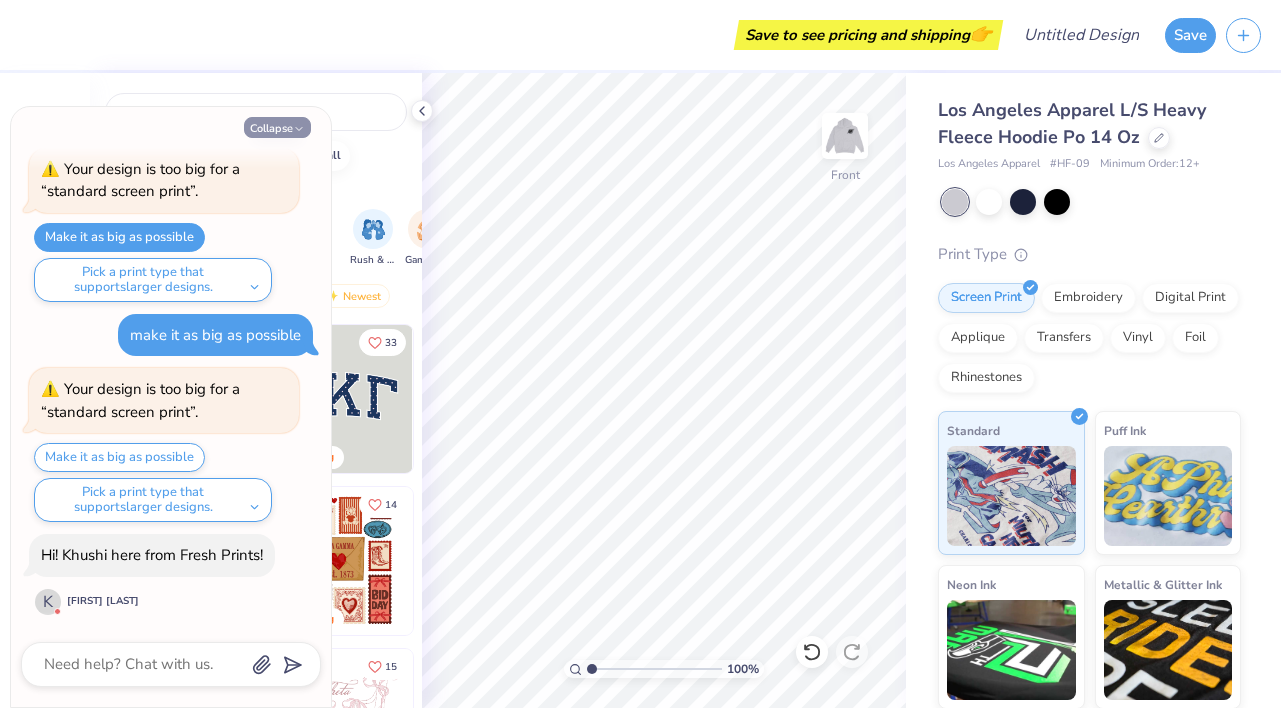 click on "Collapse" at bounding box center [277, 127] 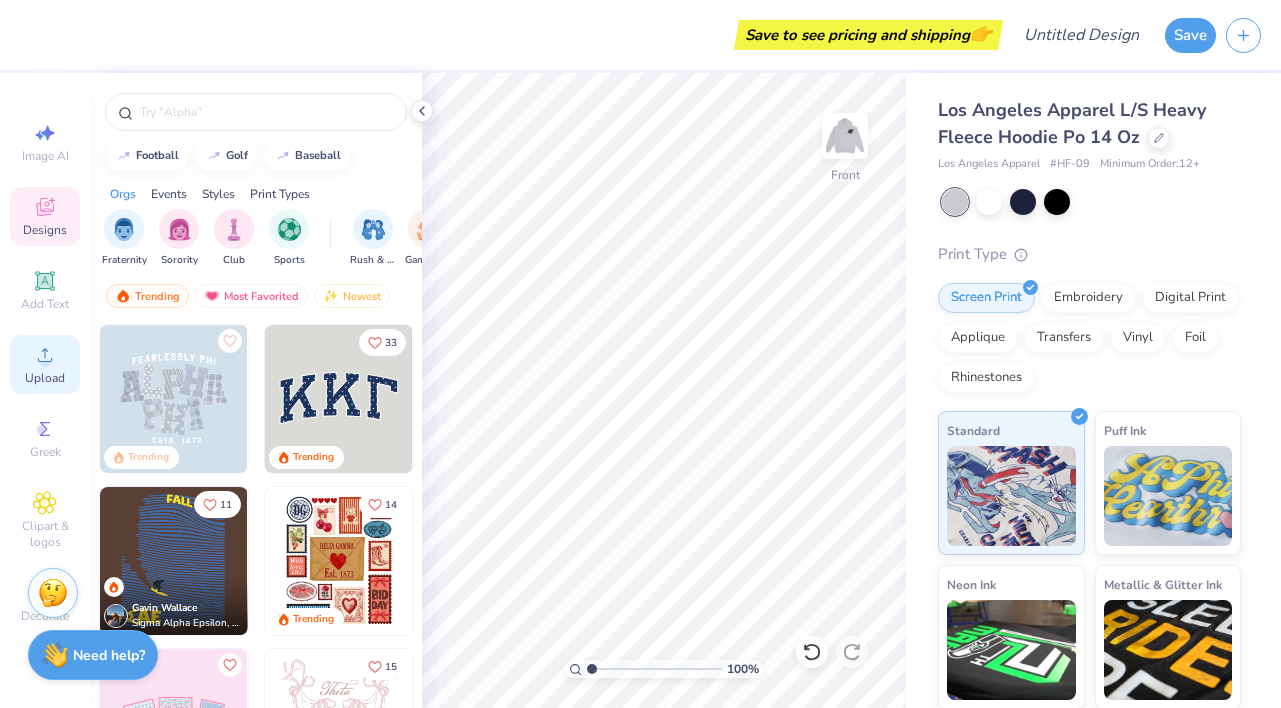 click 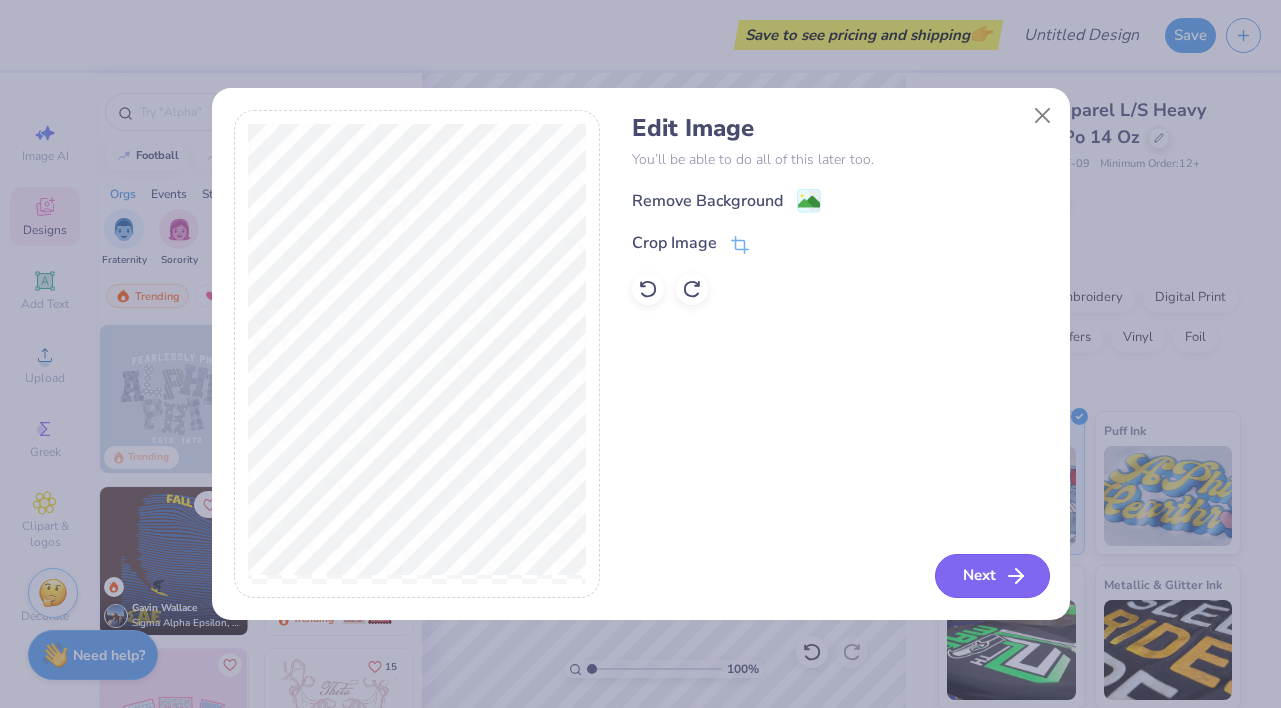 click on "Next" at bounding box center (992, 576) 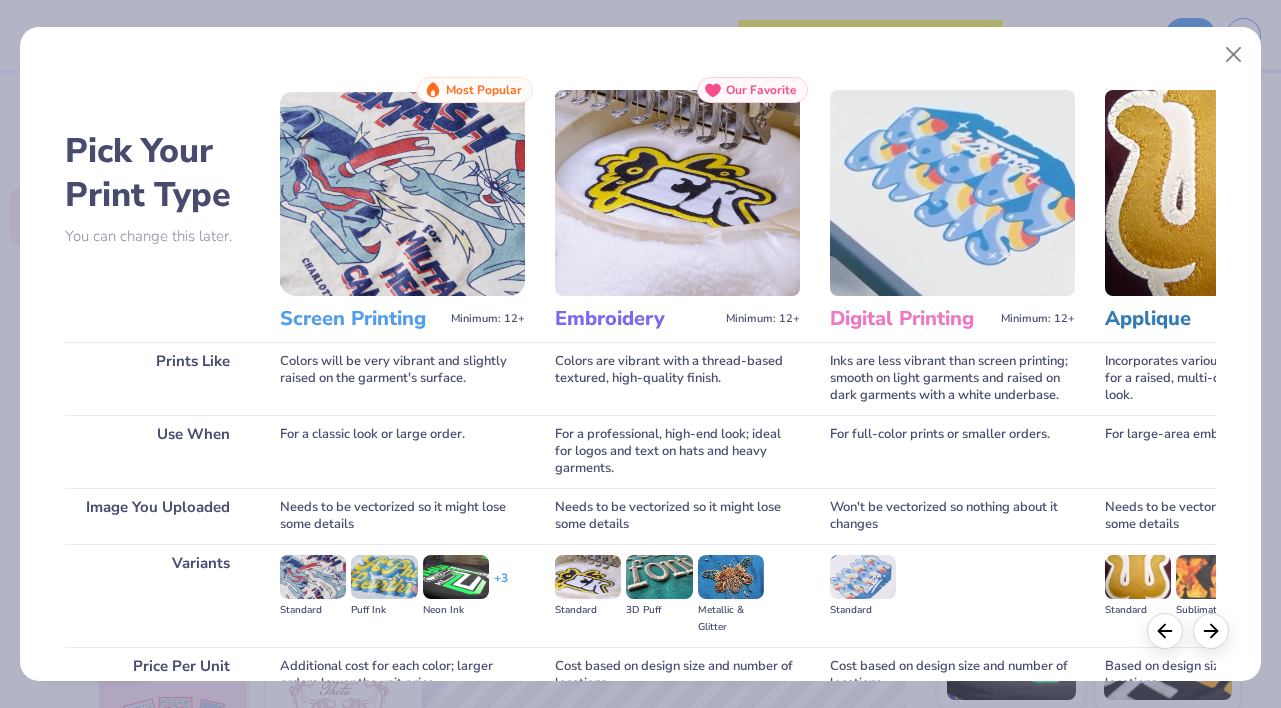 scroll, scrollTop: 189, scrollLeft: 0, axis: vertical 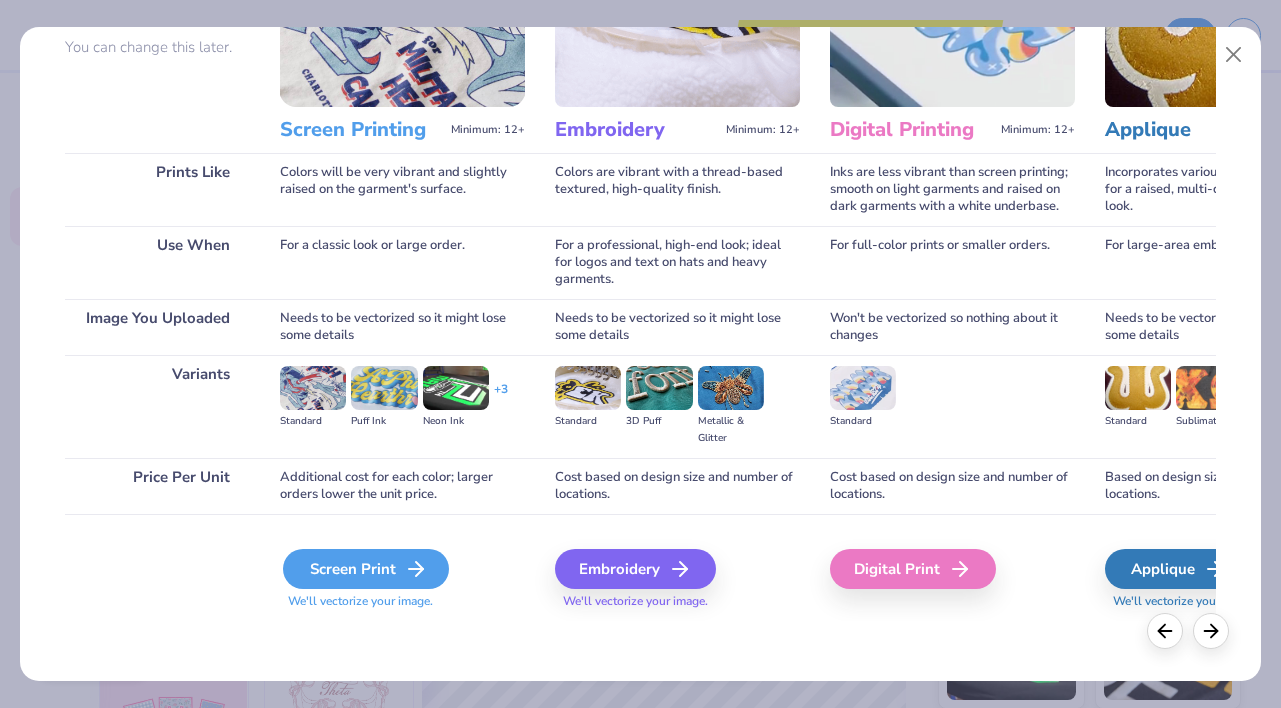 click on "Screen Print" at bounding box center [366, 569] 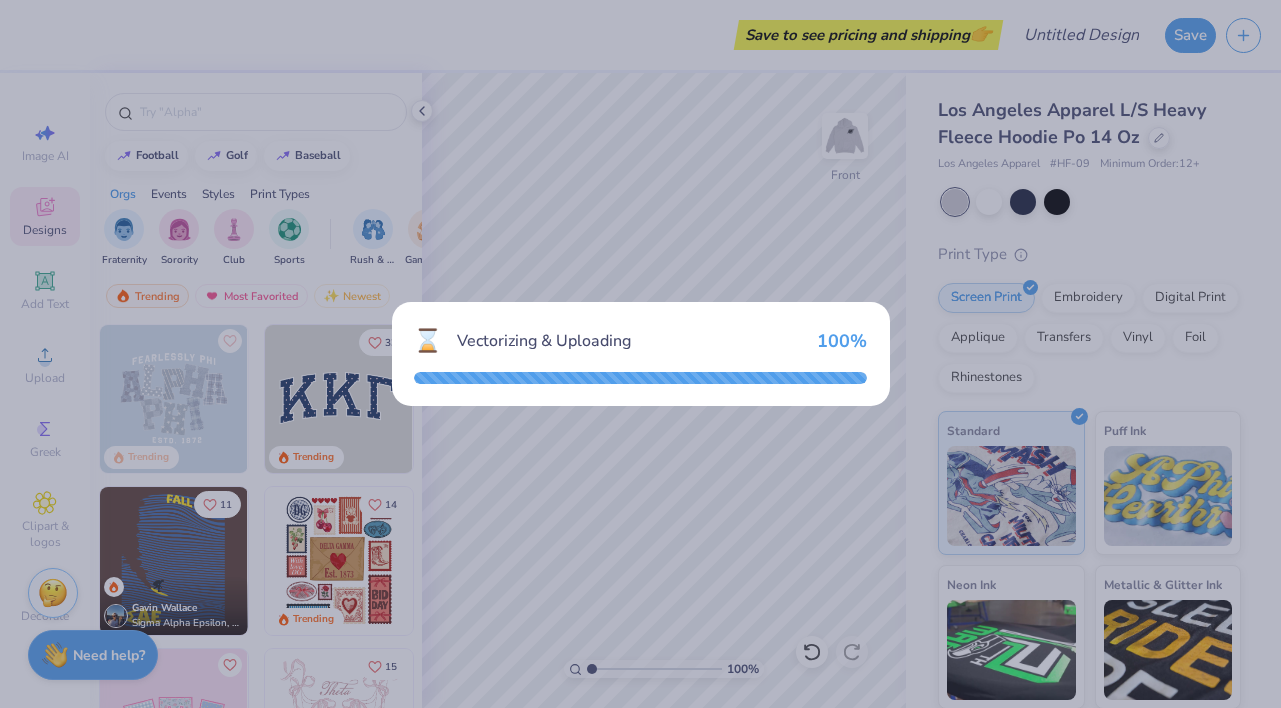 click on "⌛ Vectorizing & Uploading 100 %" at bounding box center [640, 354] 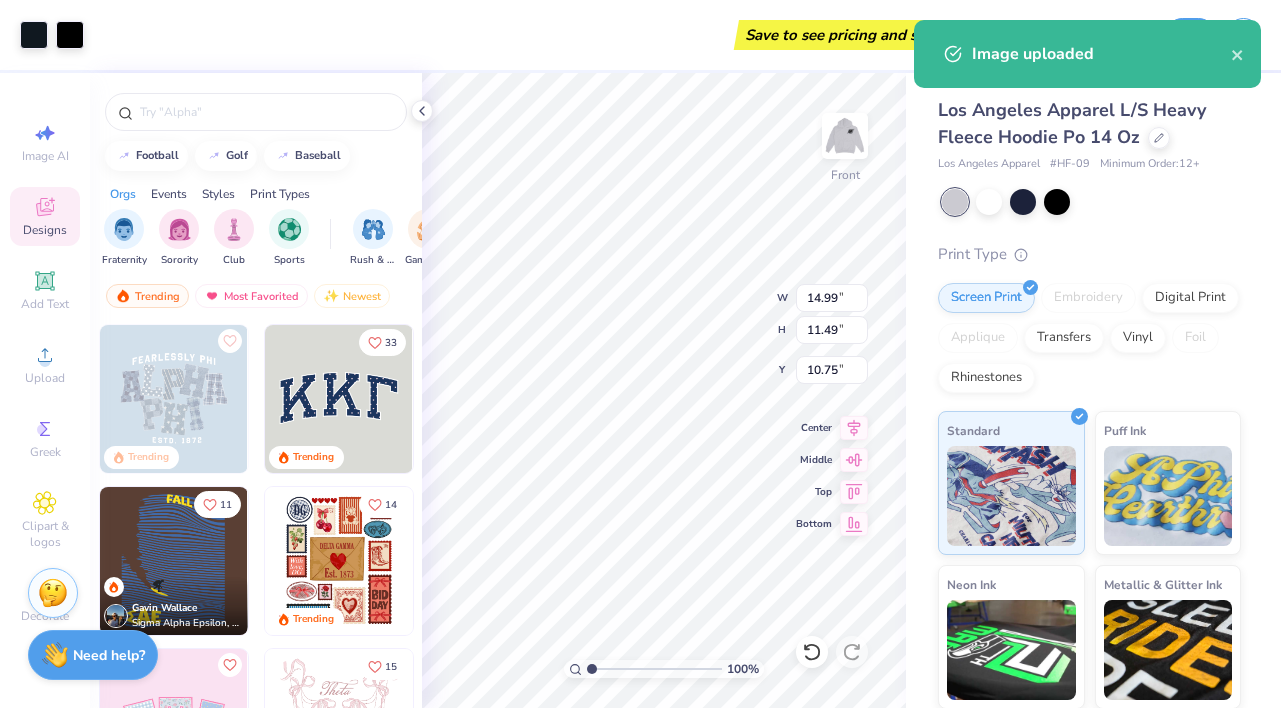 type on "8.45" 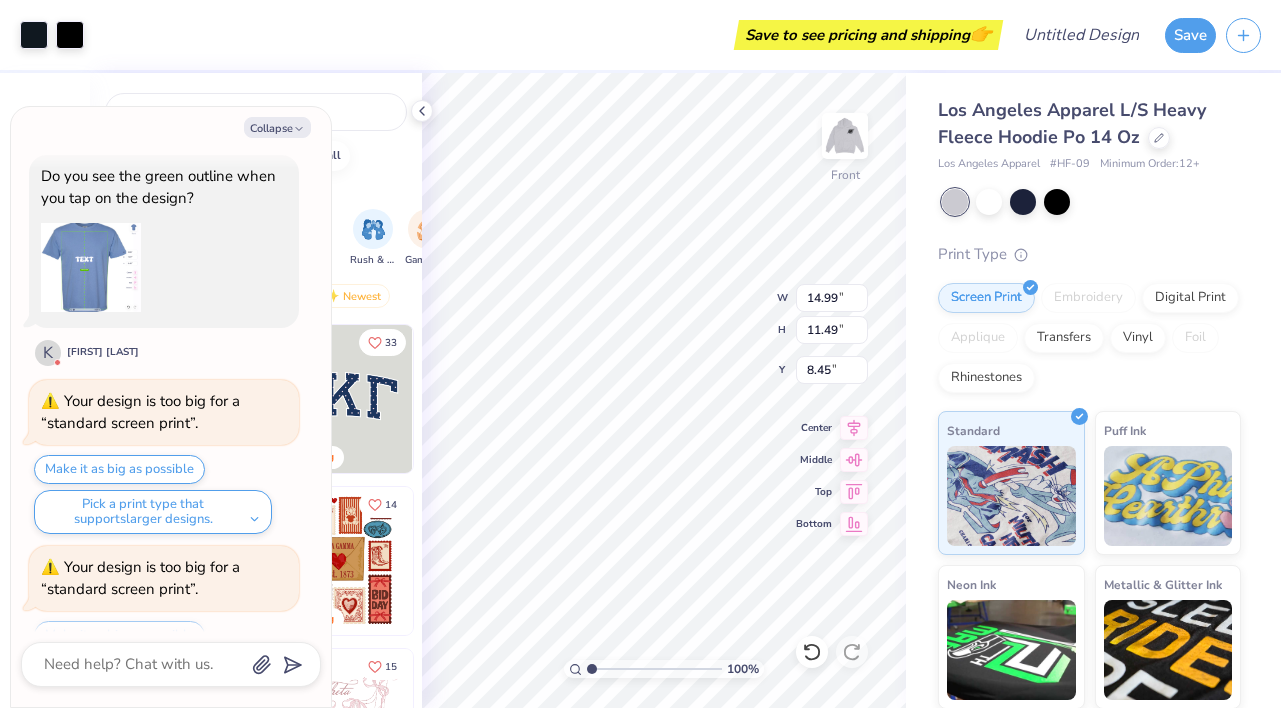 scroll, scrollTop: 707, scrollLeft: 0, axis: vertical 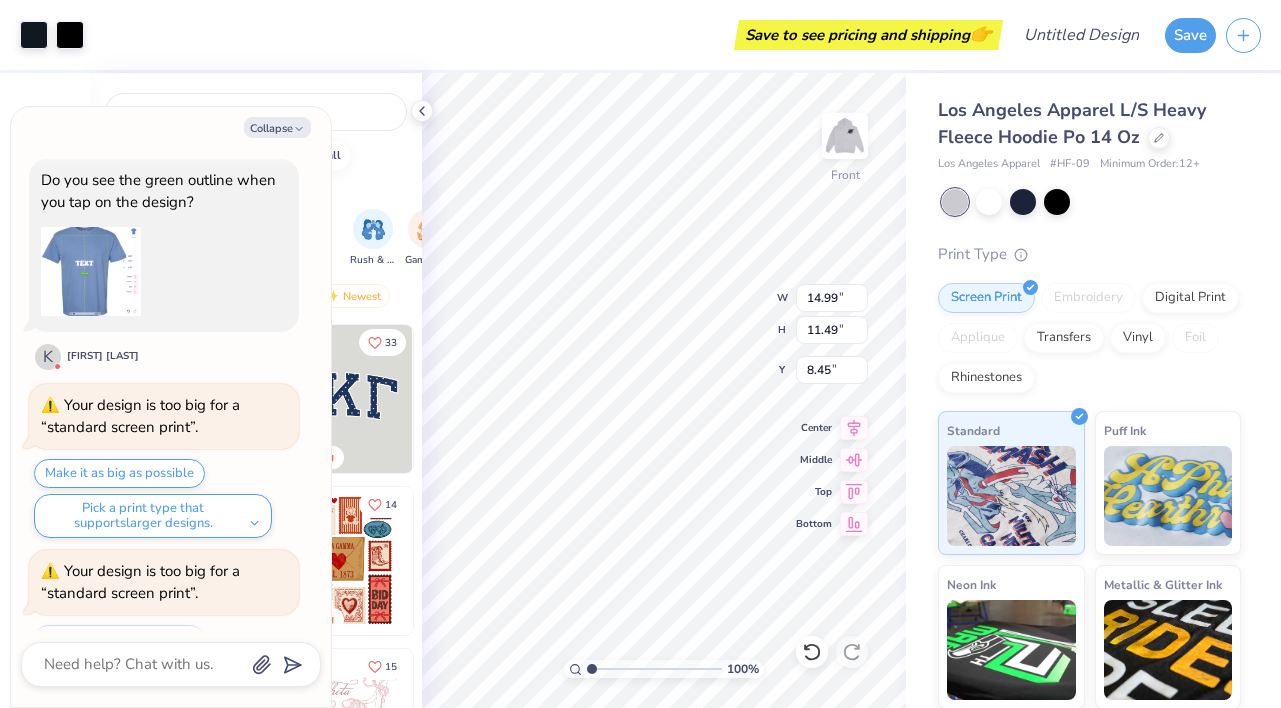 type on "x" 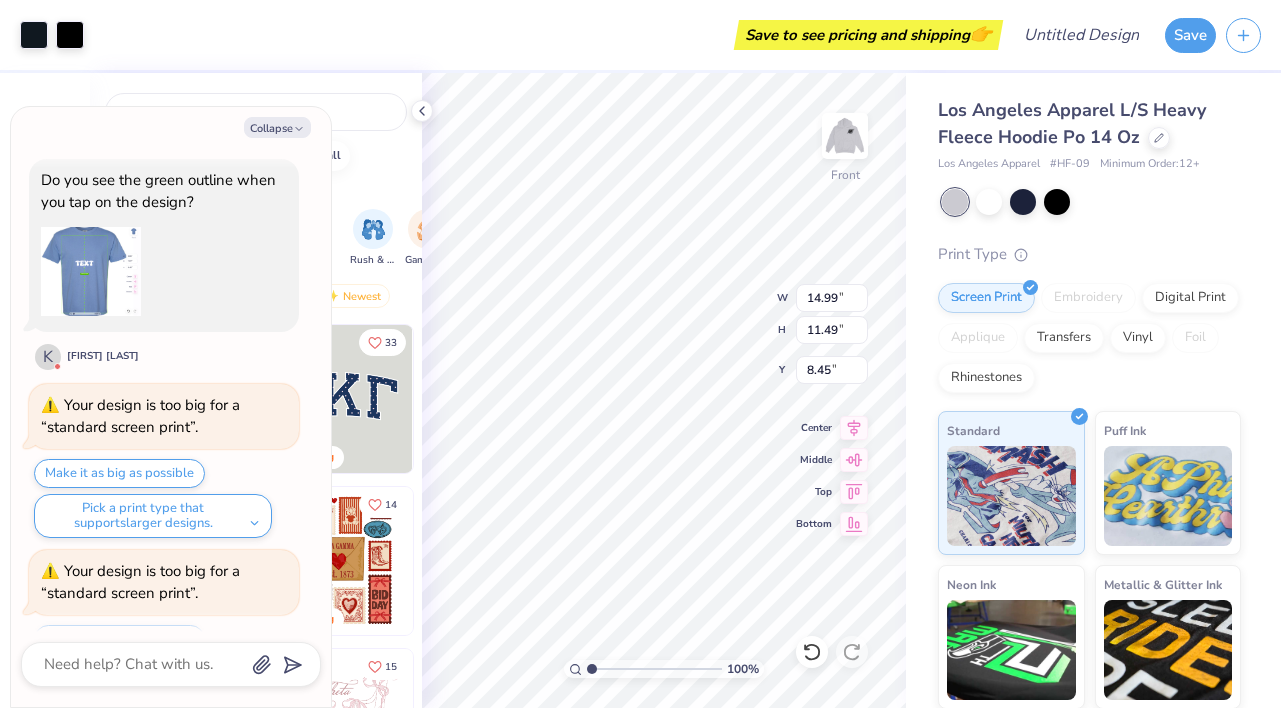 type on "8.46" 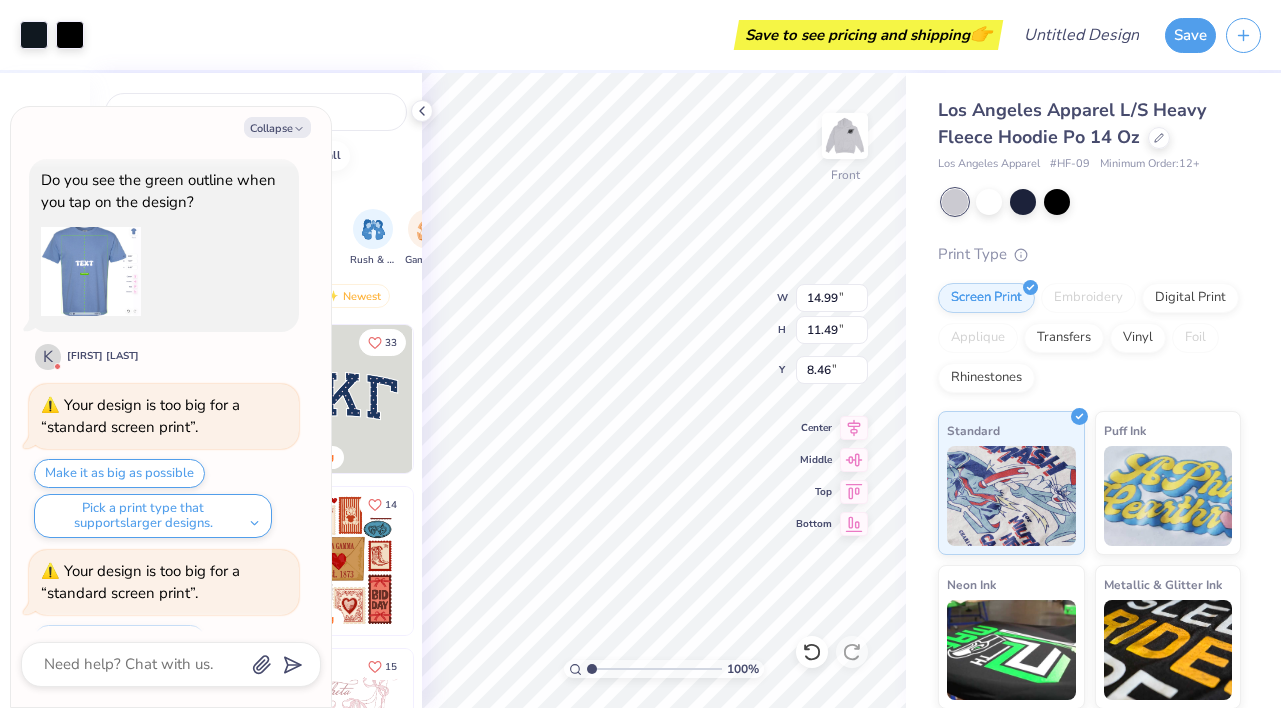 type on "x" 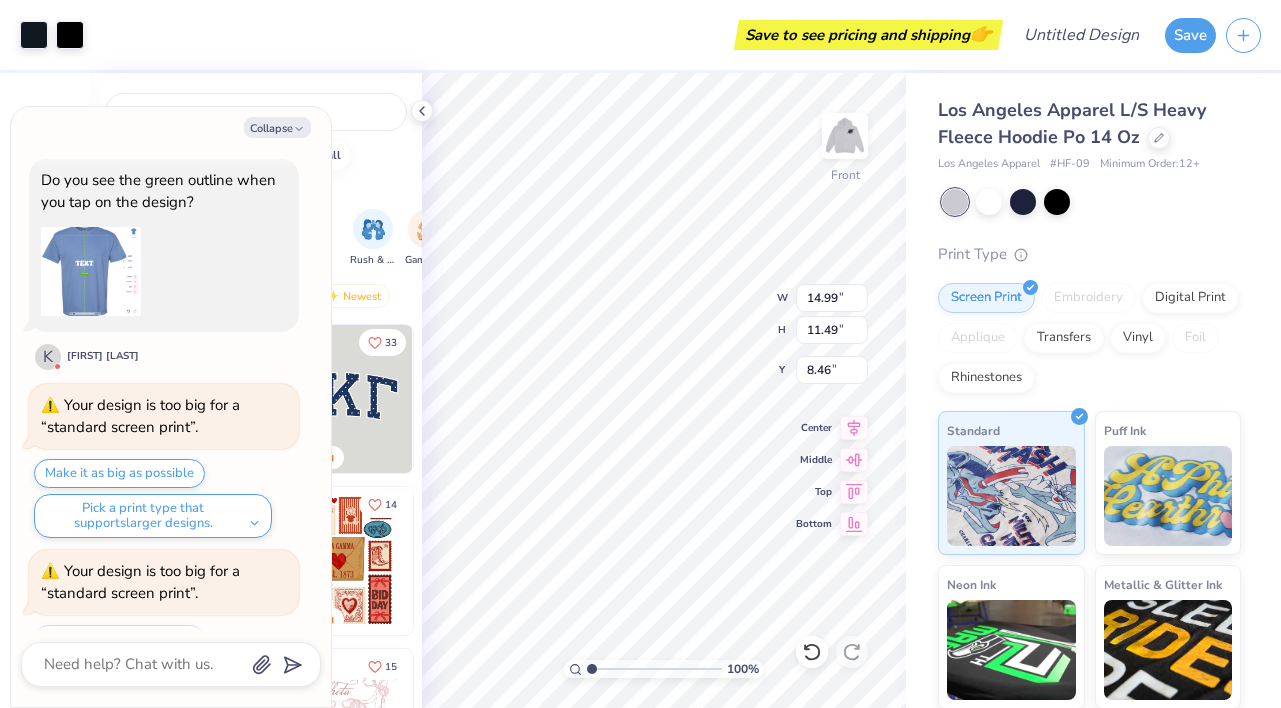type on "8.77" 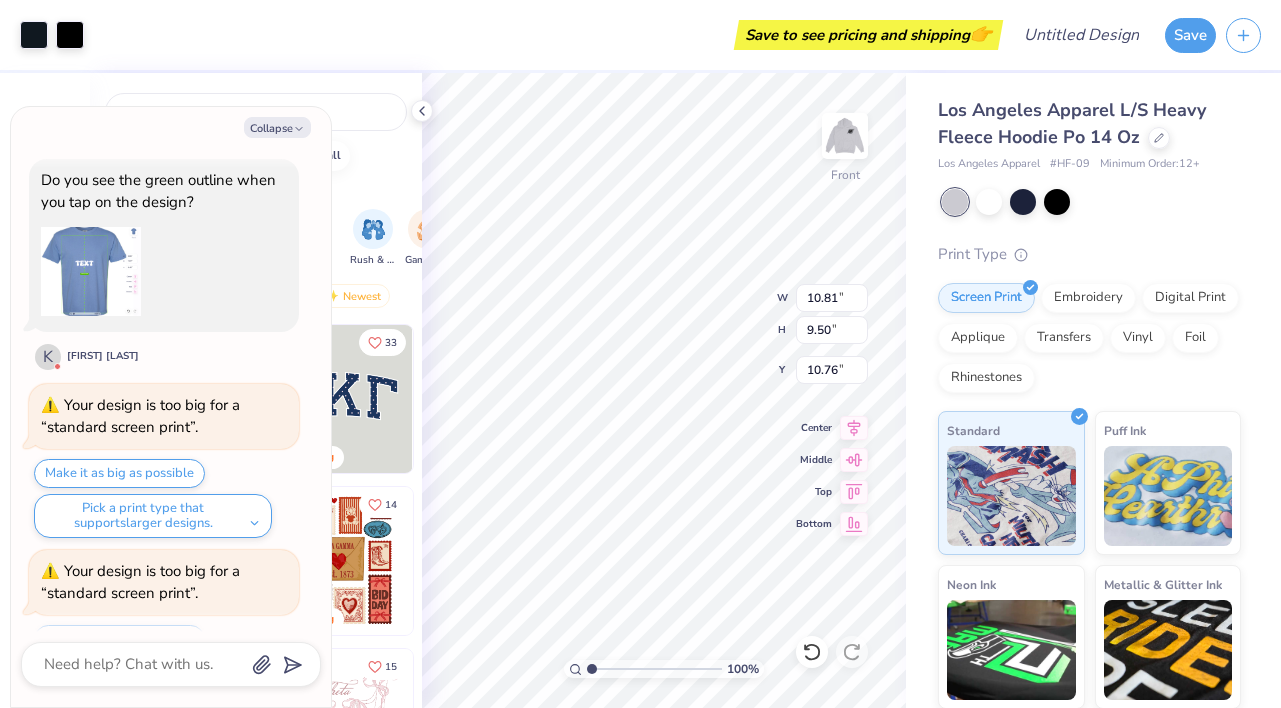 type on "x" 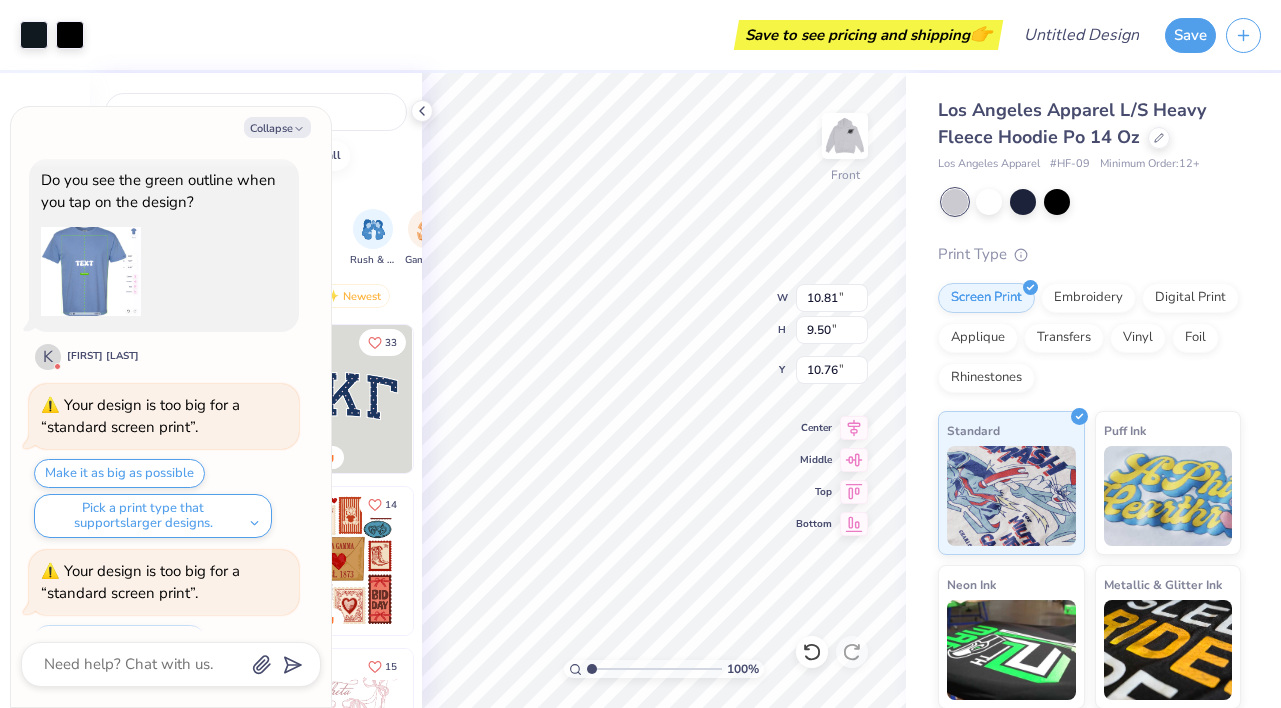 type on "10.91" 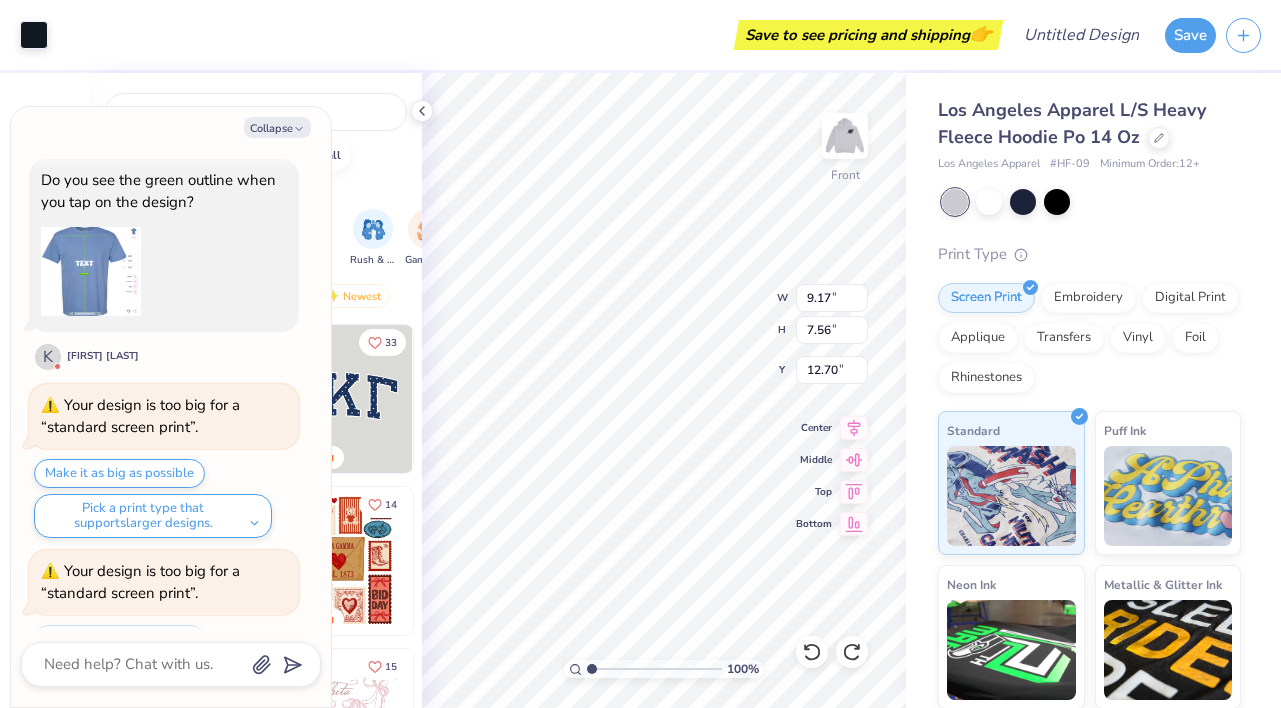 type on "x" 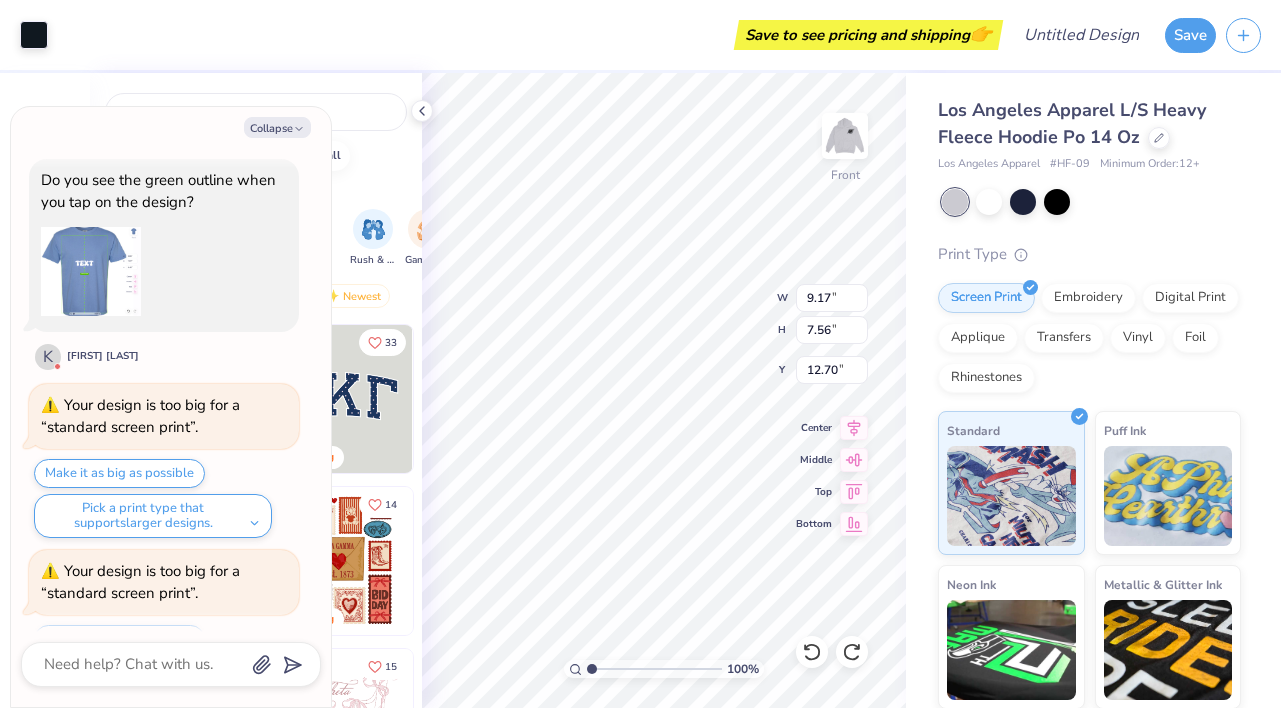 type on "12.72" 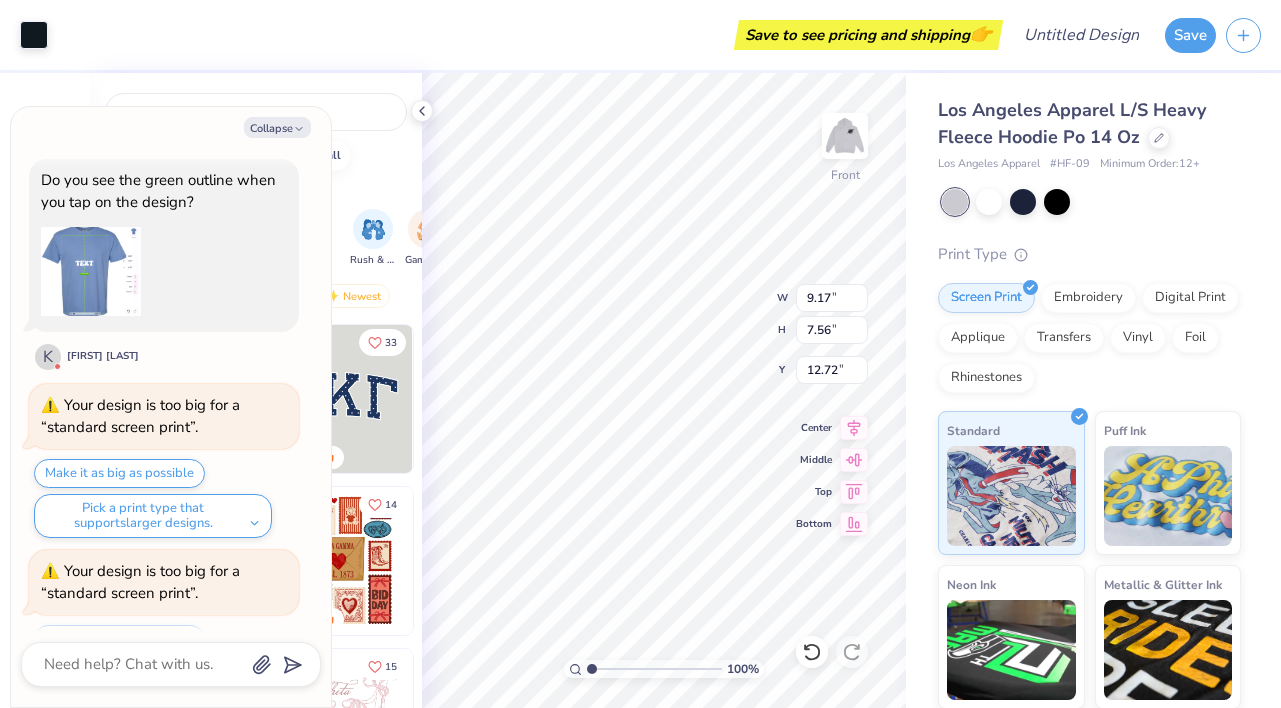 type on "x" 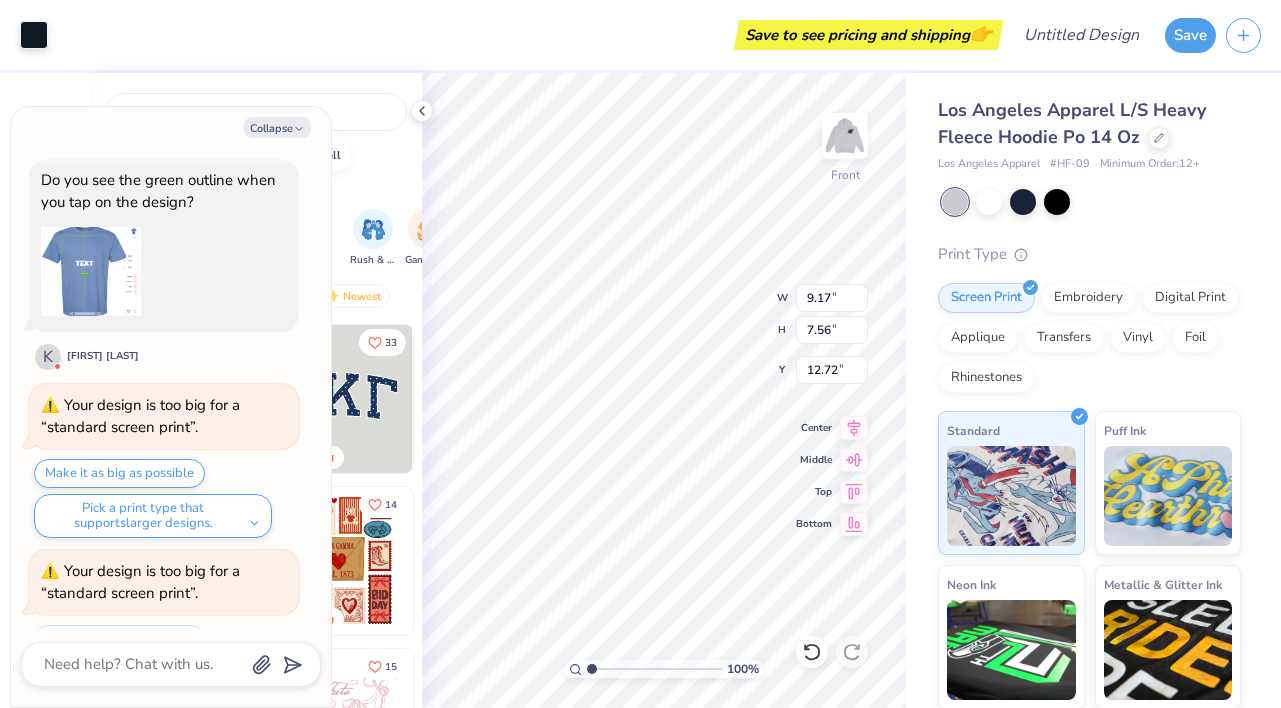 type on "3.72" 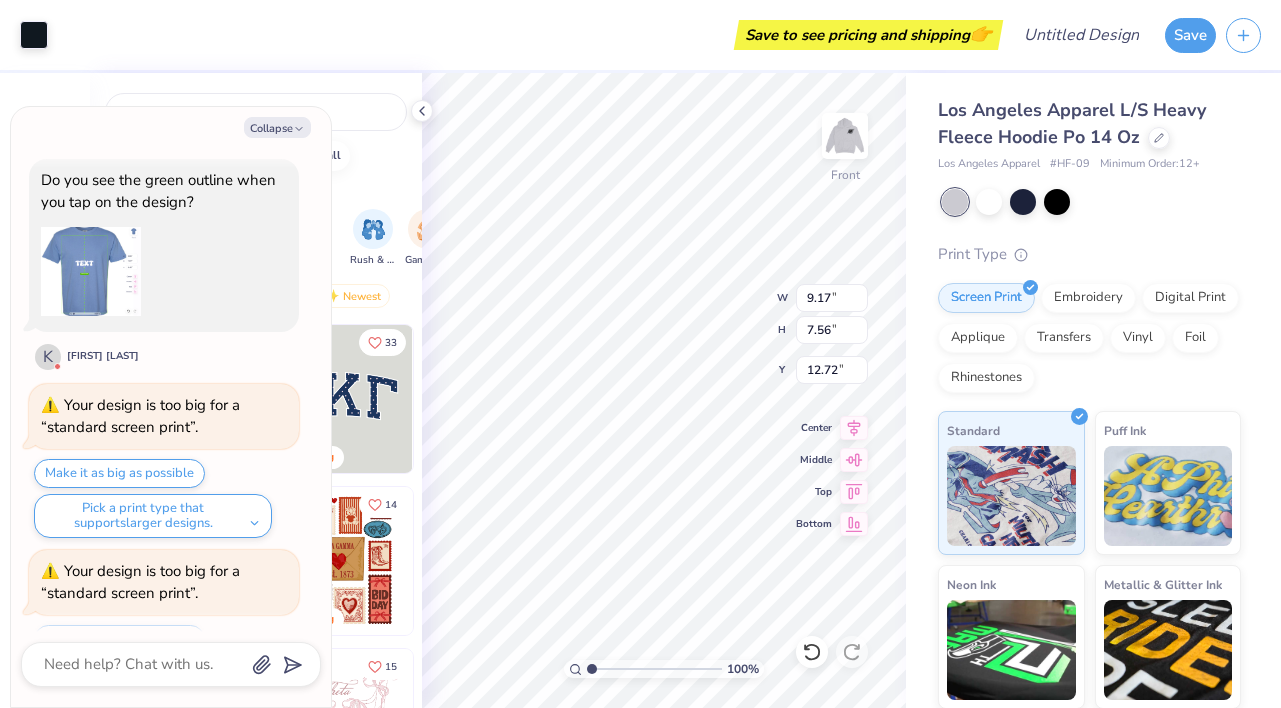 type on "2.29" 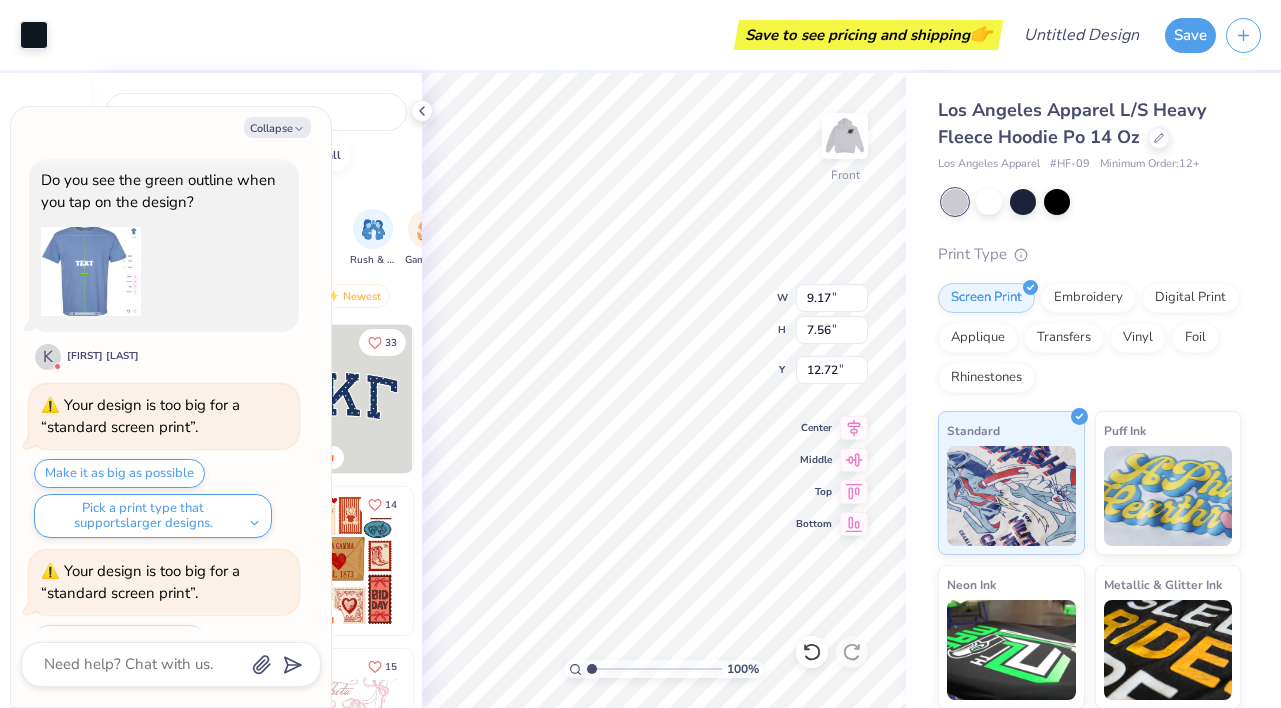 type on "17.04" 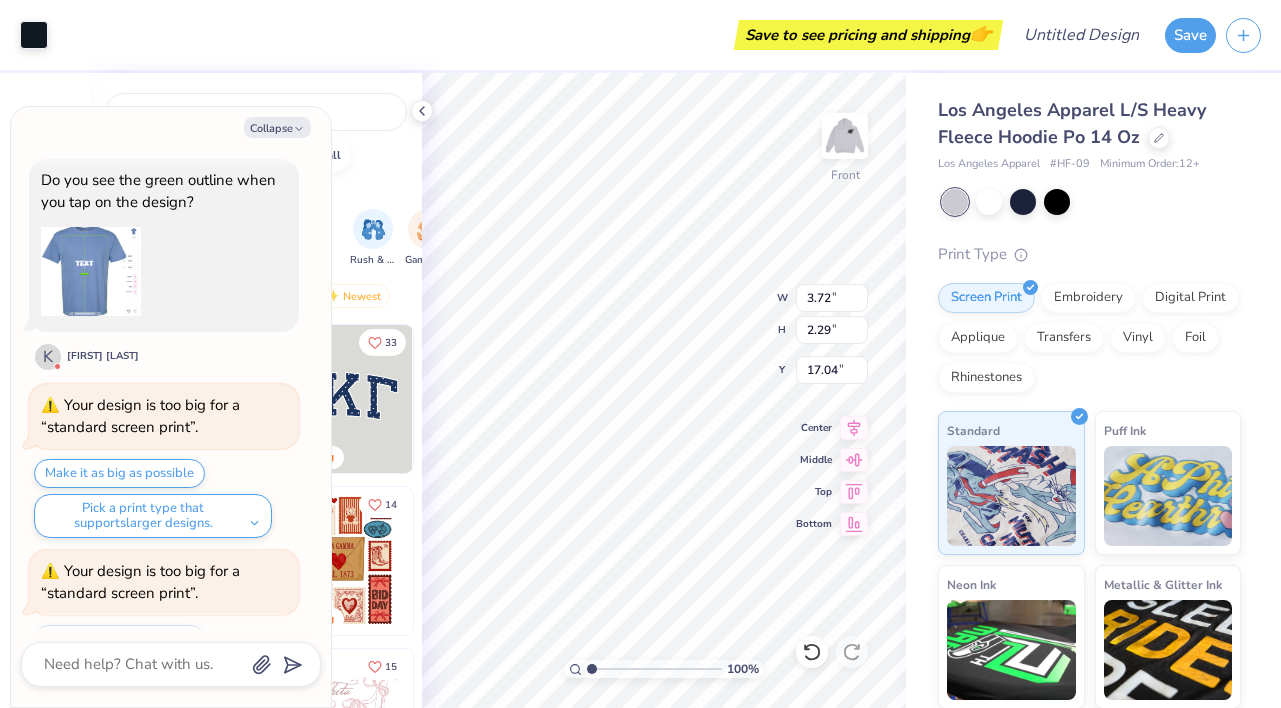 type on "x" 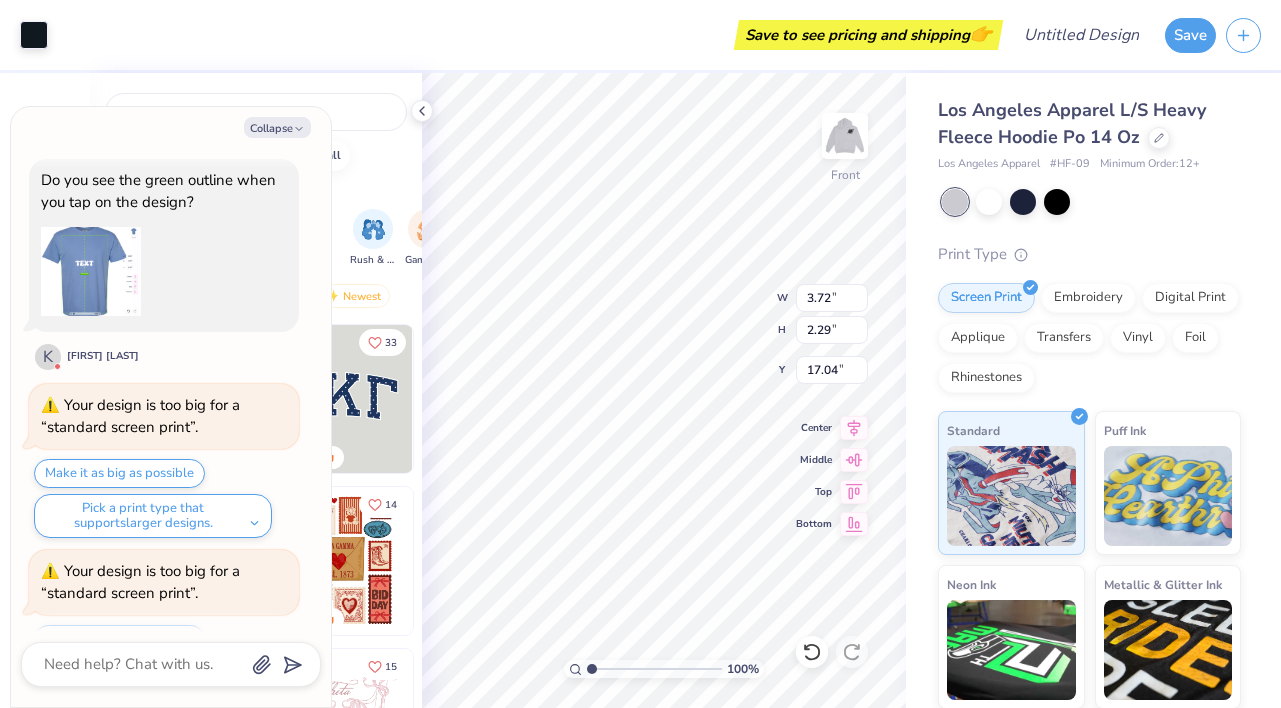 type on "16.50" 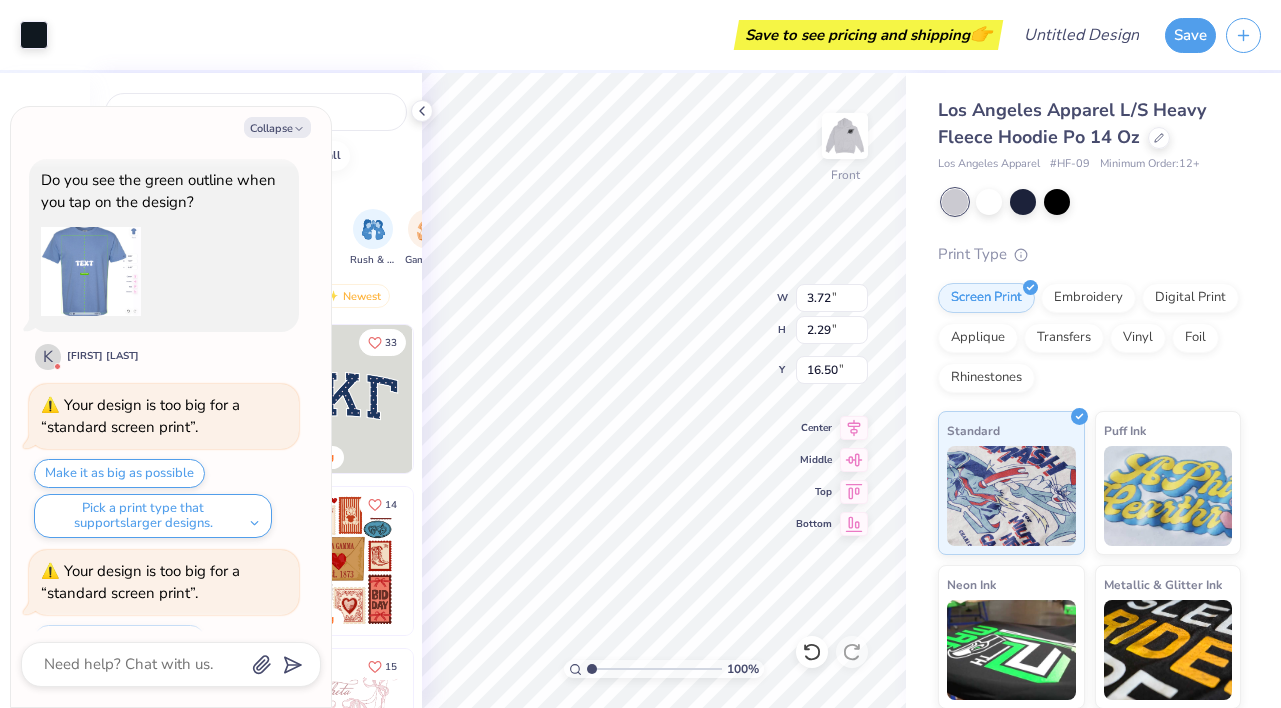 type on "x" 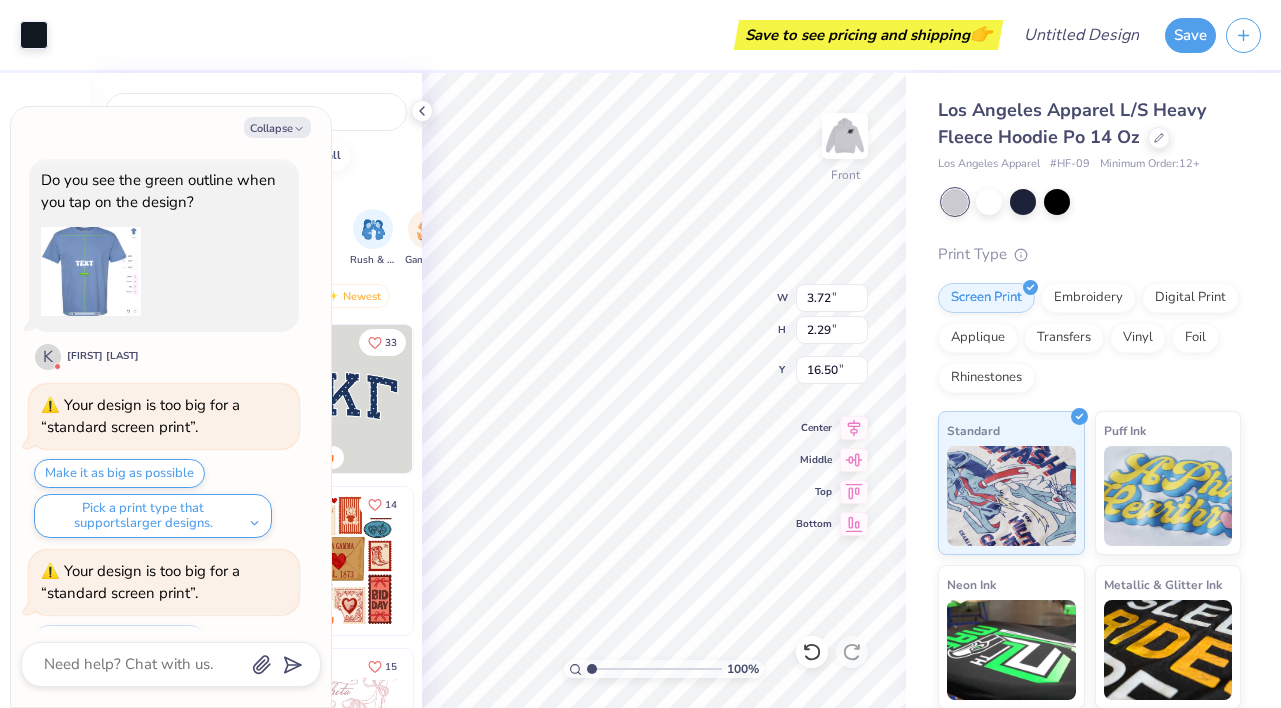 type on "17.04" 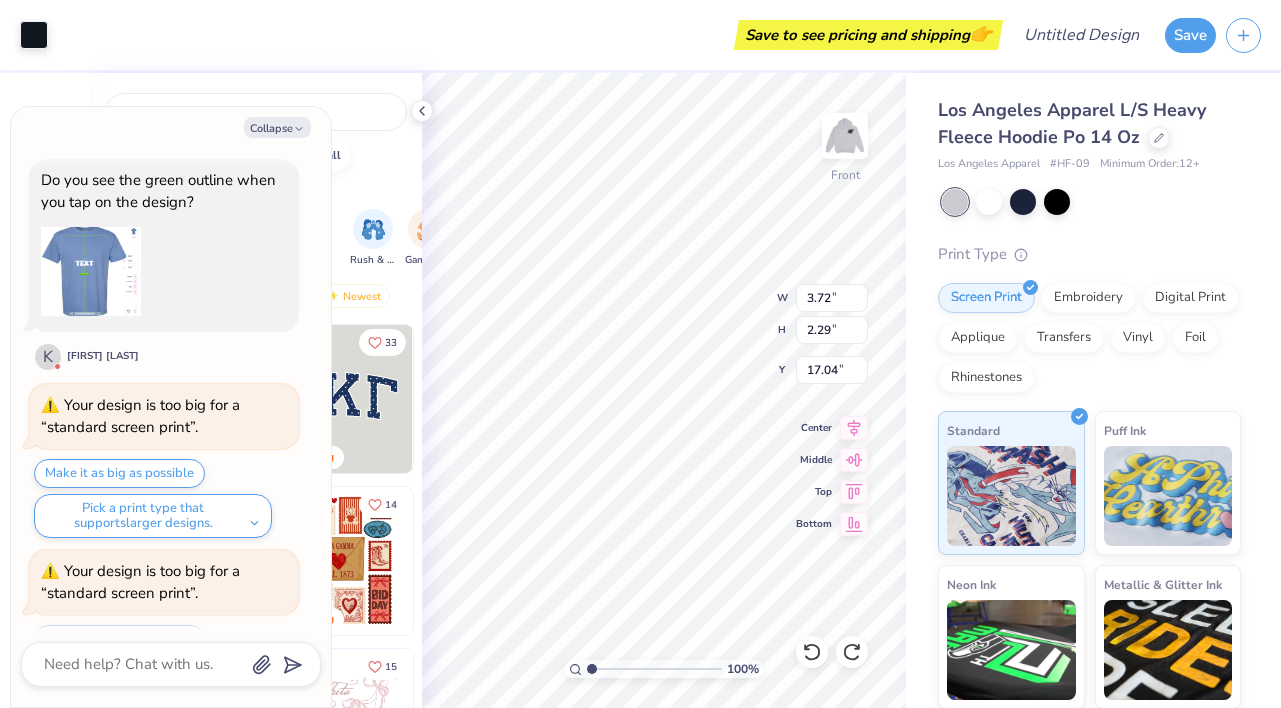 type on "x" 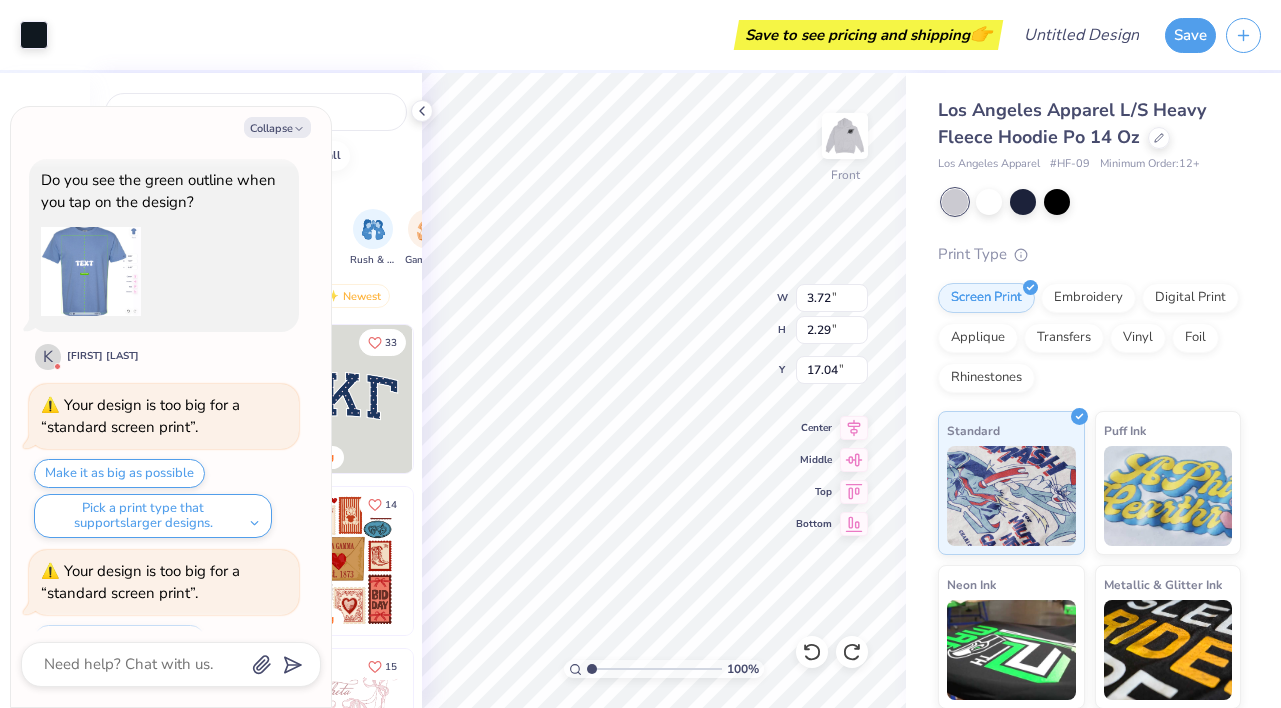 type on "9.09" 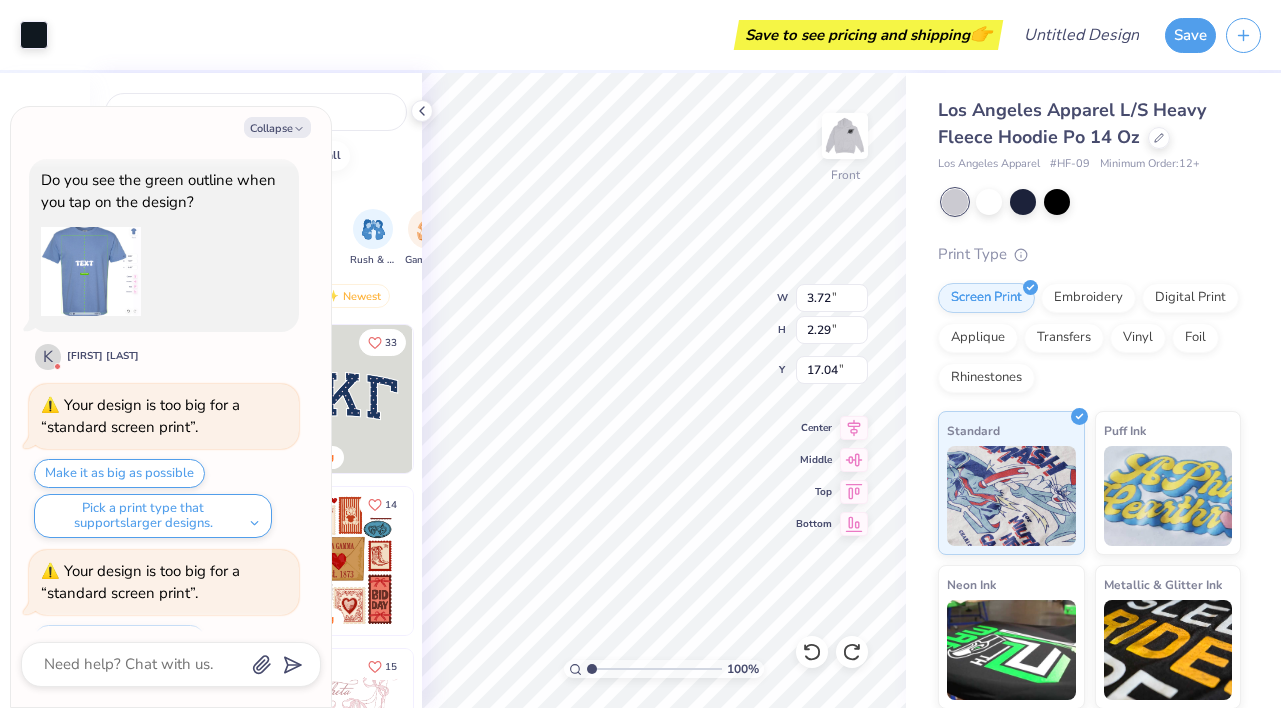 type on "6.96" 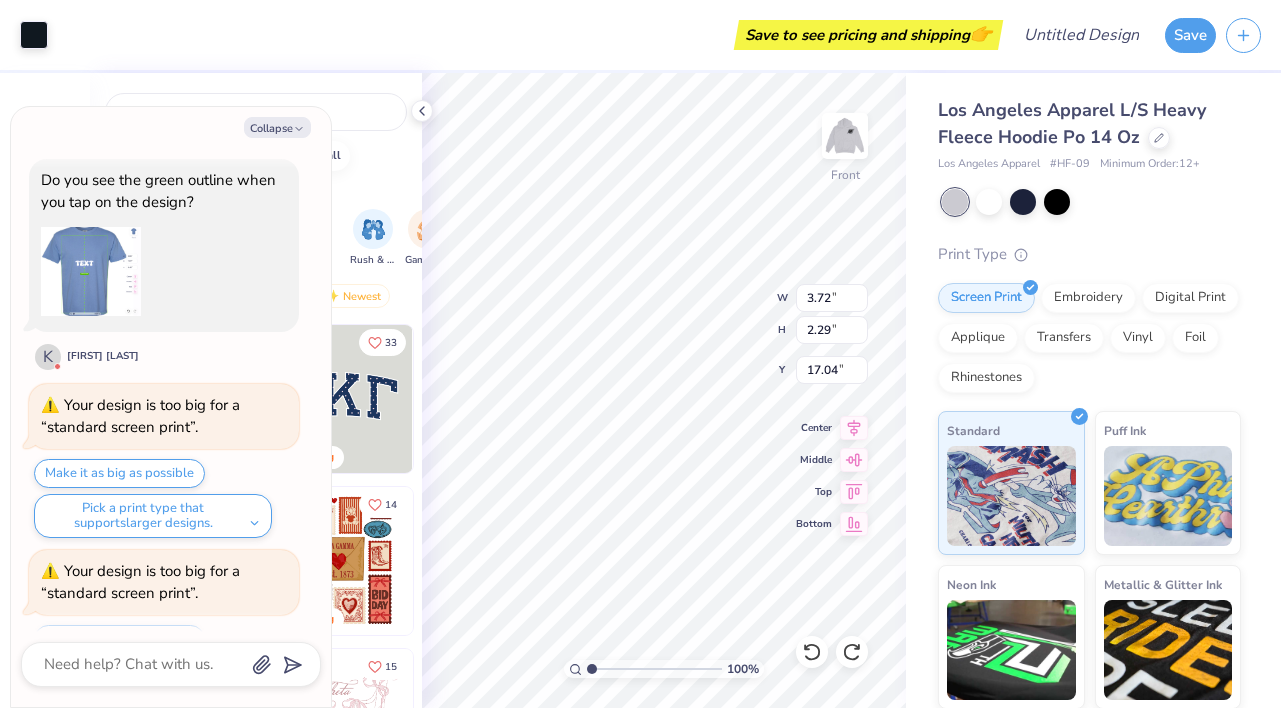 type on "8.77" 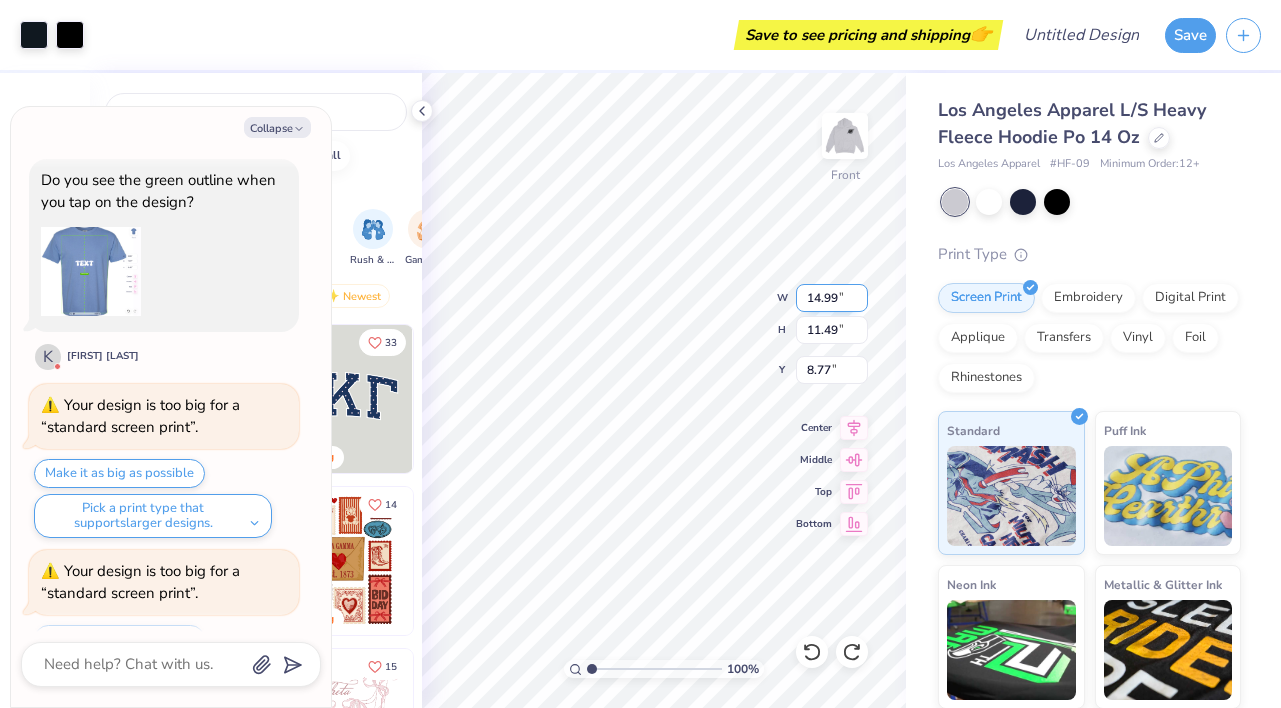 click on "100  % Front W 14.99 14.99 " H 11.49 11.49 " Y 8.77 8.77 " Center Middle Top Bottom" at bounding box center (664, 390) 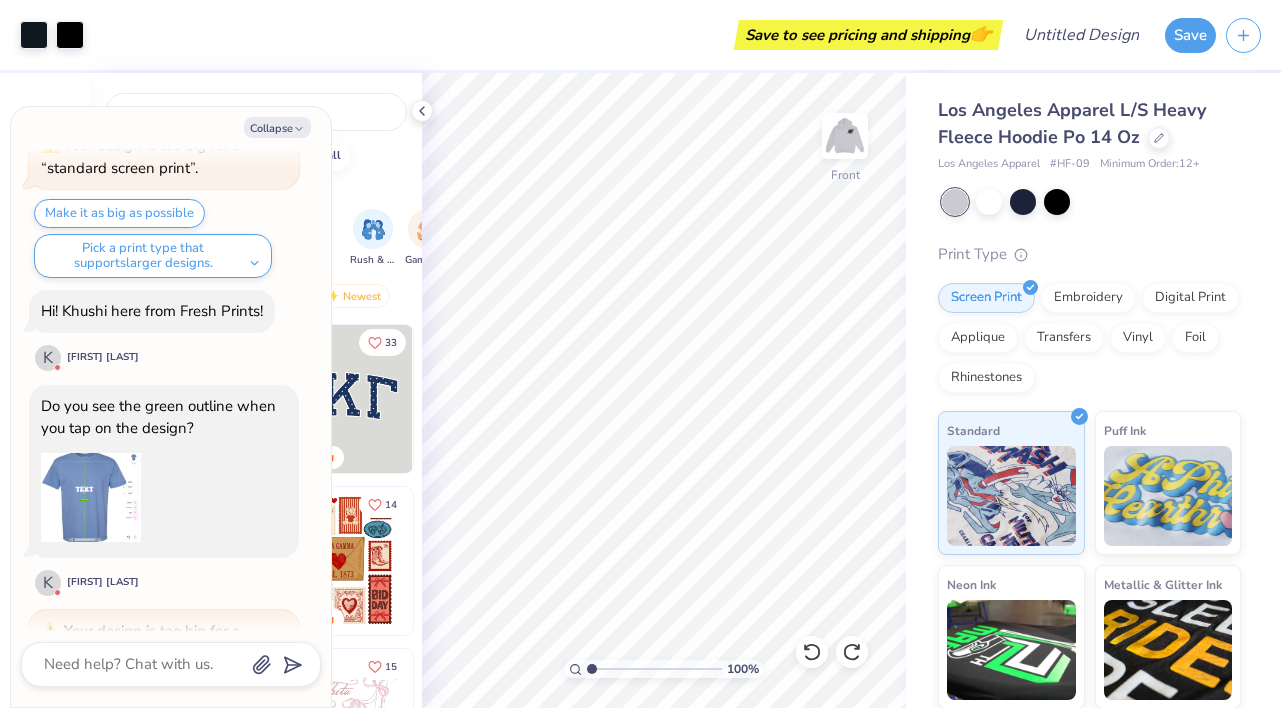 scroll, scrollTop: 445, scrollLeft: 0, axis: vertical 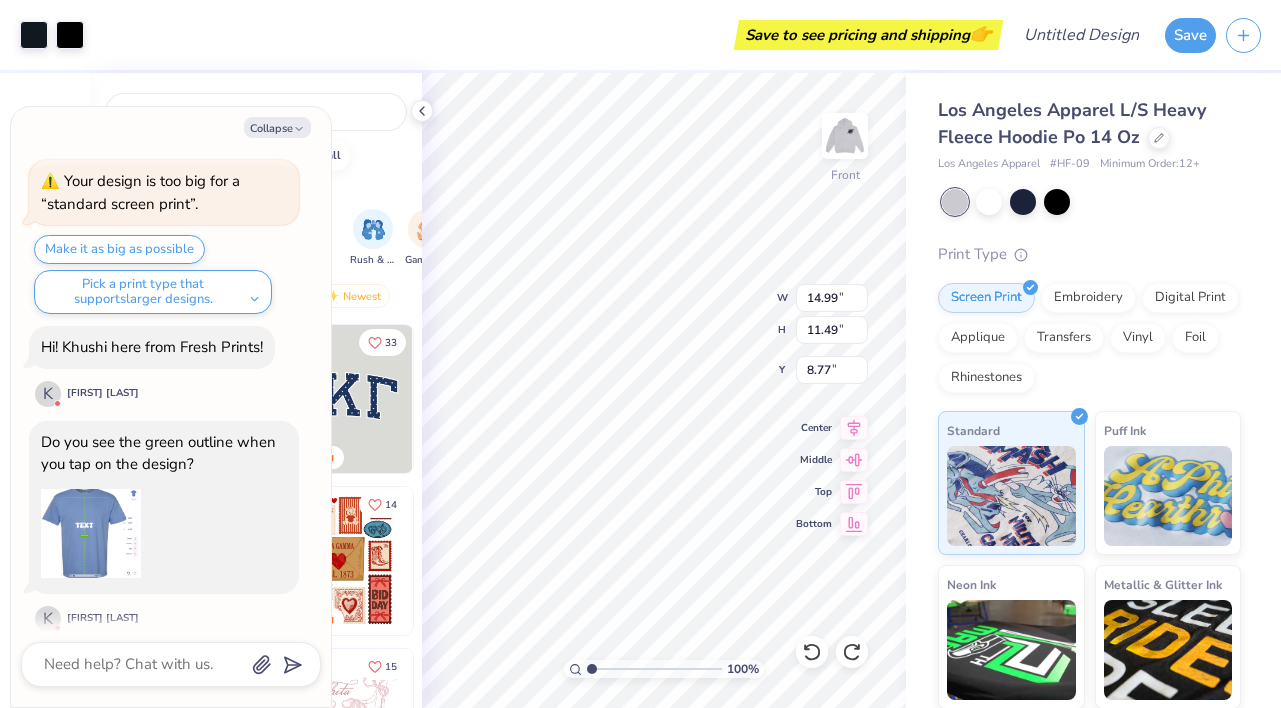 type on "x" 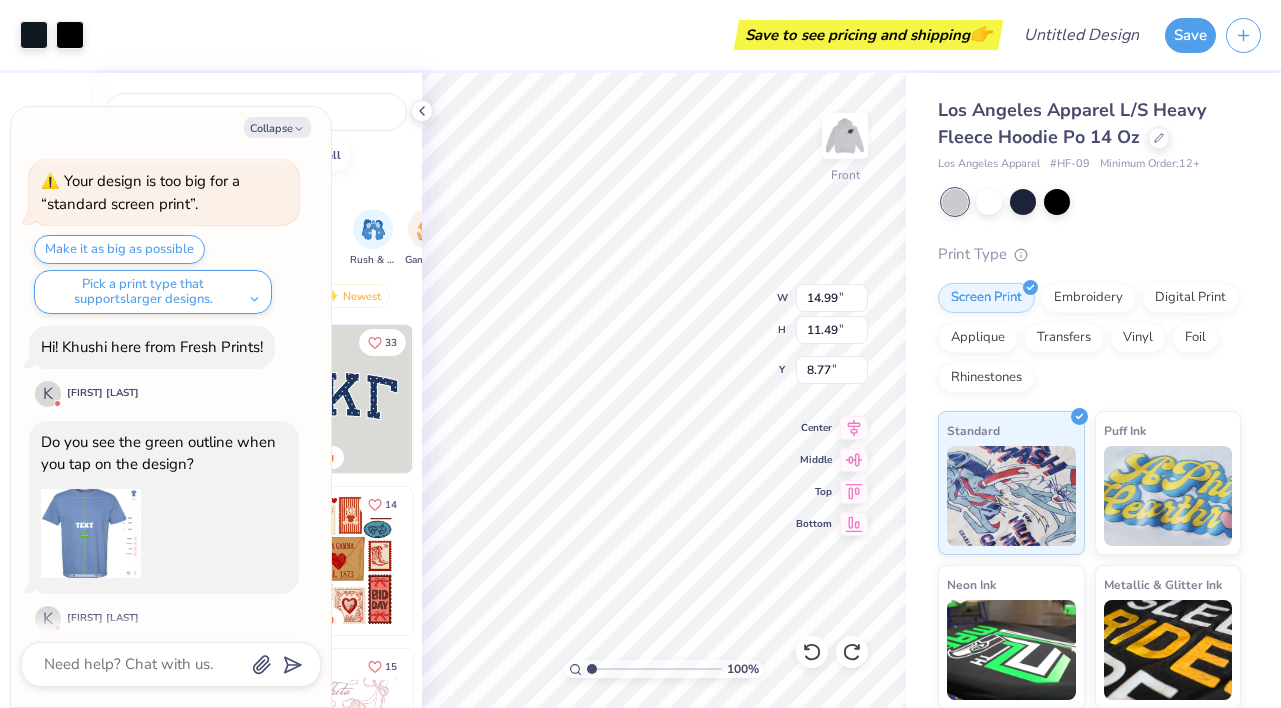type on "7.87" 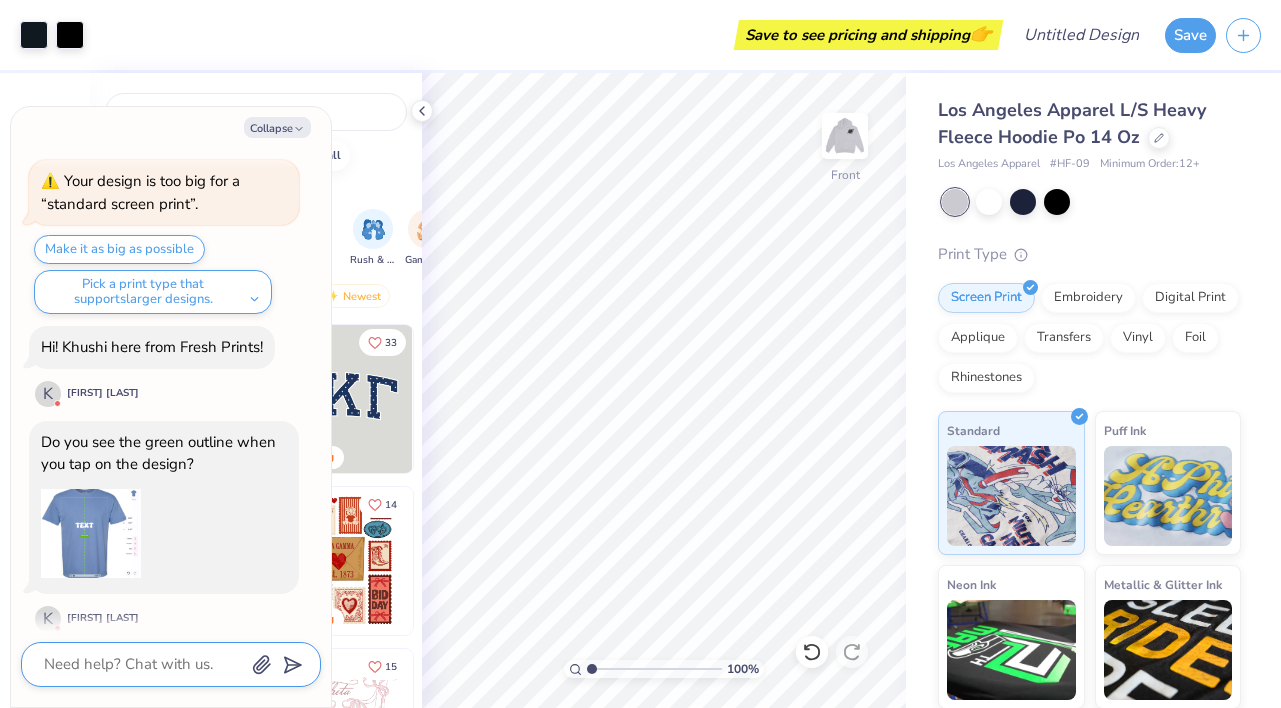 click at bounding box center (143, 664) 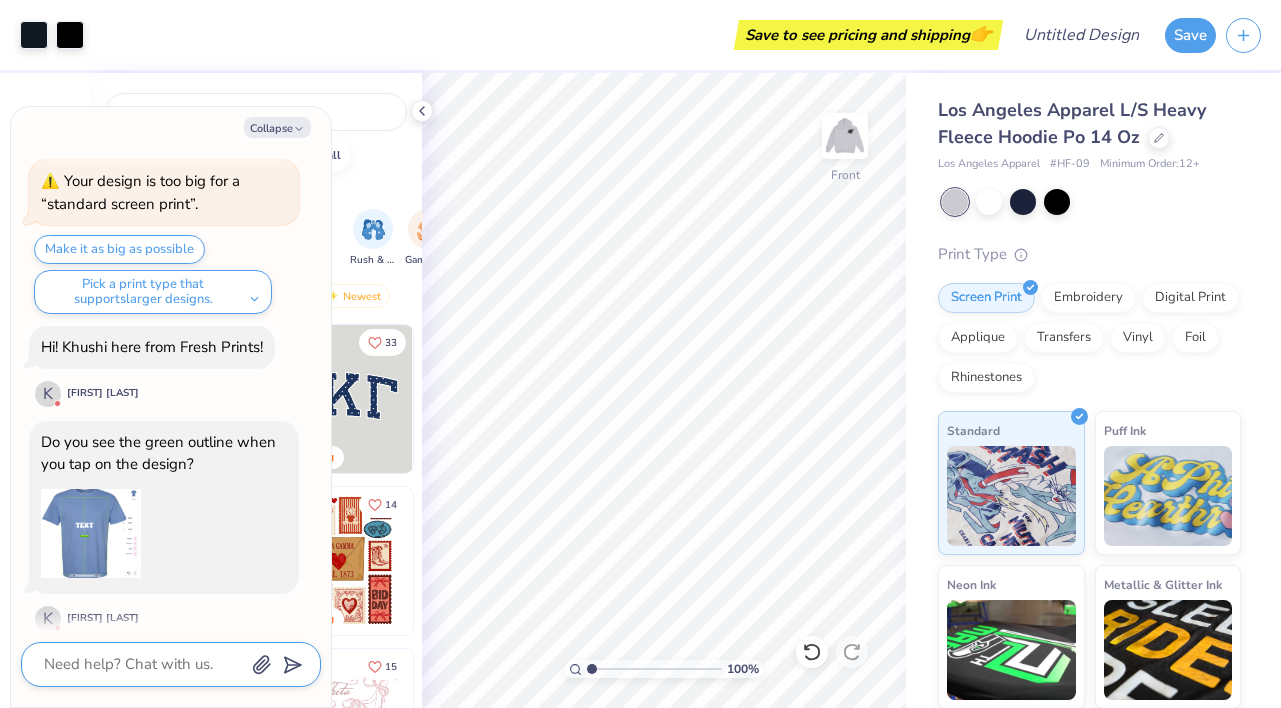 type on "x" 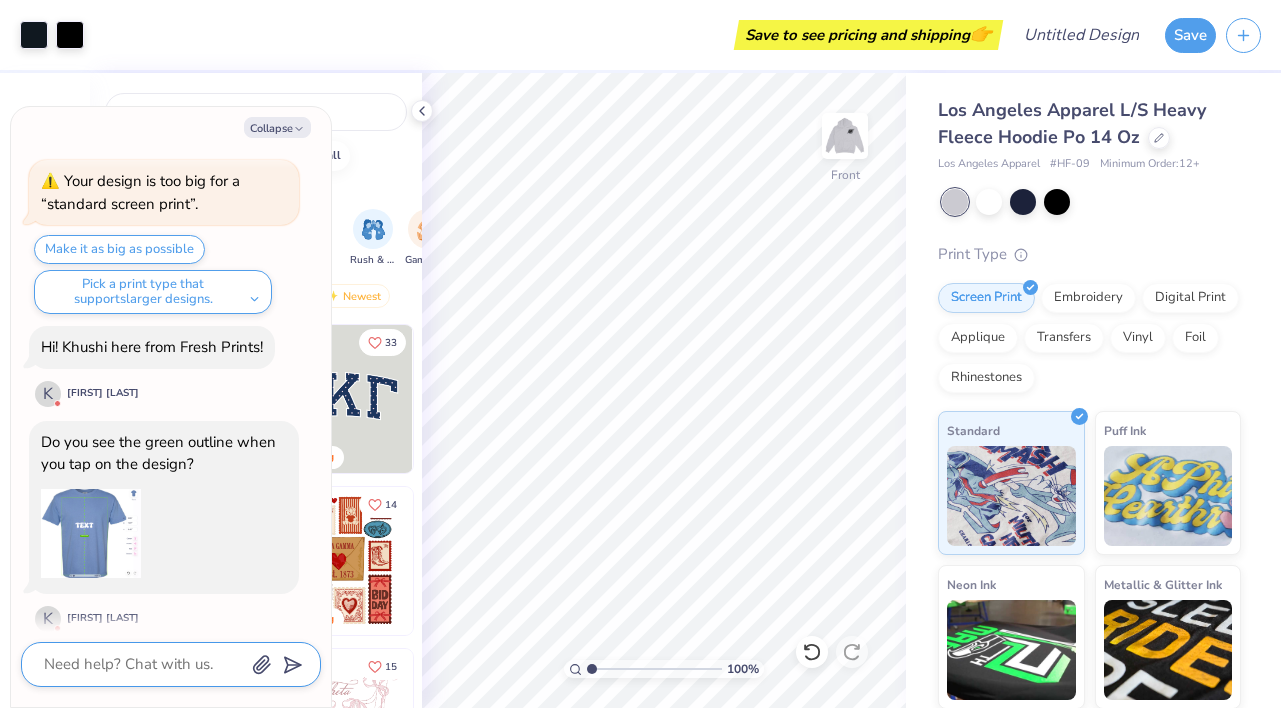 type on "Y" 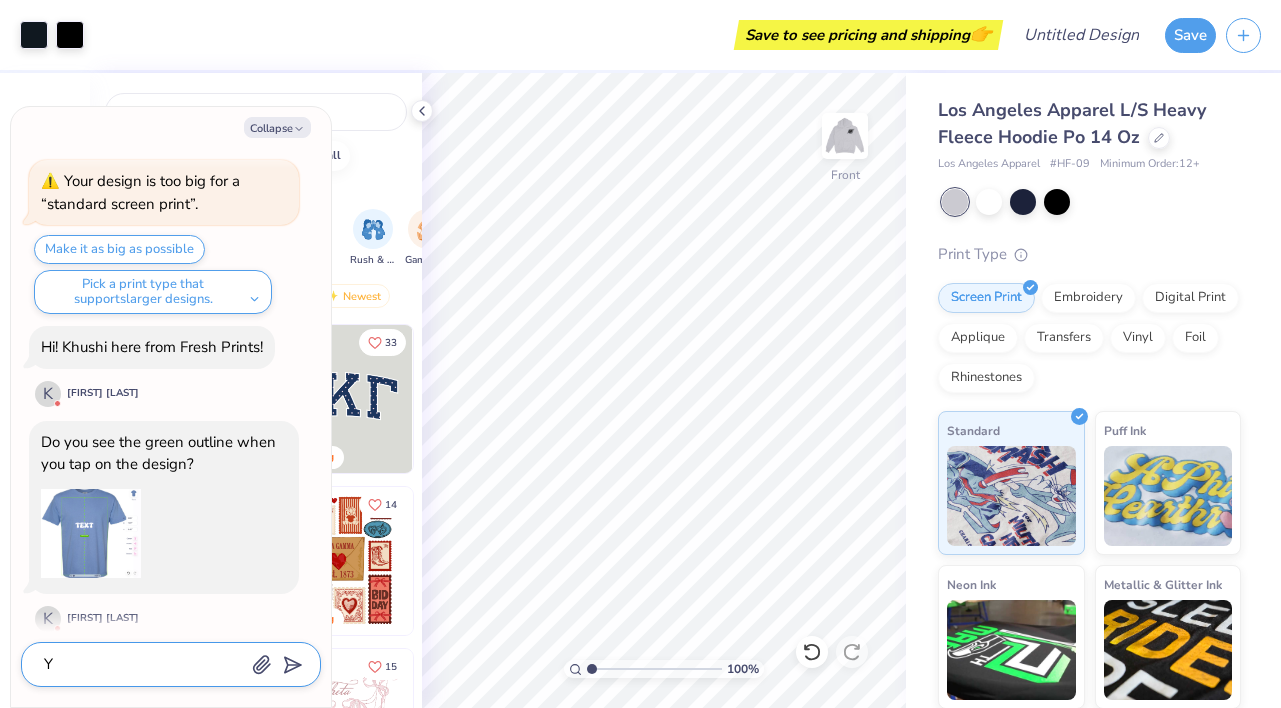 type on "x" 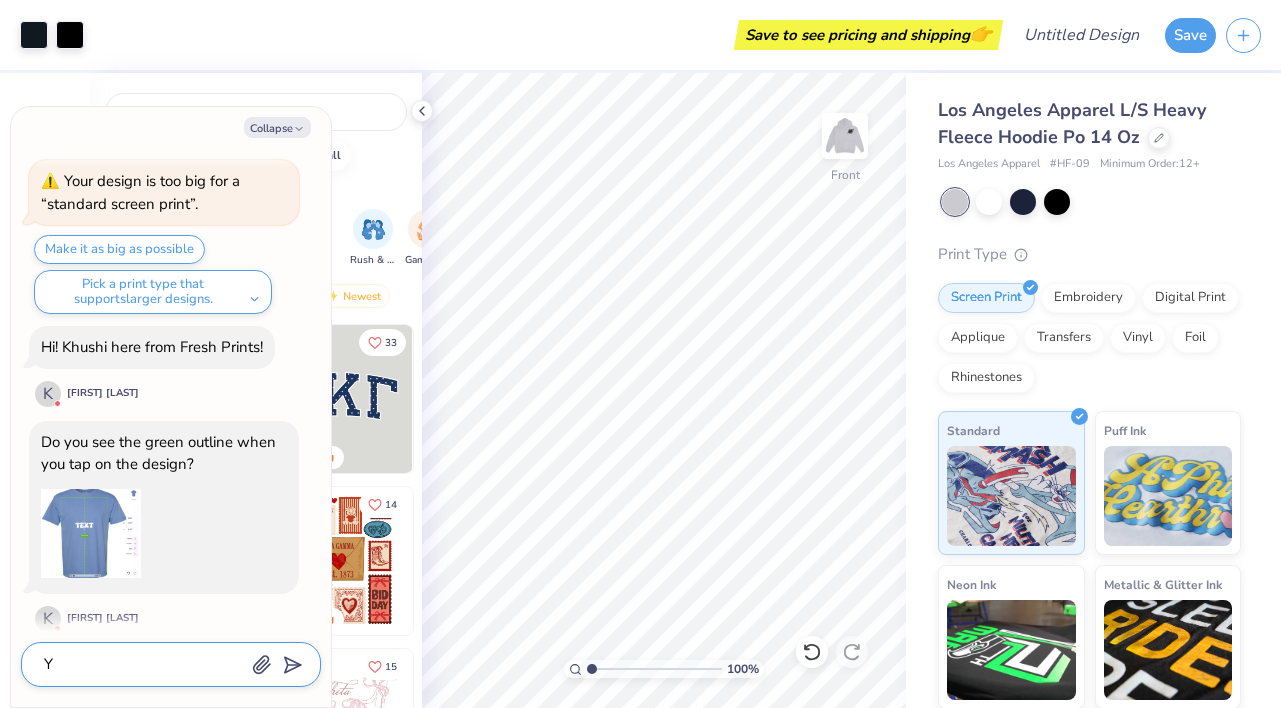 type on "Ye" 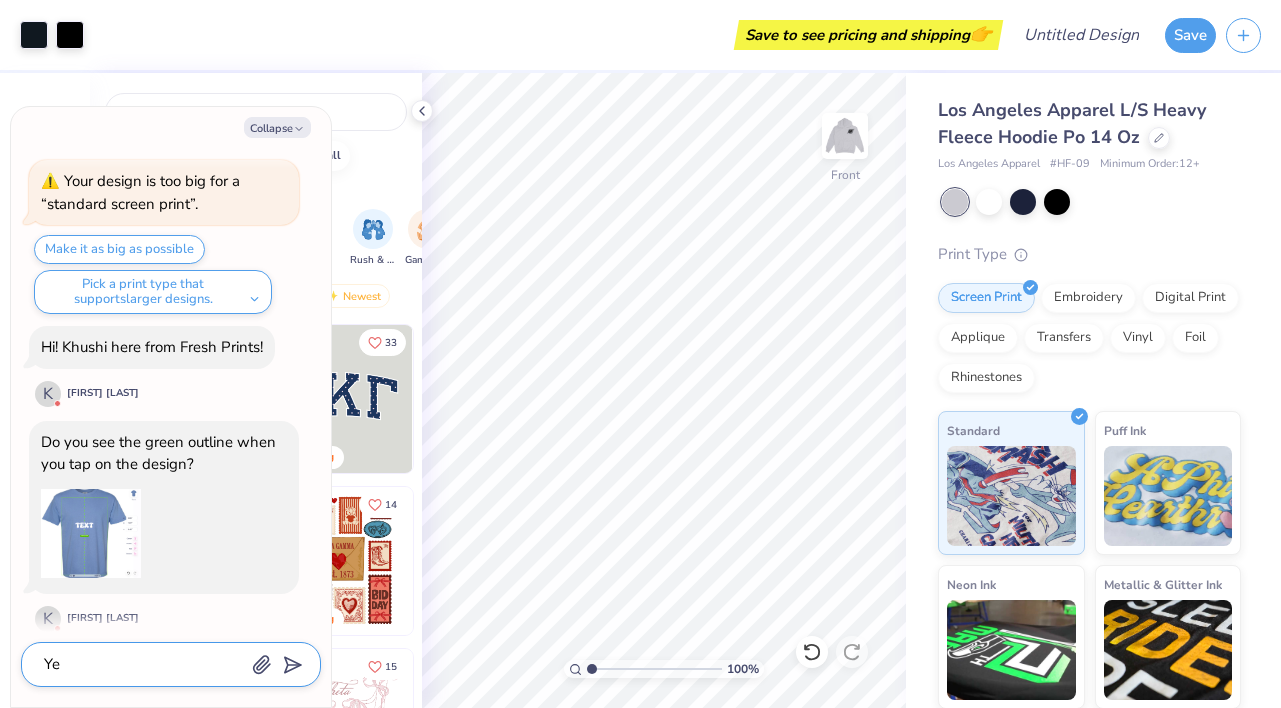 type on "x" 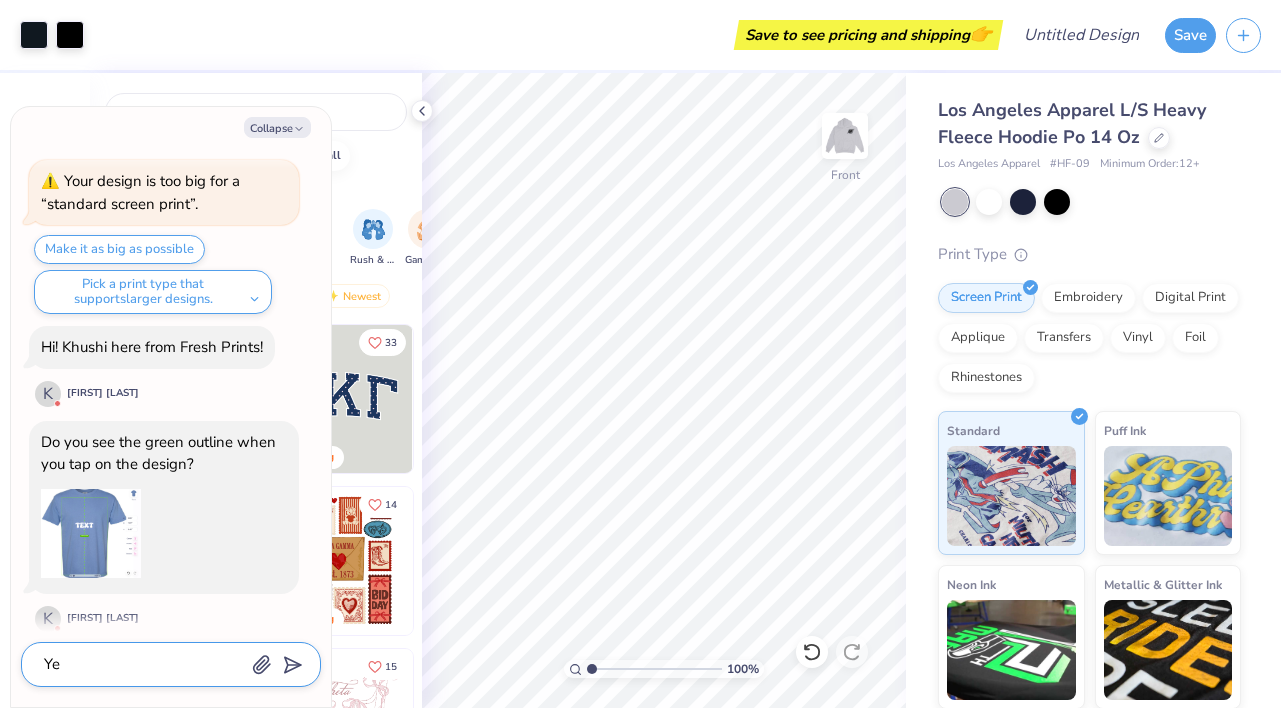 type on "Yes" 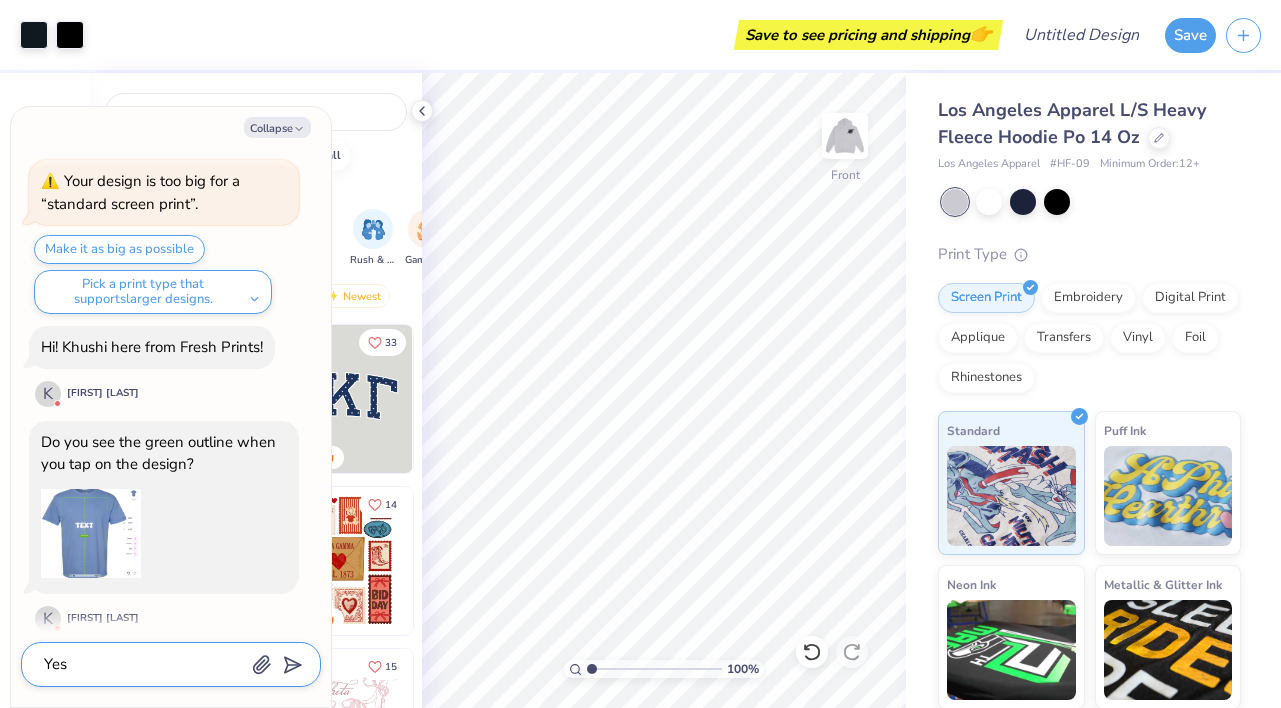 type on "x" 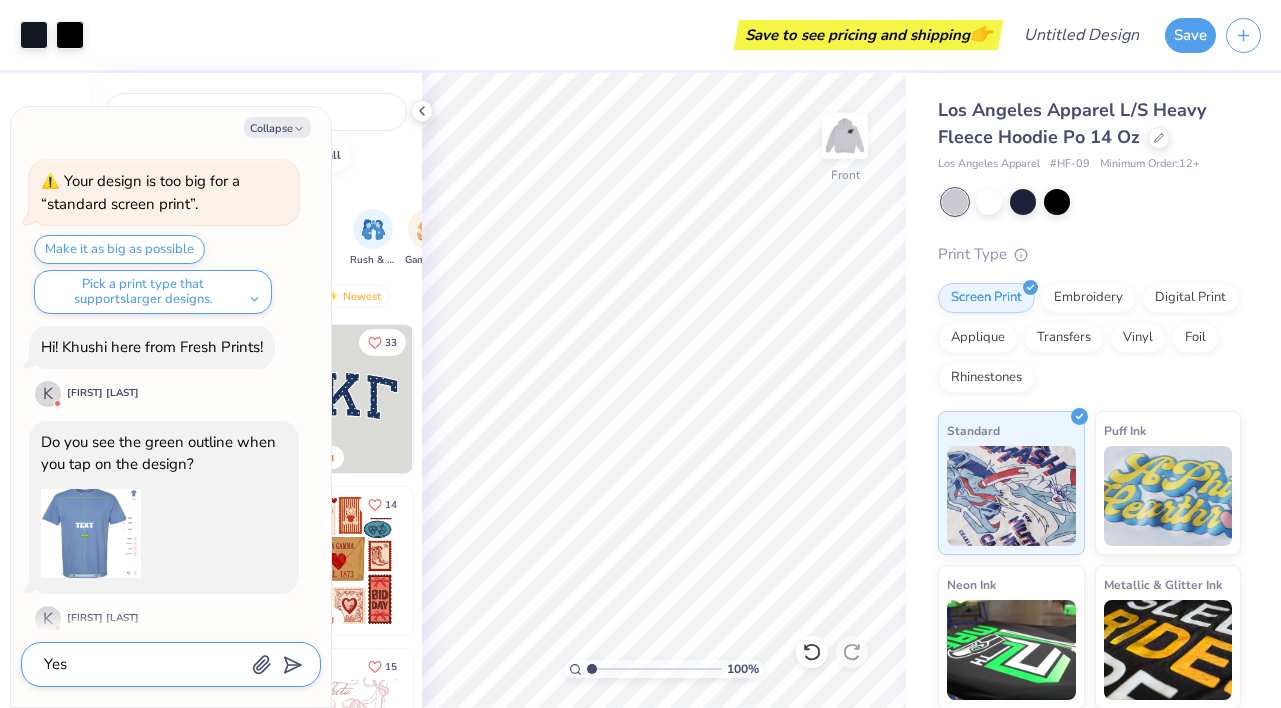 type on "Ye" 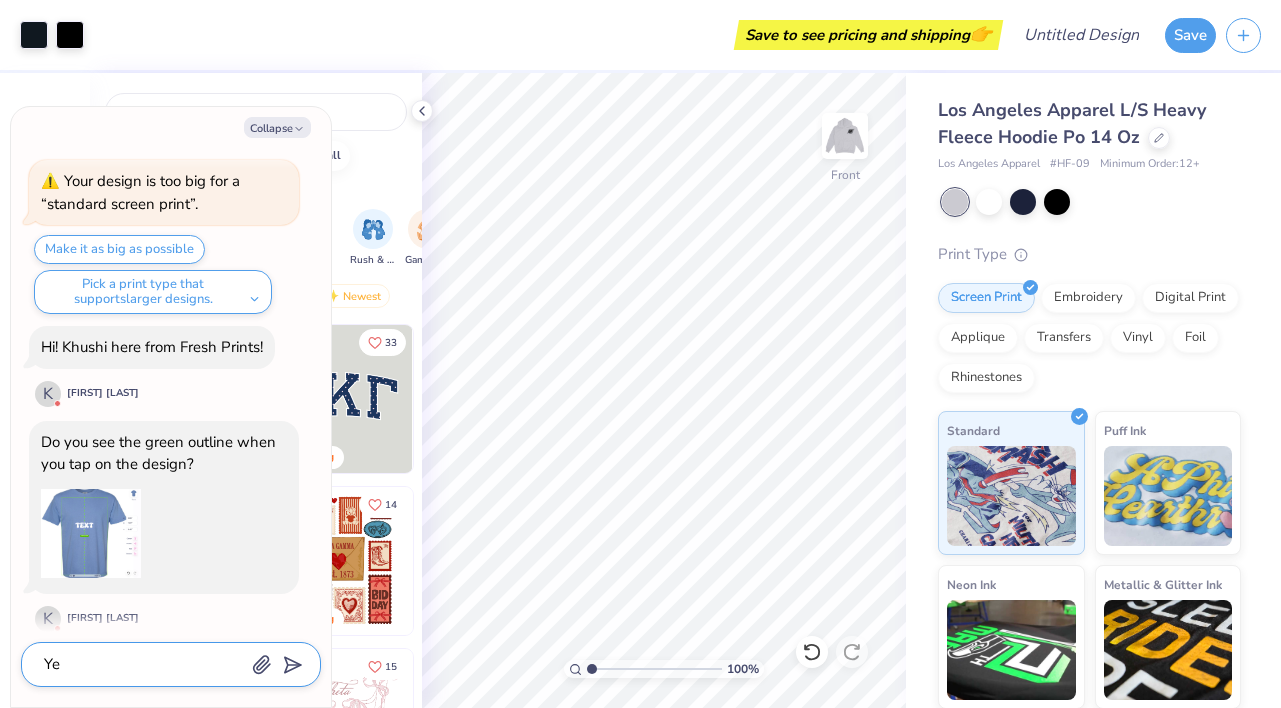 type on "x" 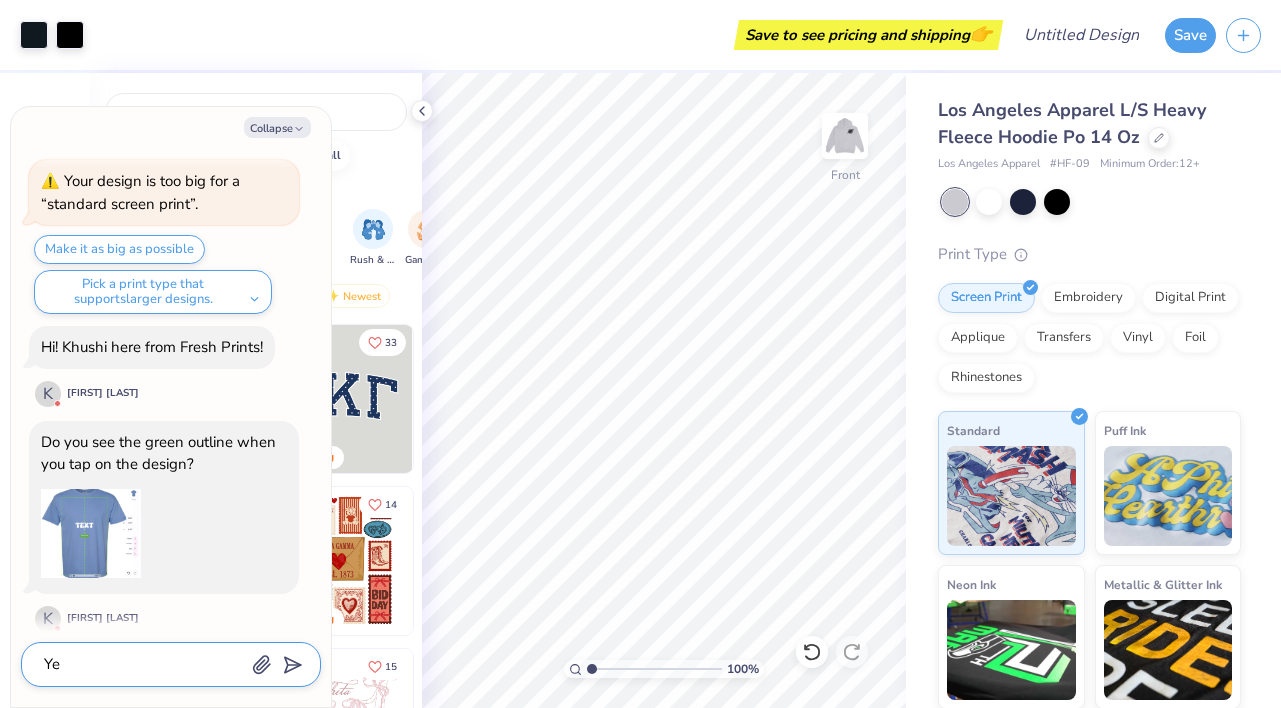 type on "Yes" 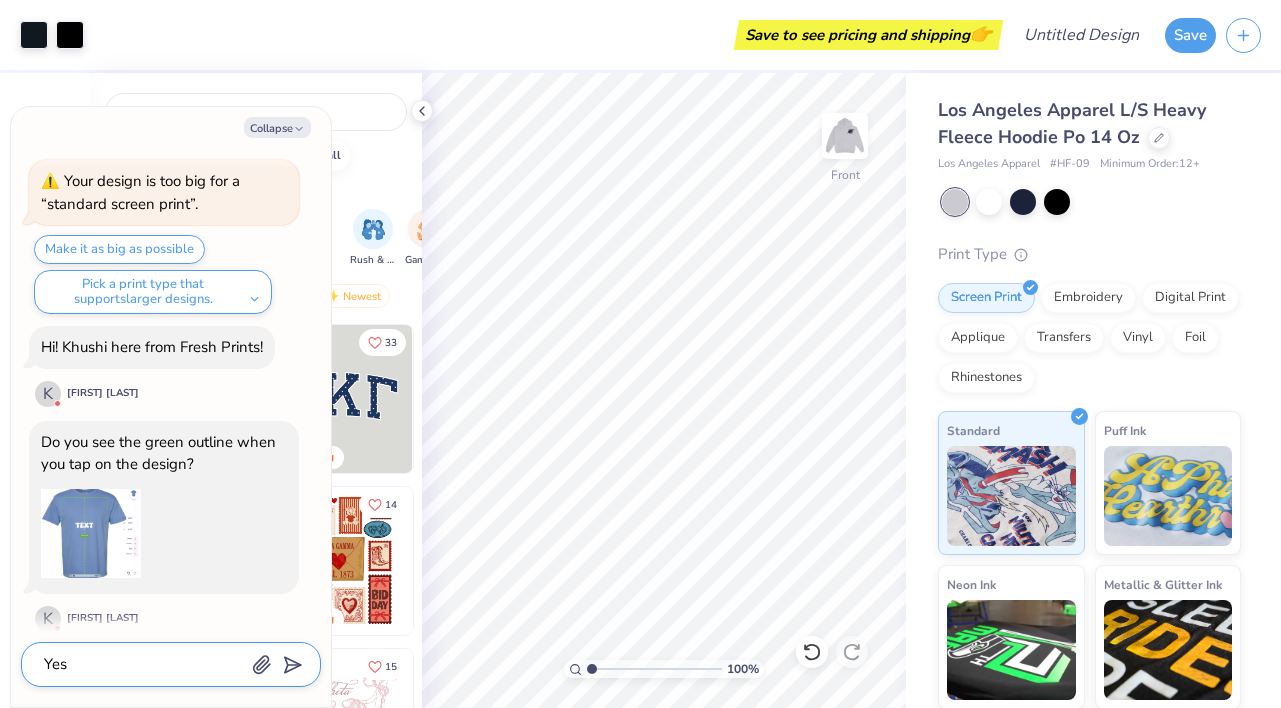 type on "x" 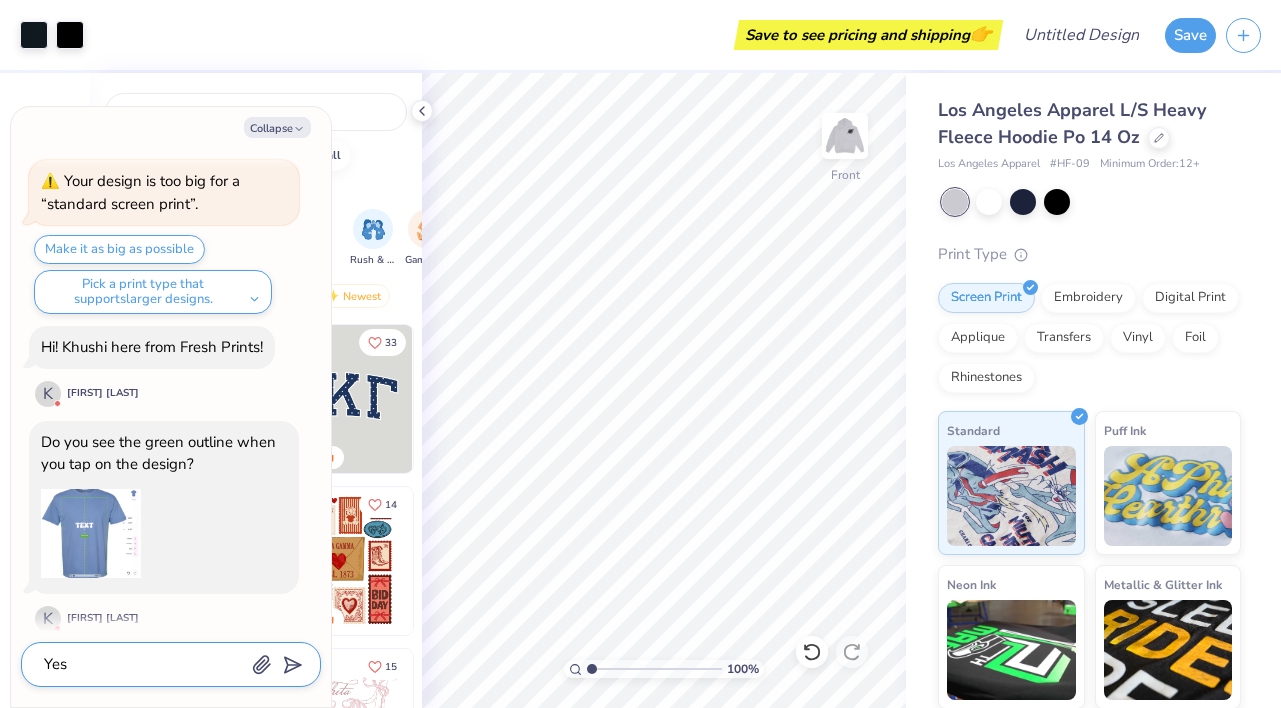 type on "Yes" 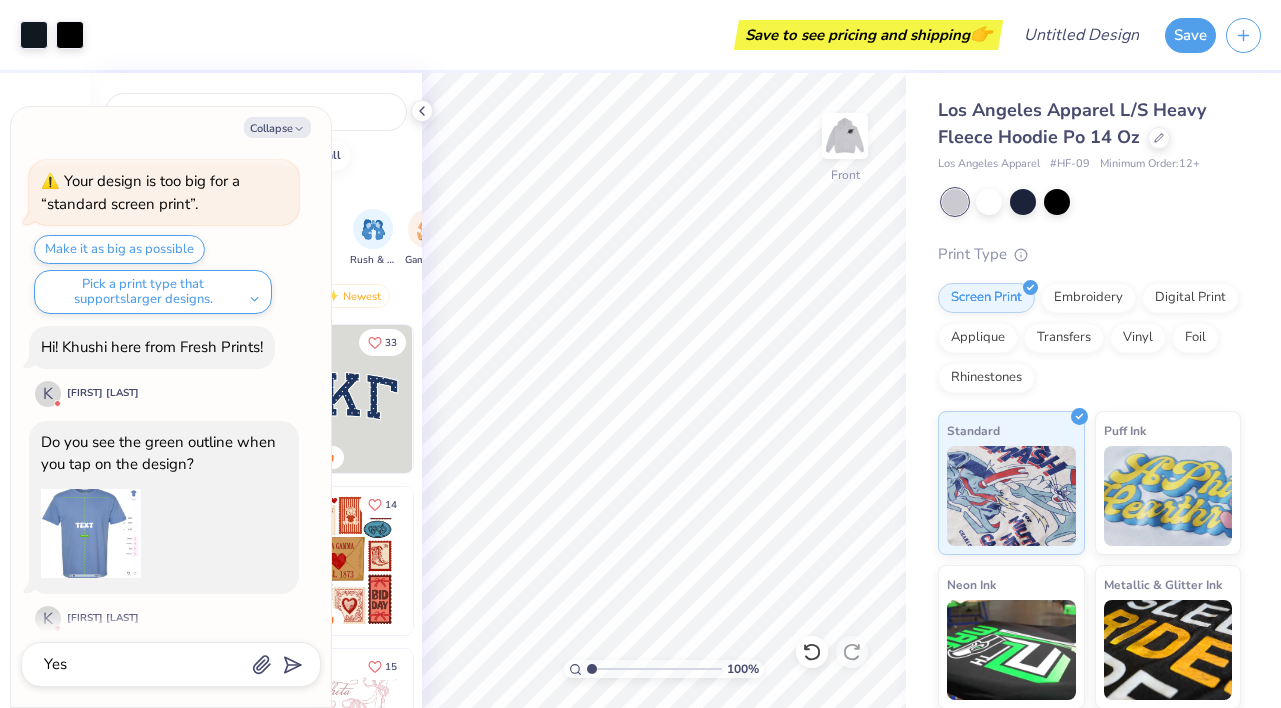 scroll, scrollTop: 1015, scrollLeft: 0, axis: vertical 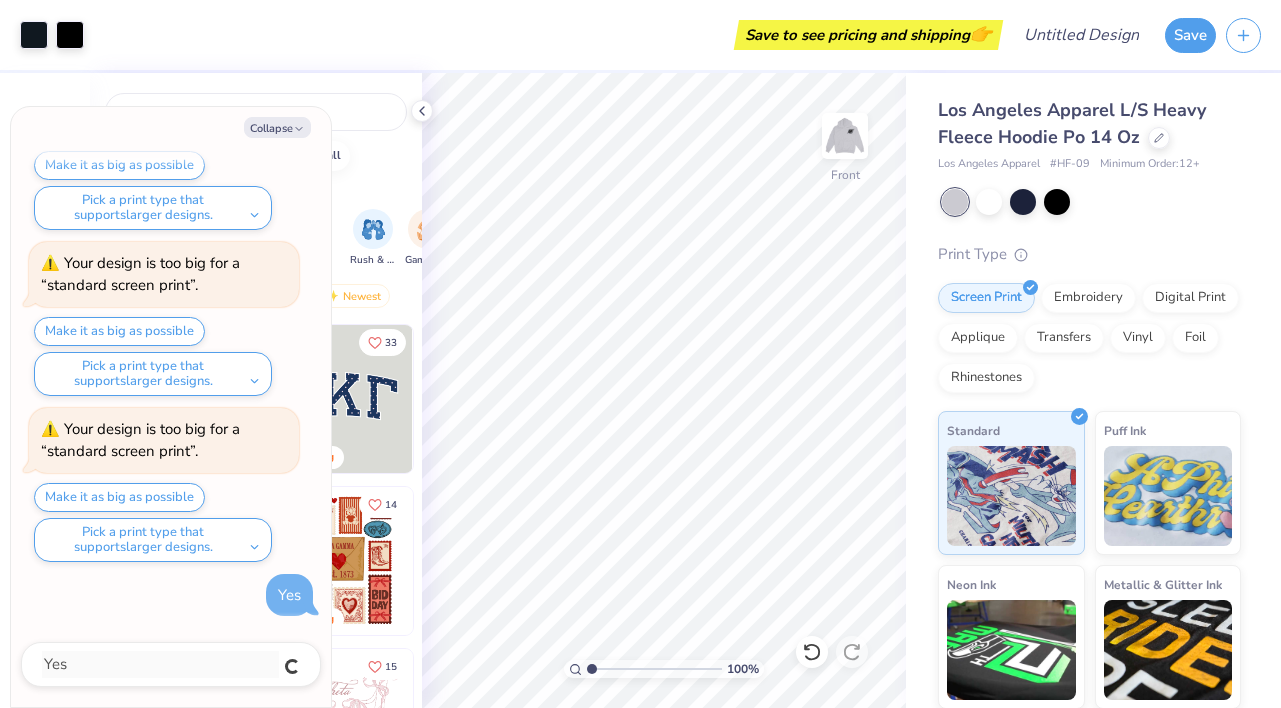 type on "x" 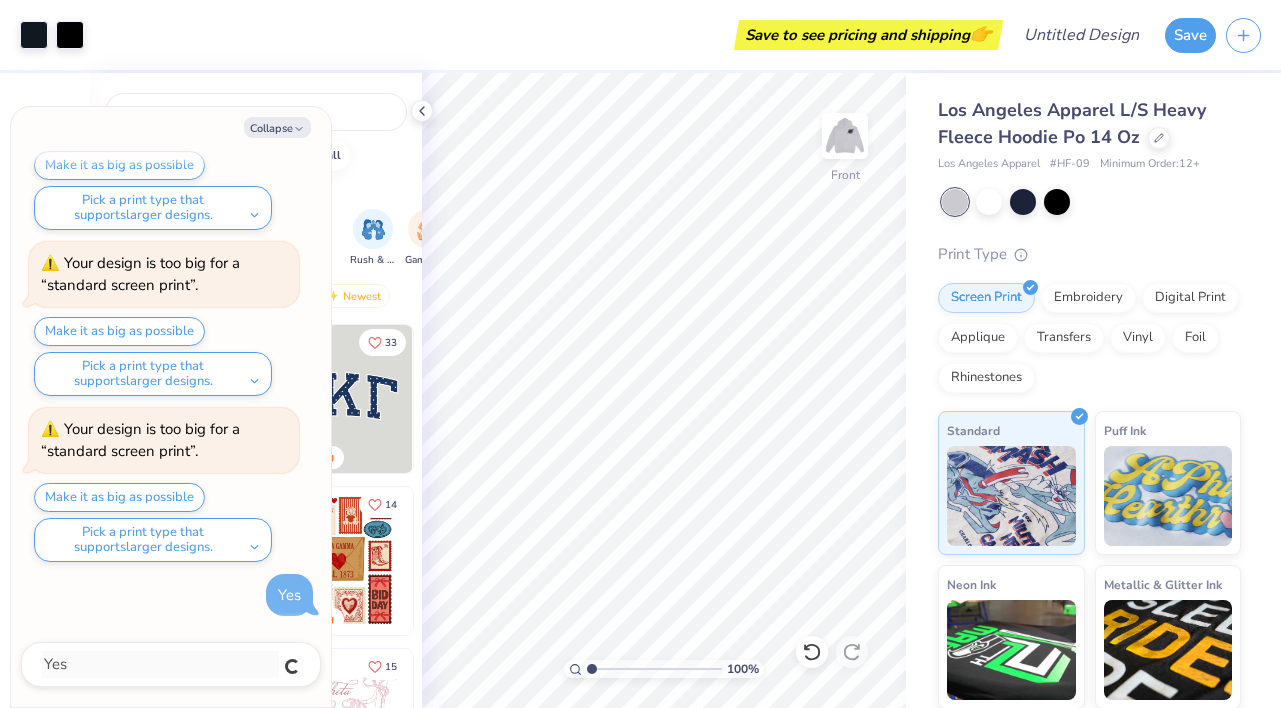 type 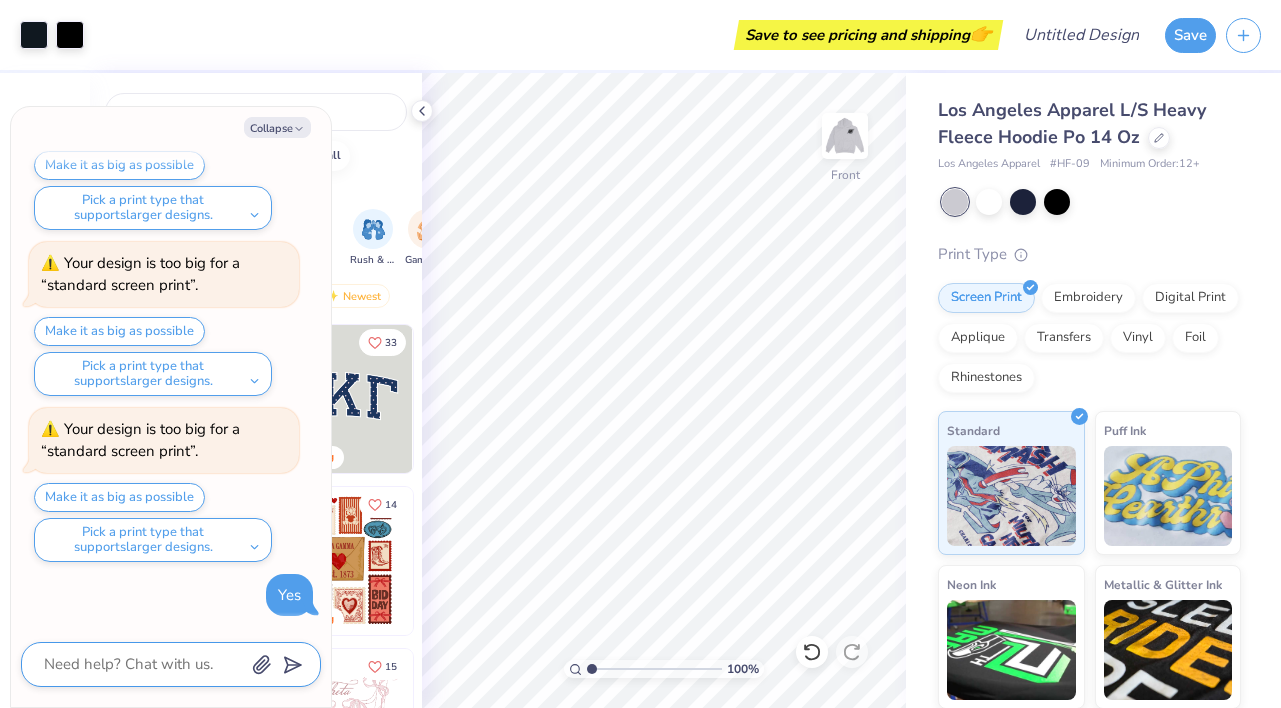 click at bounding box center (143, 664) 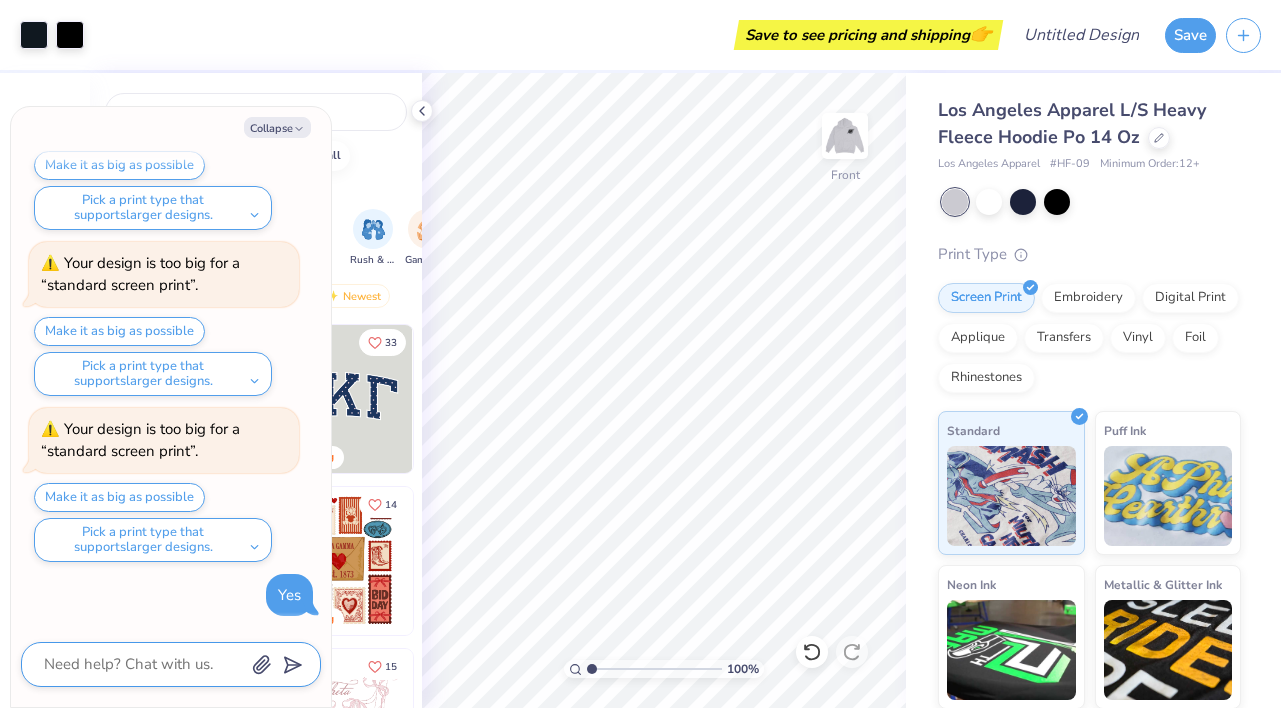 click at bounding box center [143, 664] 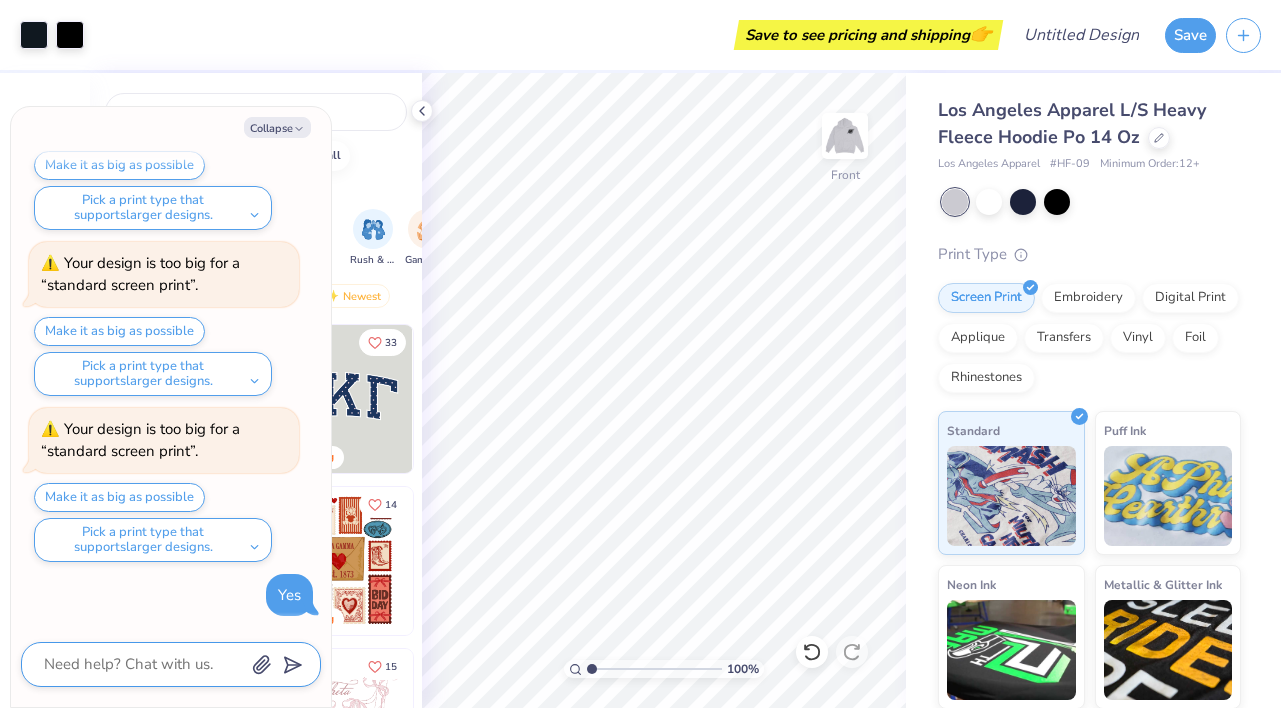 type on "x" 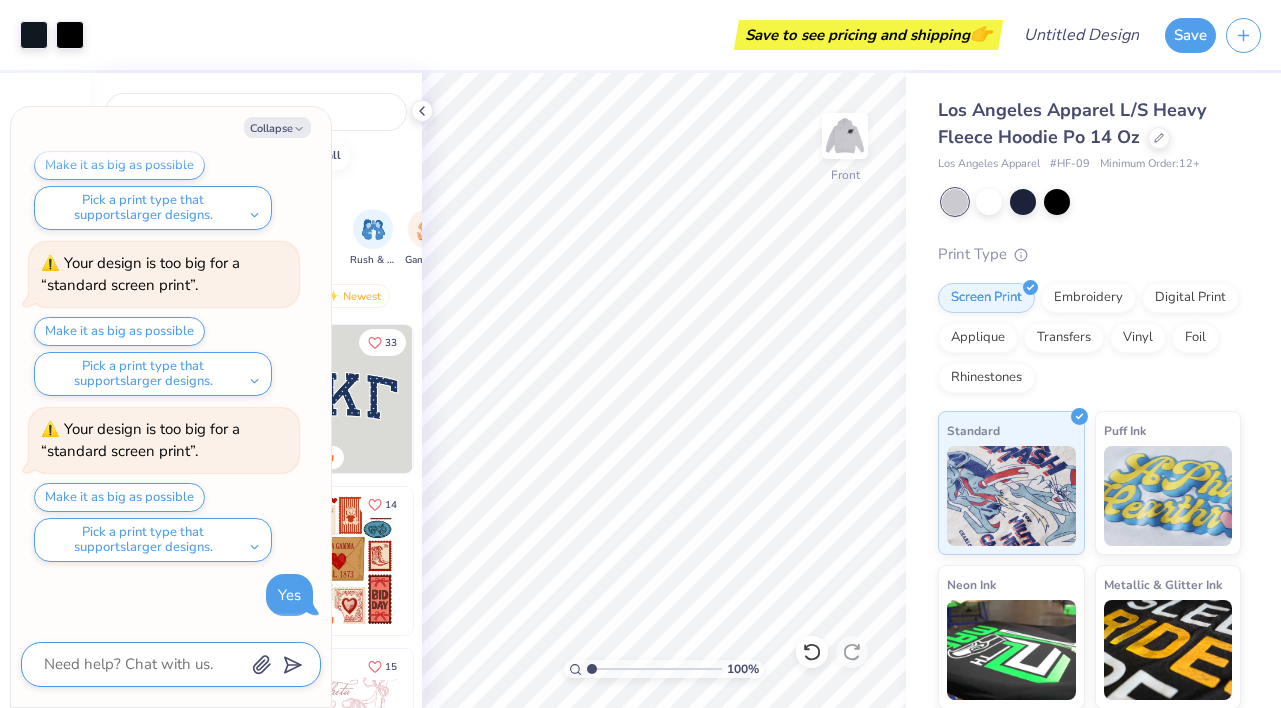 type on "W" 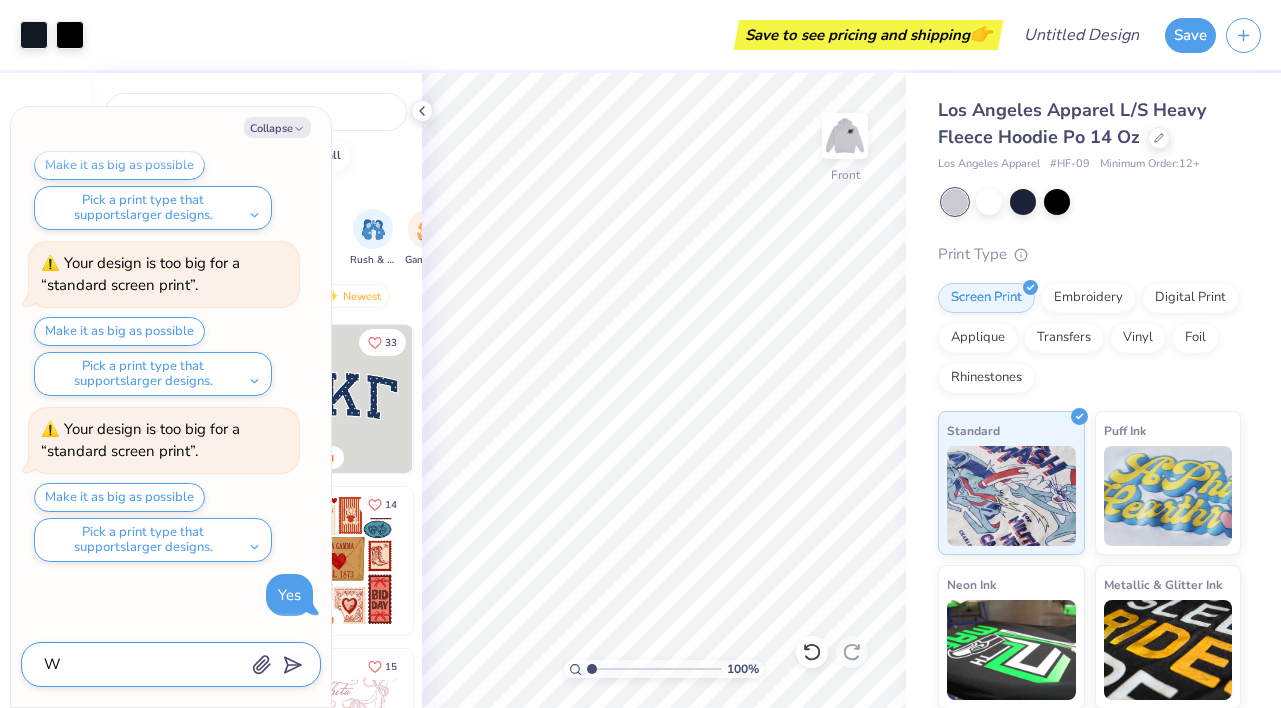 type on "x" 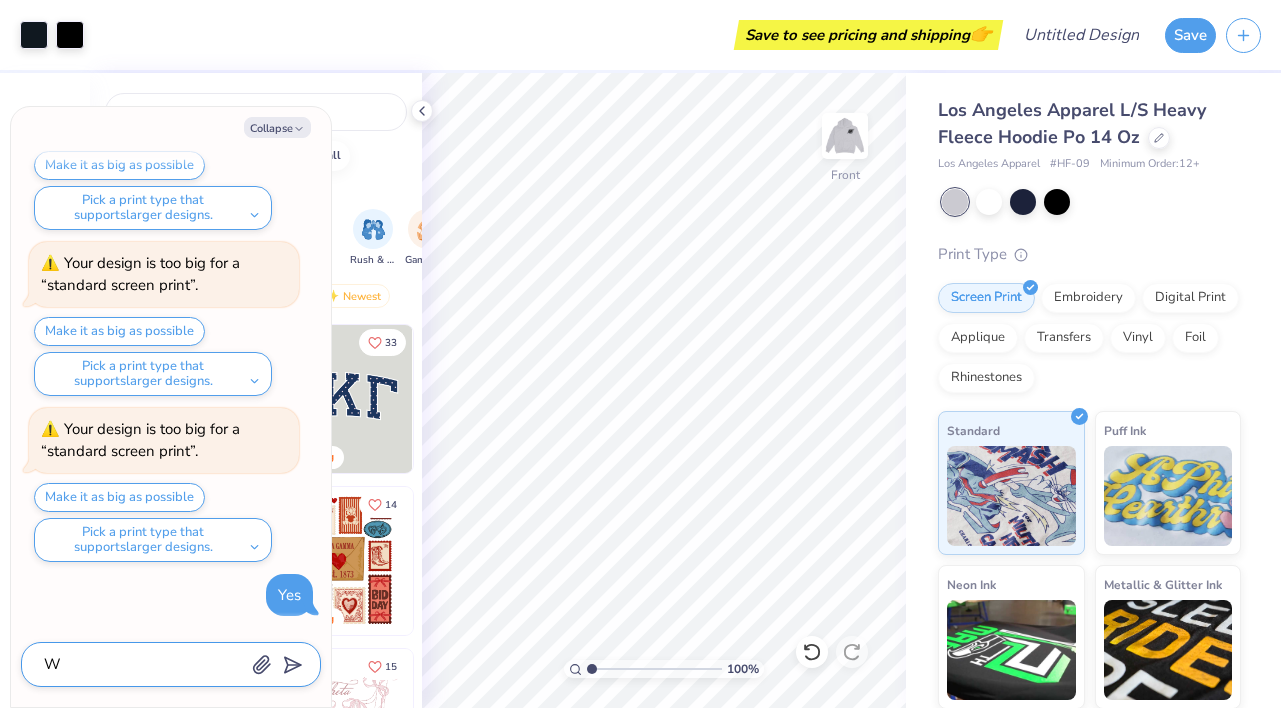 type on "Wh" 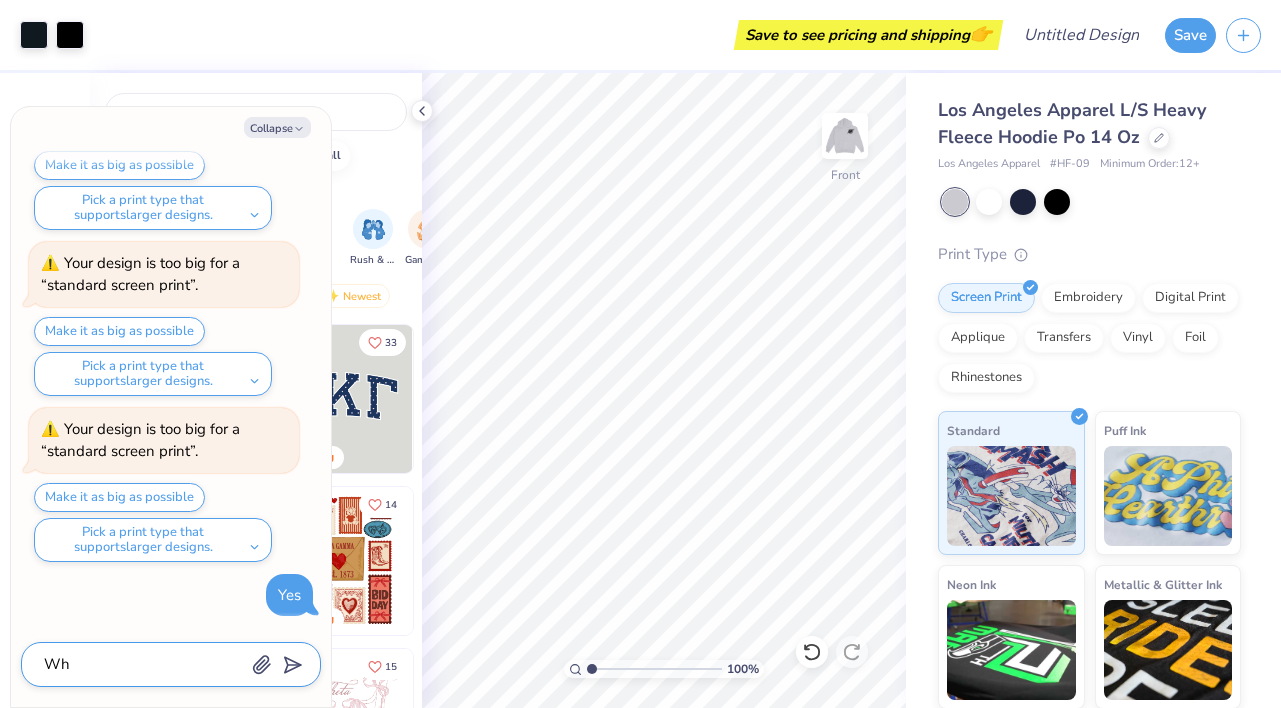 type on "x" 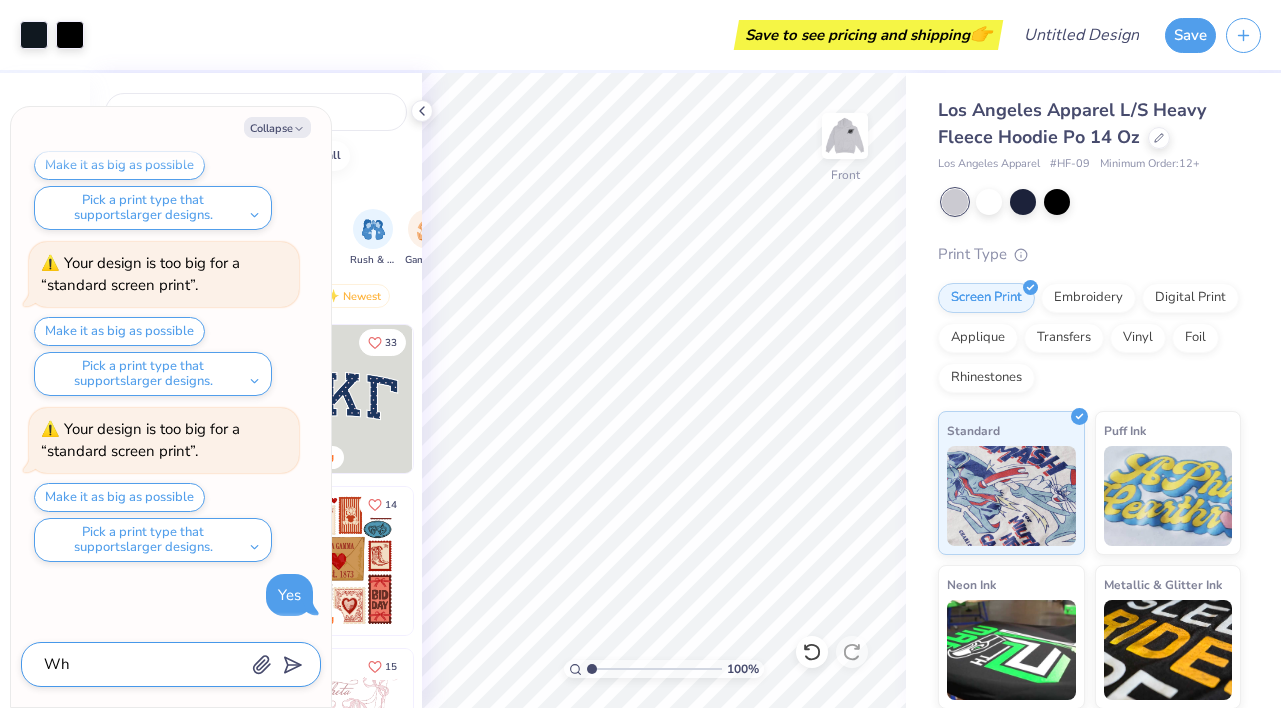type on "Wha" 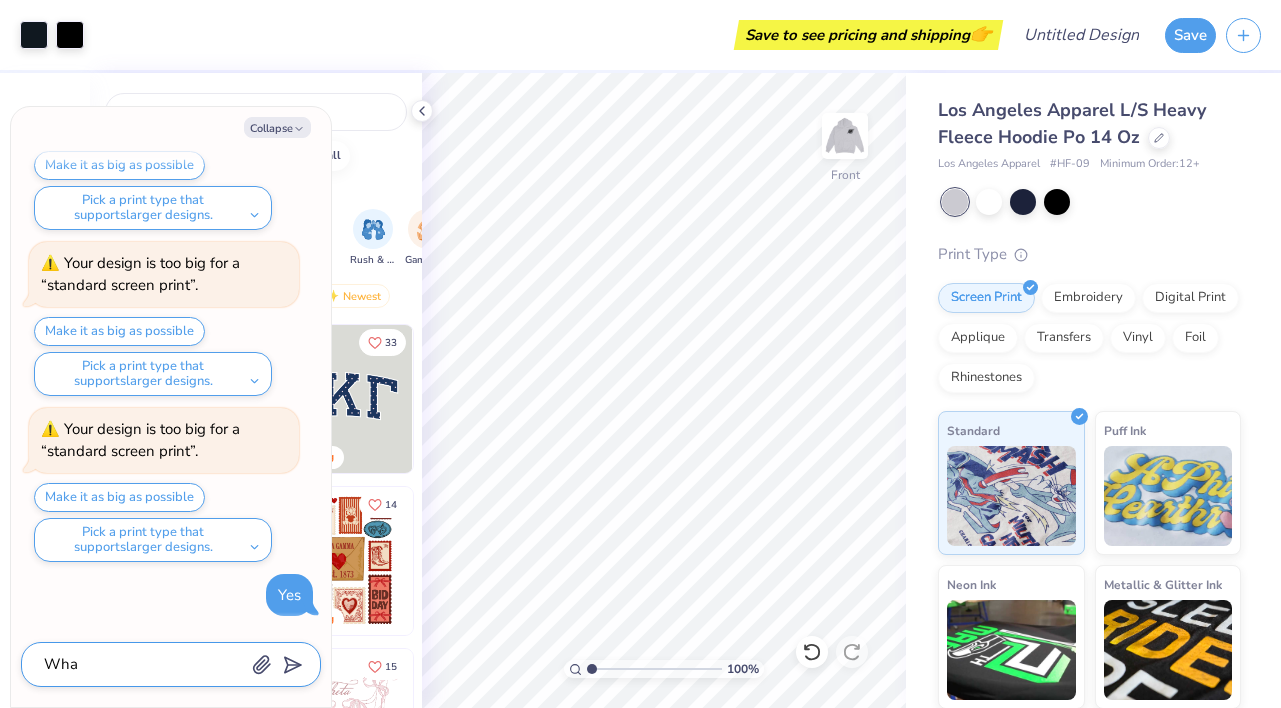 type on "x" 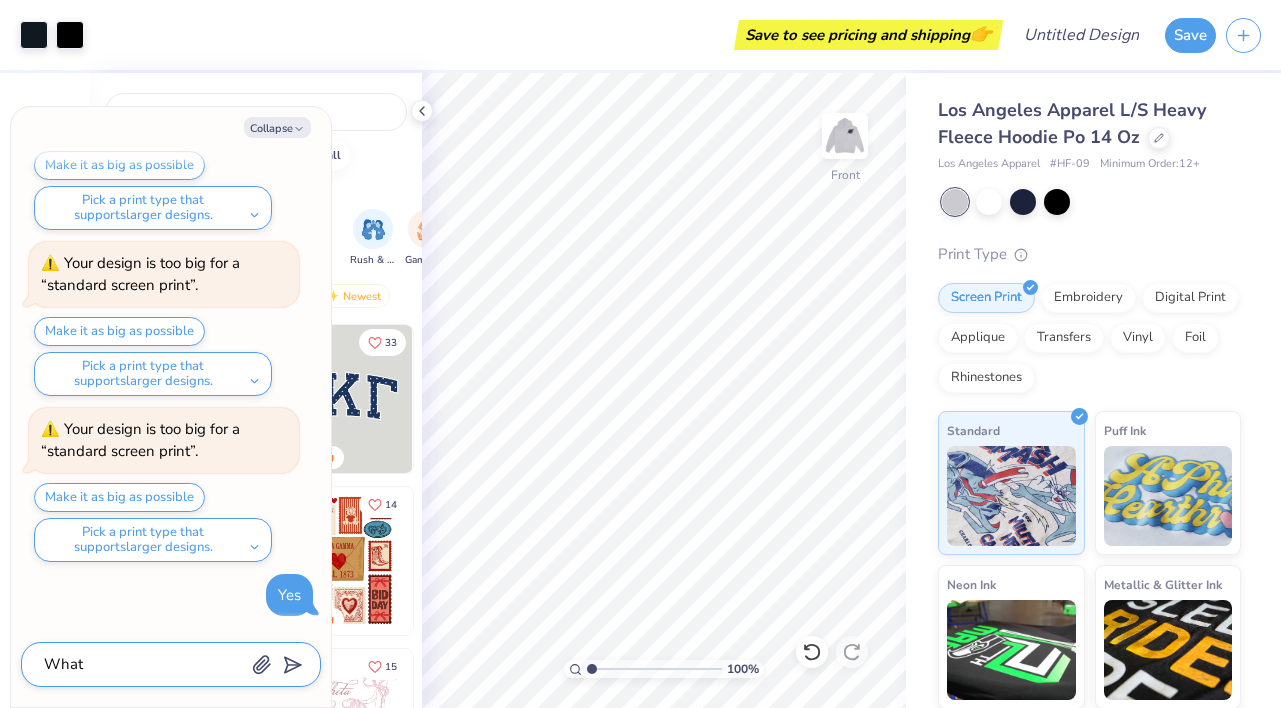 type on "What" 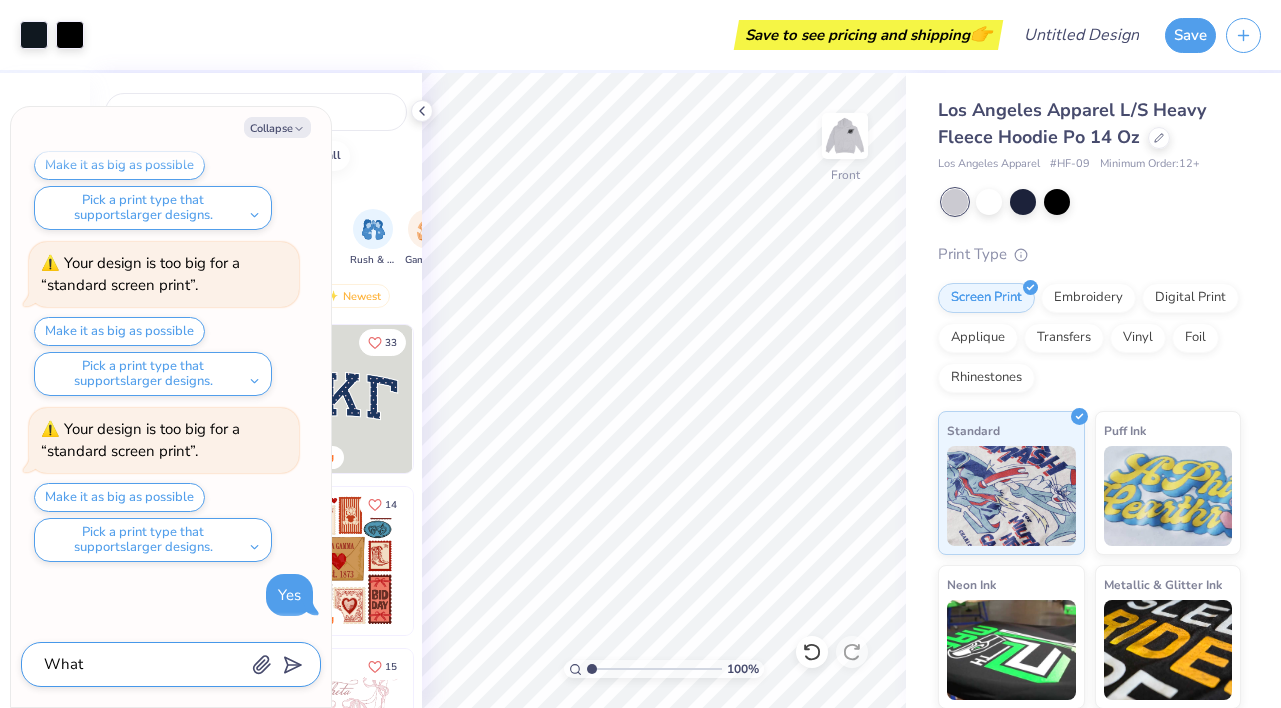 type on "x" 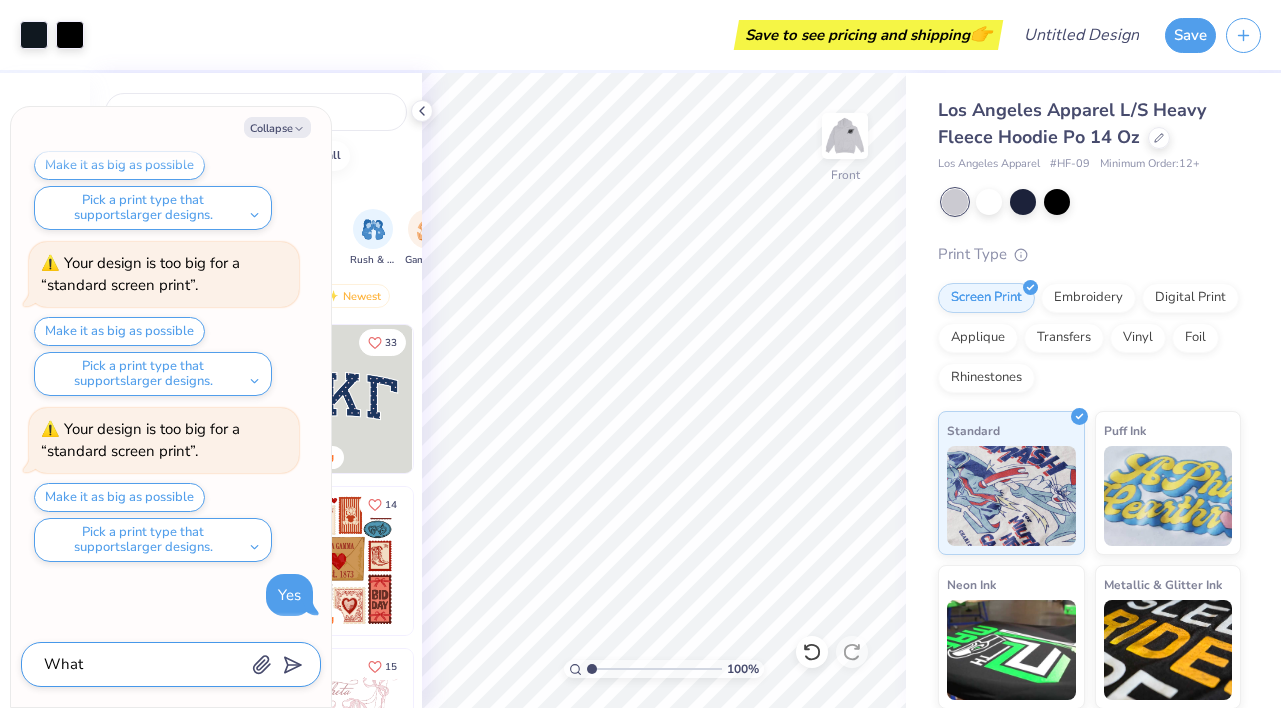 type on "What i" 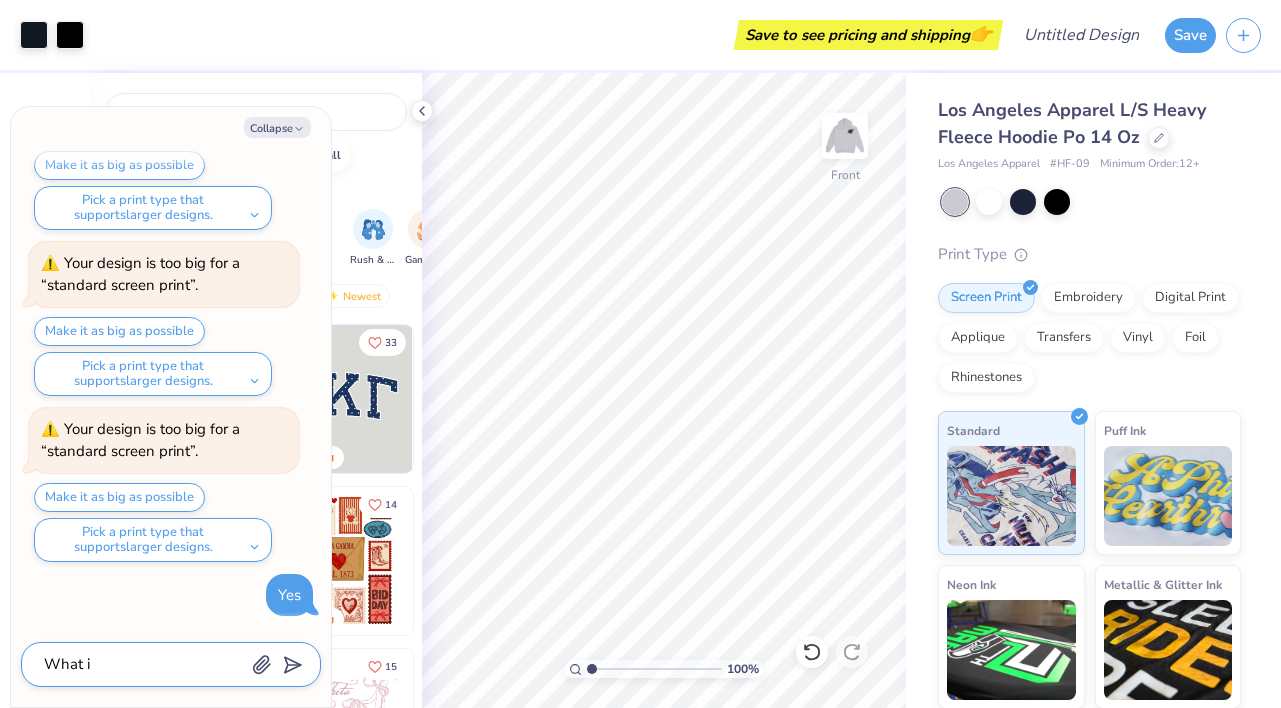 type on "x" 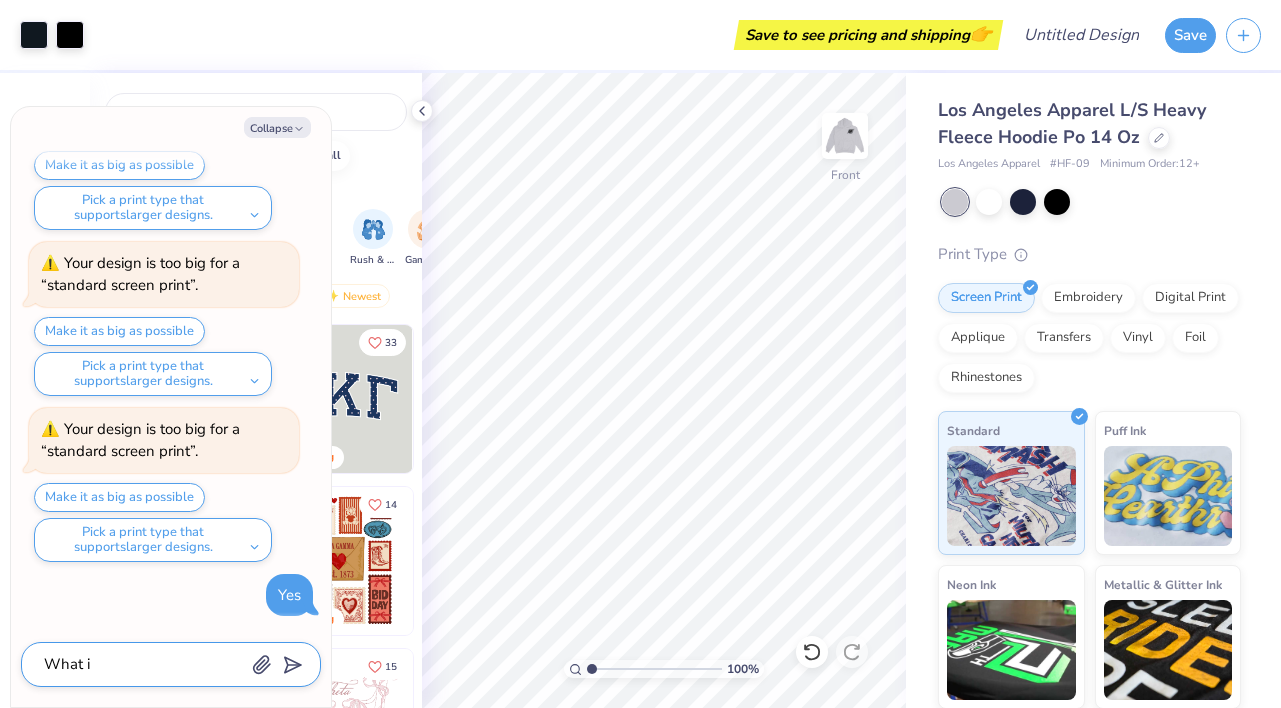 type on "What is" 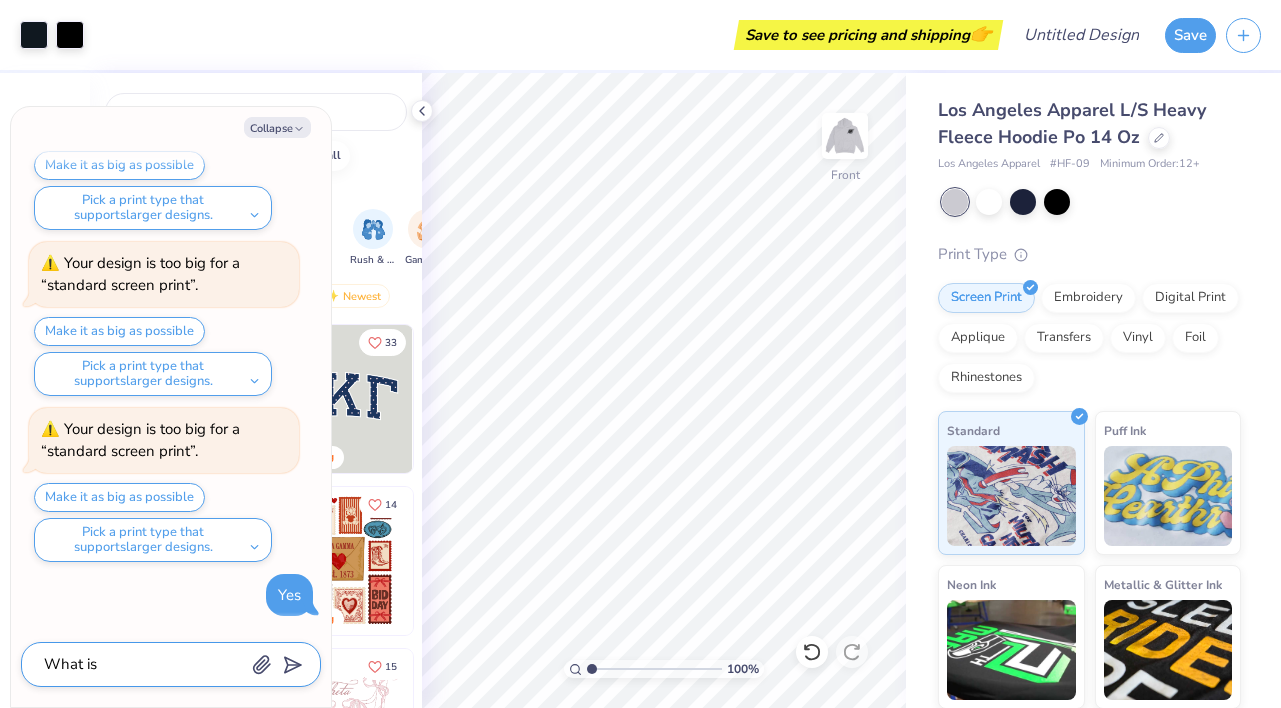 type on "x" 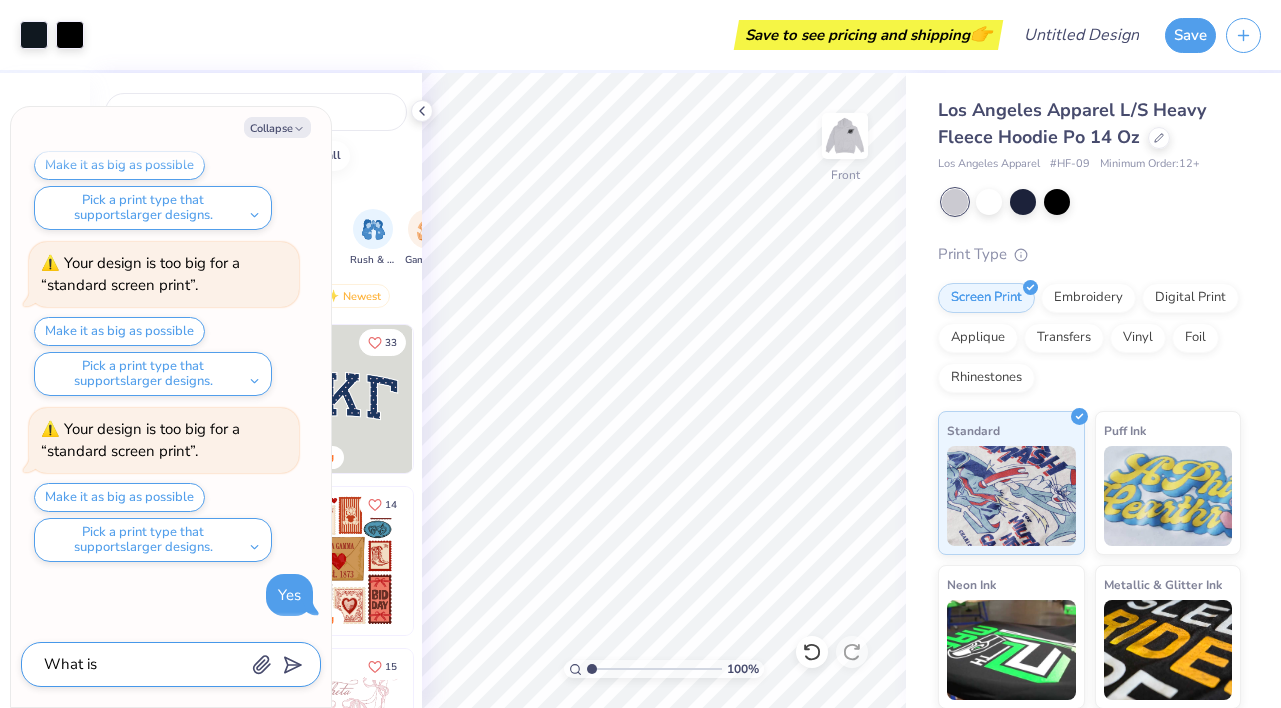 type on "What is" 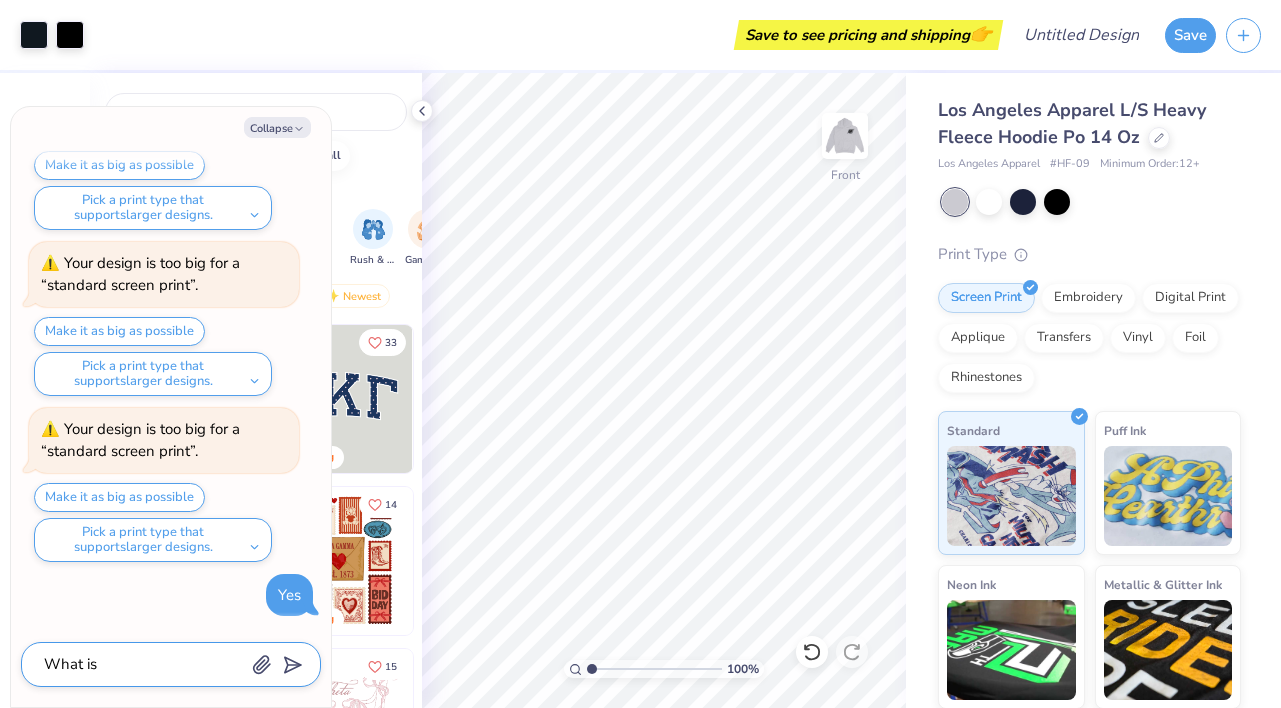 type on "x" 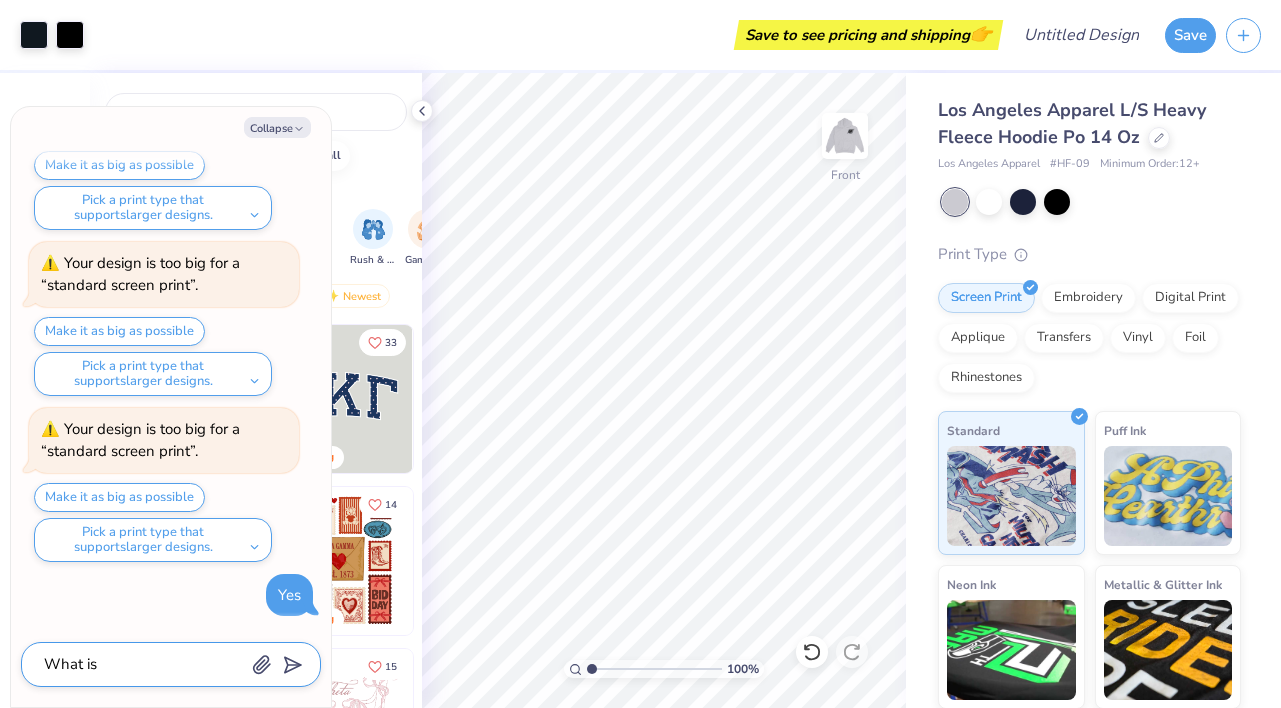 type on "What is t" 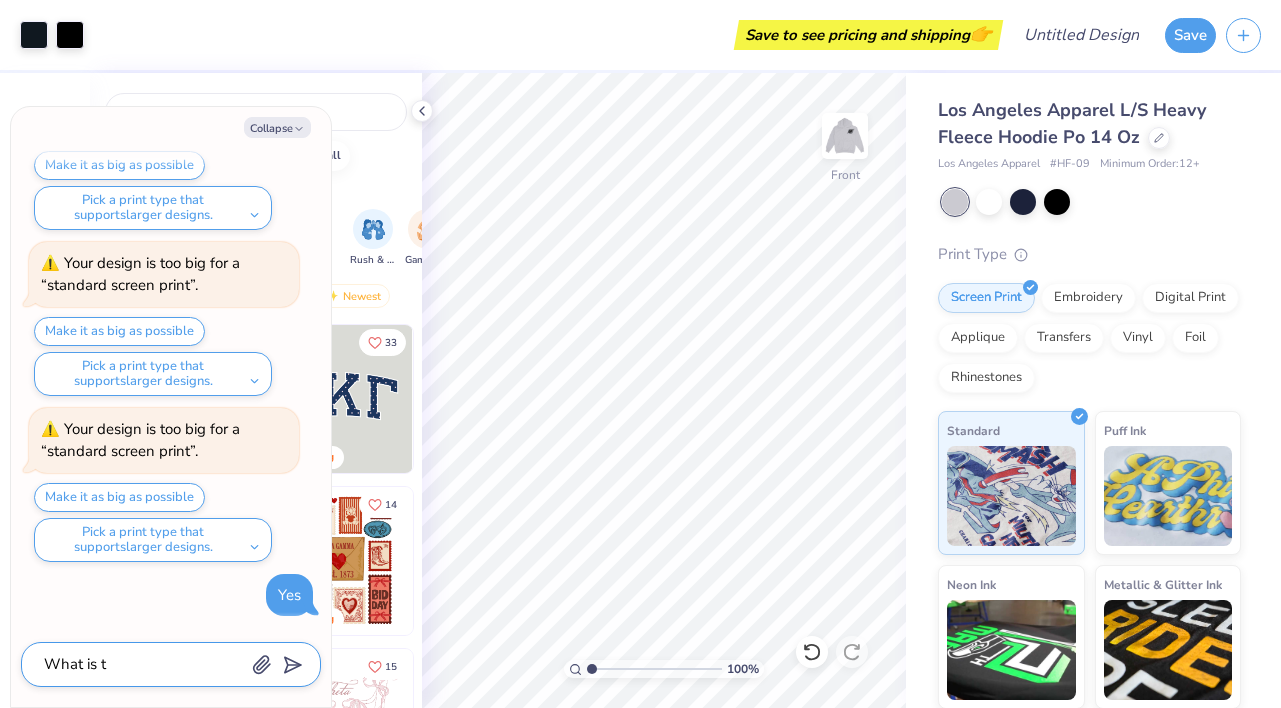 type on "x" 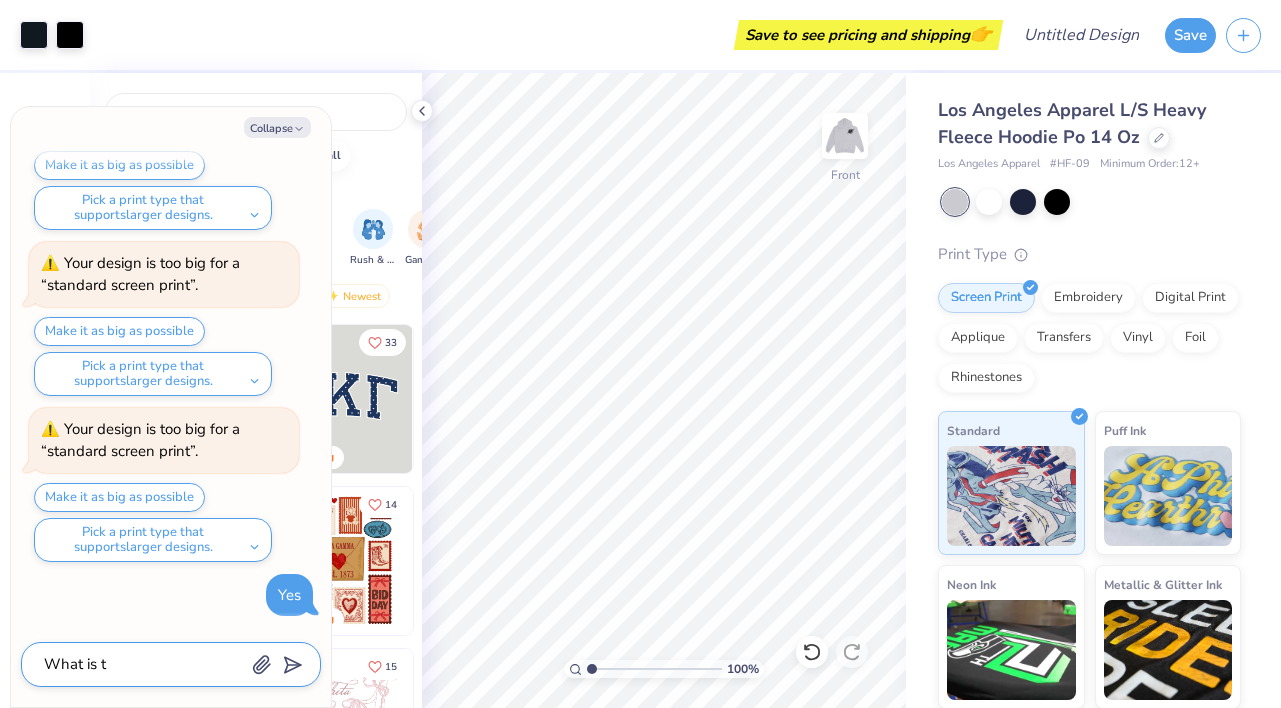 type on "What is th" 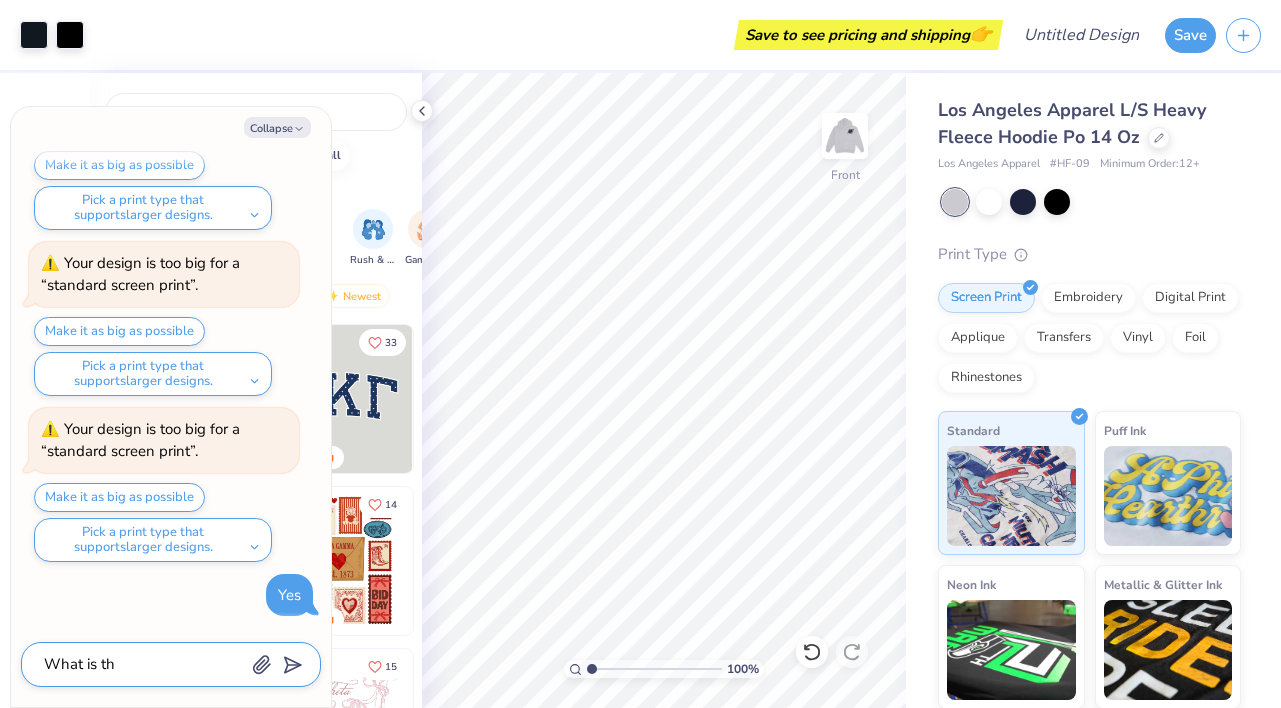 type on "x" 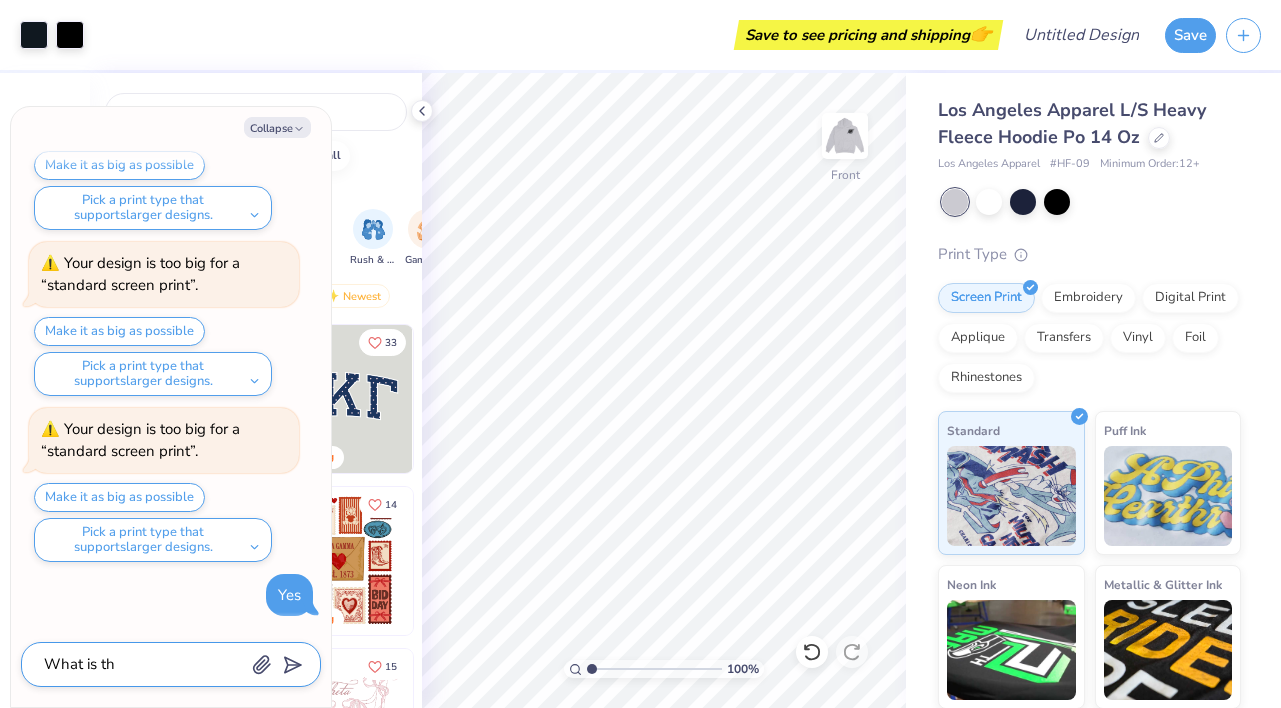 type on "What is the" 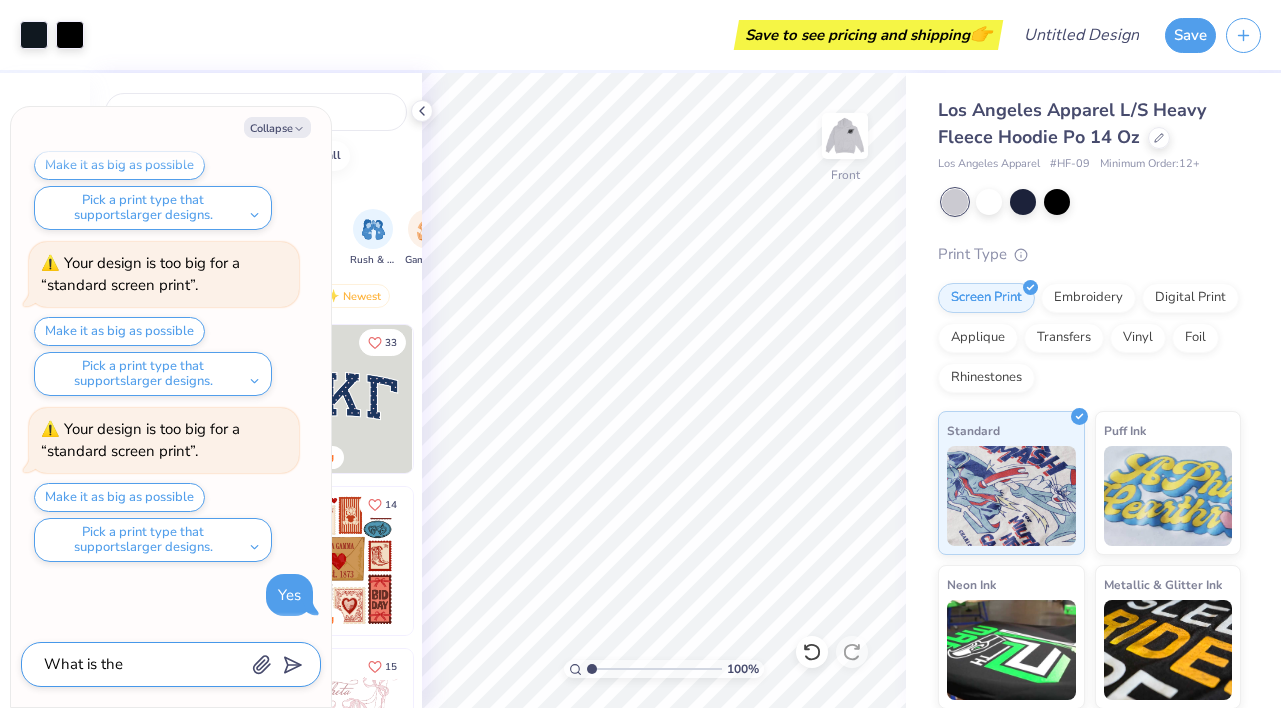 type on "x" 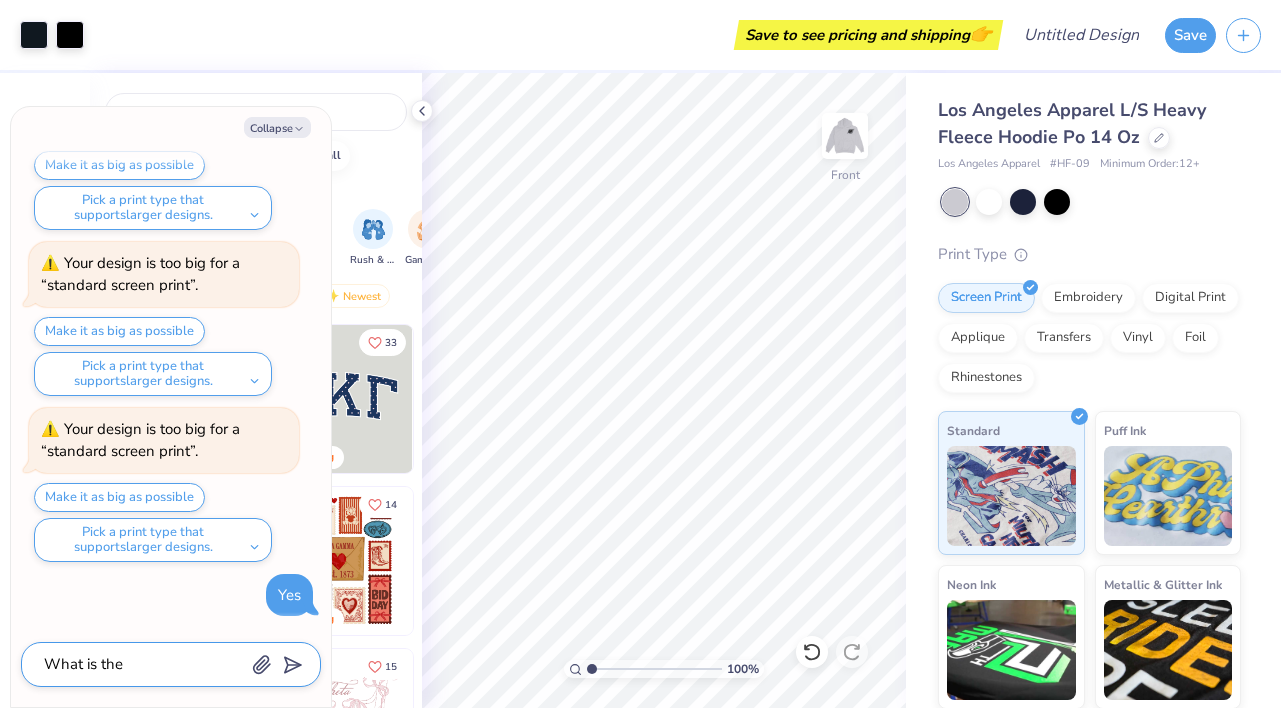 type on "x" 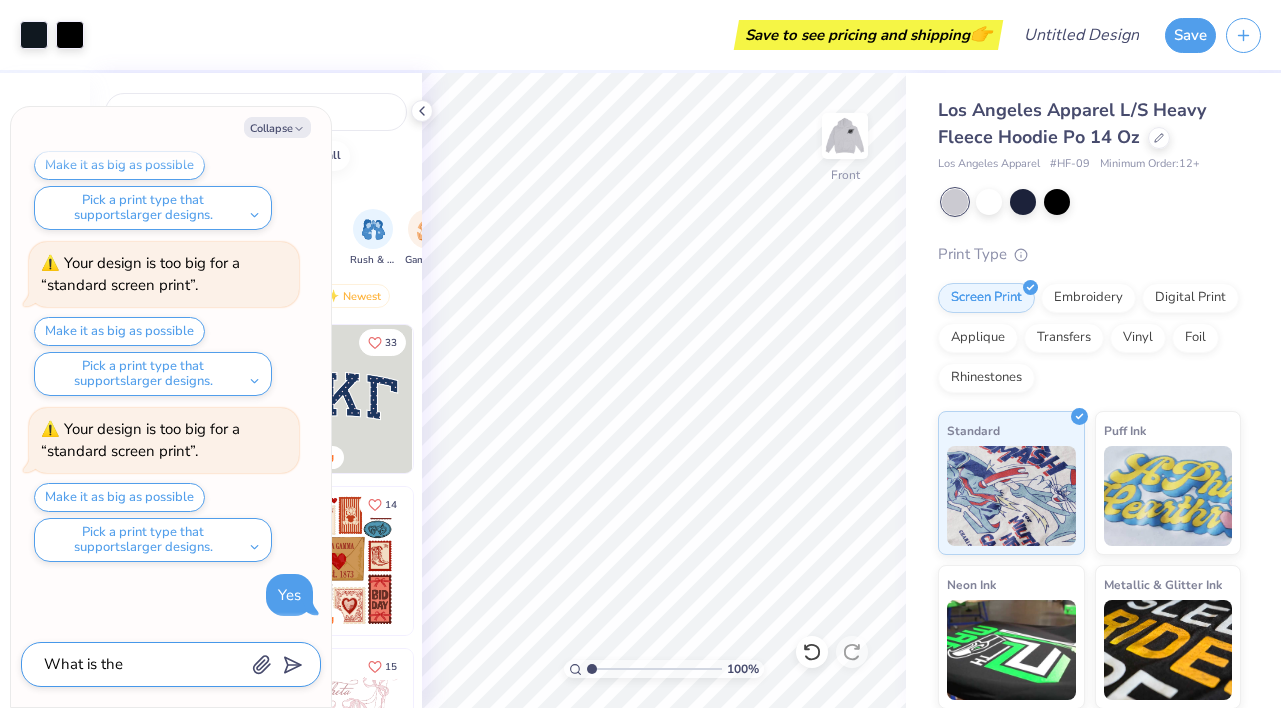 type on "What is the l" 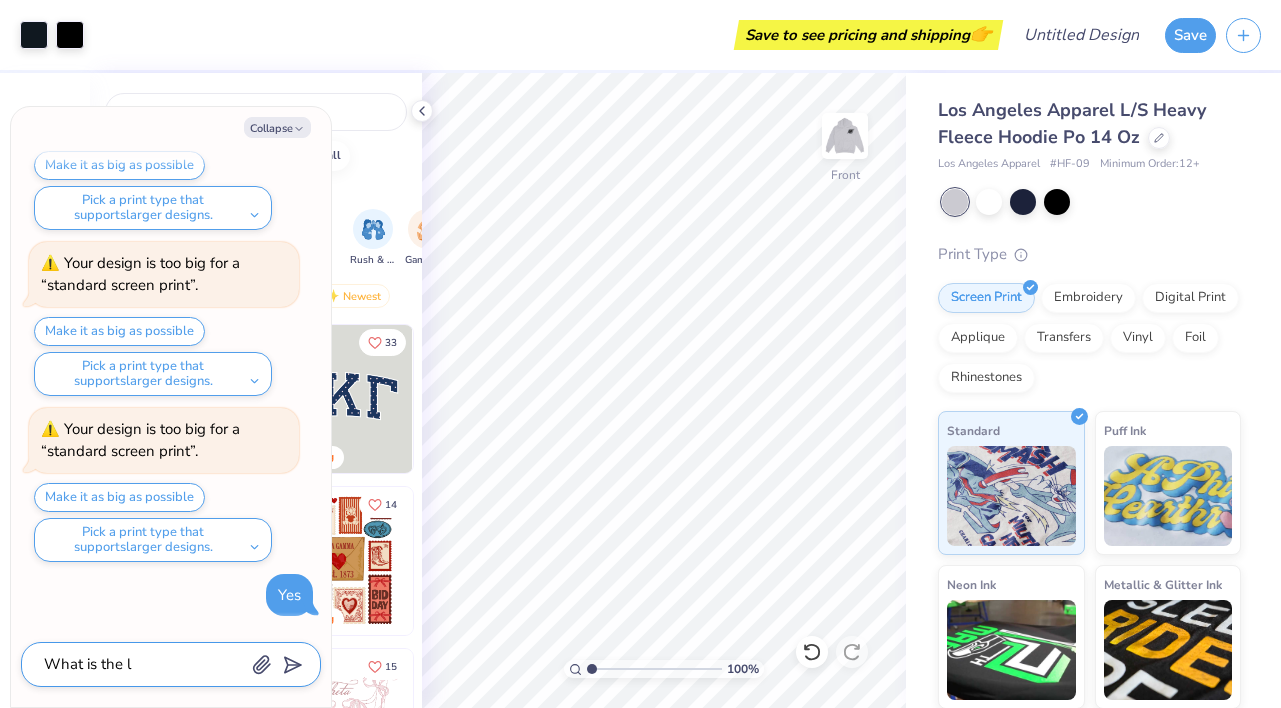 type on "x" 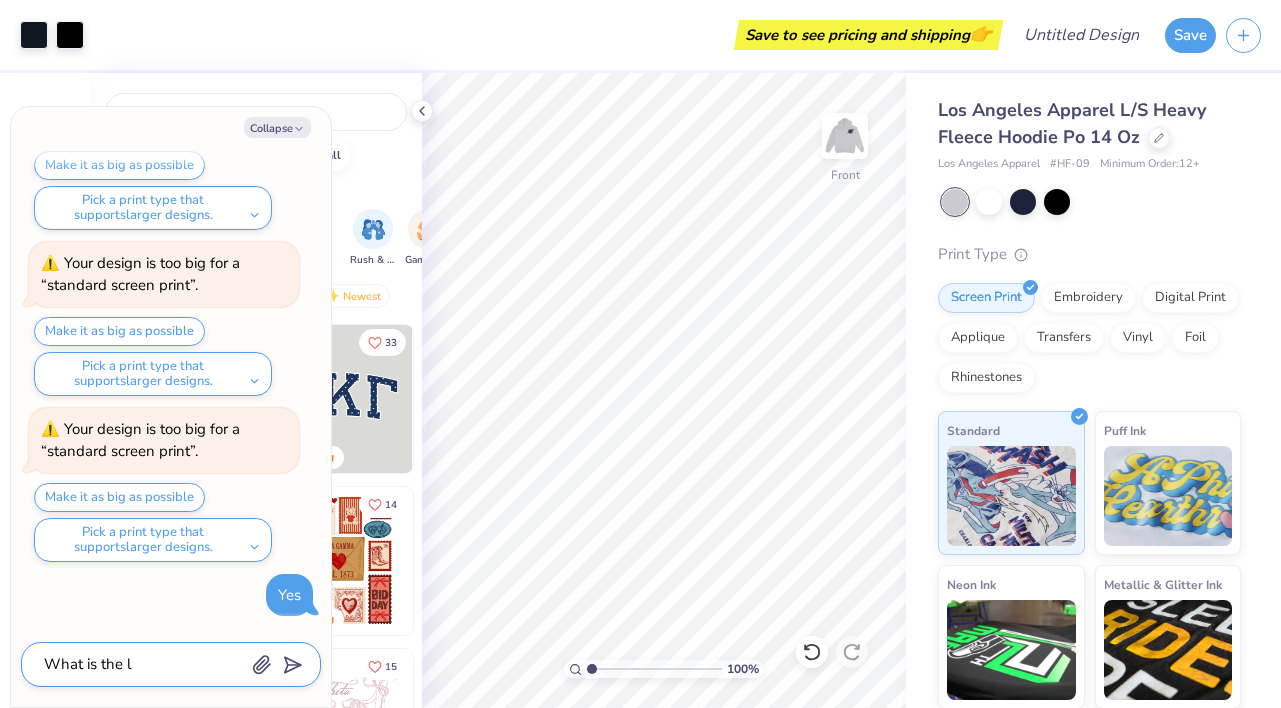 type on "What is the la" 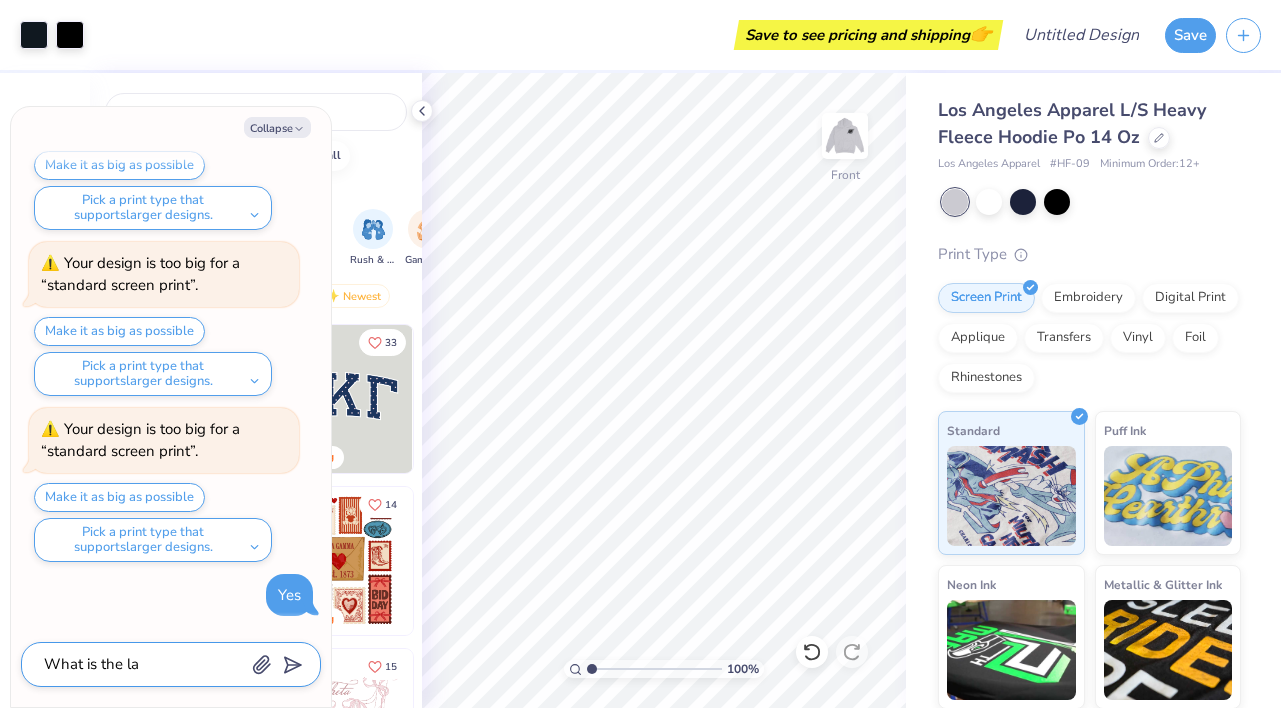 type on "x" 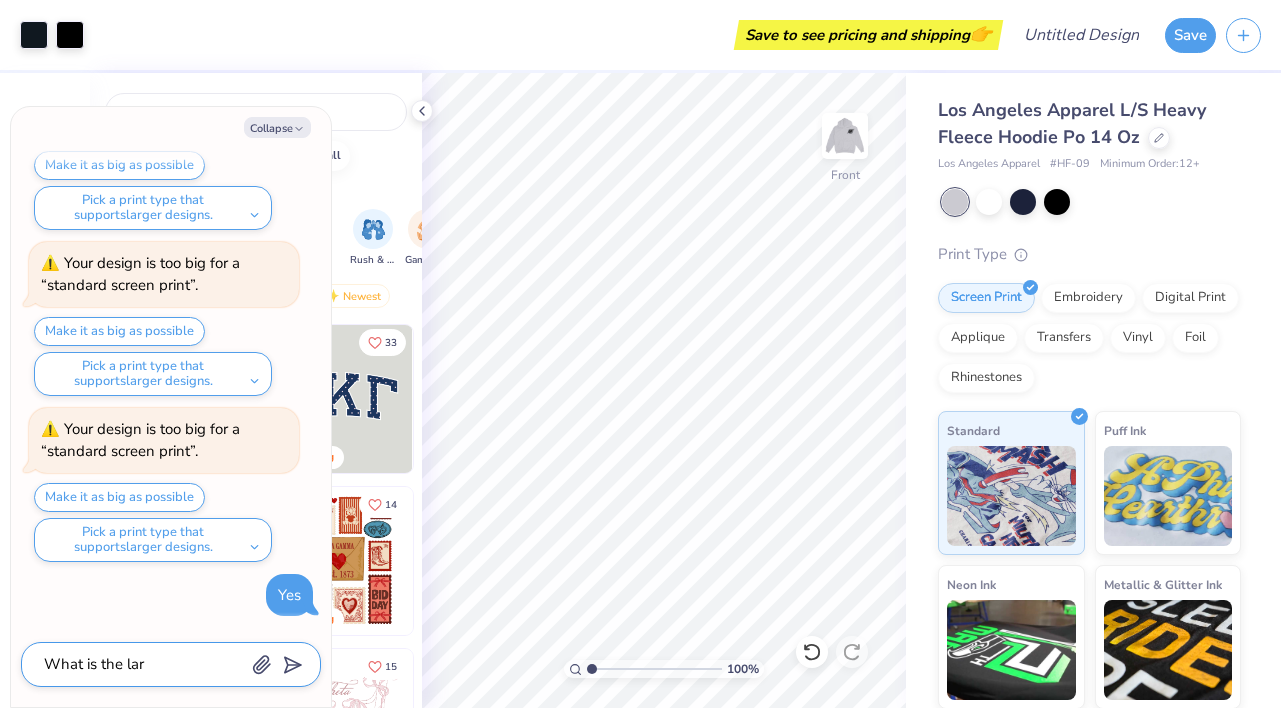 type on "x" 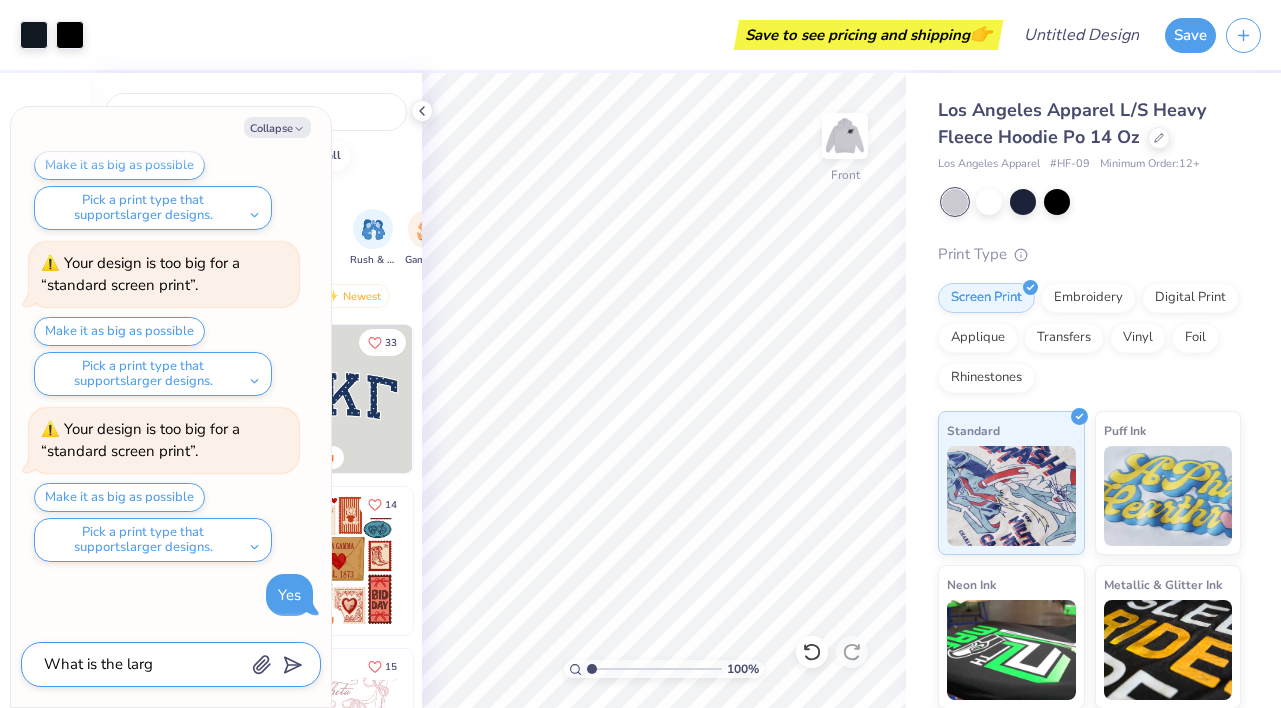 type on "x" 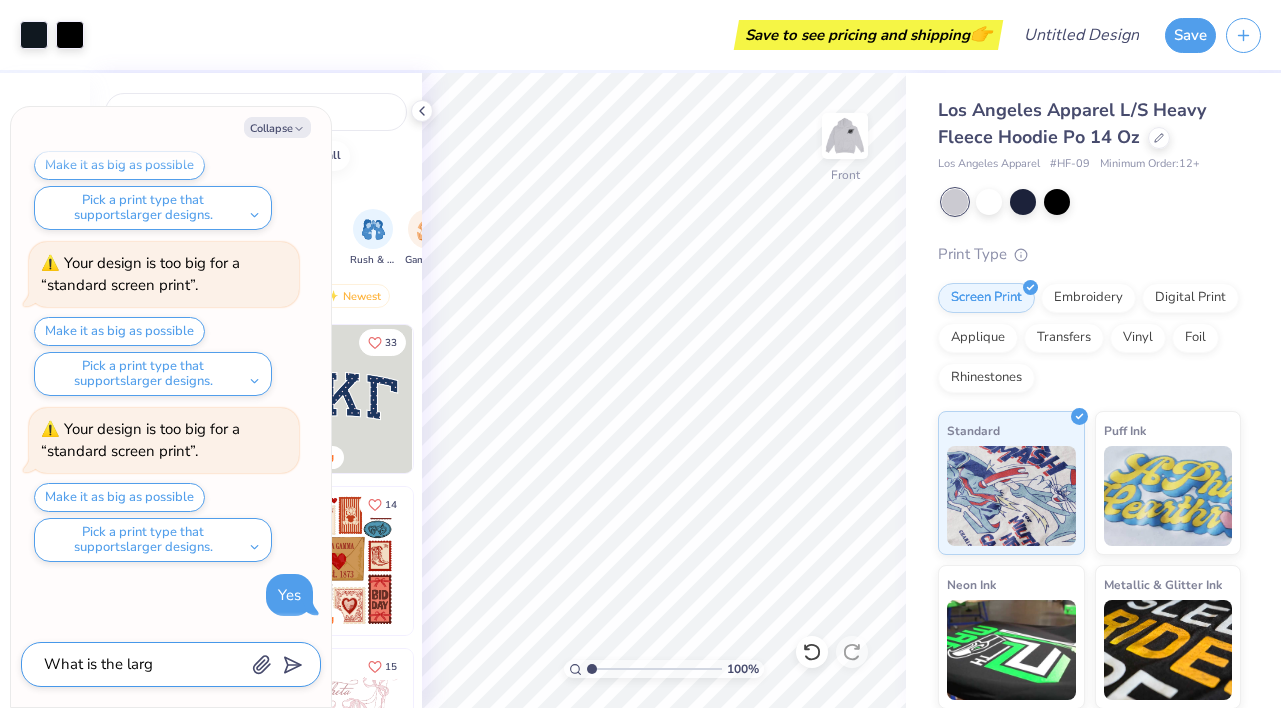 type on "What is the large" 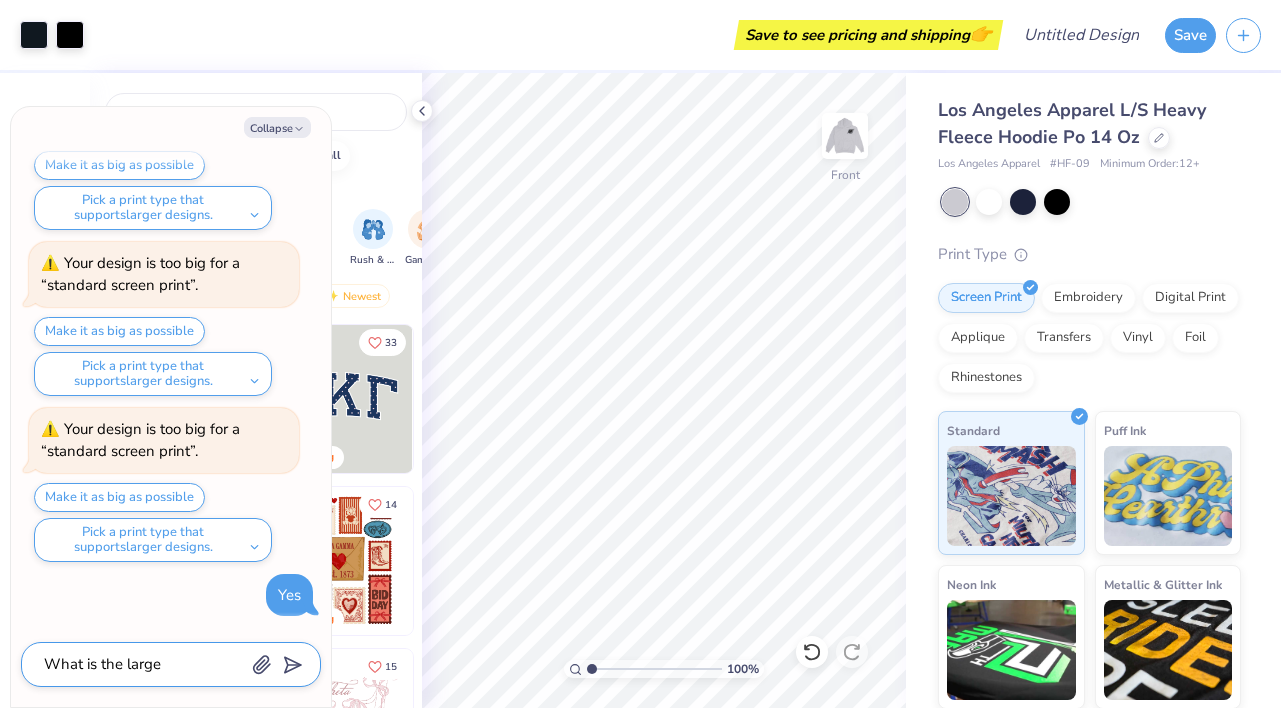 type on "x" 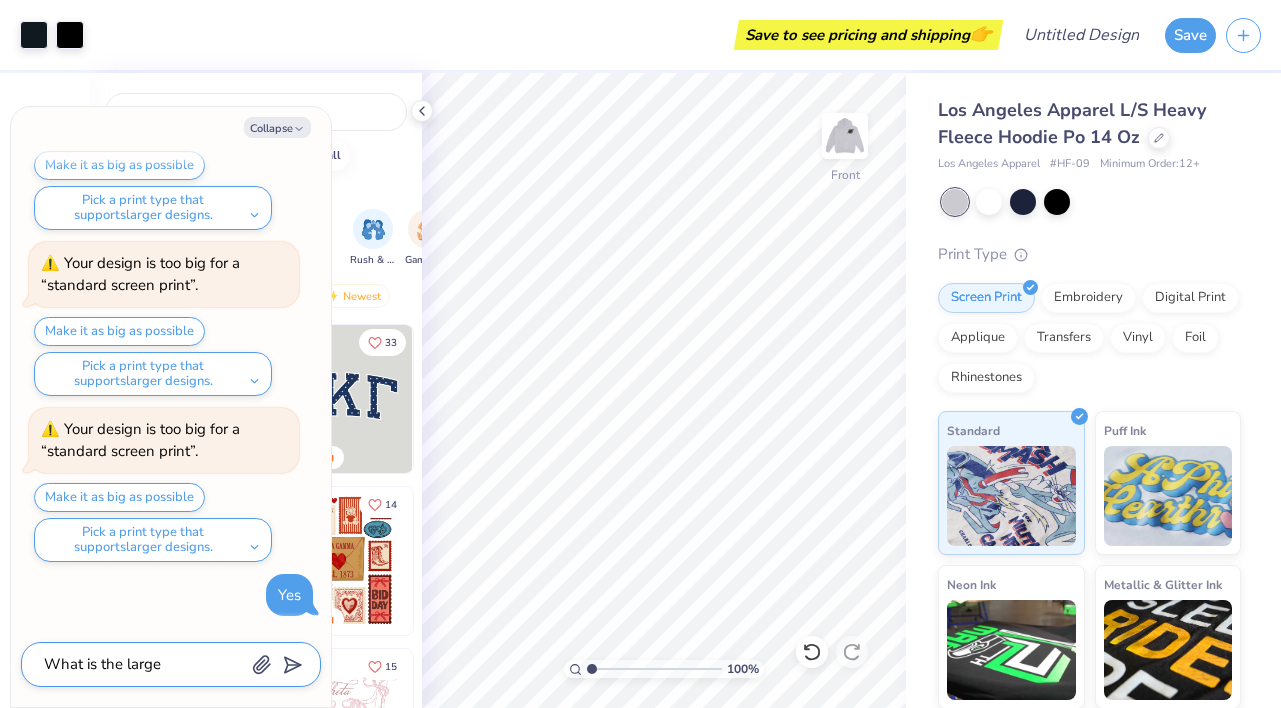 type on "What is the larges" 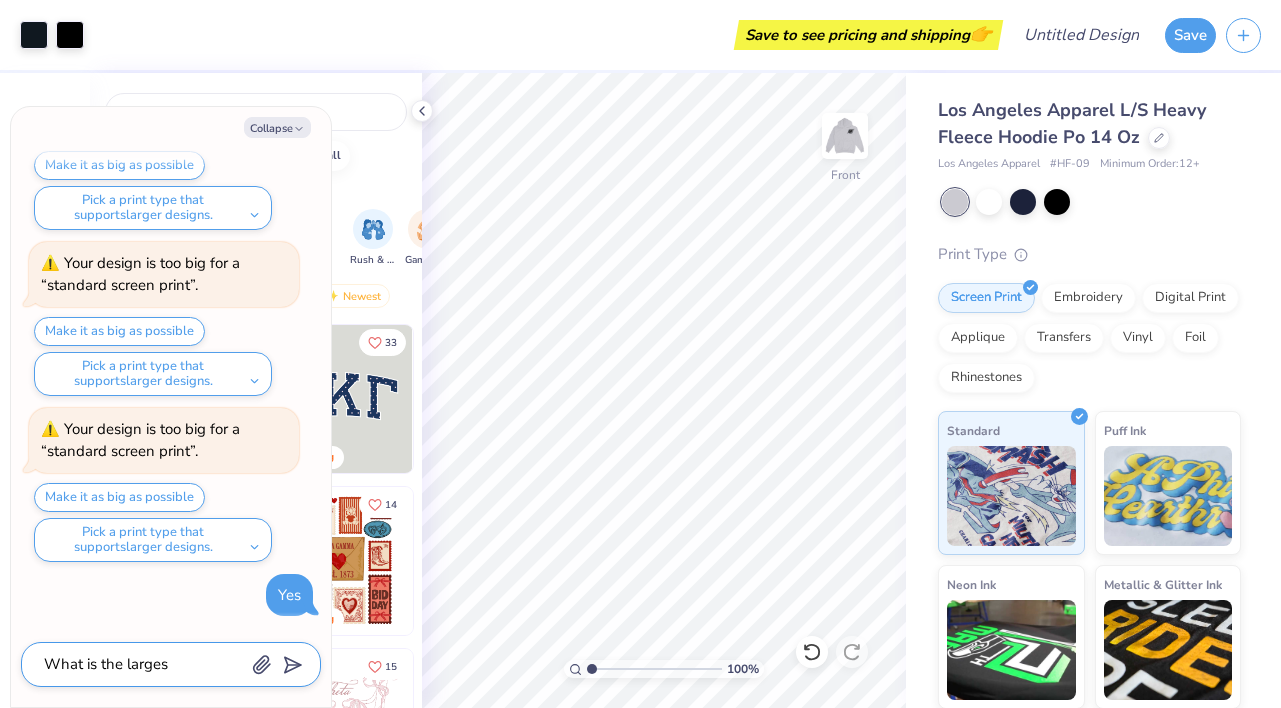 type on "x" 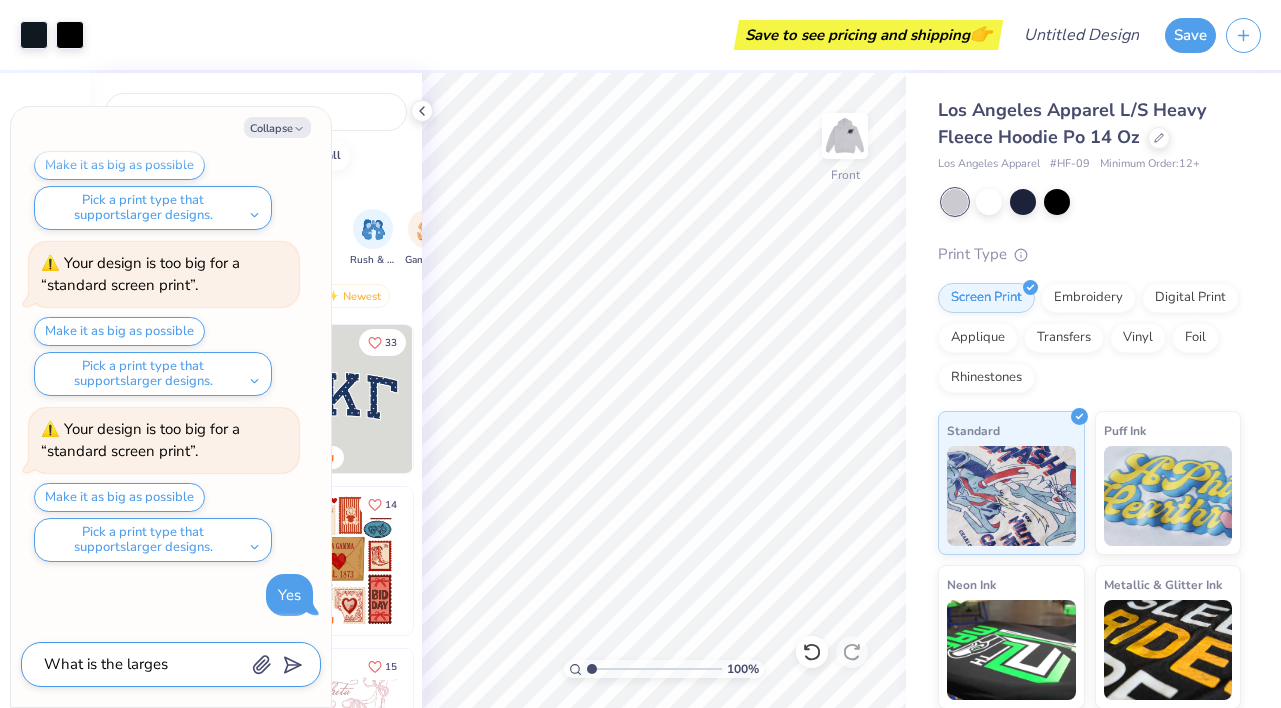 type on "What is the largest" 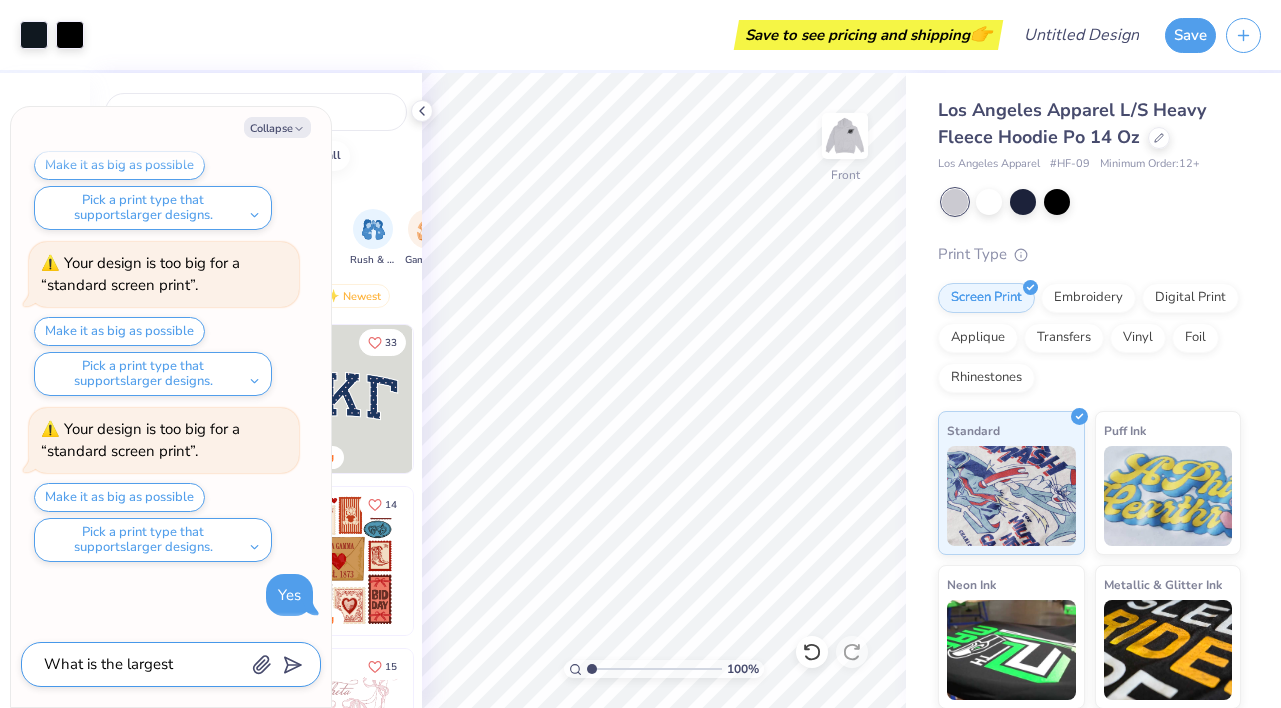 type on "x" 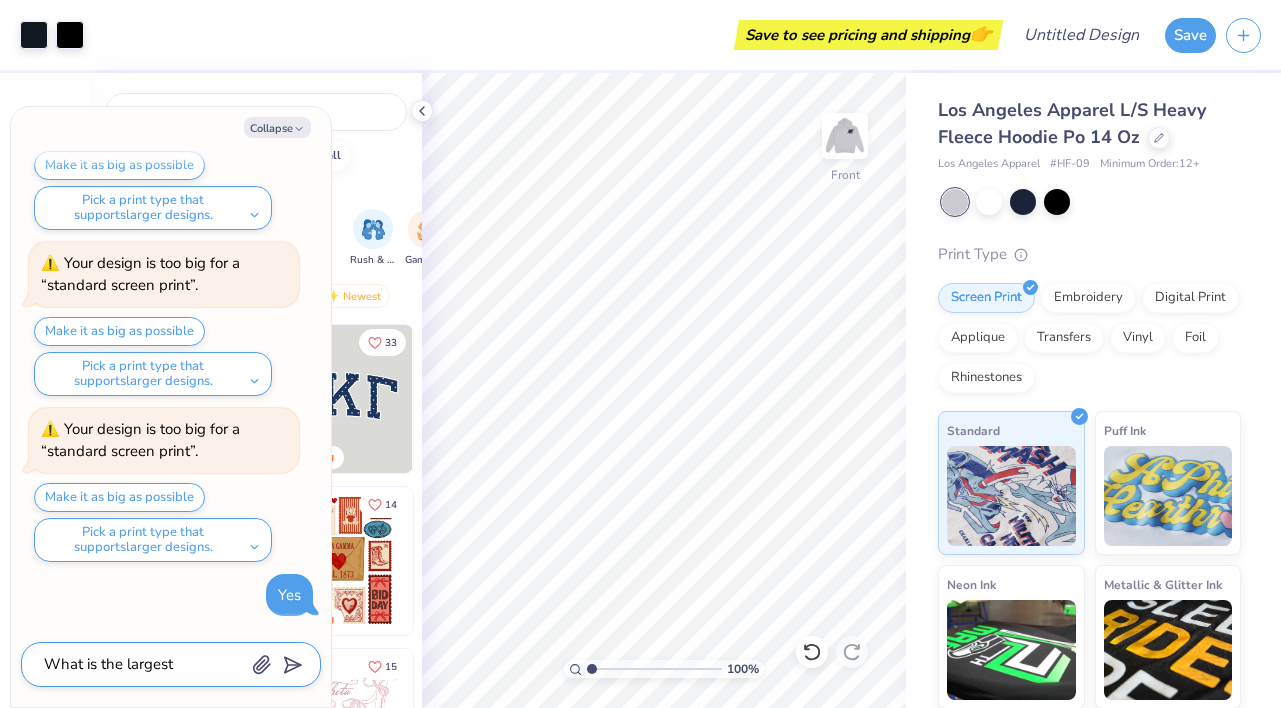 type on "x" 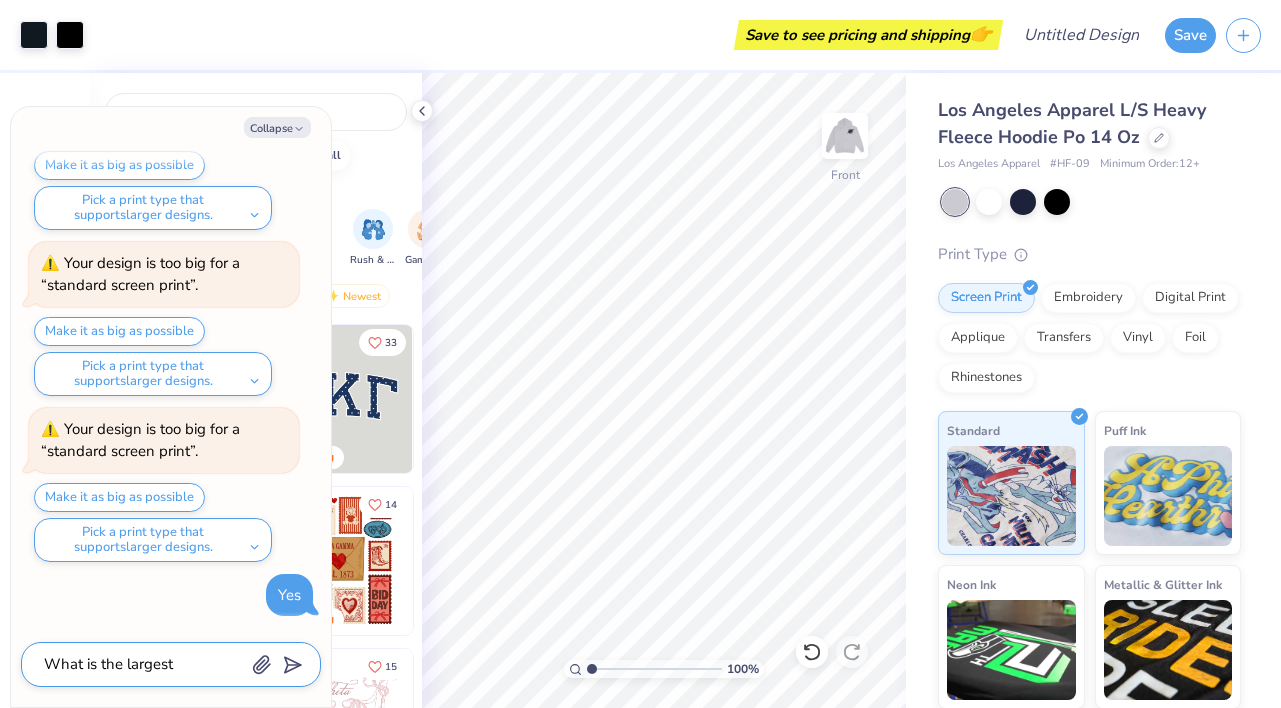 type on "What is the largest I" 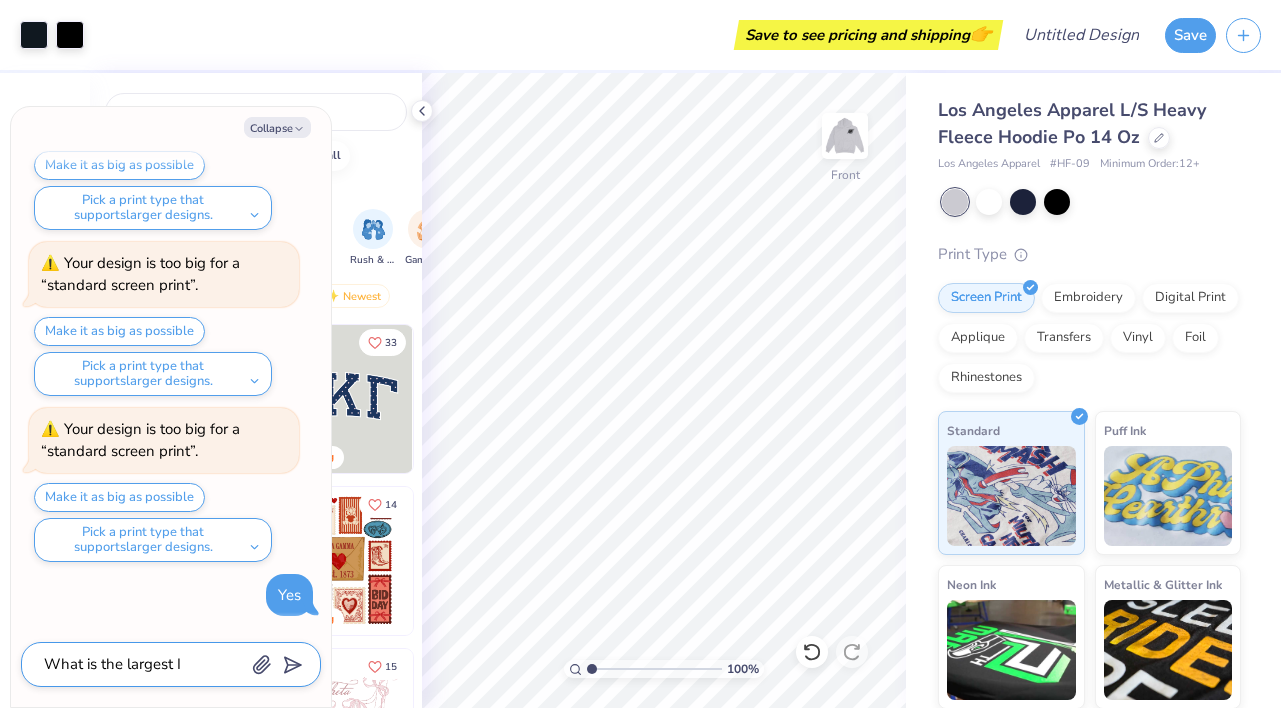 type on "x" 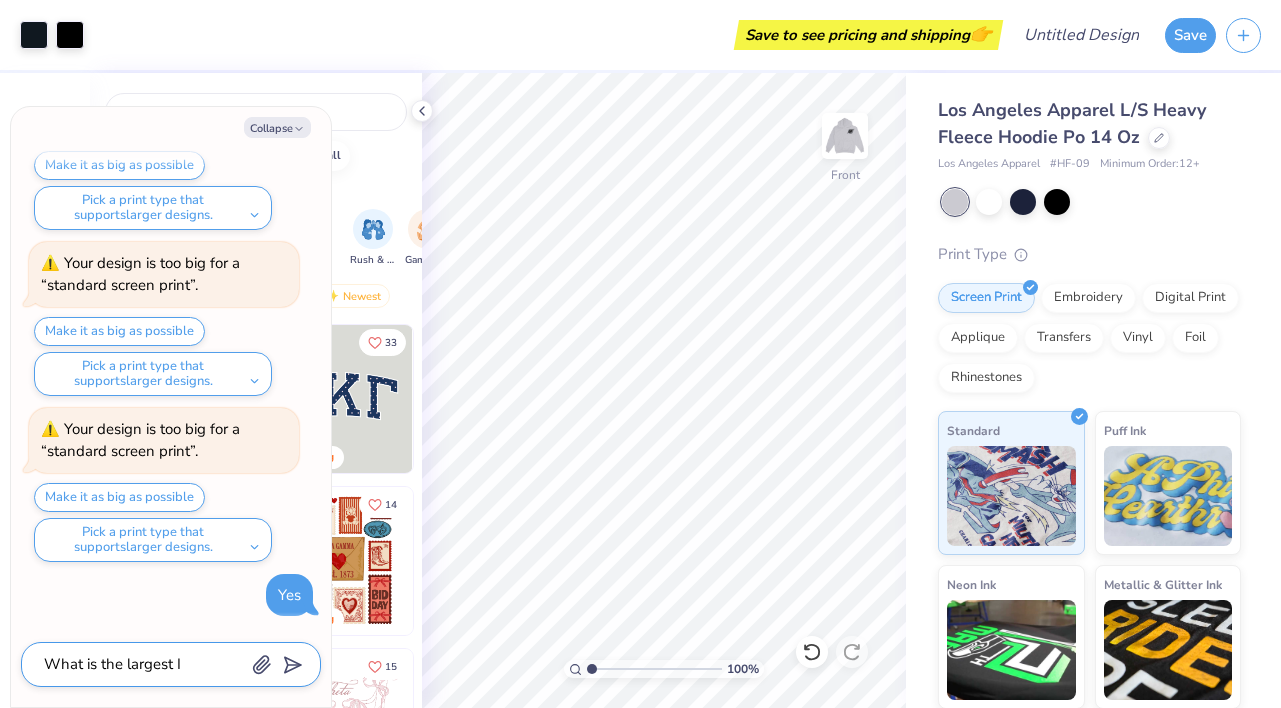 type on "What is the largest I" 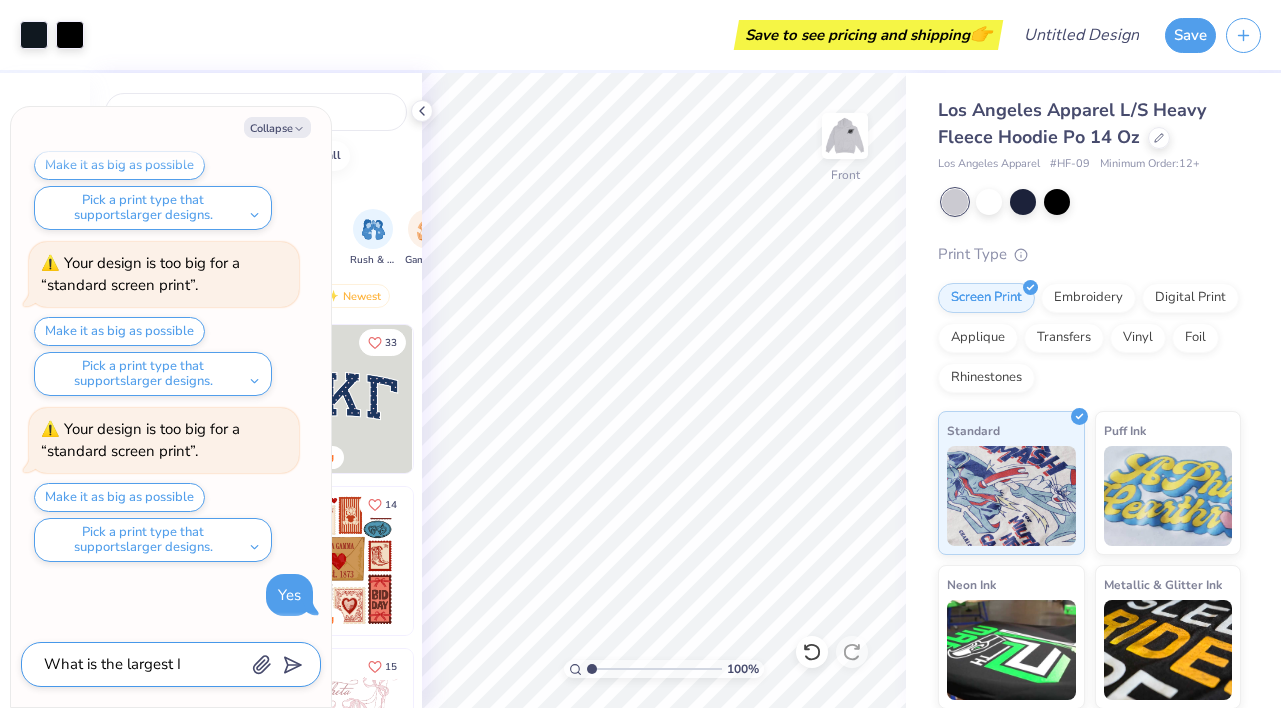 type on "x" 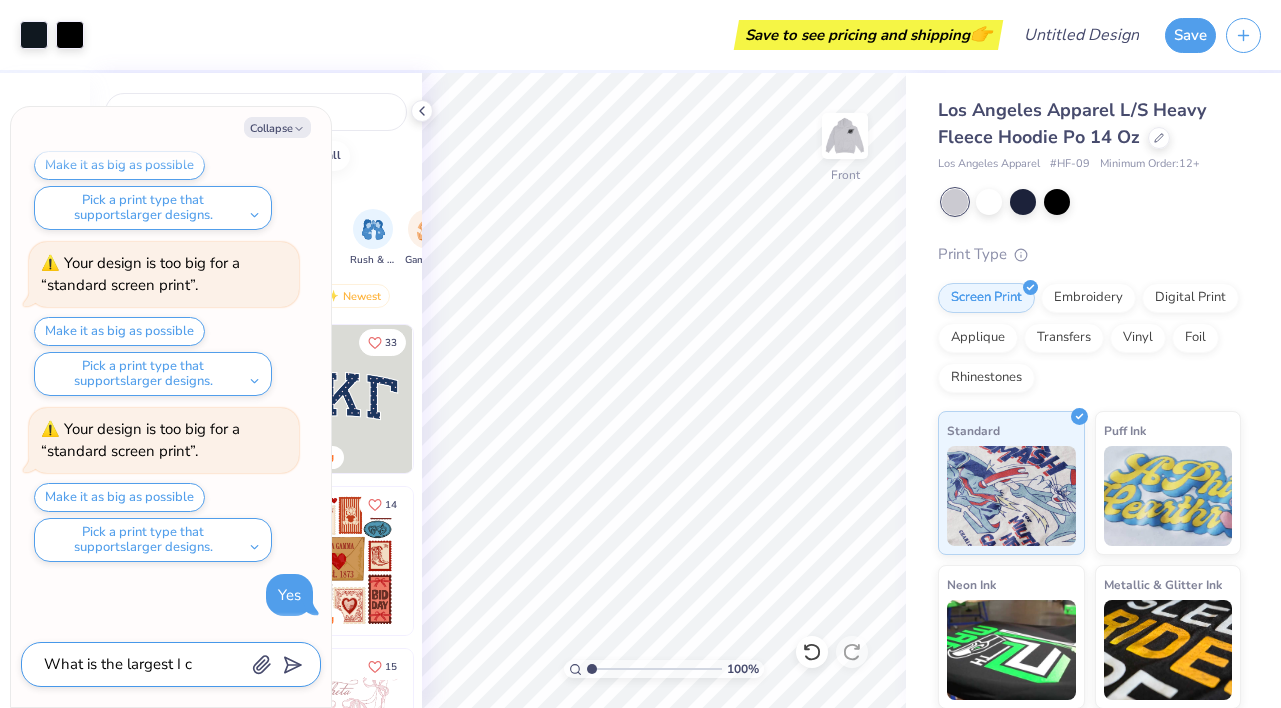 type on "What is the largest I ca" 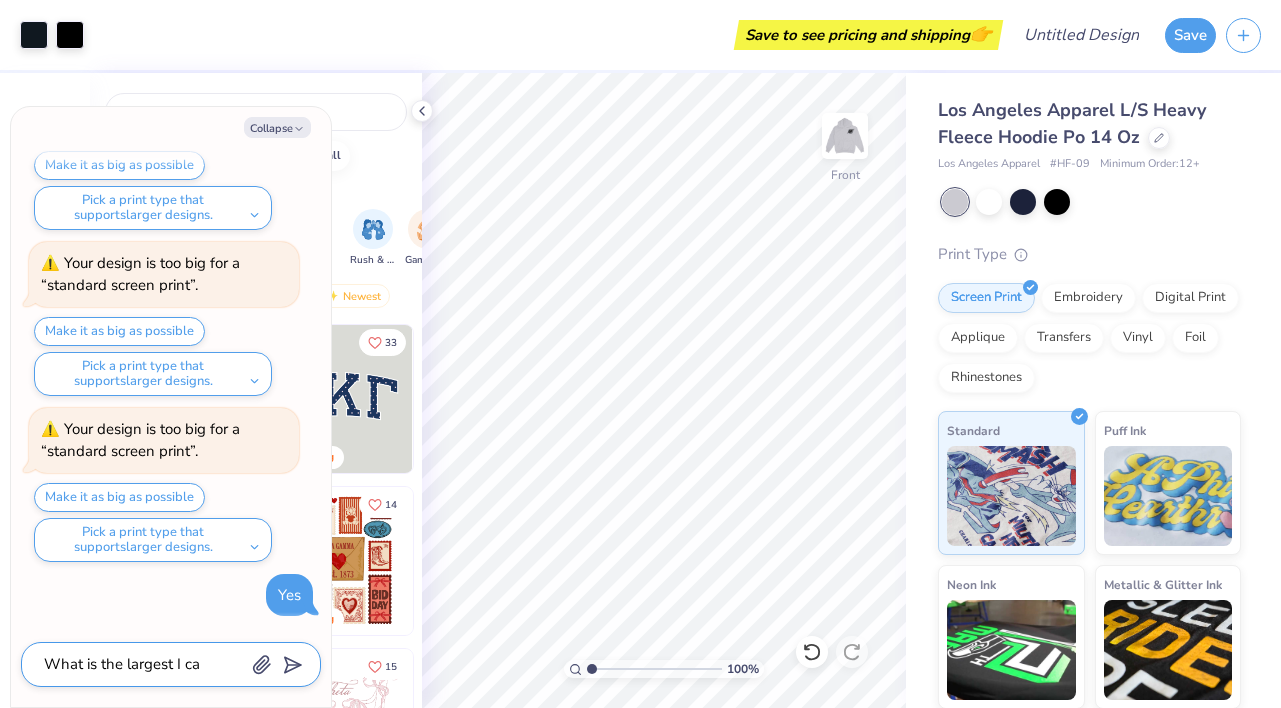 type on "x" 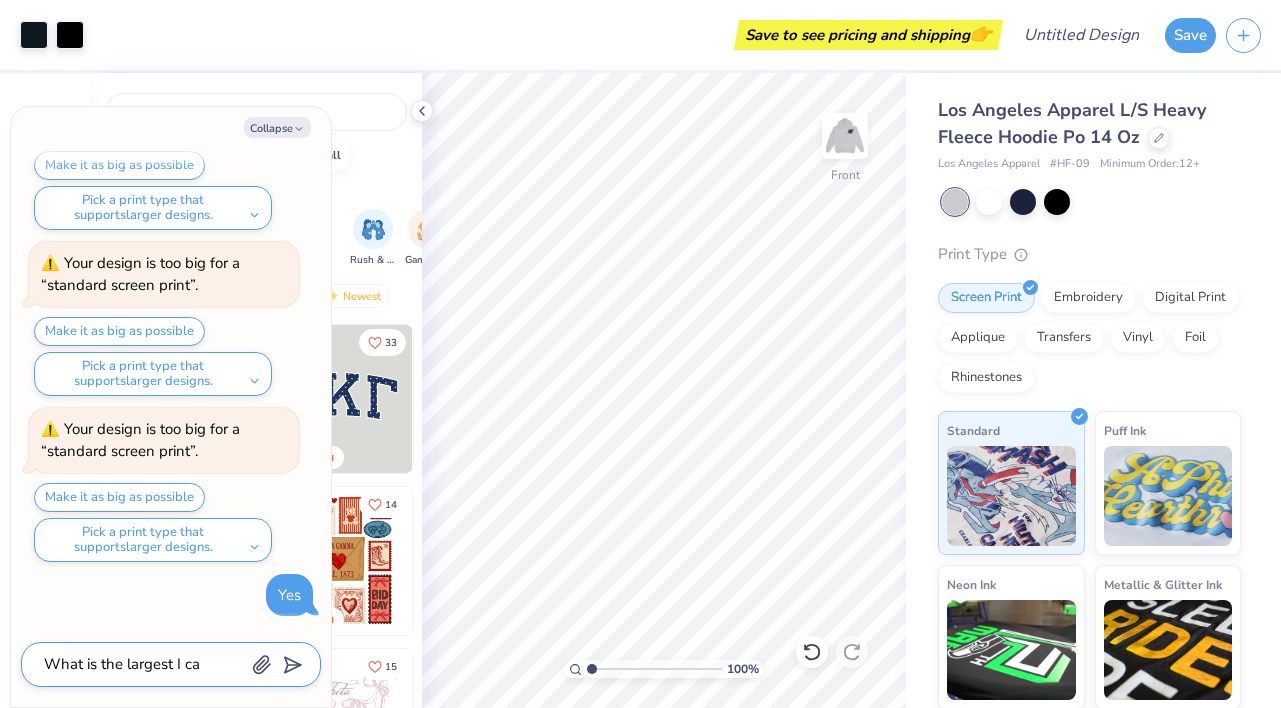 type on "What is the largest I can" 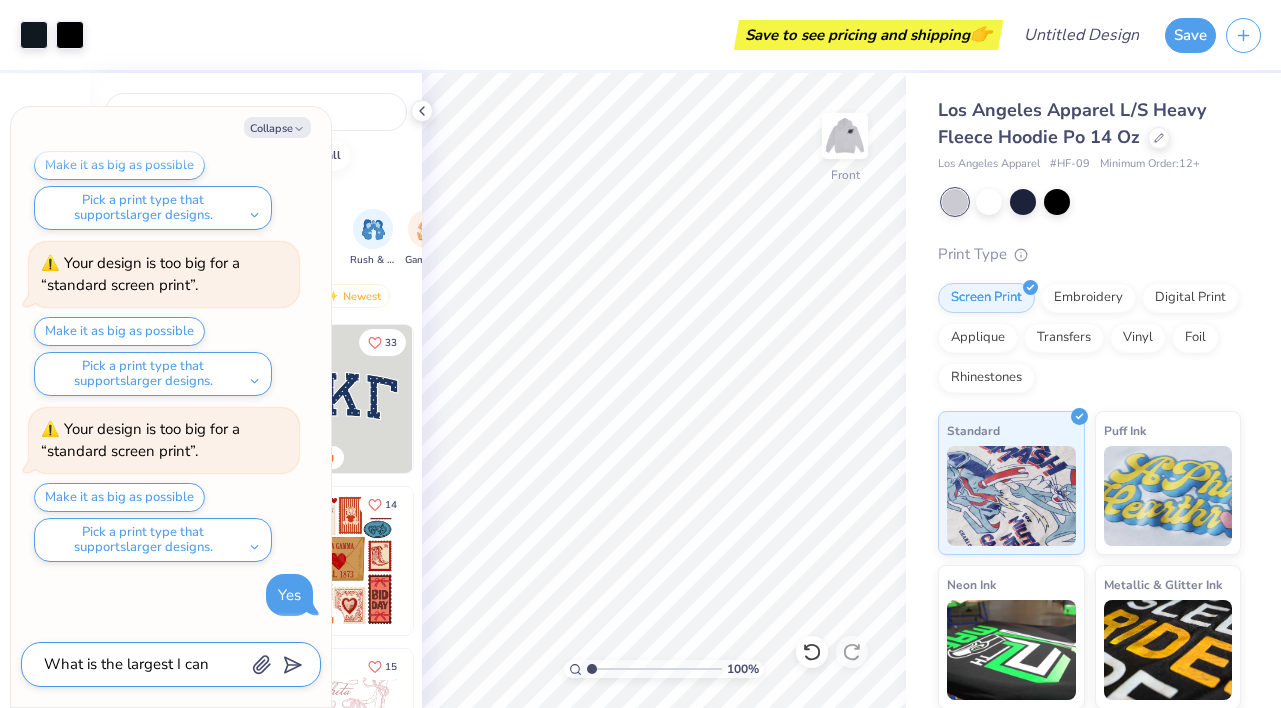 type on "x" 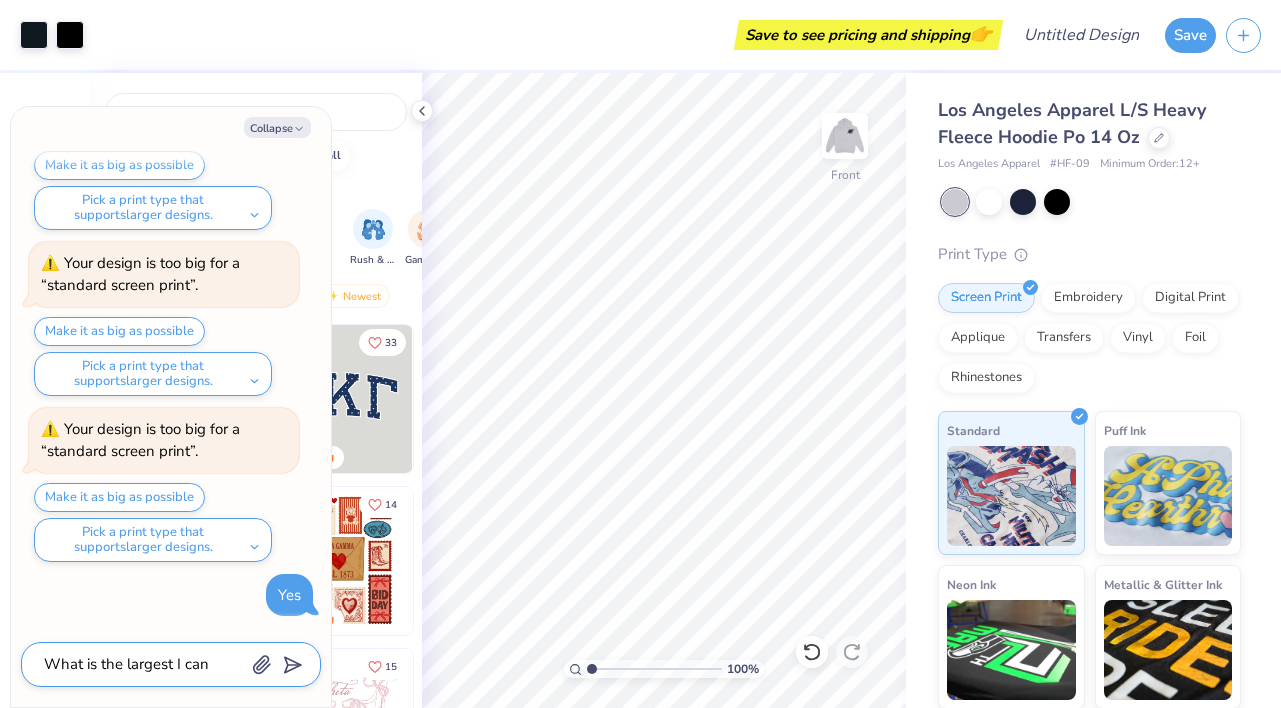 type on "What is the largest I can" 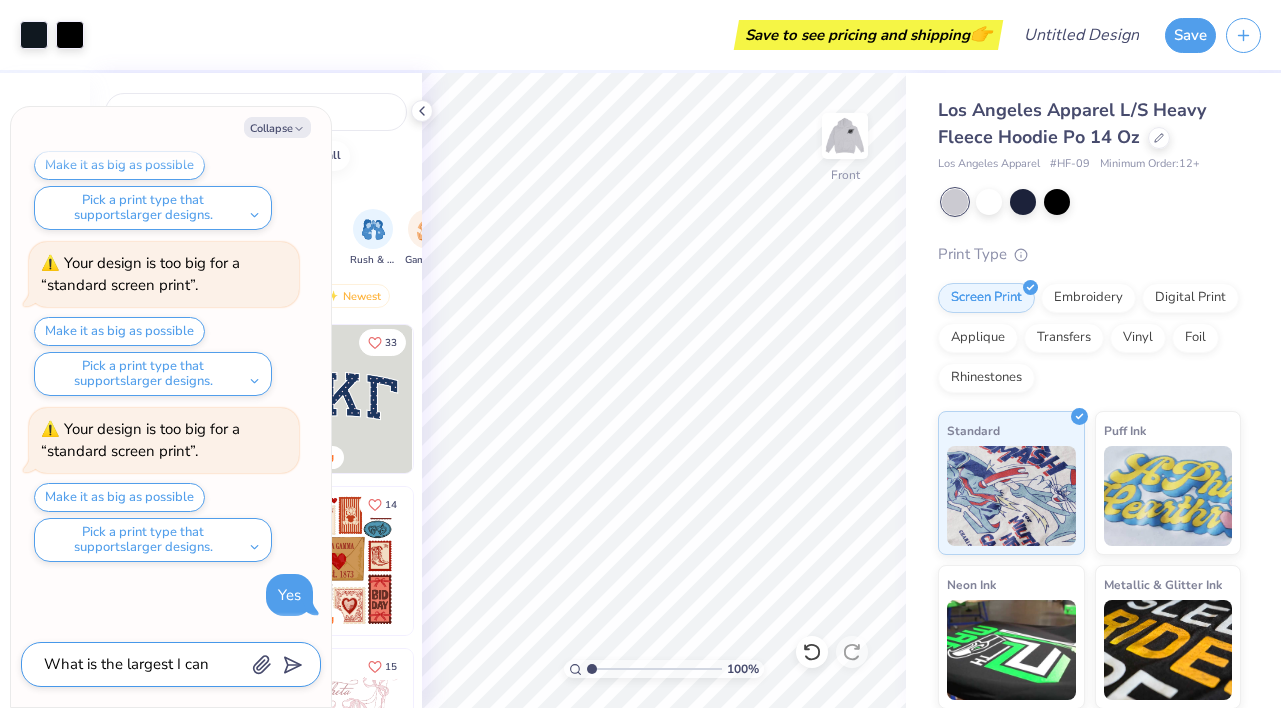 type on "x" 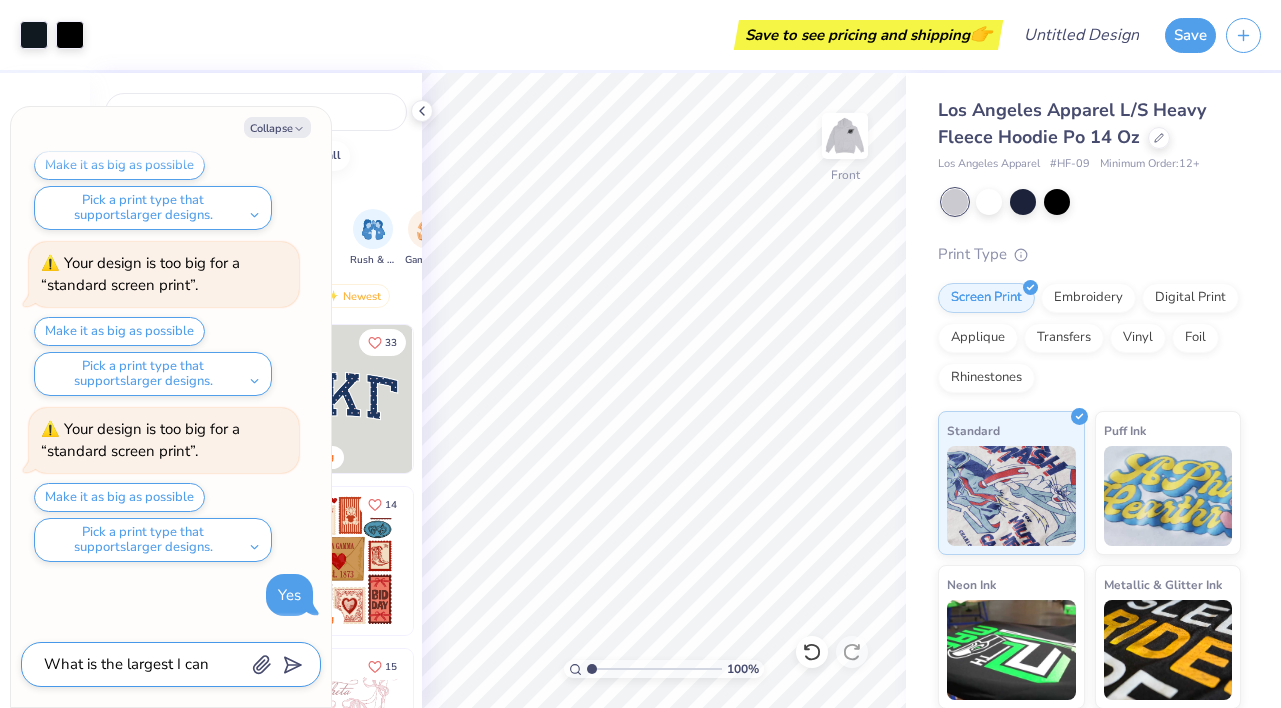 type on "What is the largest I can p" 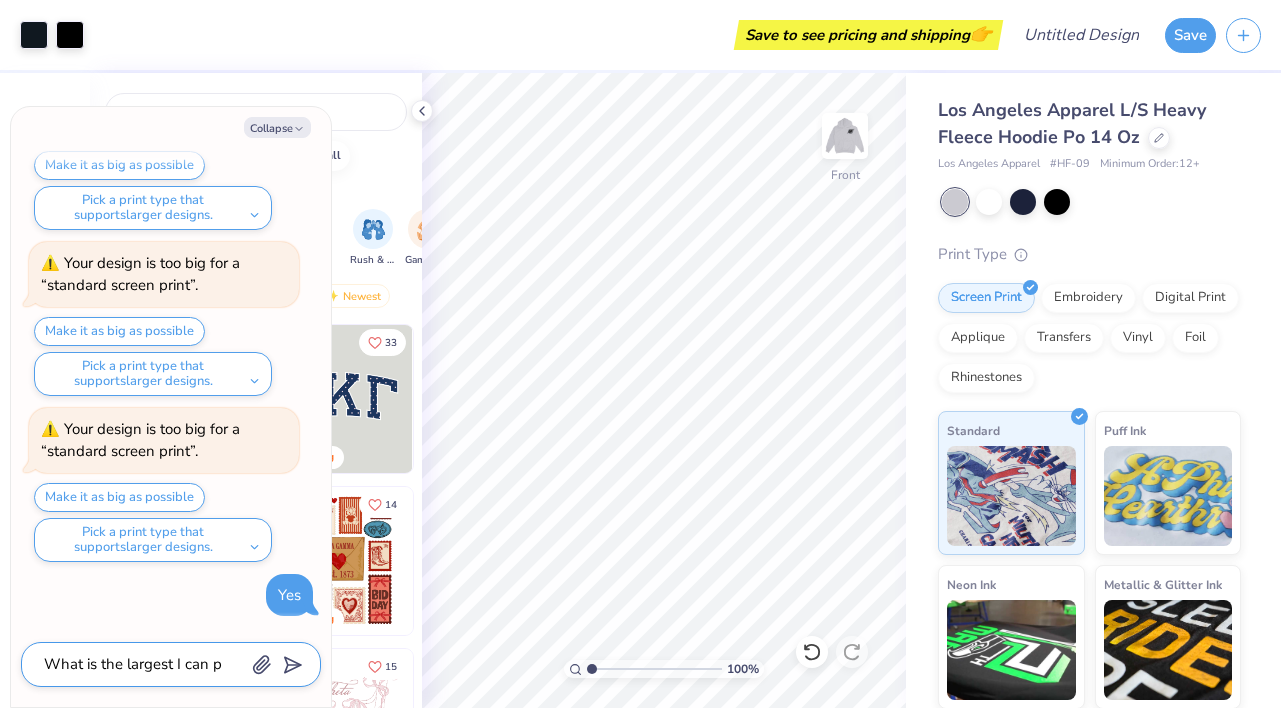 type on "x" 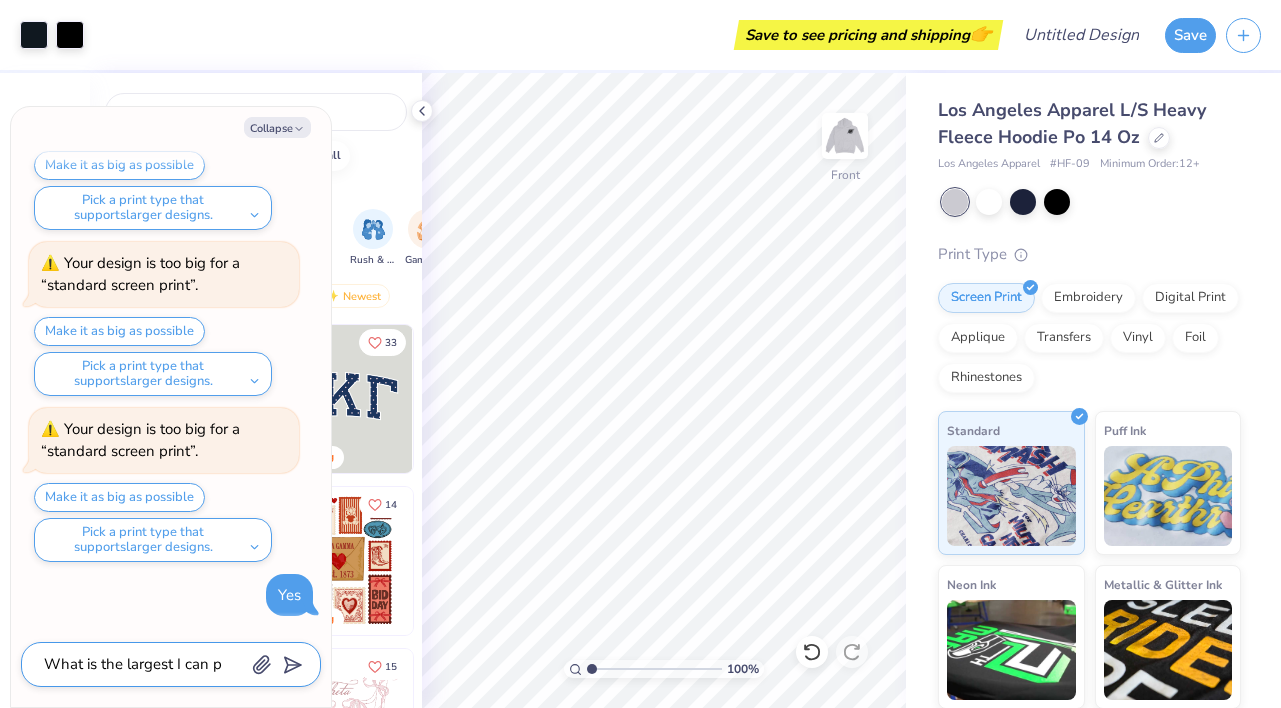 type on "What is the largest I can pr" 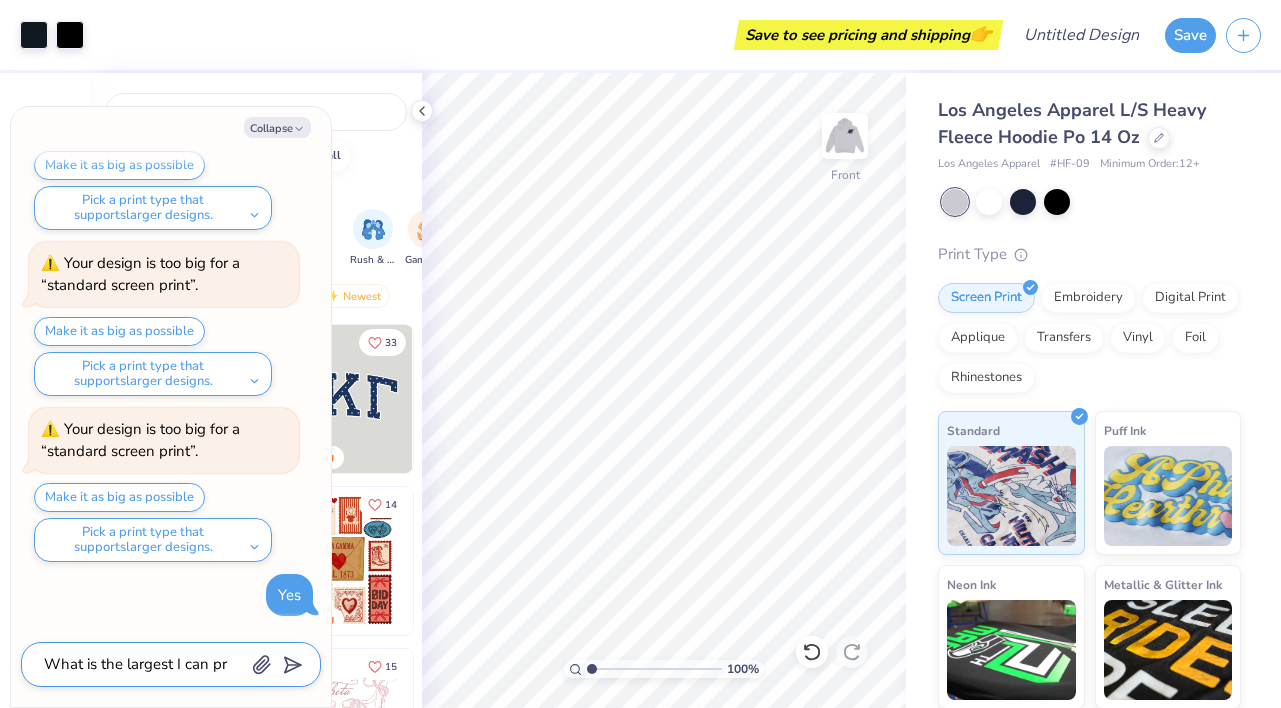 type on "x" 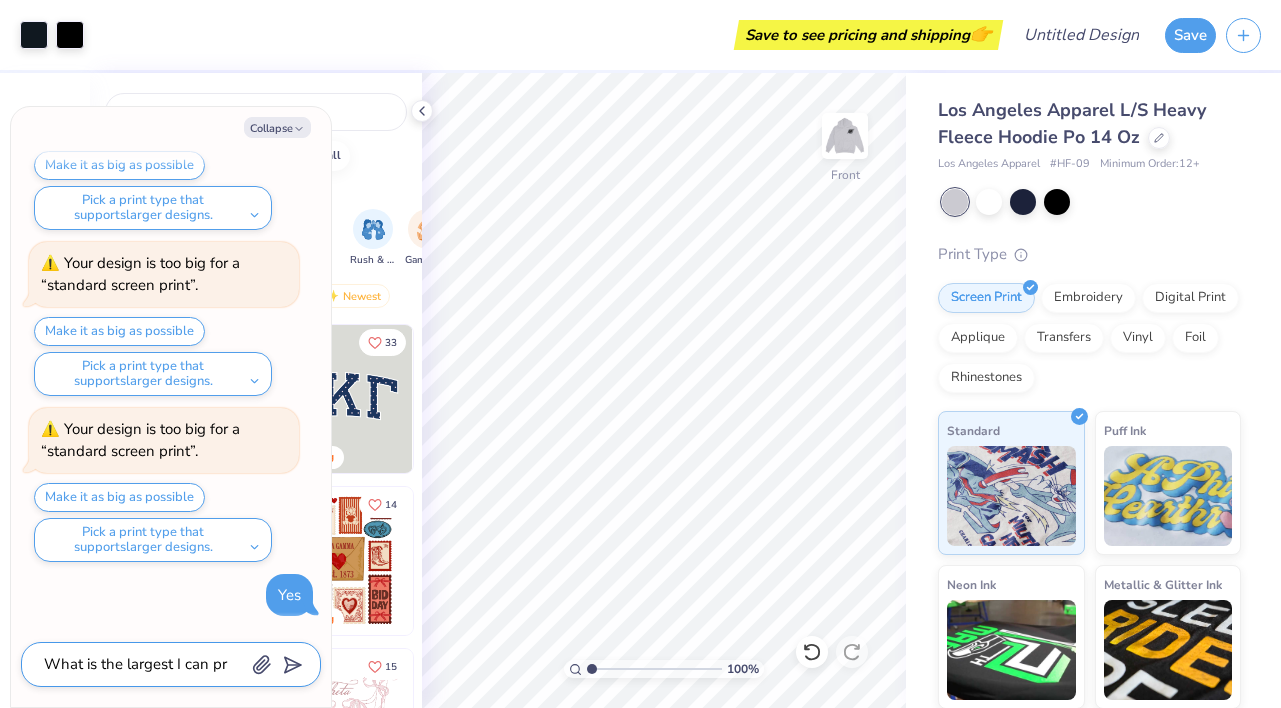 type on "What is the largest I can pri" 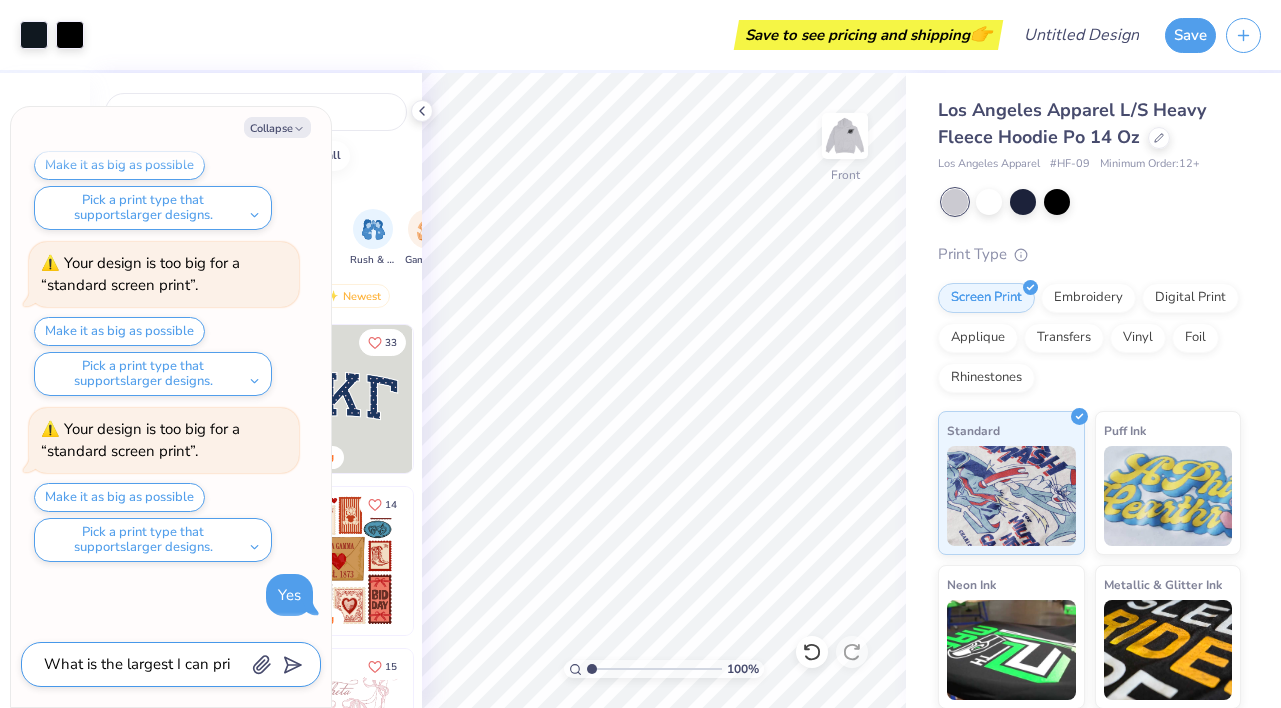 type on "x" 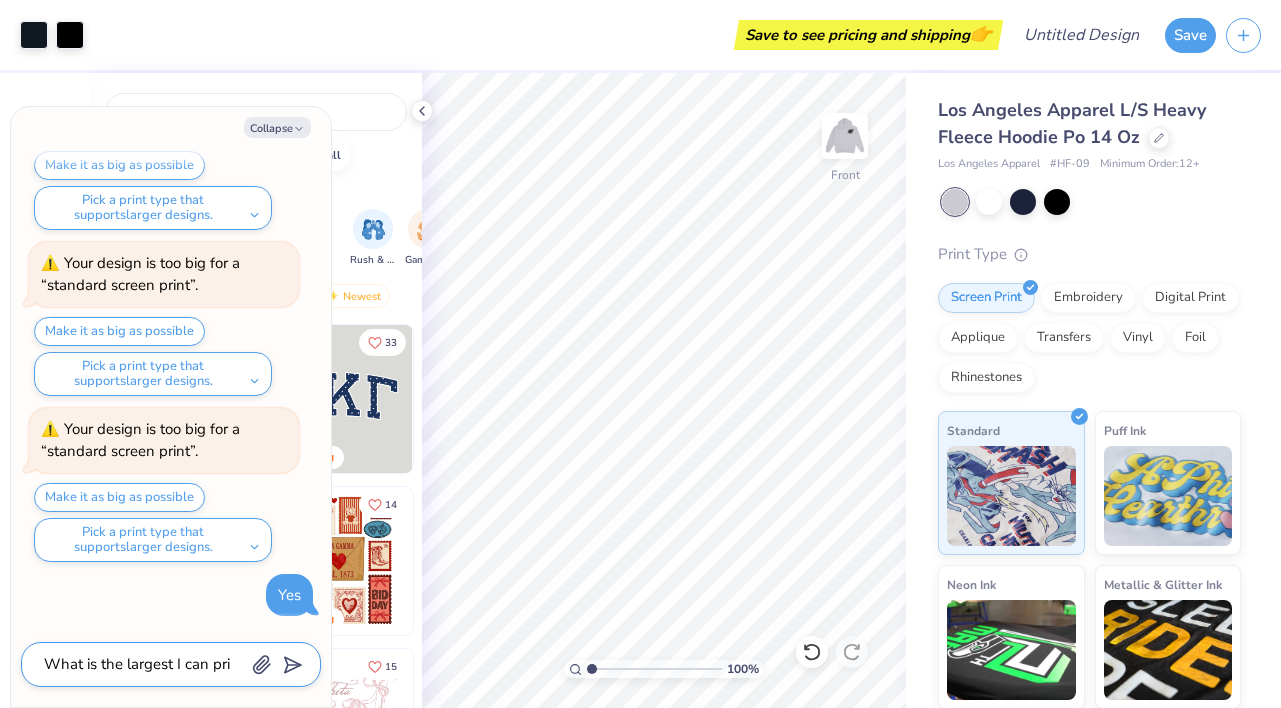 type on "What is the largest I can prit" 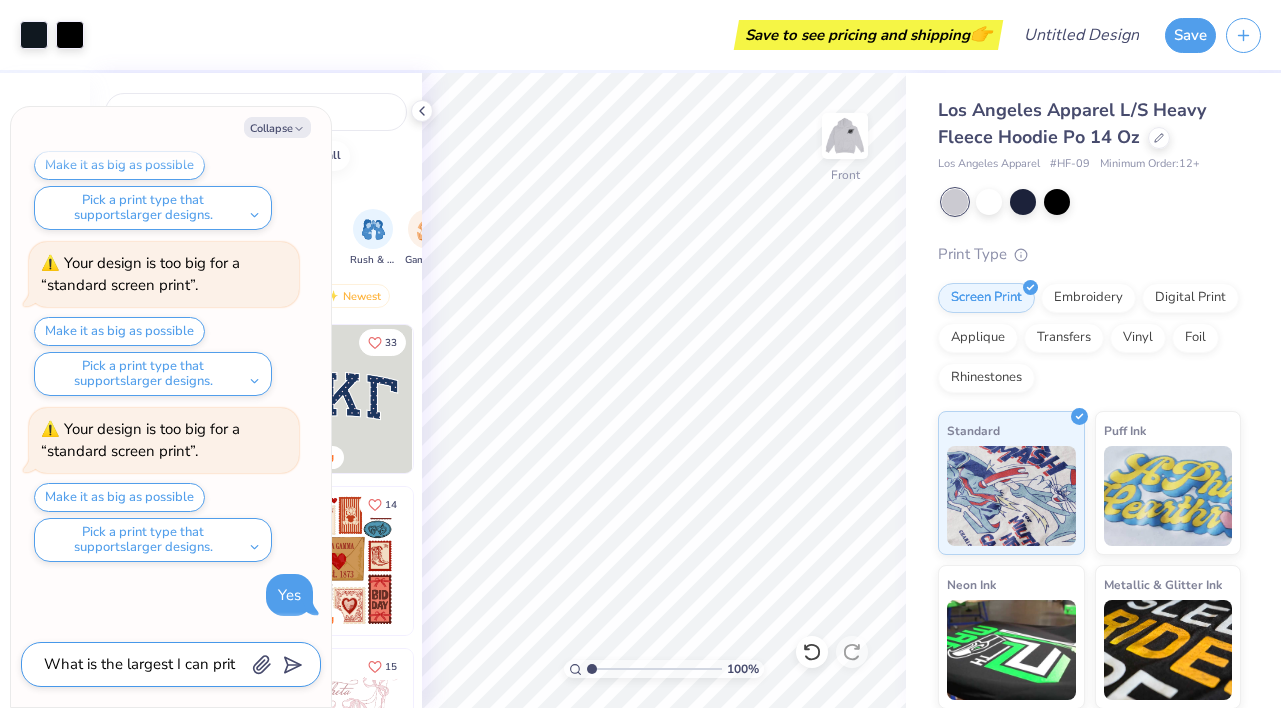 type on "x" 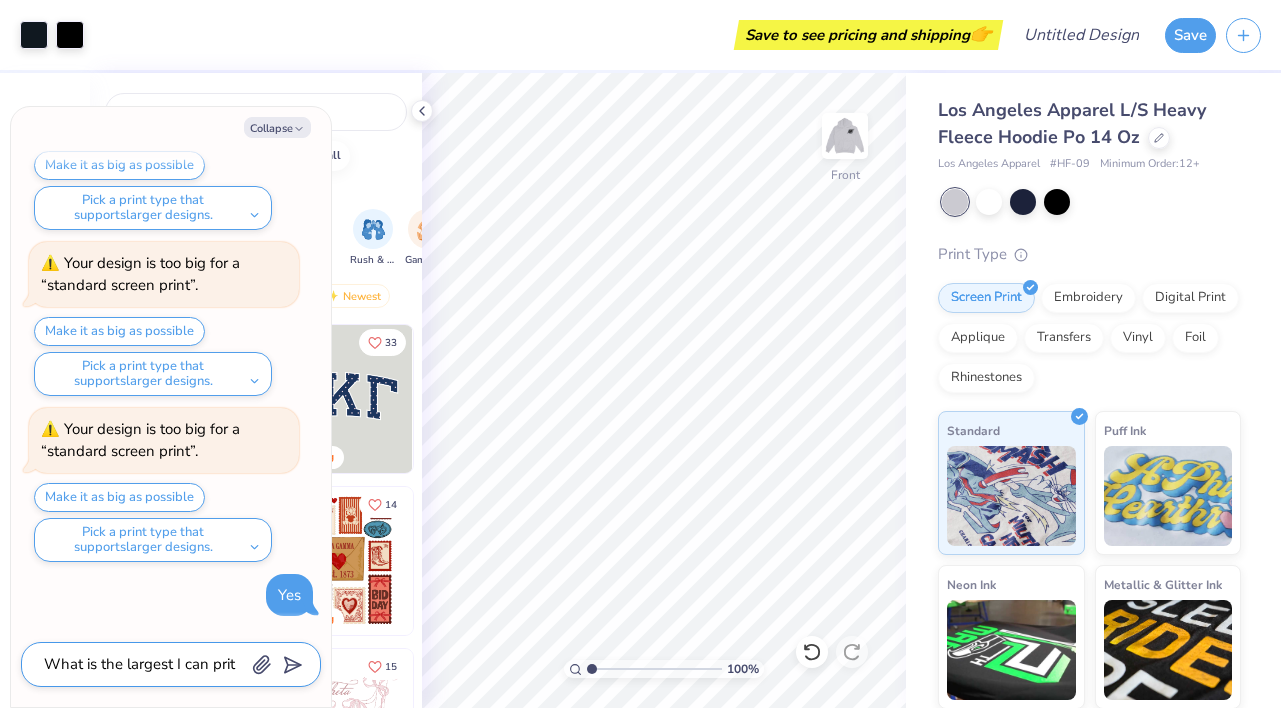 type on "What is the largest I can pri" 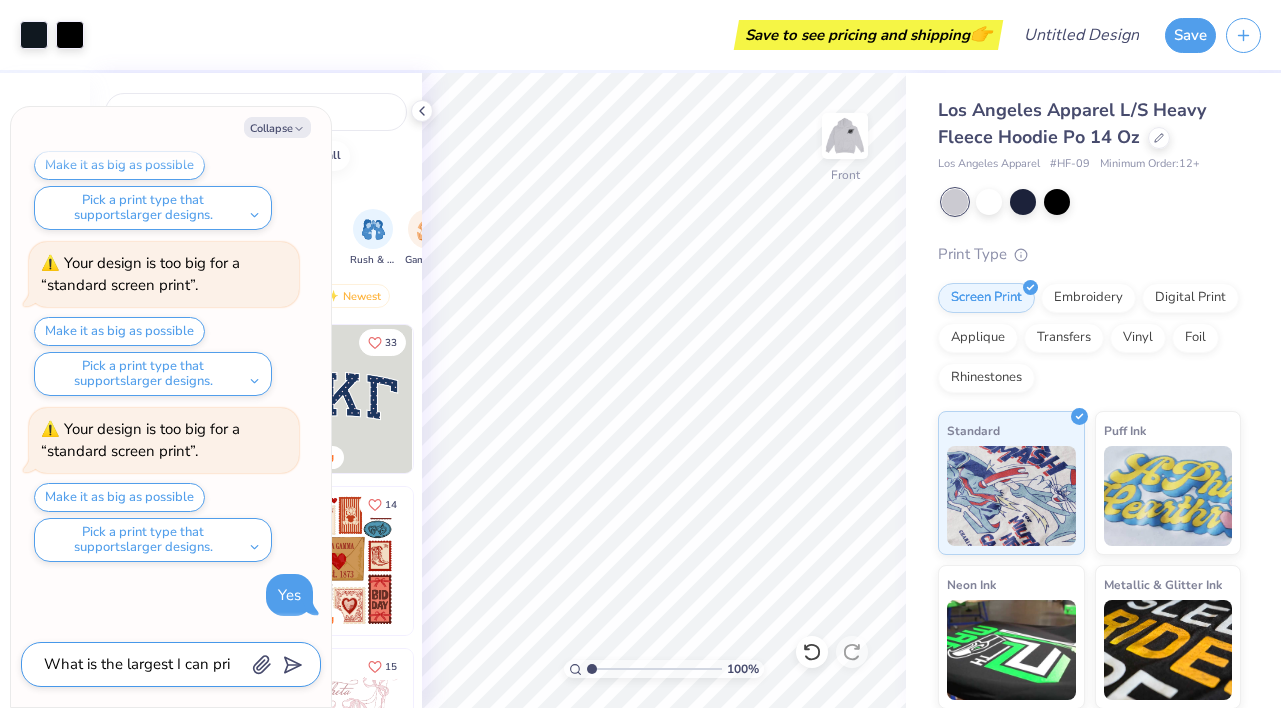 type 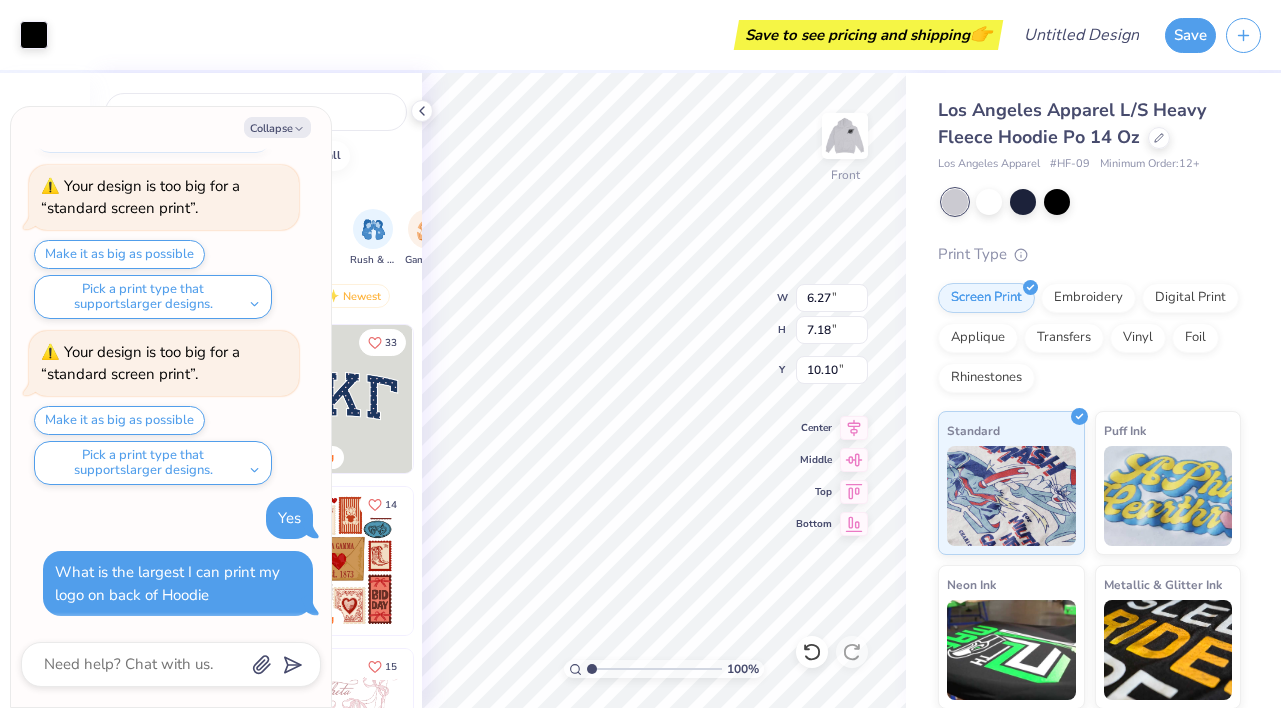 scroll, scrollTop: 1092, scrollLeft: 0, axis: vertical 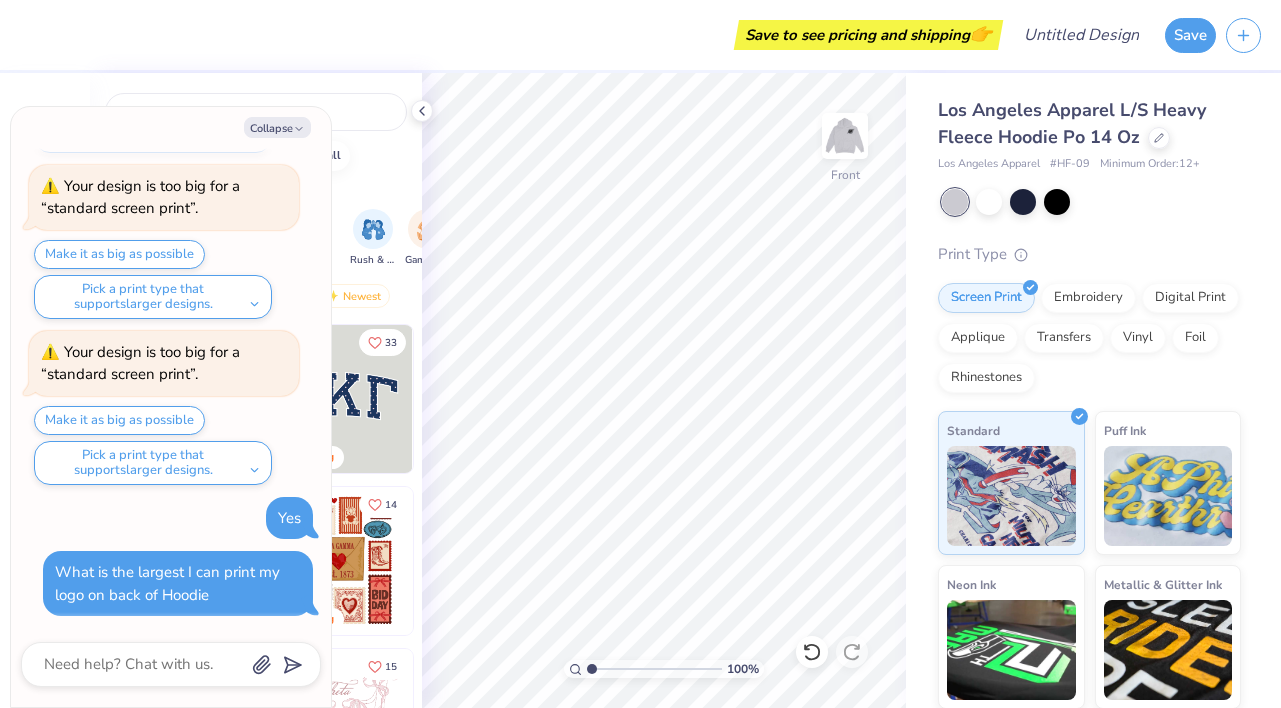 click on "football golf baseball" at bounding box center (256, 156) 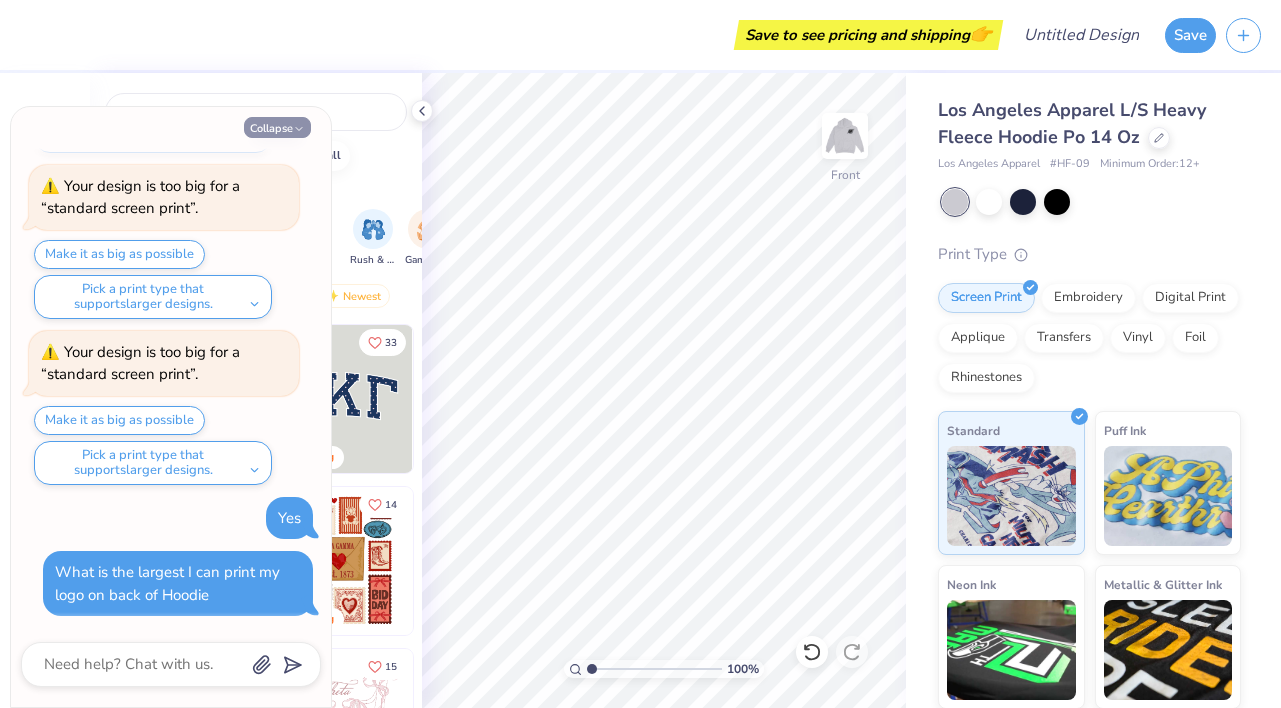 click on "Collapse" at bounding box center [277, 127] 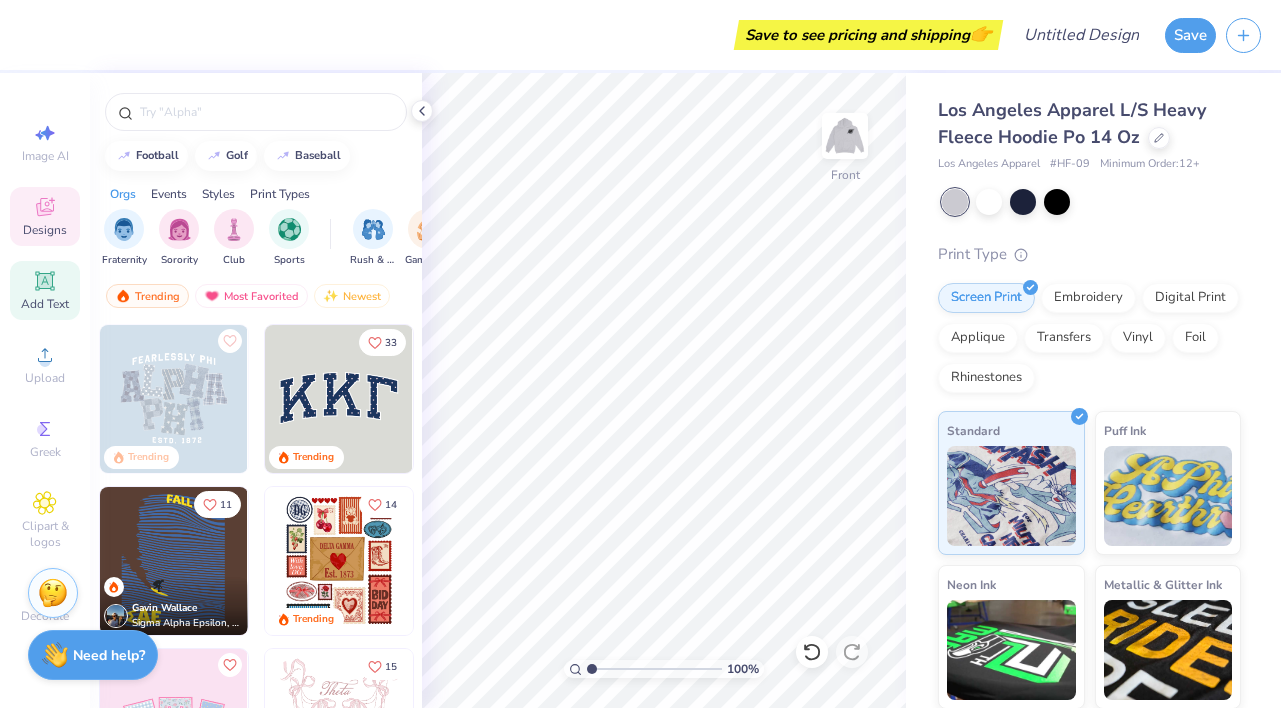 click 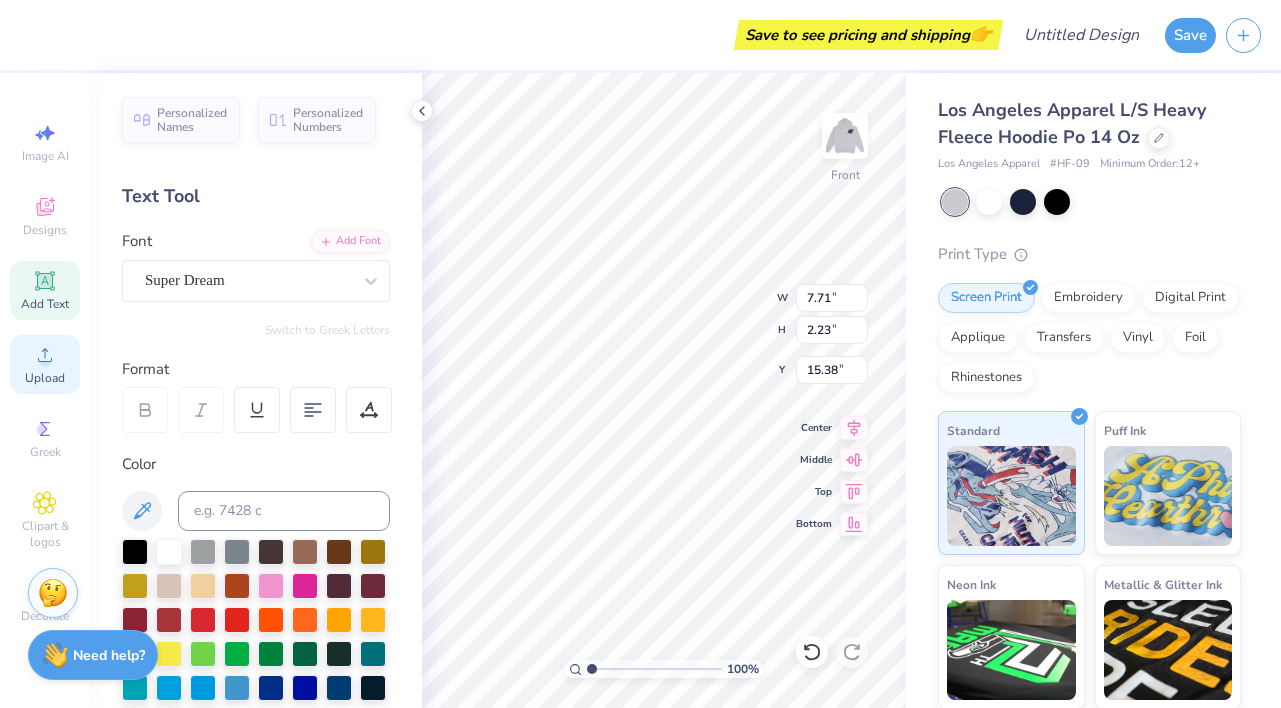 click on "Upload" at bounding box center [45, 364] 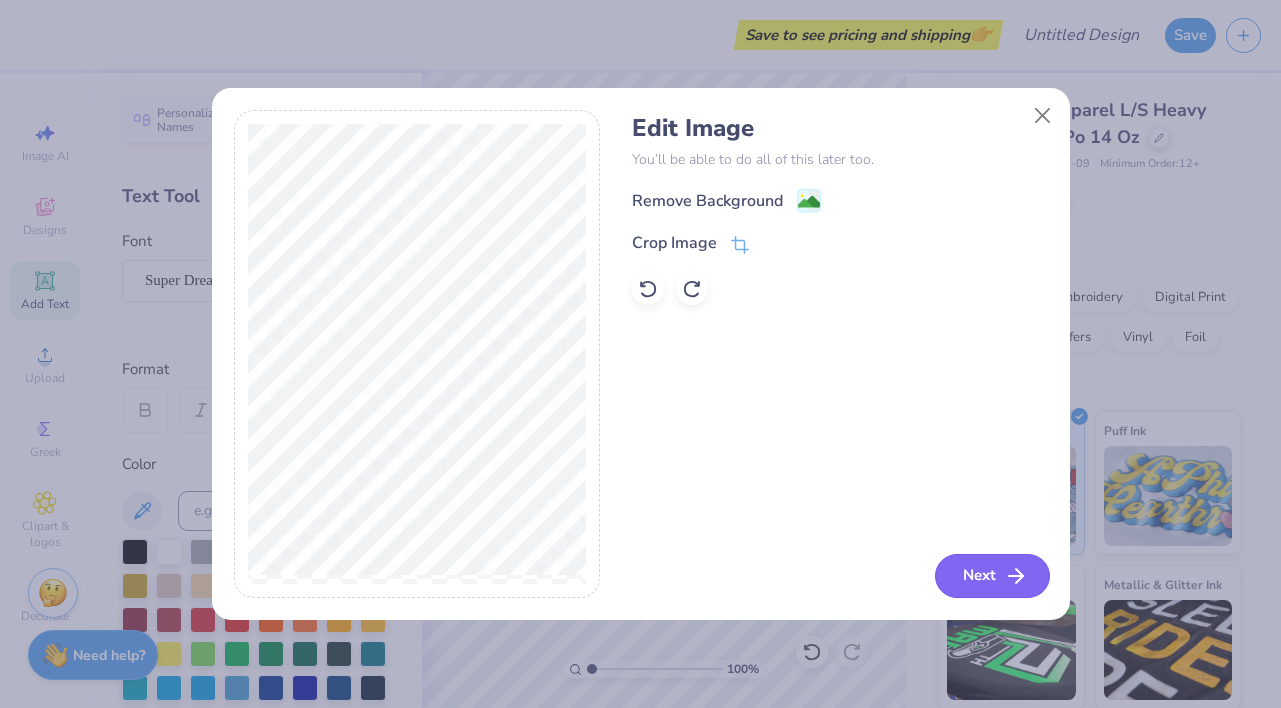 click 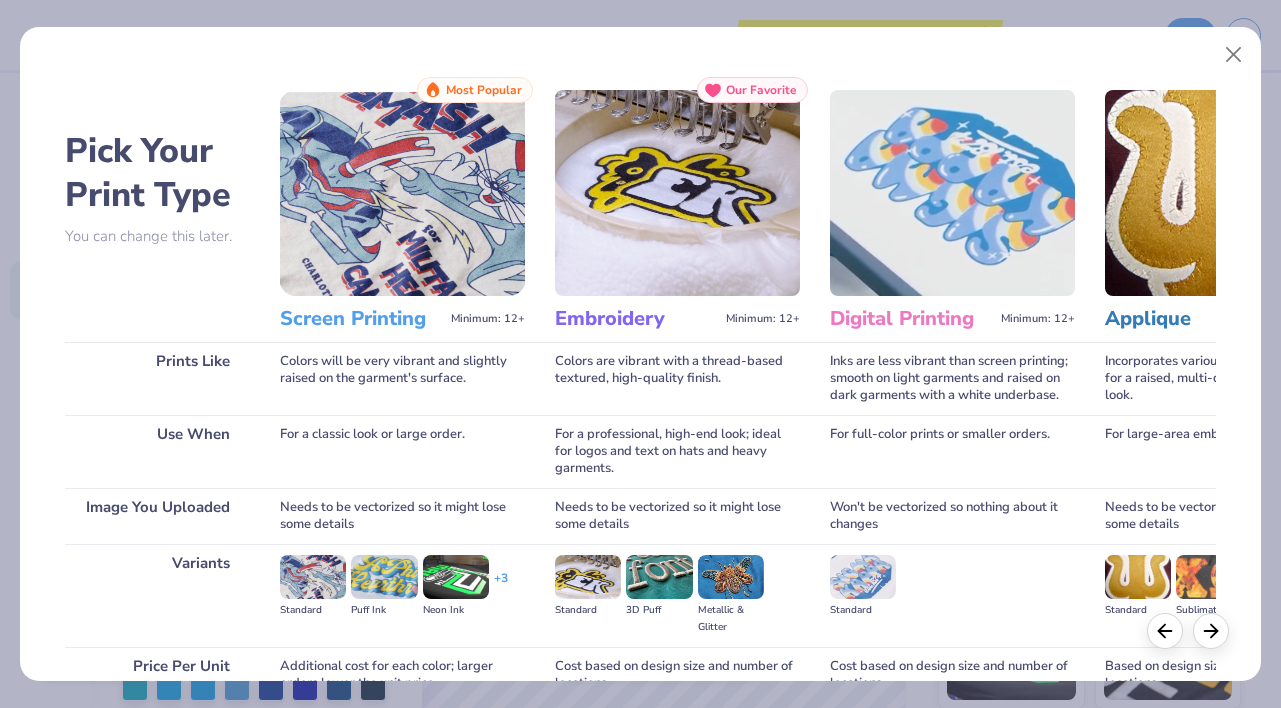 scroll, scrollTop: 189, scrollLeft: 0, axis: vertical 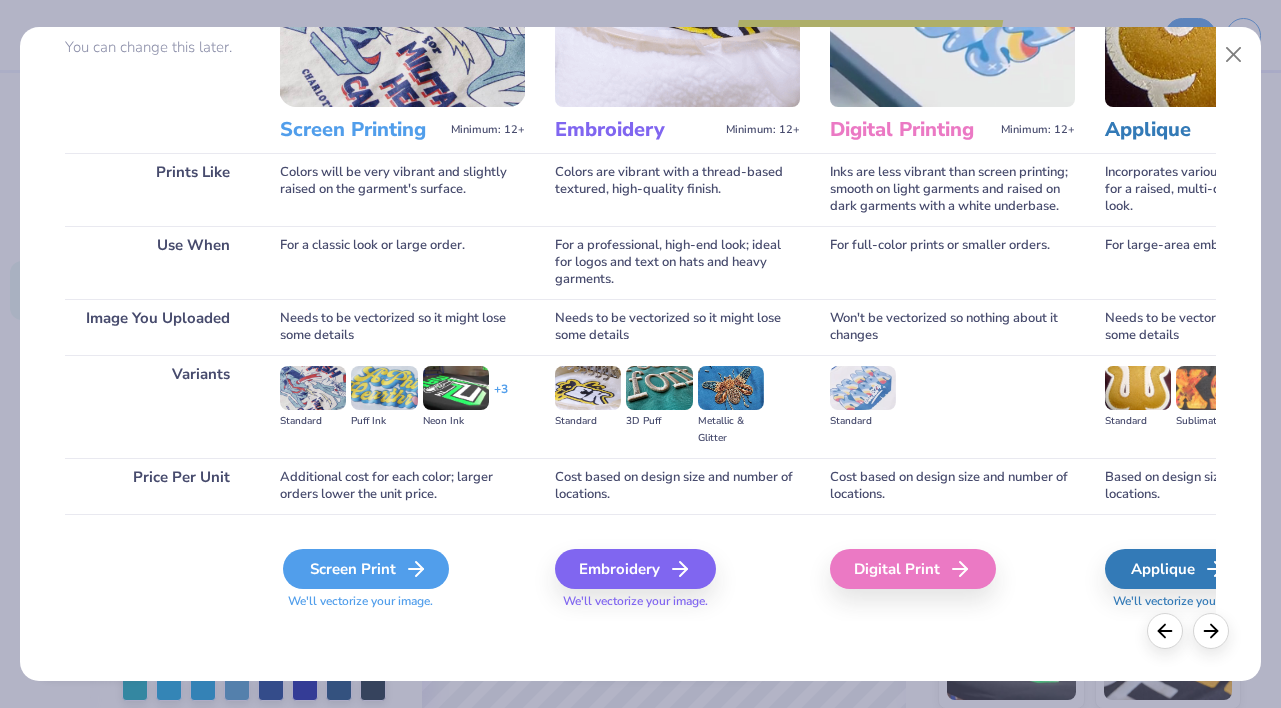 click on "Screen Print" at bounding box center [366, 569] 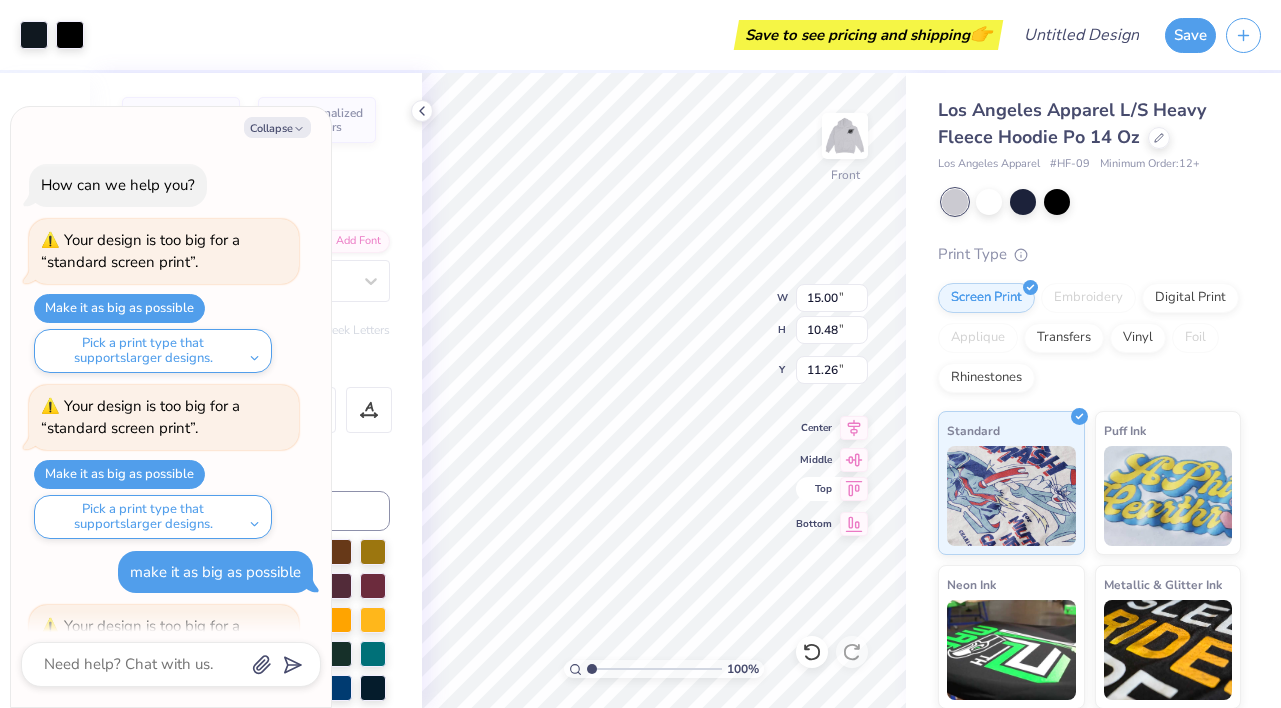 scroll, scrollTop: 1258, scrollLeft: 0, axis: vertical 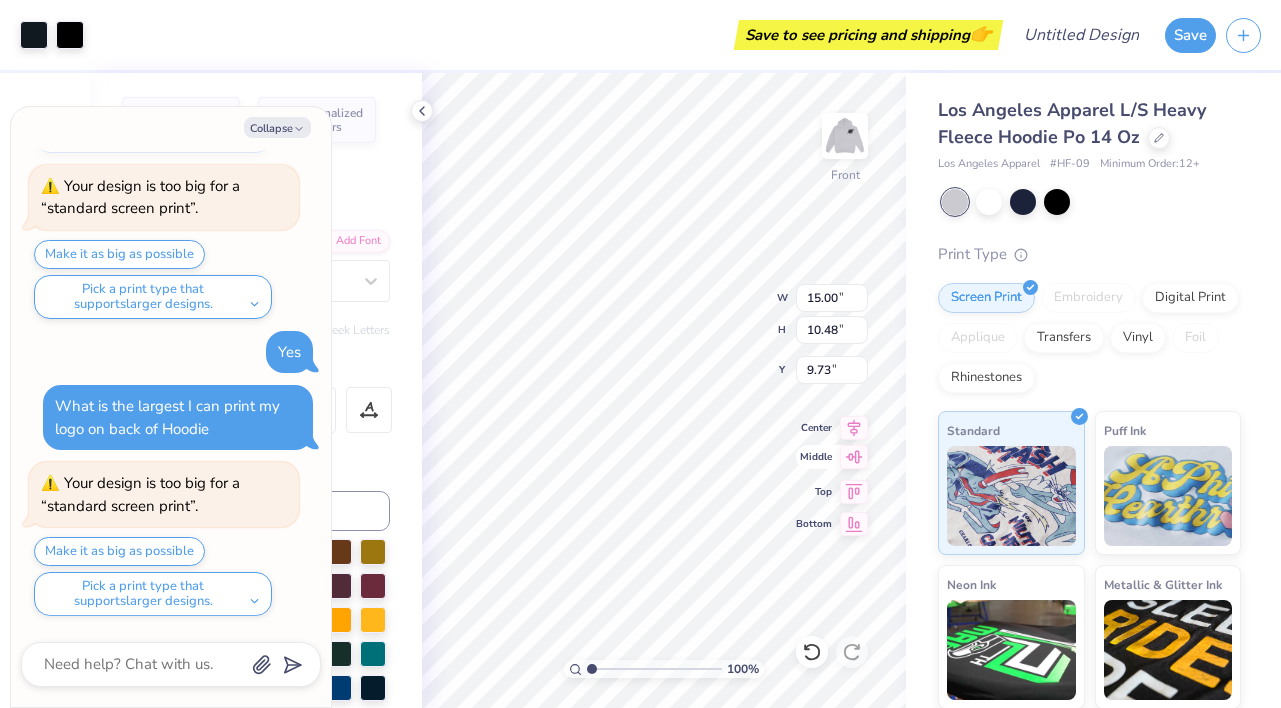 click 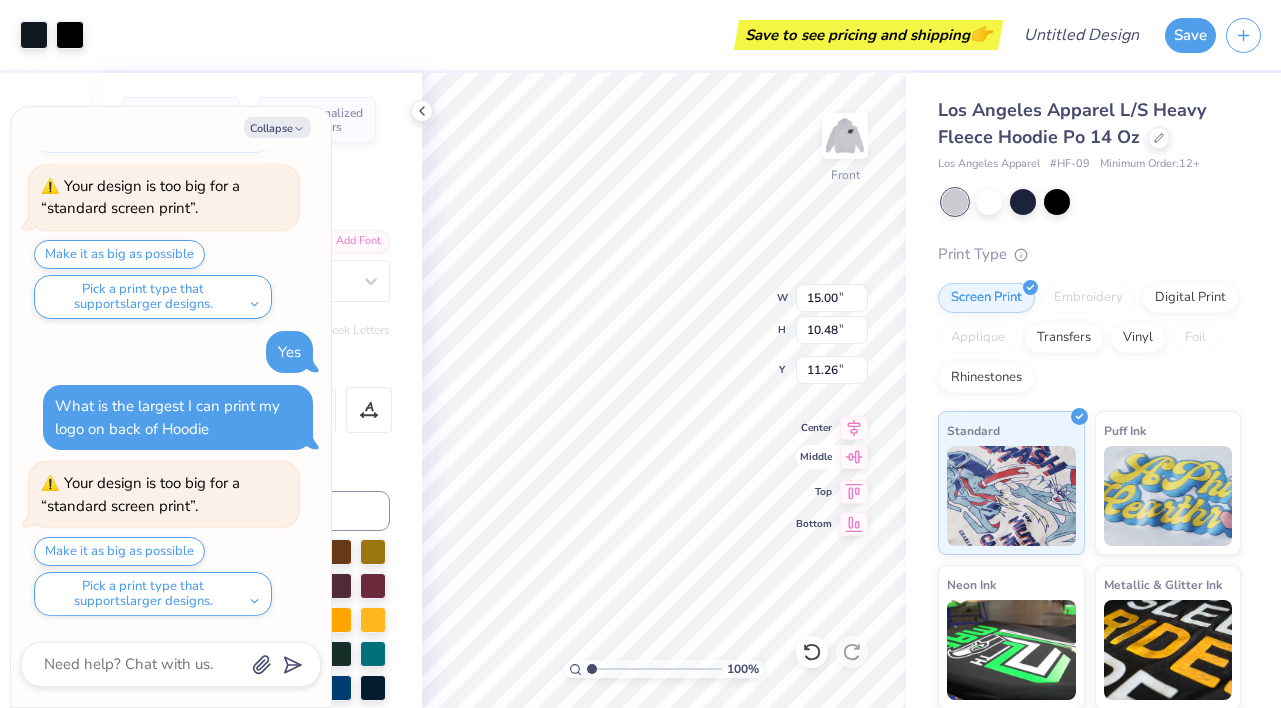 click 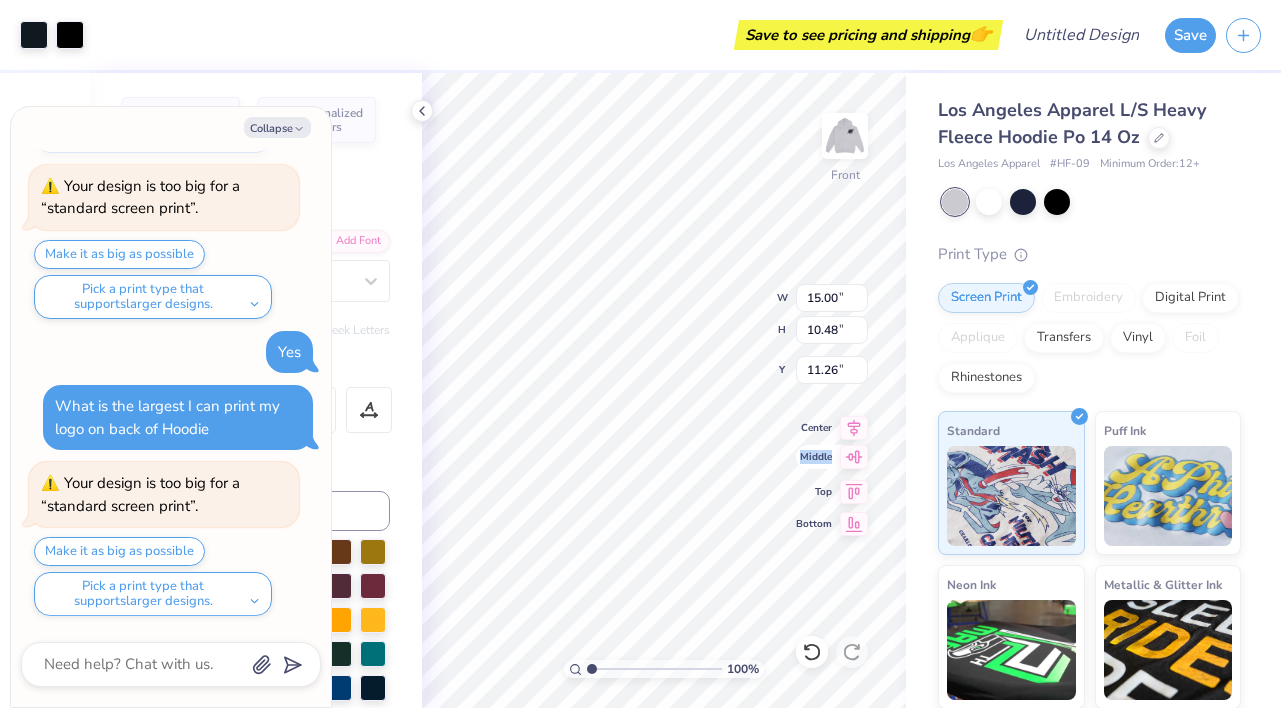 click 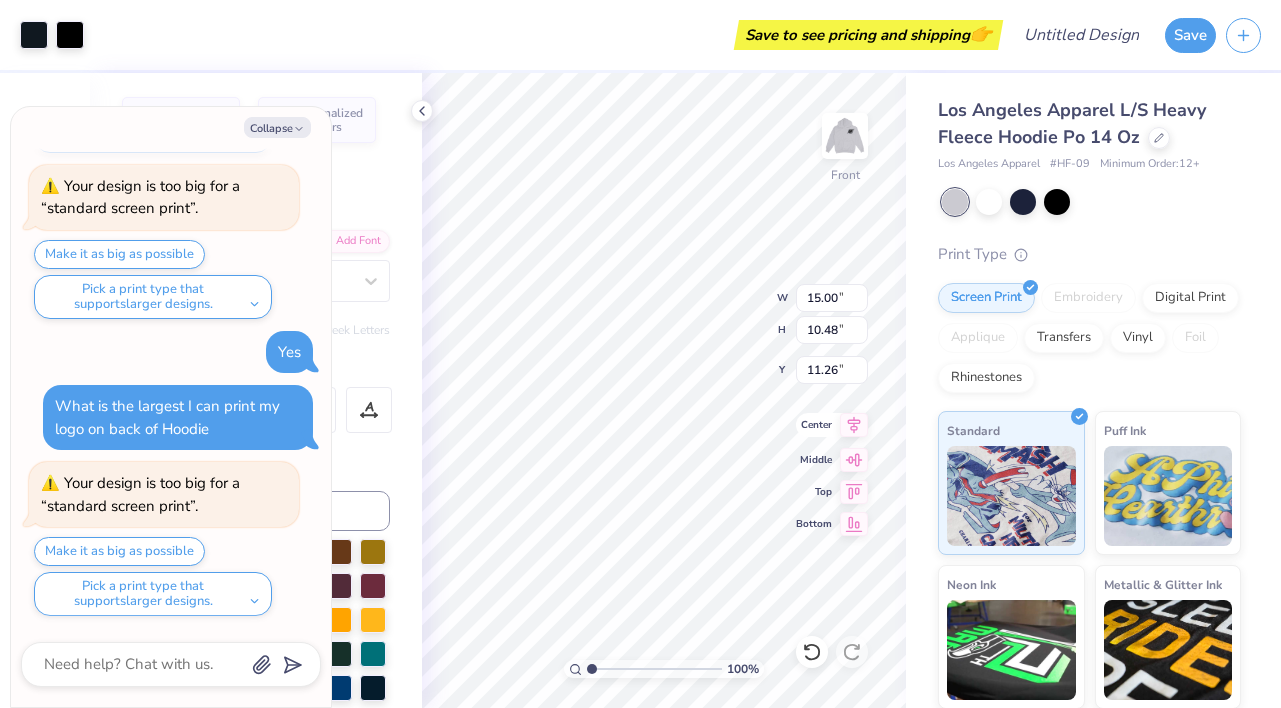 click 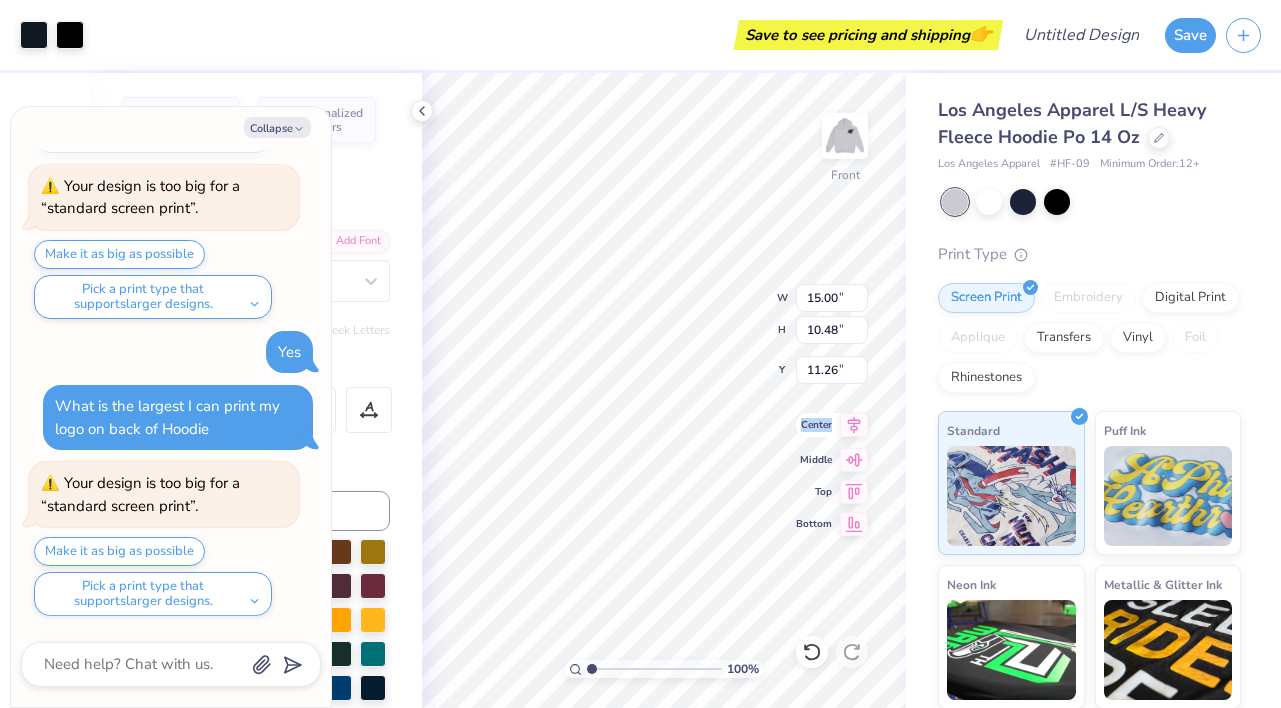 click 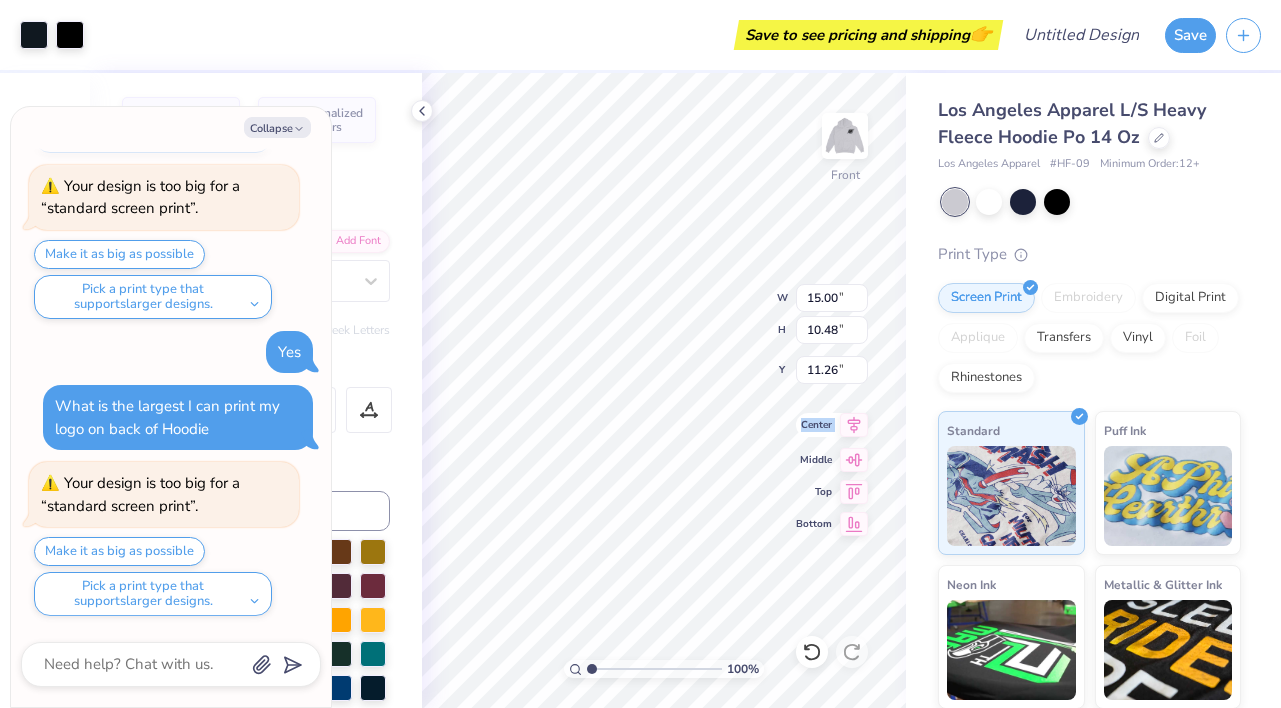 click 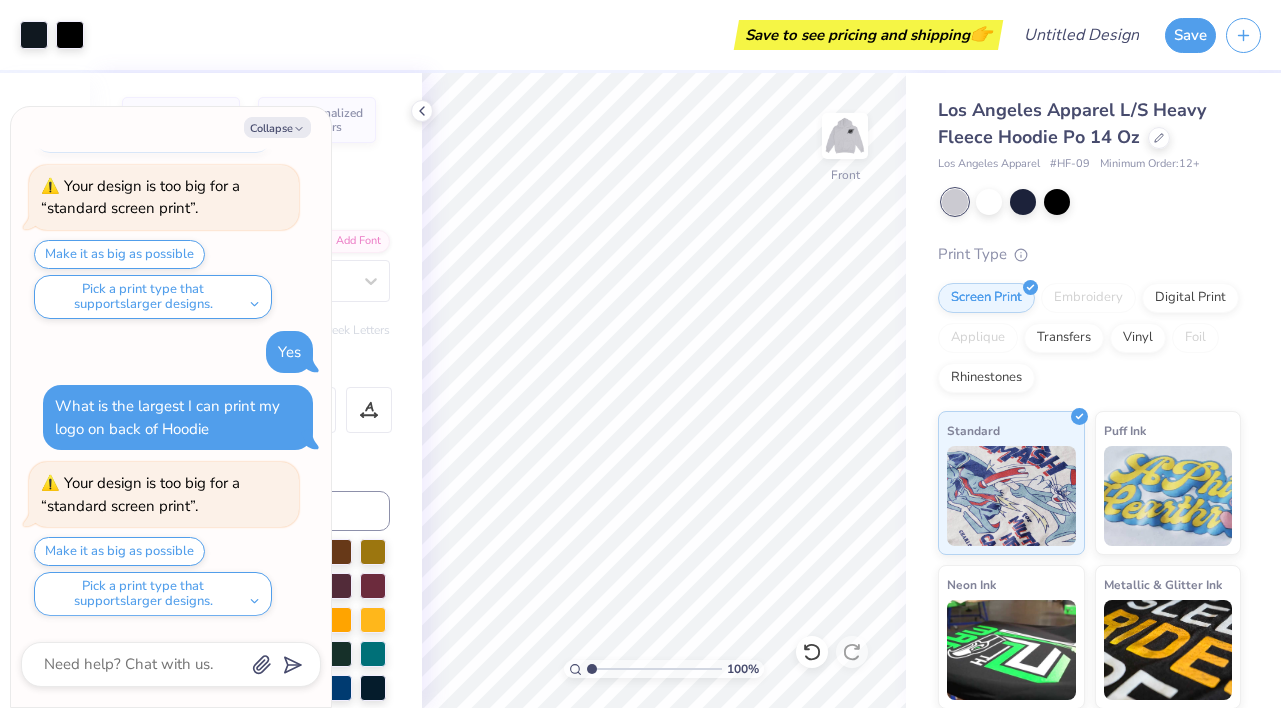 click on "How can we help you? Your design is too big for a “standard screen print”. Make it as big as possible Pick a print type that supports  larger   designs. Your design is too big for a “standard screen print”. Make it as big as possible Pick a print type that supports  larger   designs. make it as big as possible  Your design is too big for a “standard screen print”. Make it as big as possible Pick a print type that supports  larger   designs. Yes  Make it as big as possible larger" at bounding box center [171, -239] 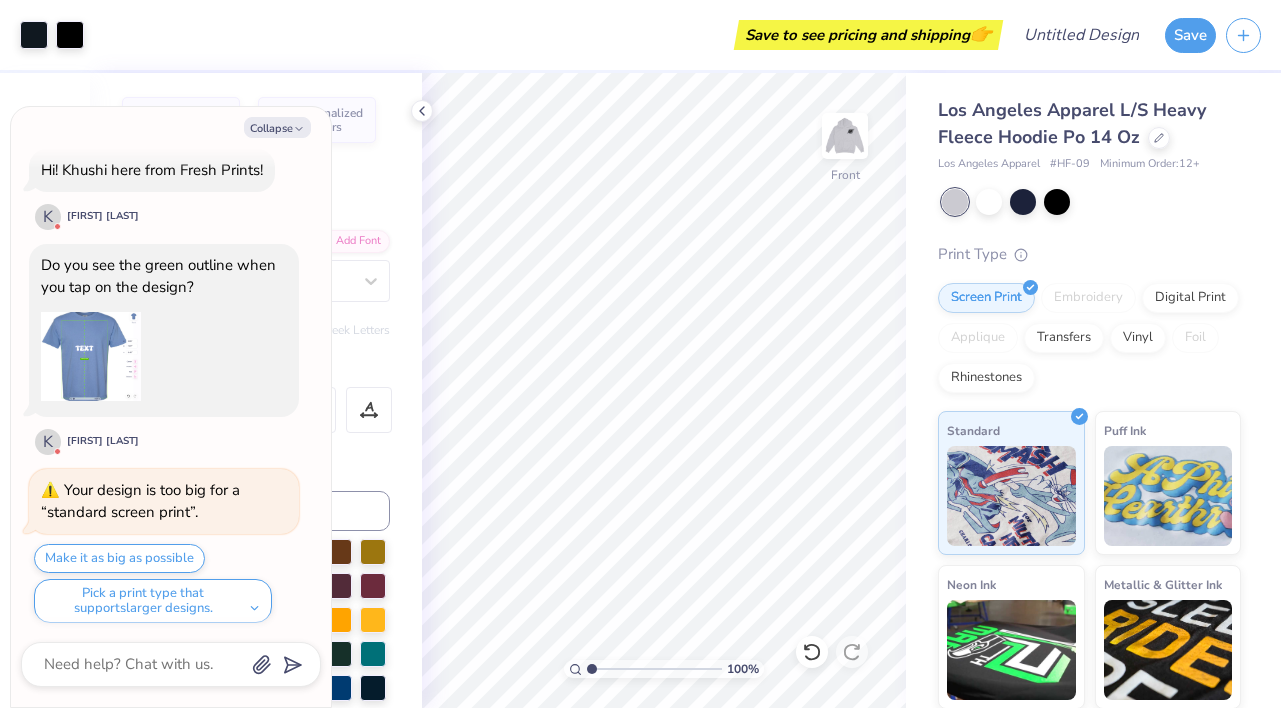 scroll, scrollTop: 490, scrollLeft: 0, axis: vertical 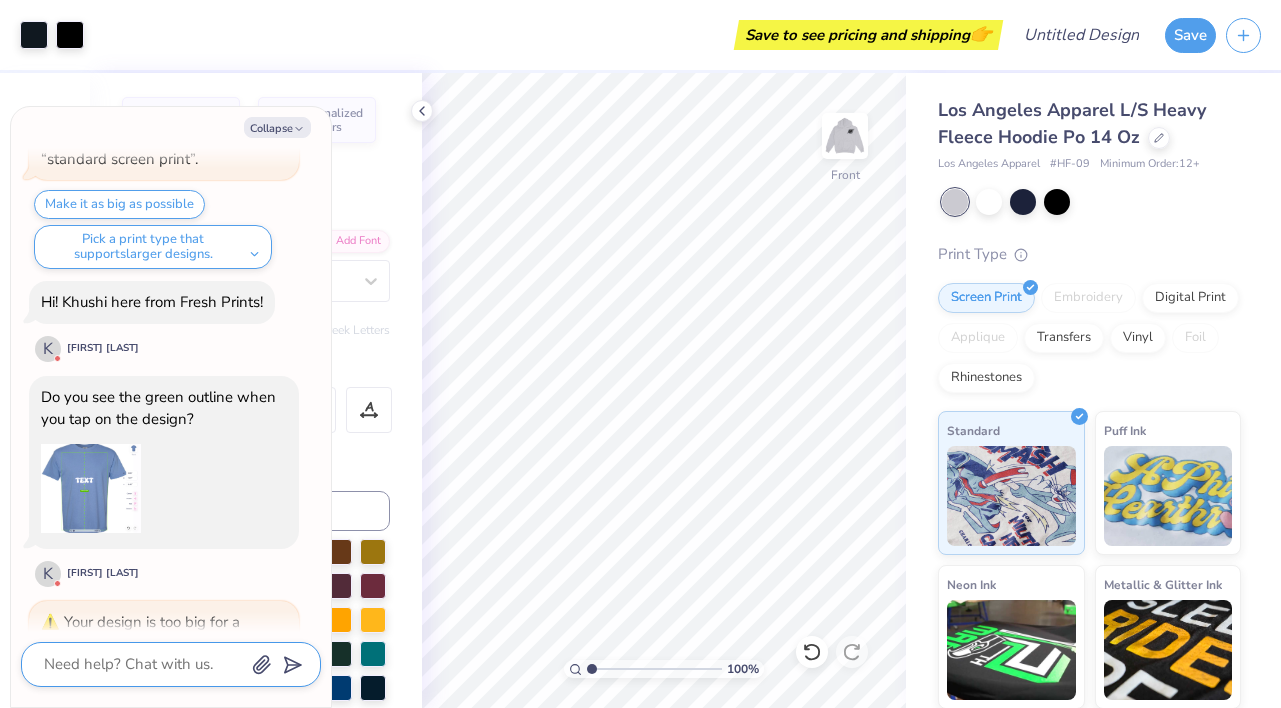 click at bounding box center [143, 664] 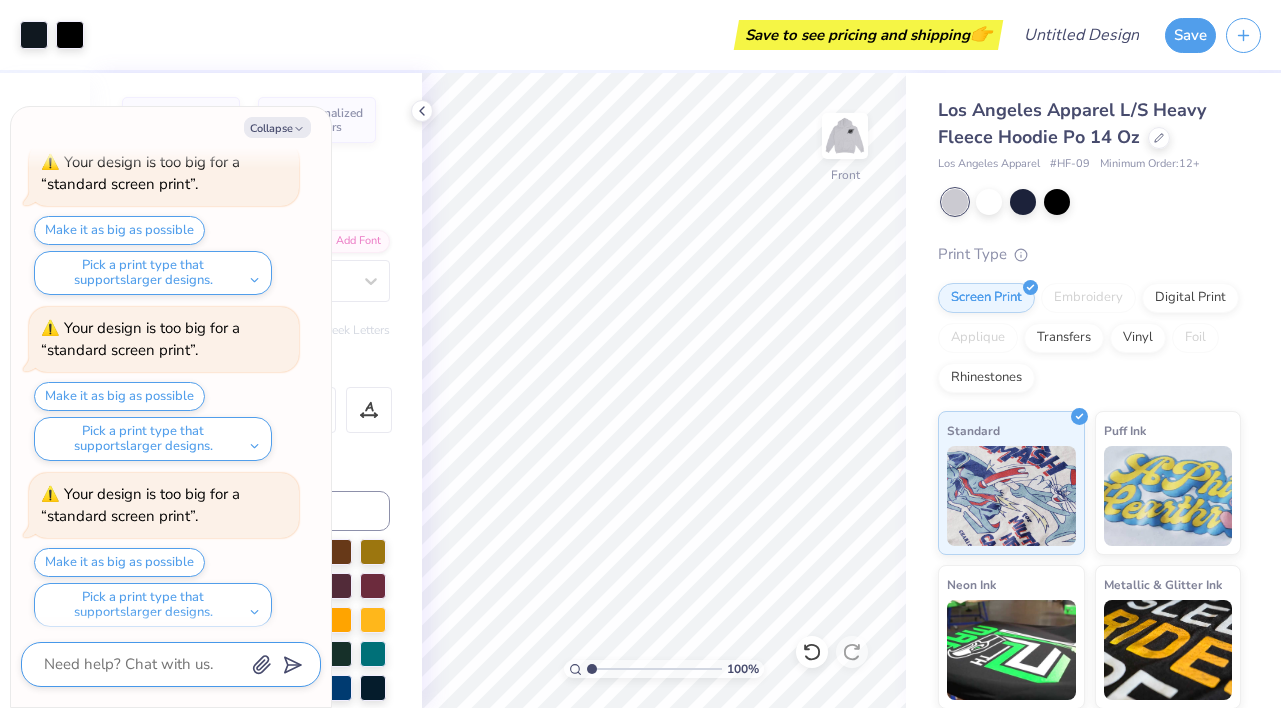 scroll, scrollTop: 1397, scrollLeft: 0, axis: vertical 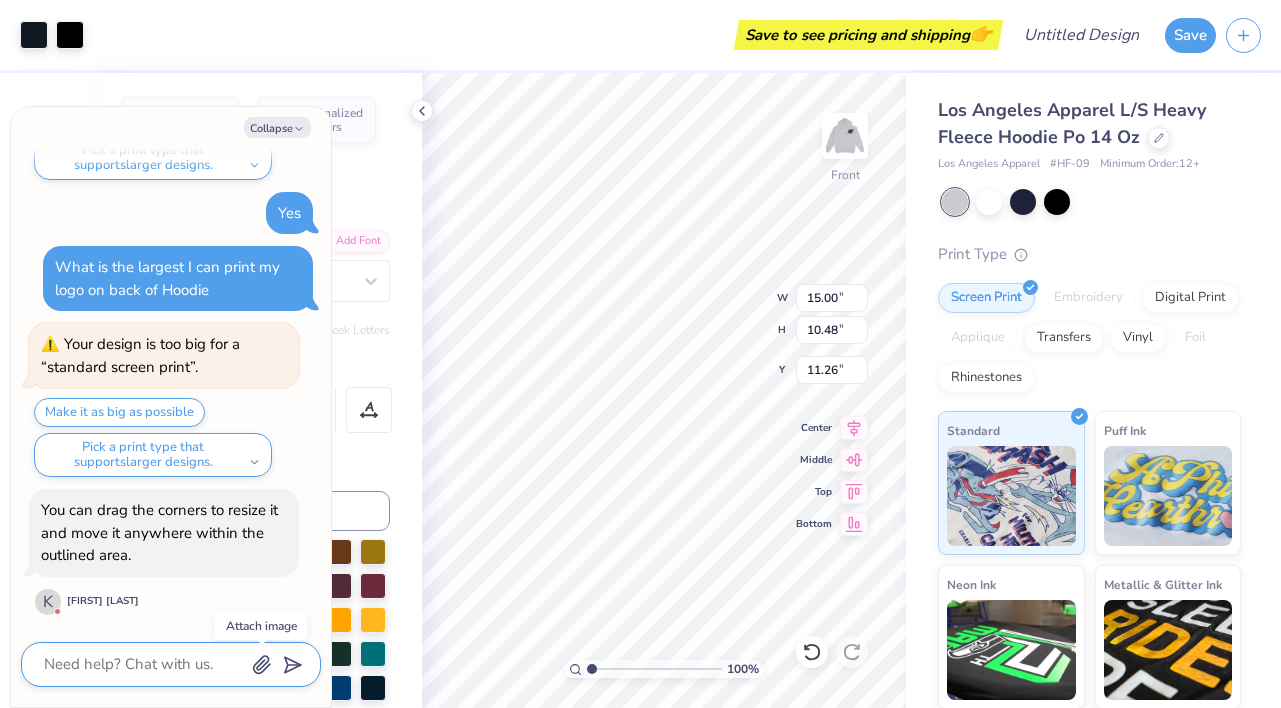 click 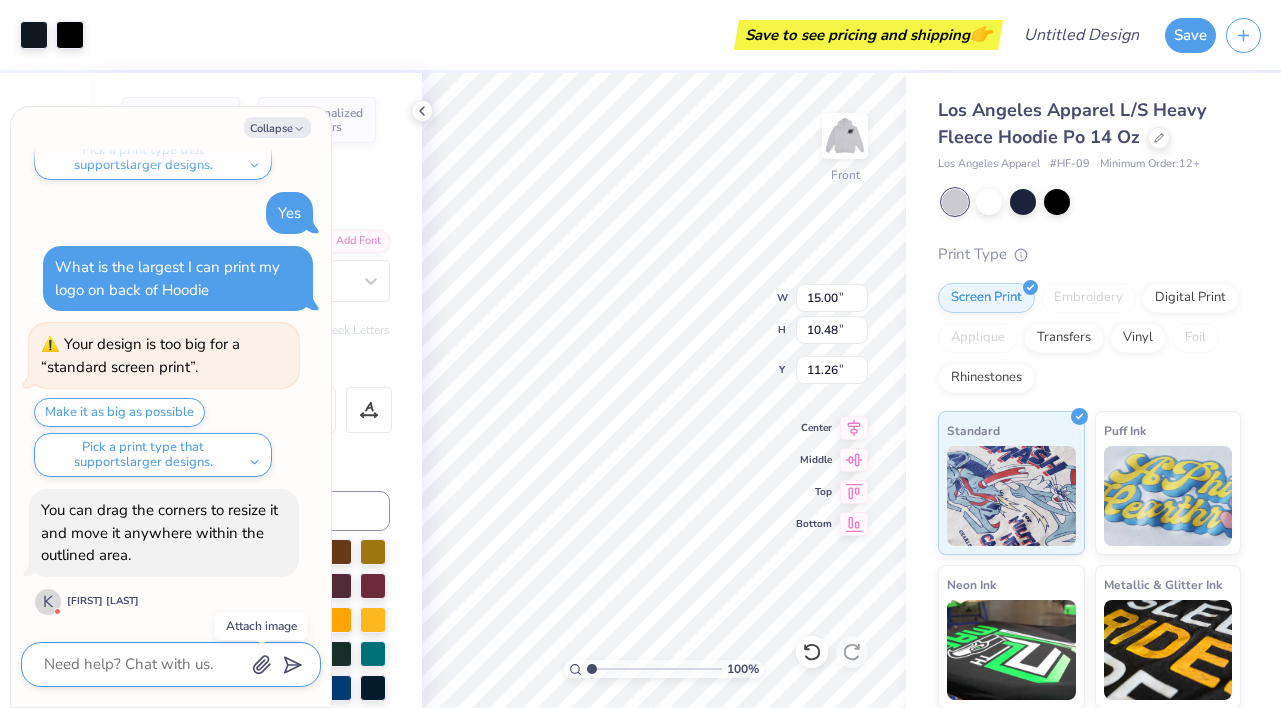 click 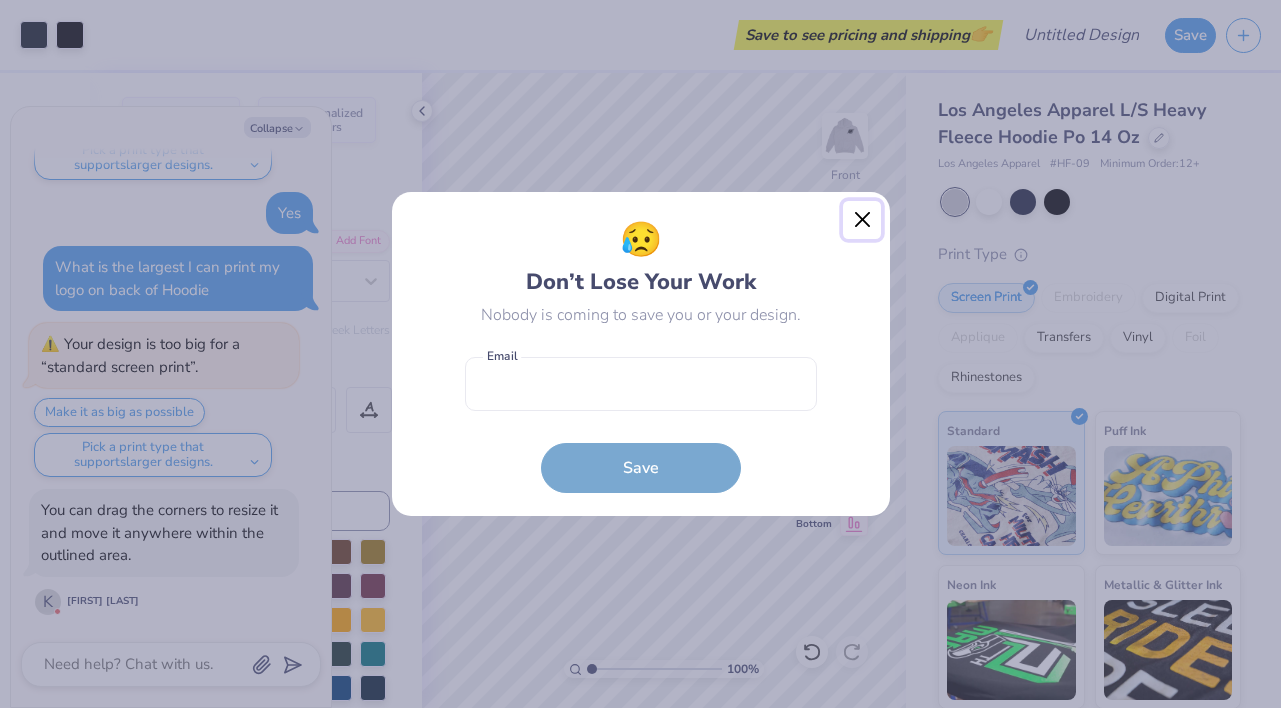 click at bounding box center (862, 220) 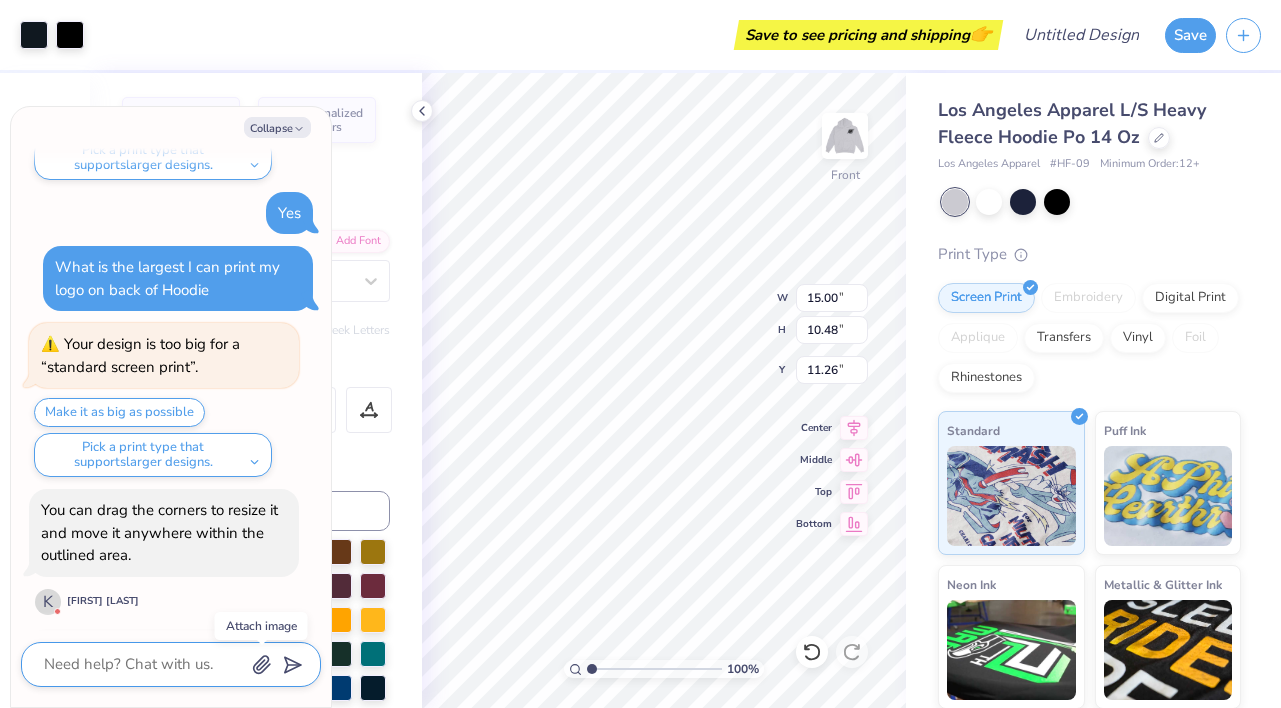 scroll, scrollTop: 1514, scrollLeft: 0, axis: vertical 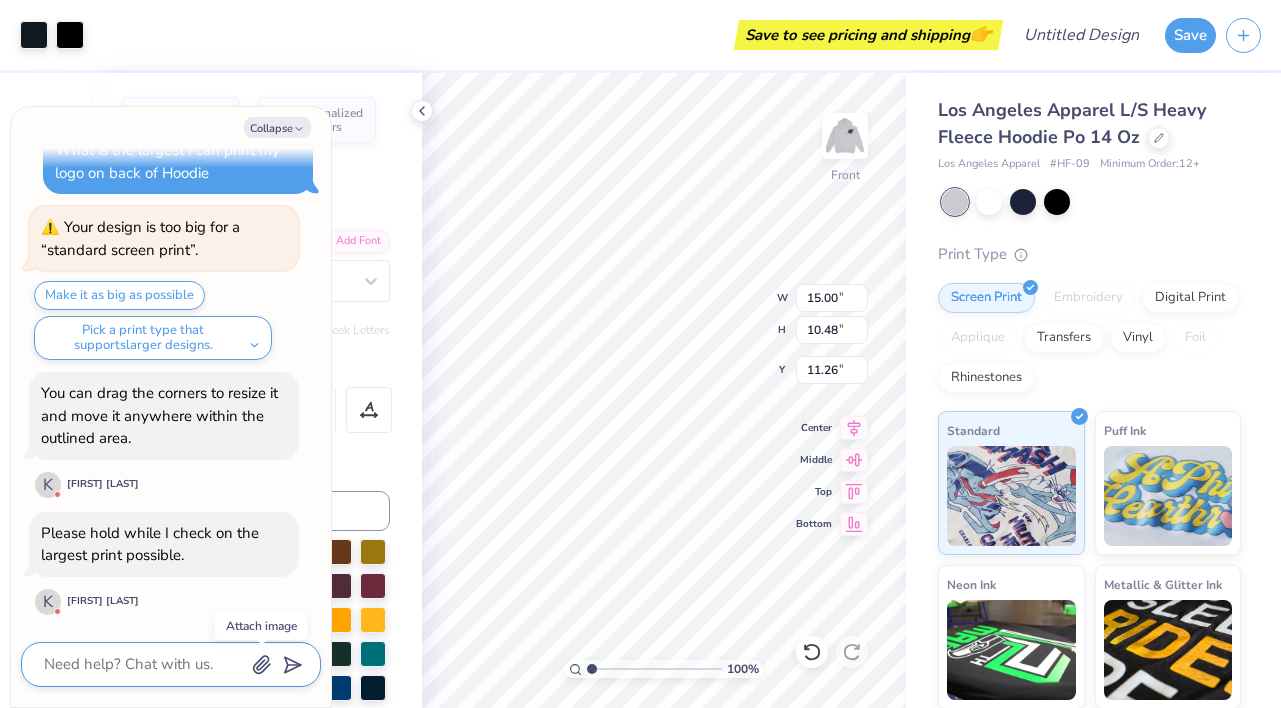 click 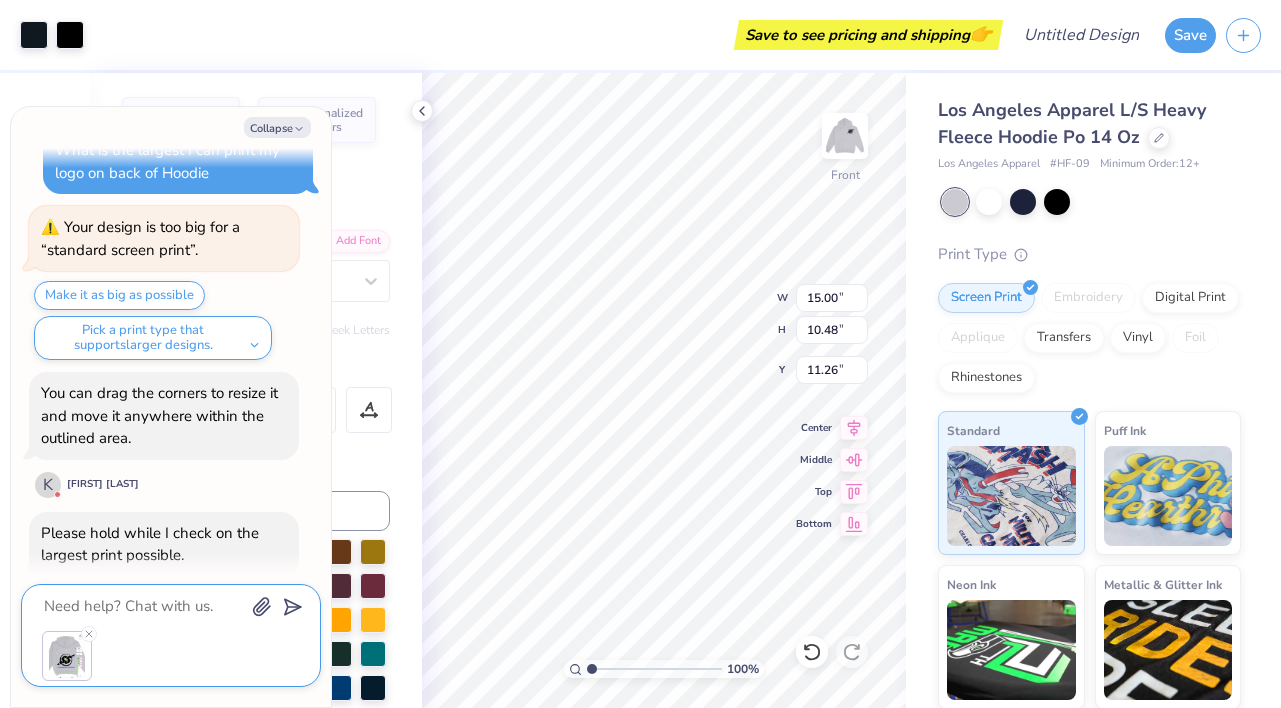 click at bounding box center [262, 605] 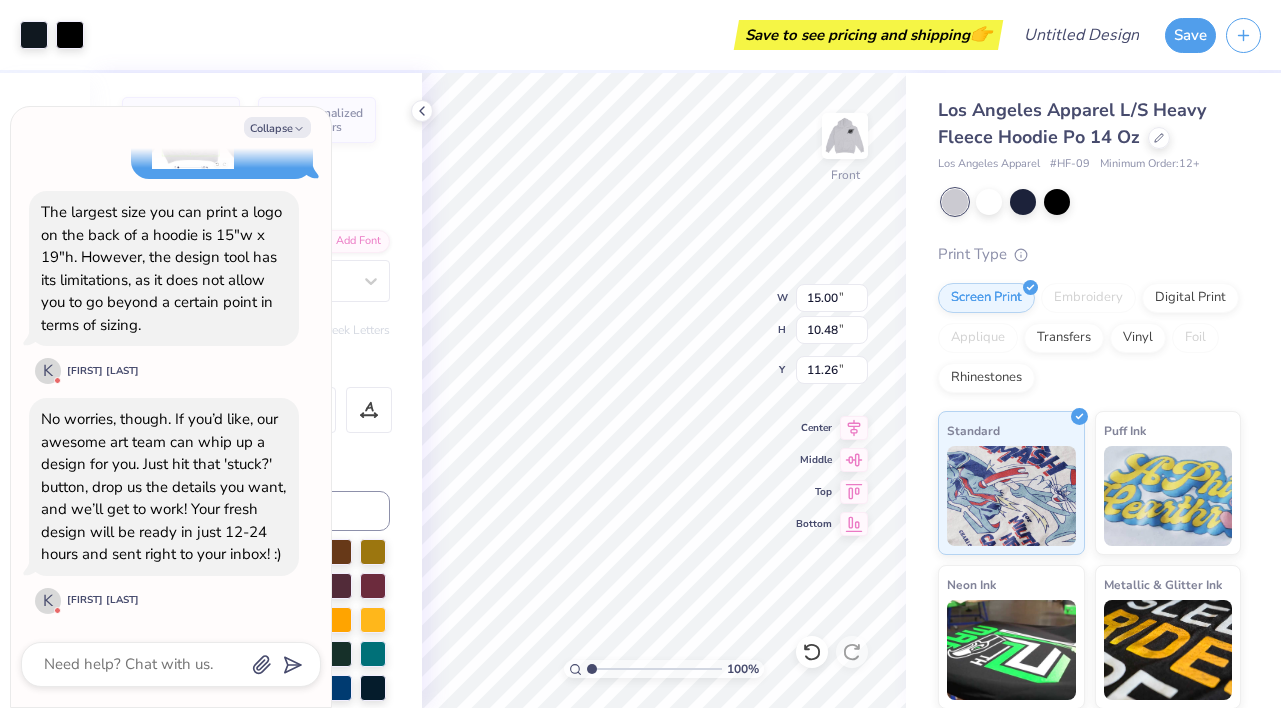 scroll, scrollTop: 2136, scrollLeft: 0, axis: vertical 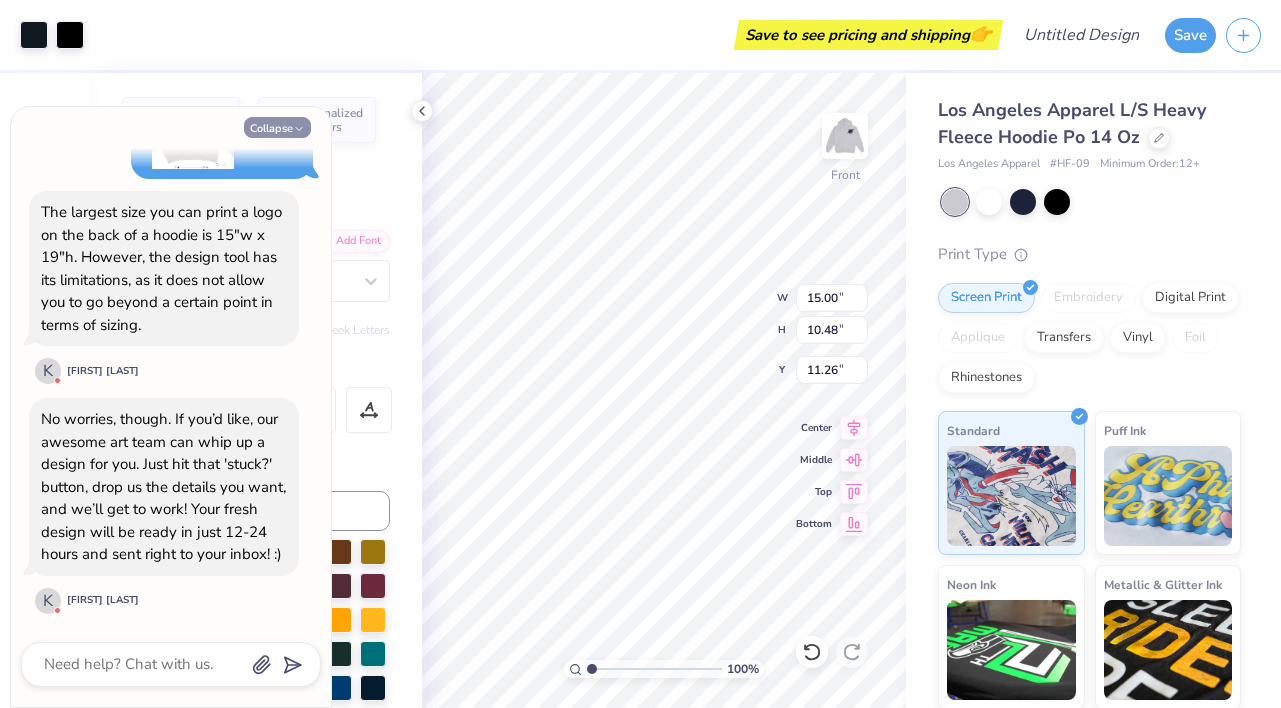 click on "Collapse" at bounding box center [277, 127] 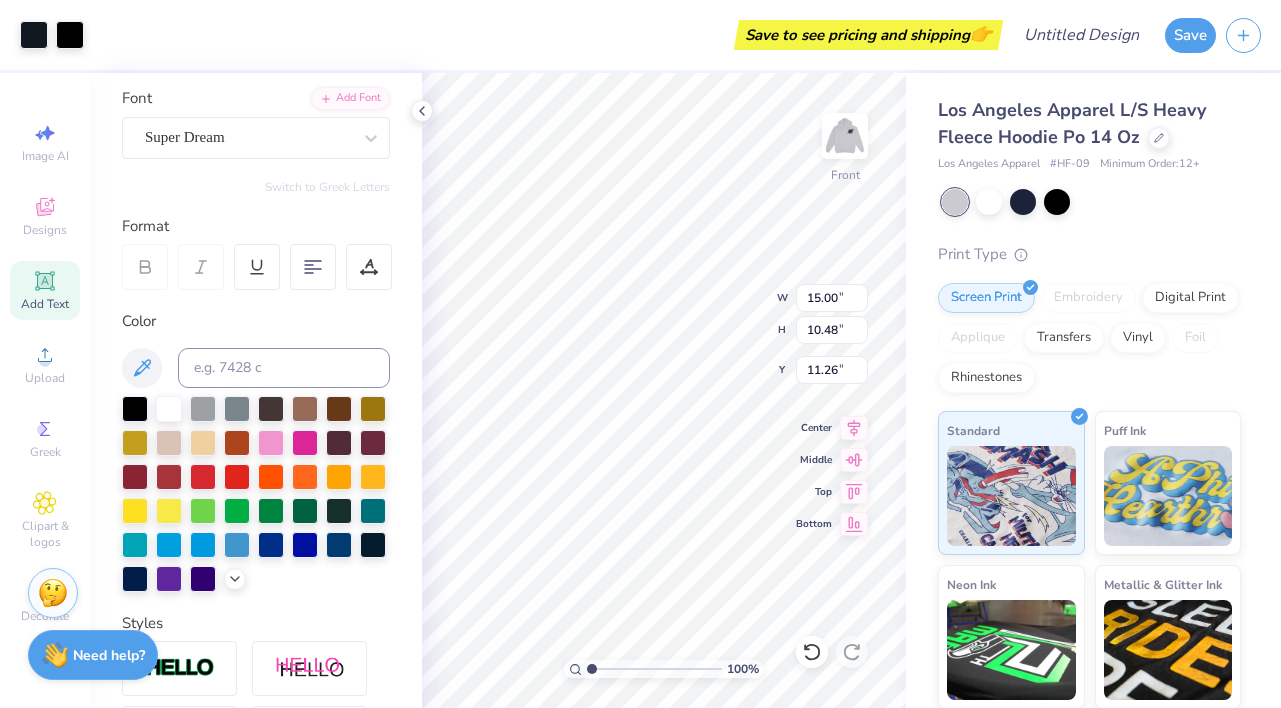 scroll, scrollTop: 149, scrollLeft: 0, axis: vertical 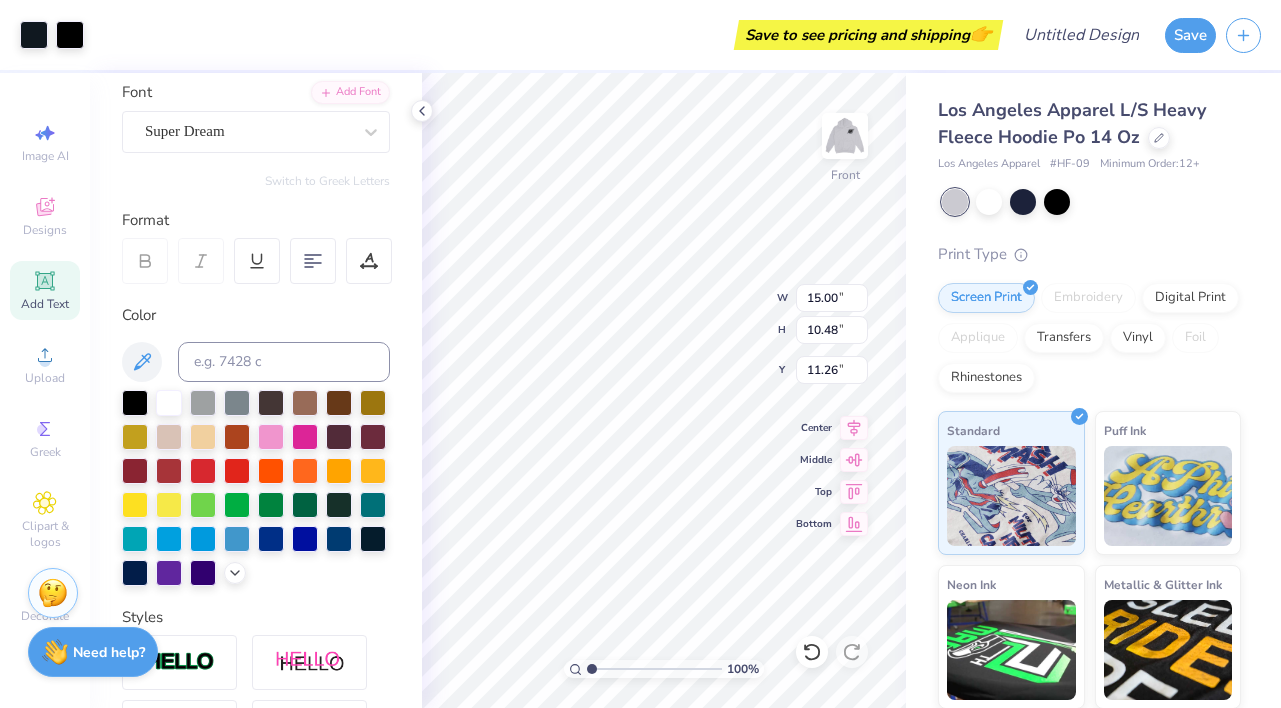 click on "Need help?  Chat with us." at bounding box center (93, 652) 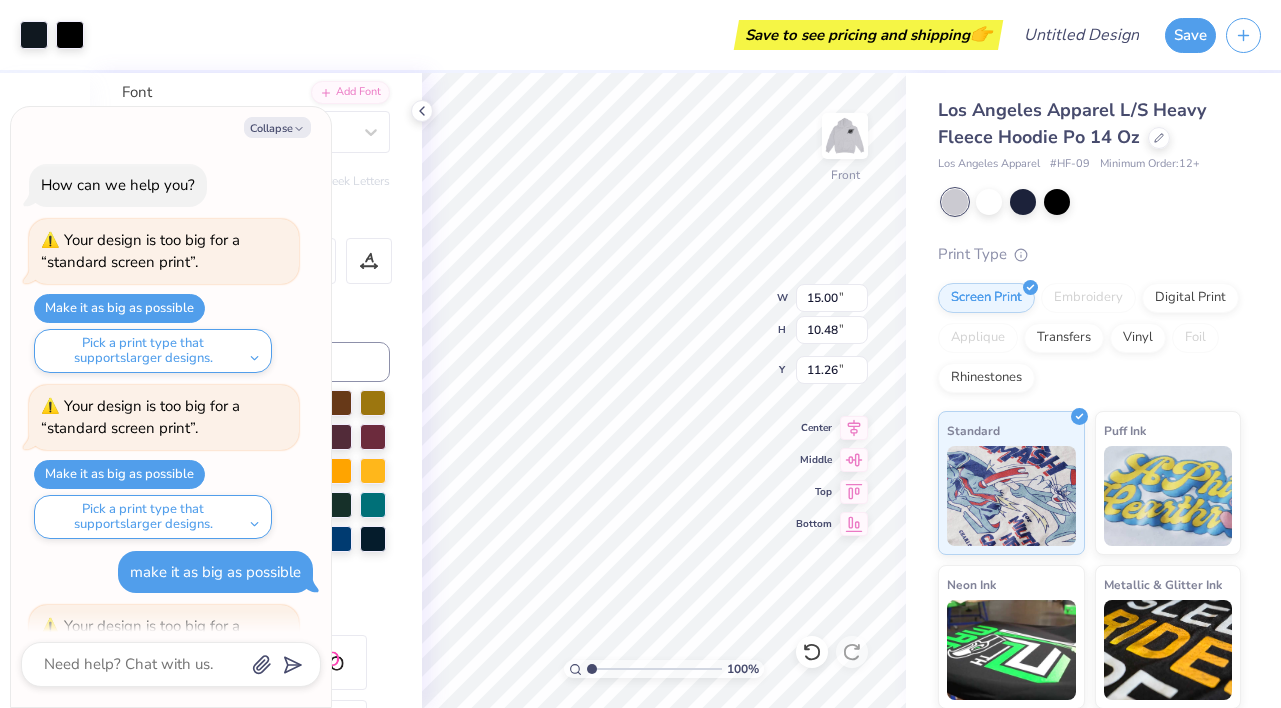 scroll, scrollTop: 2136, scrollLeft: 0, axis: vertical 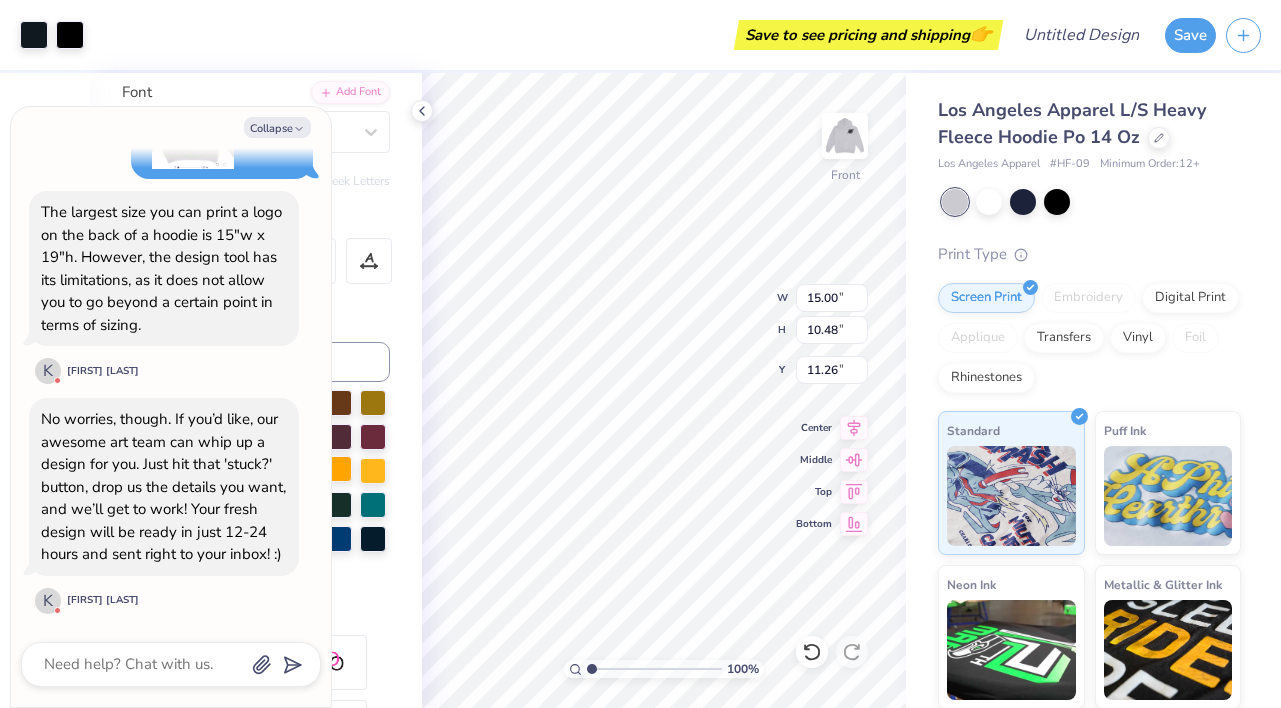click on "100  % Front W 15.00 15.00 " H 10.48 10.48 " Y 11.26 11.26 " Center Middle Top Bottom" at bounding box center [664, 390] 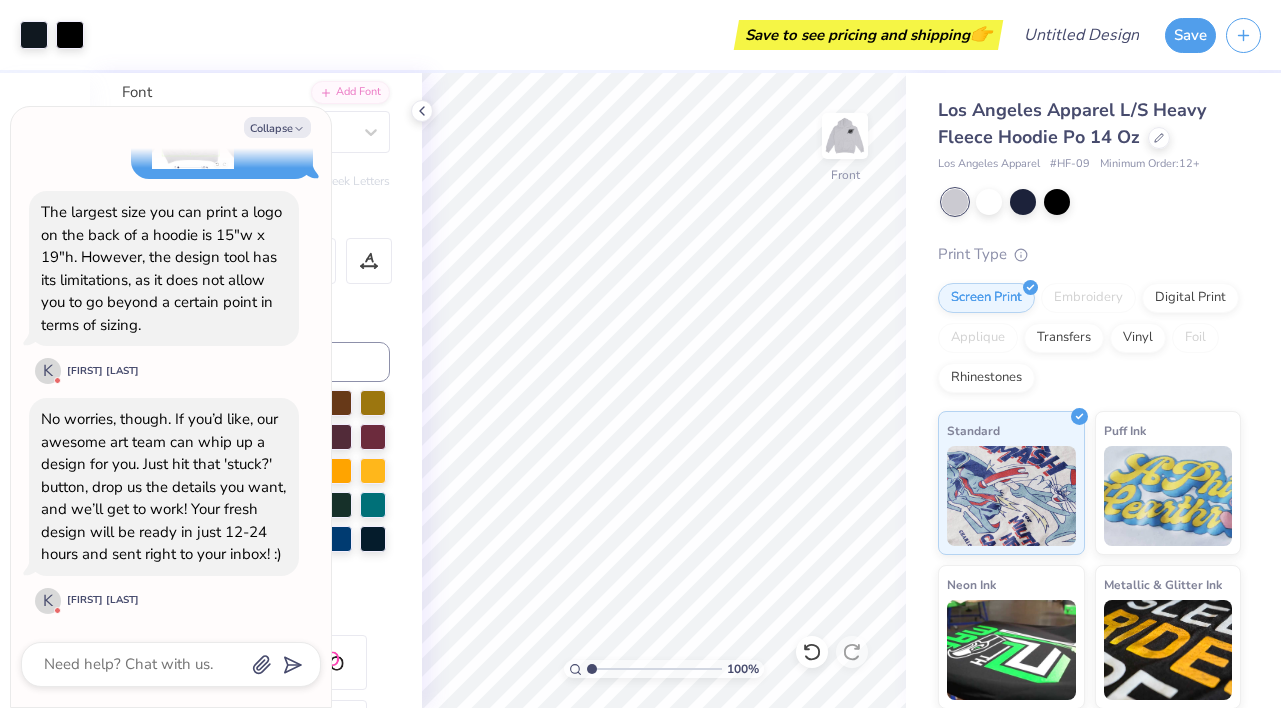 click on "Los Angeles Apparel L/S Heavy Fleece Hoodie Po 14 Oz Los Angeles Apparel # HF-09 Minimum Order:  12 +   Print Type Screen Print Embroidery Digital Print Applique Transfers Vinyl Foil Rhinestones Standard Puff Ink Neon Ink Metallic & Glitter Ink Glow in the Dark Ink Water based Ink" at bounding box center [1089, 480] 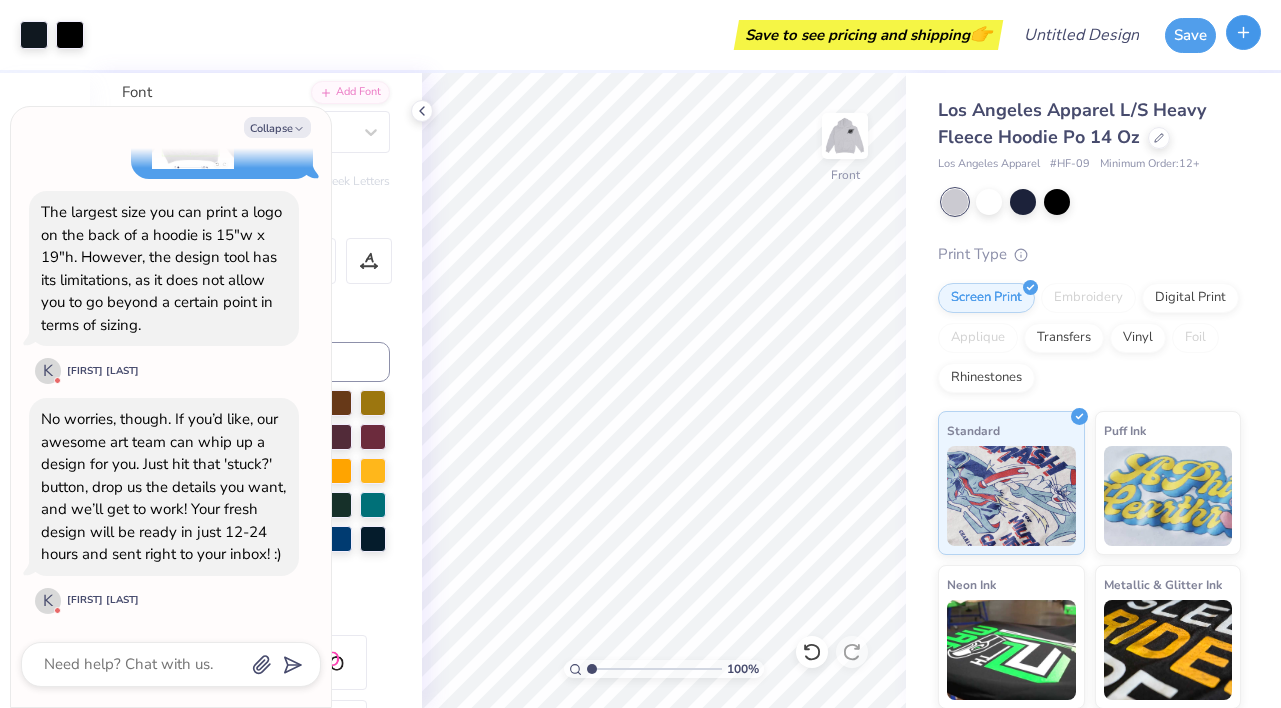 click 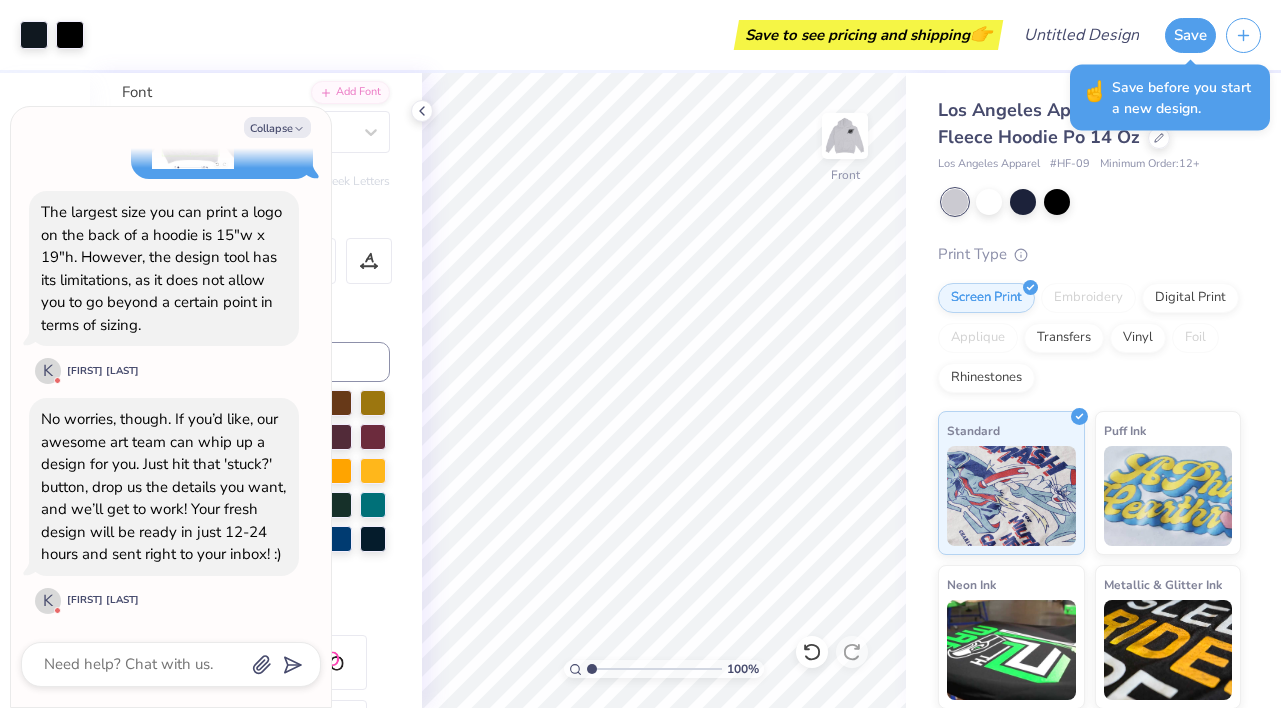 click on "Los Angeles Apparel L/S Heavy Fleece Hoodie Po 14 Oz Los Angeles Apparel # HF-09 Minimum Order:  12 +   Print Type Screen Print Embroidery Digital Print Applique Transfers Vinyl Foil Rhinestones Standard Puff Ink Neon Ink Metallic & Glitter Ink Glow in the Dark Ink Water based Ink" at bounding box center [1089, 480] 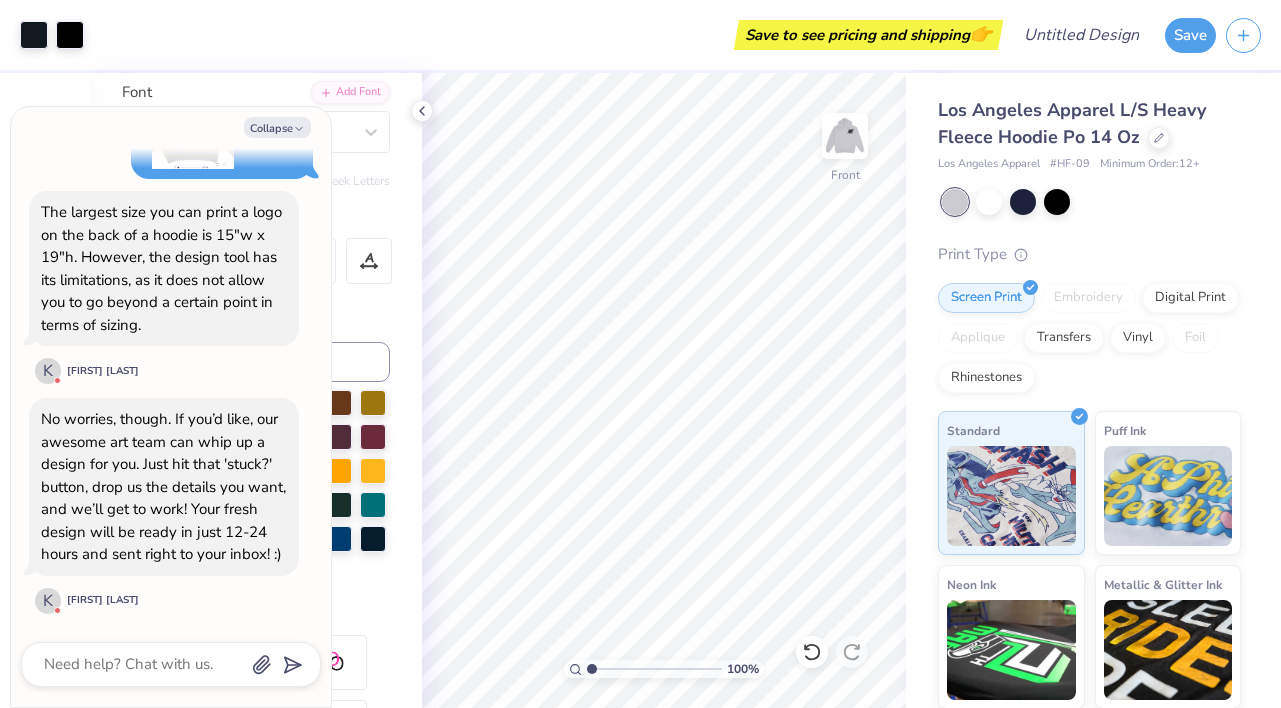 click at bounding box center [171, 664] 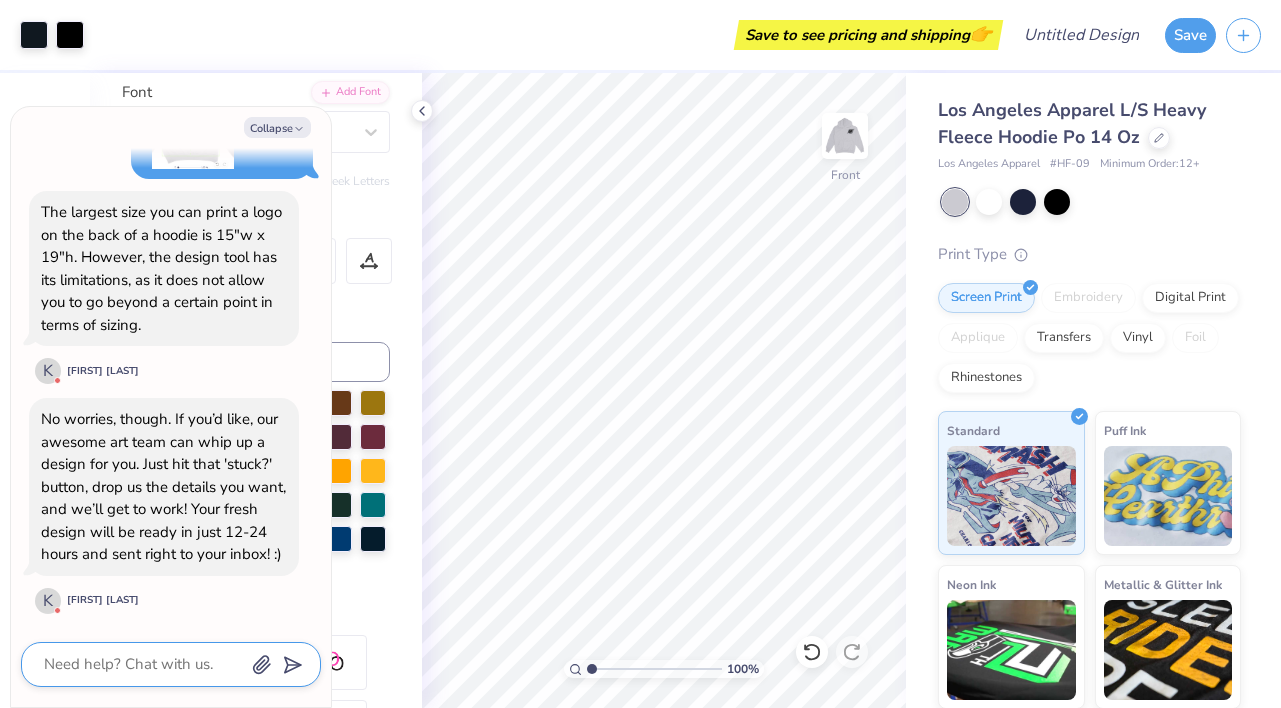 click at bounding box center [143, 664] 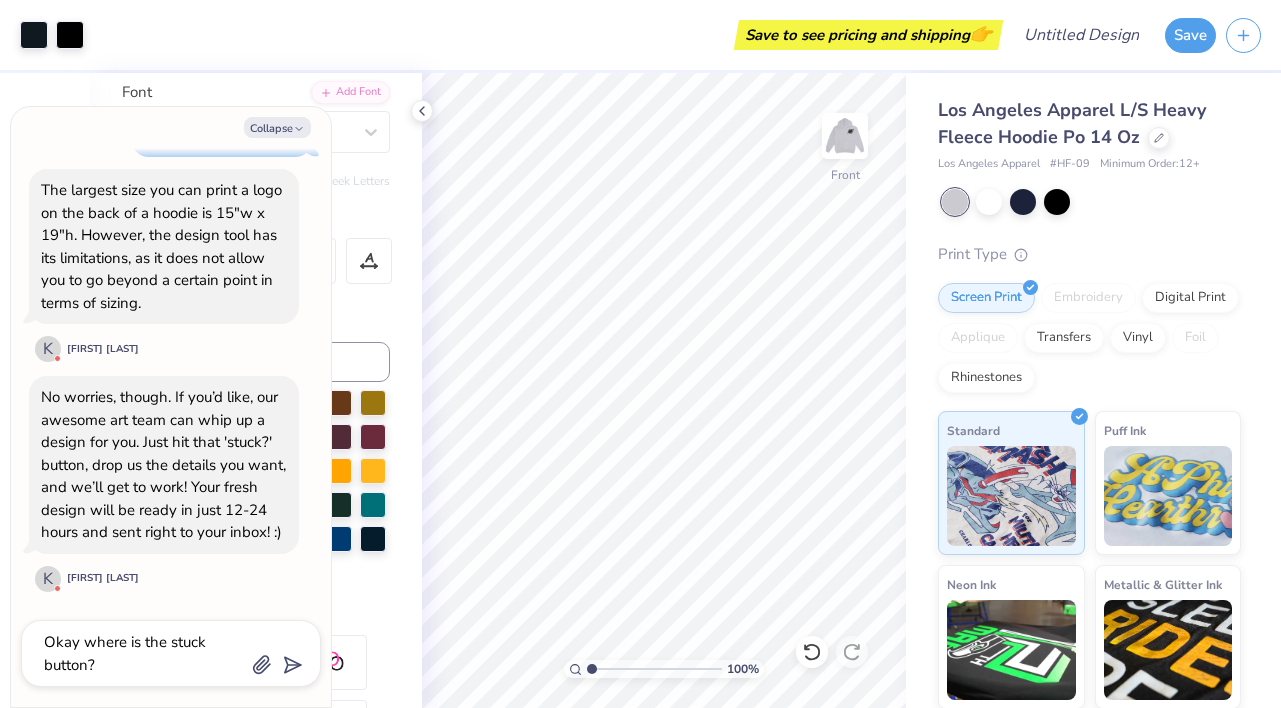 scroll, scrollTop: 2190, scrollLeft: 0, axis: vertical 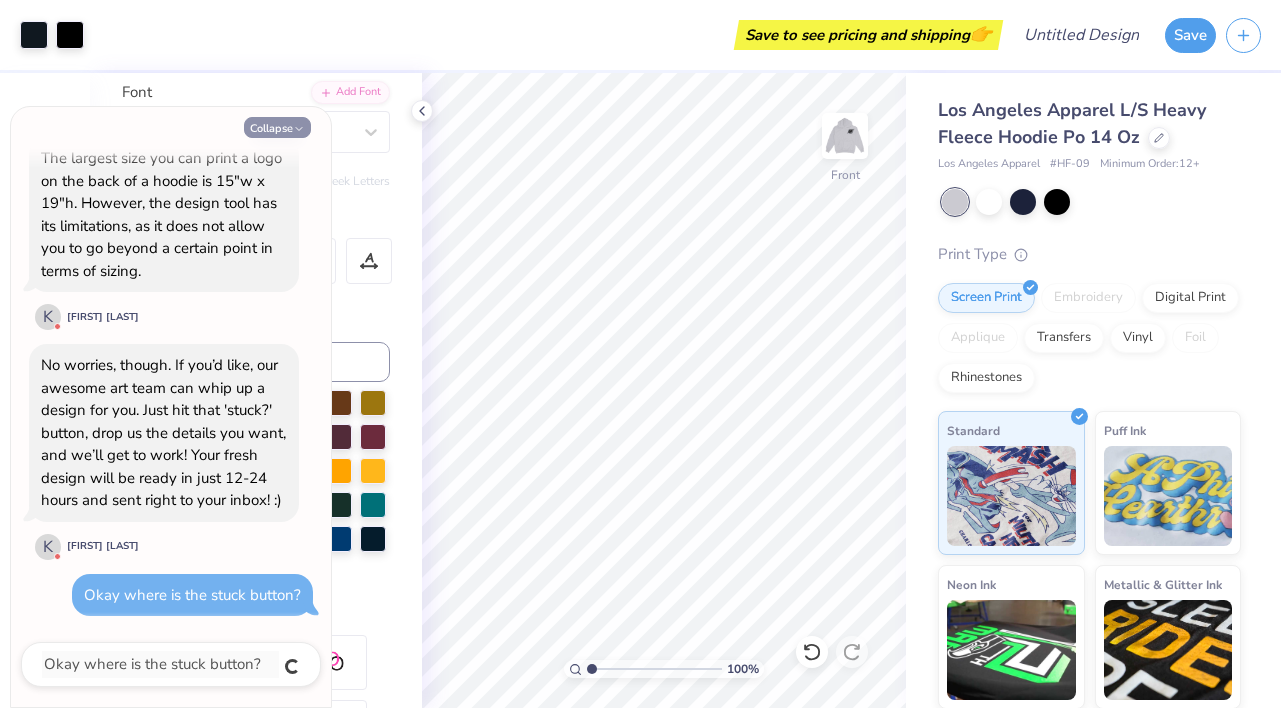 click on "Collapse" at bounding box center (277, 127) 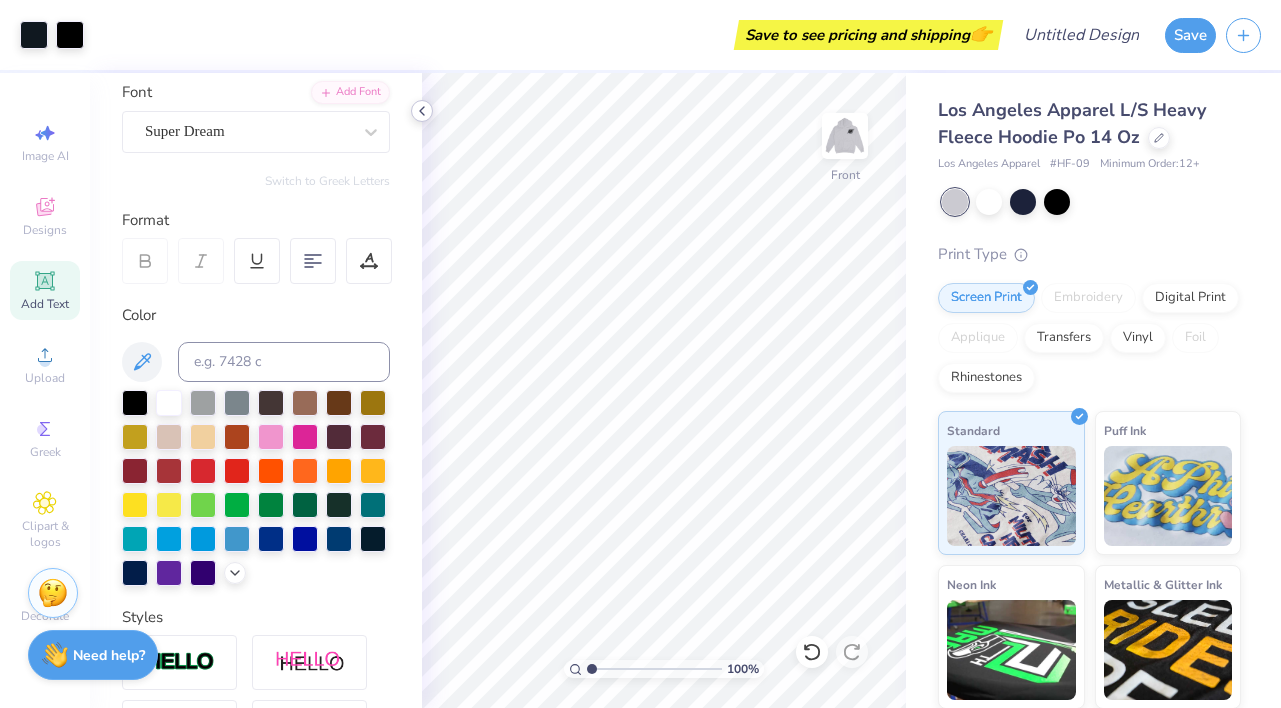 click 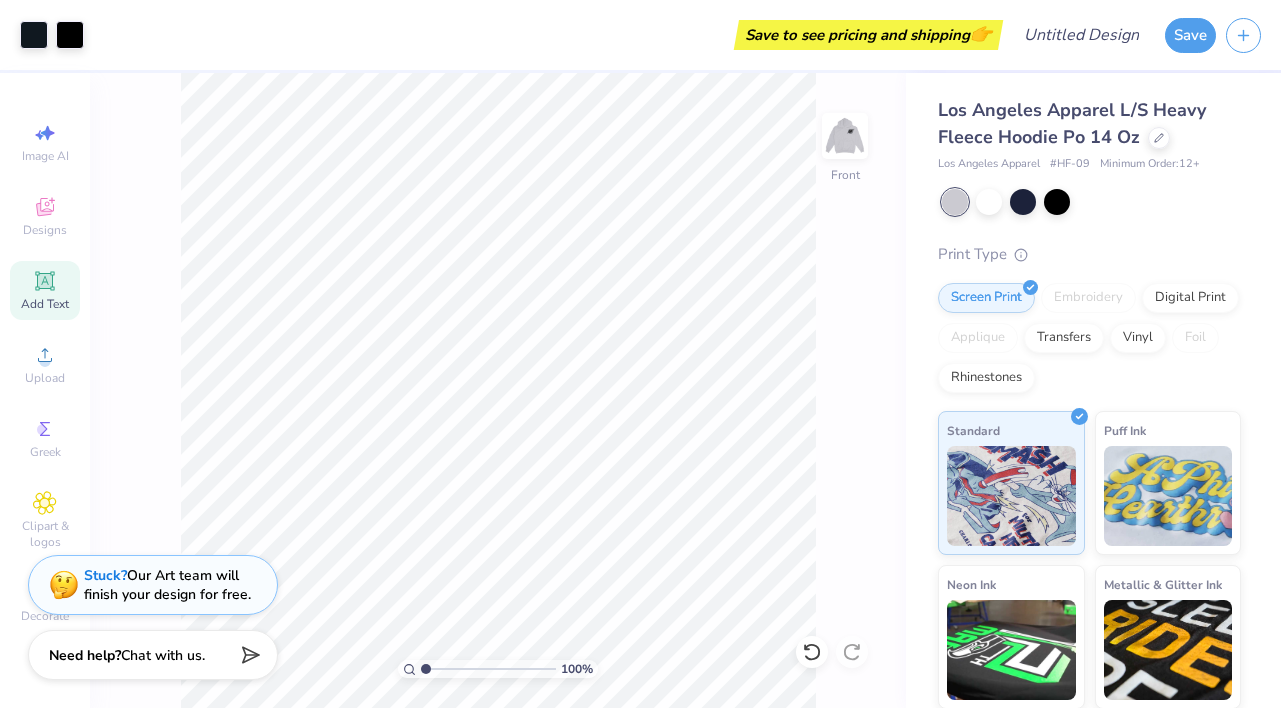 click on "Stuck?" at bounding box center (105, 575) 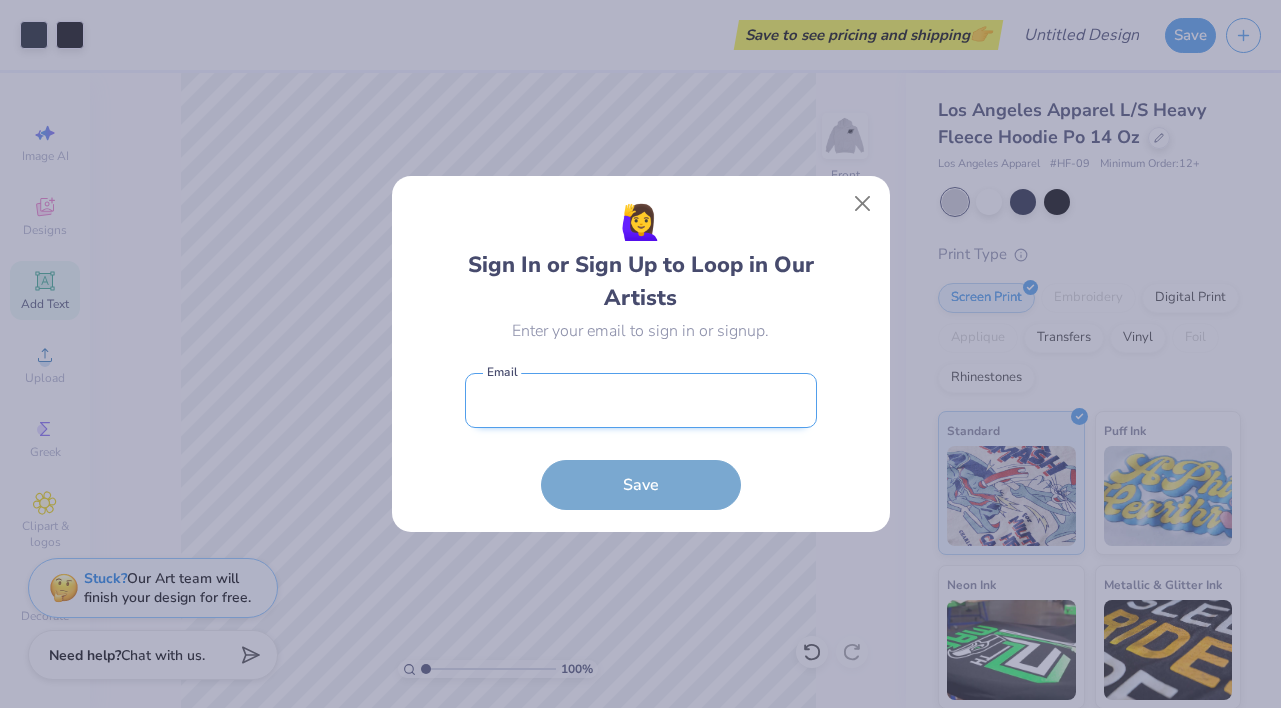 click at bounding box center [641, 400] 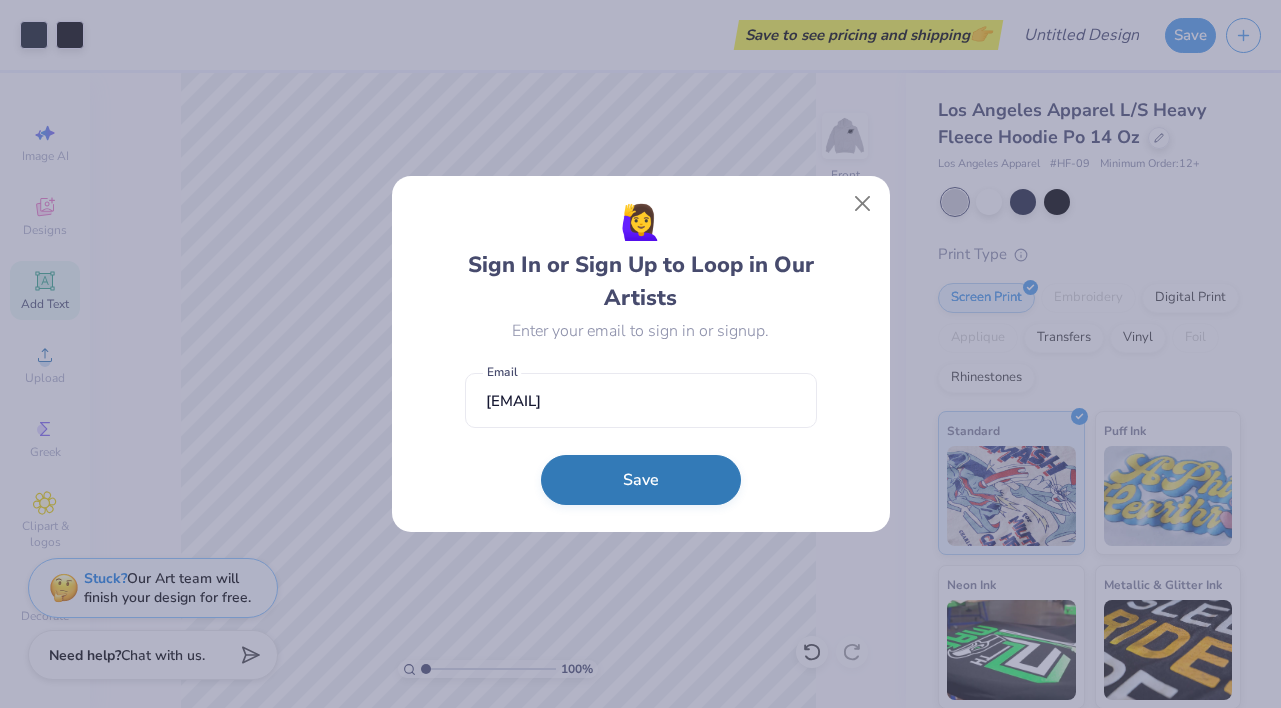 click on "Save" at bounding box center (641, 480) 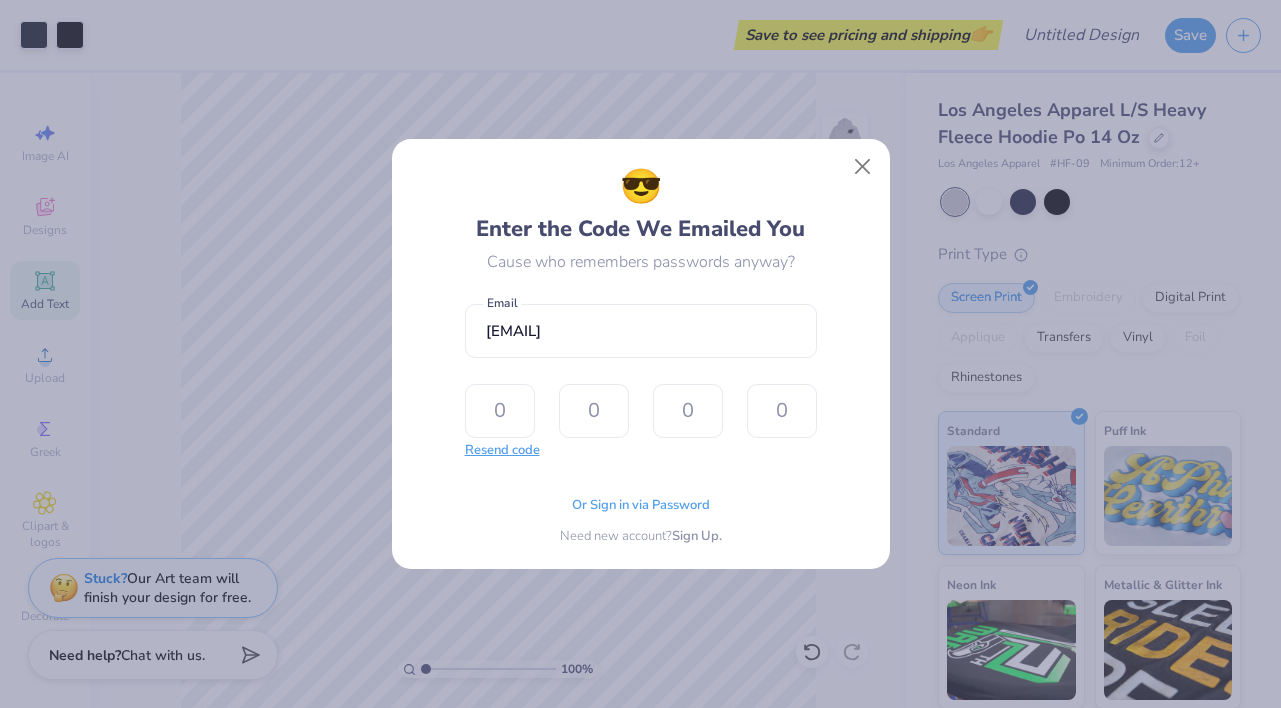 click on "Resend code" at bounding box center [502, 451] 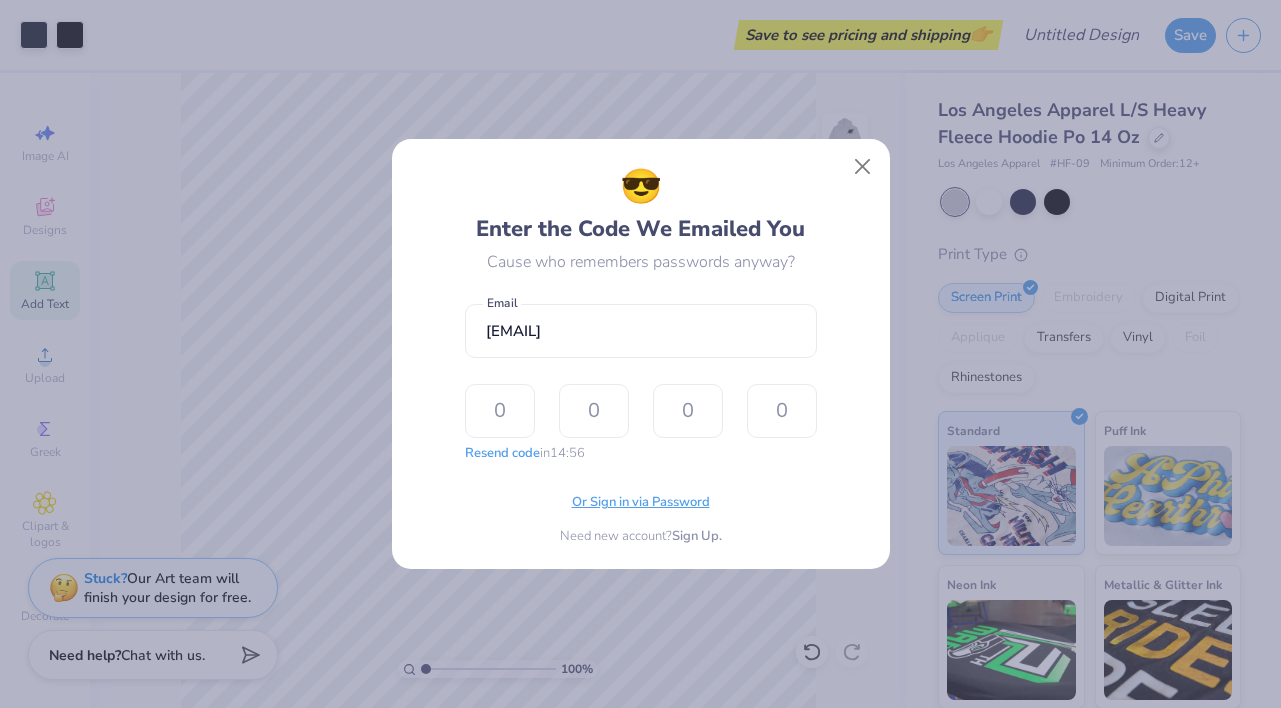 click on "Or Sign in via Password" at bounding box center [641, 503] 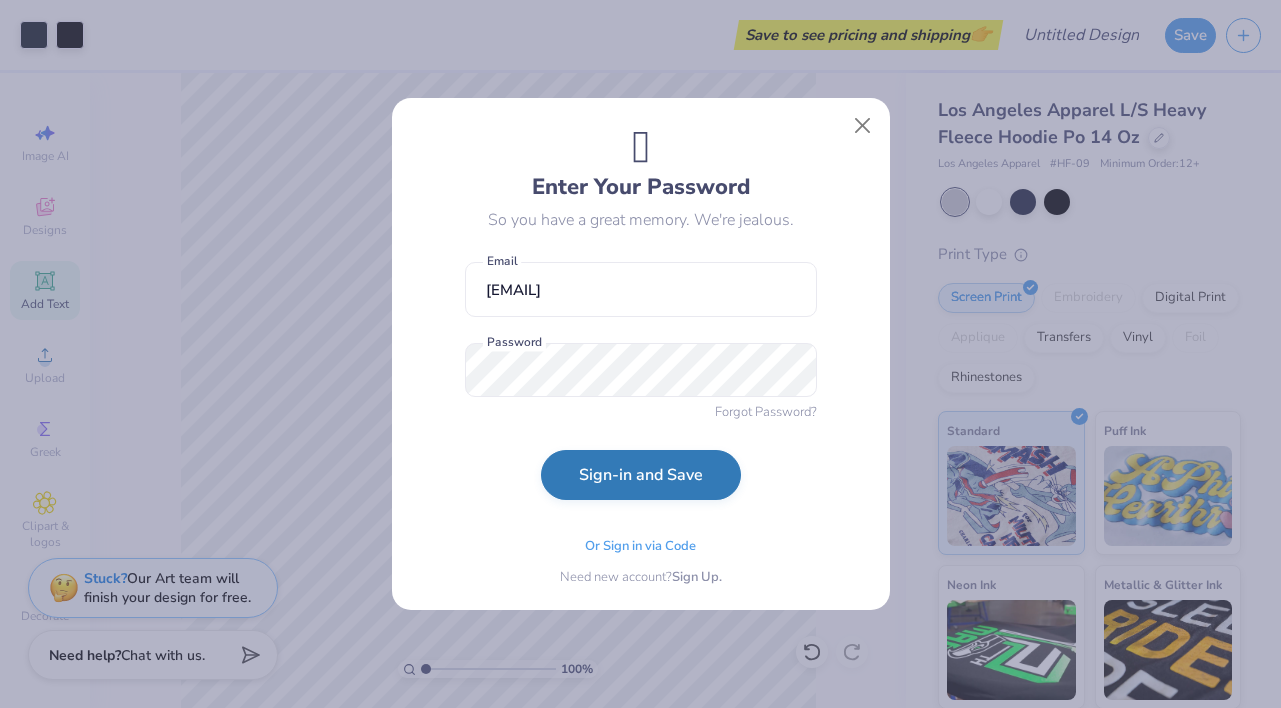 click on "Sign-in and Save" at bounding box center [641, 475] 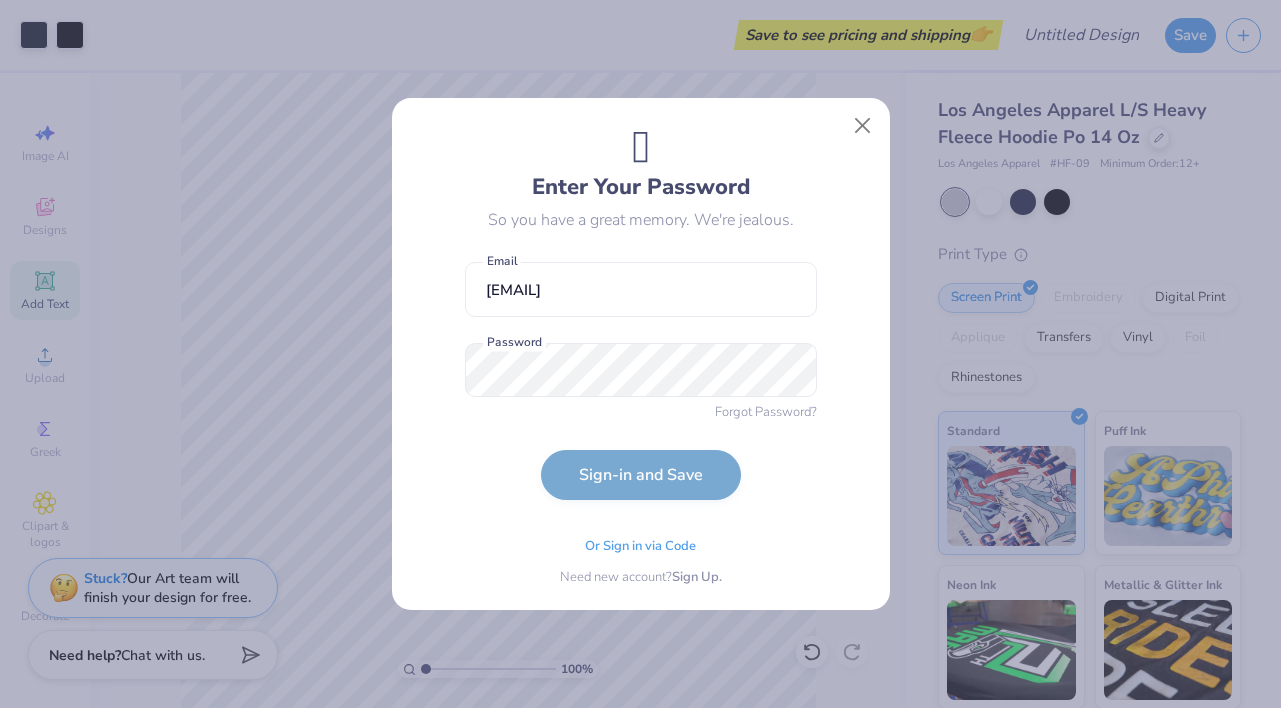 click on "[EMAIL] Email Password Forgot Password? Sign-in and Save" at bounding box center [641, 378] 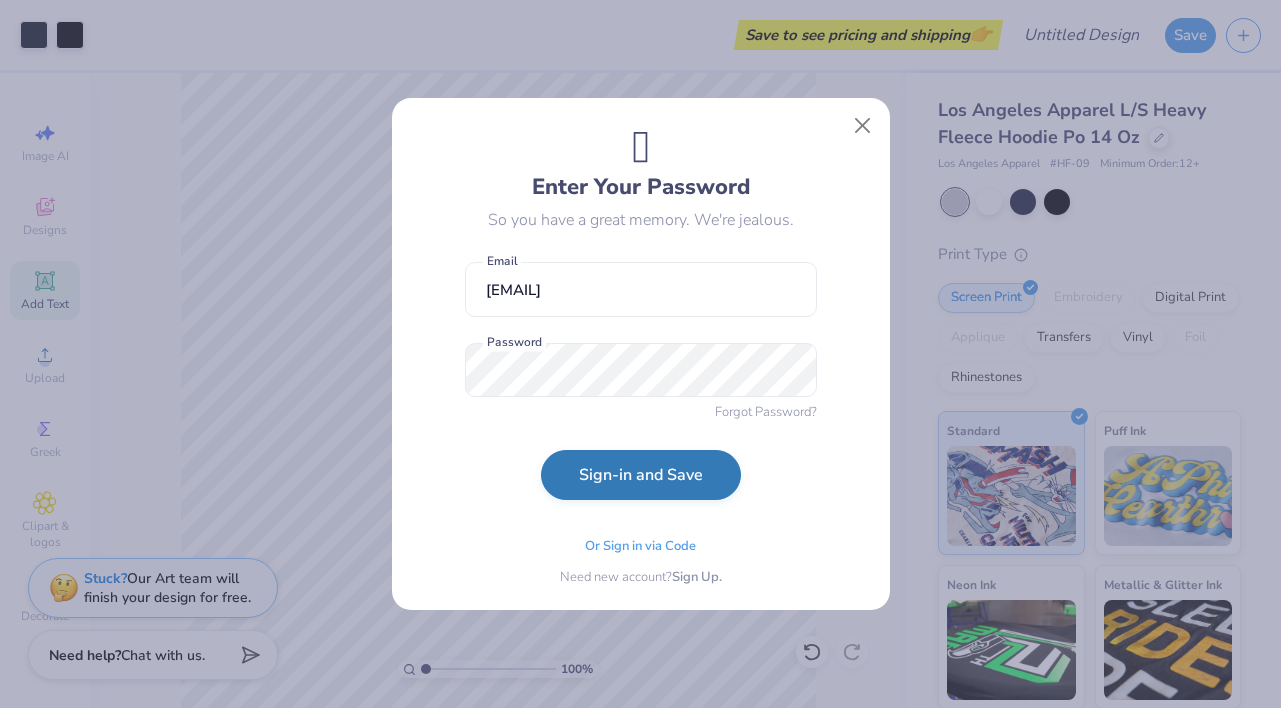 click on "Sign-in and Save" at bounding box center (641, 475) 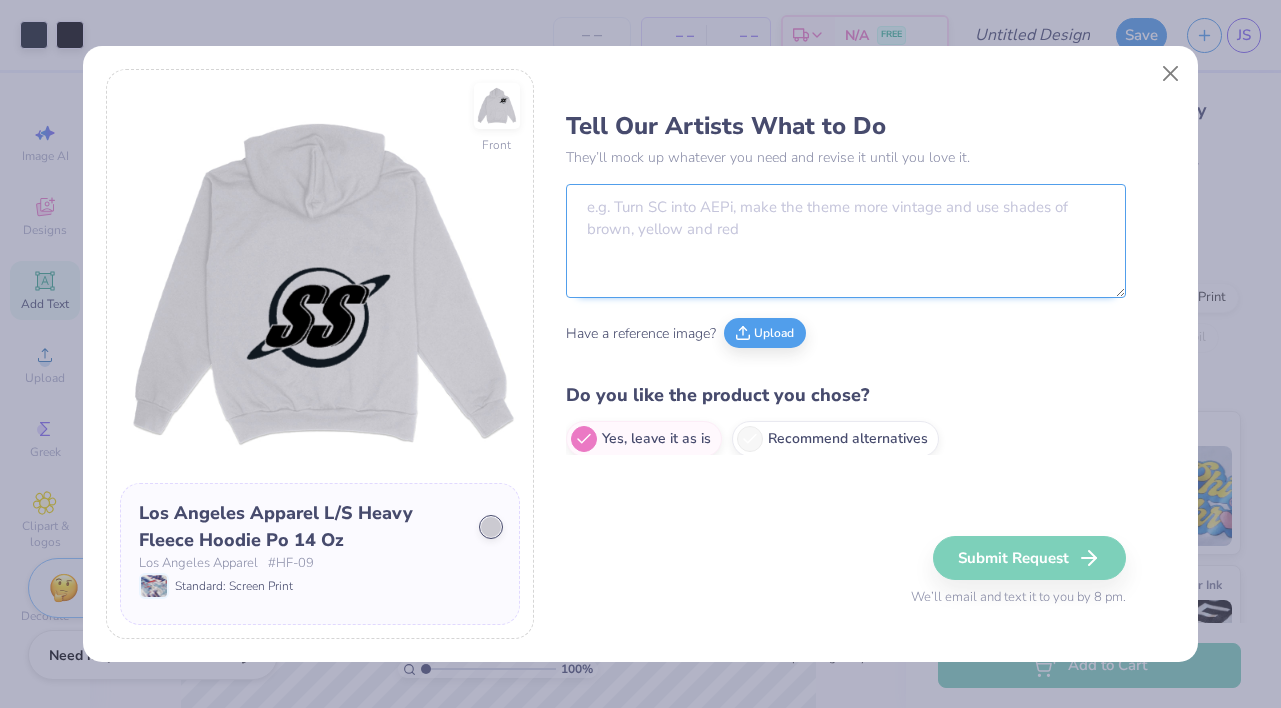 click at bounding box center (846, 241) 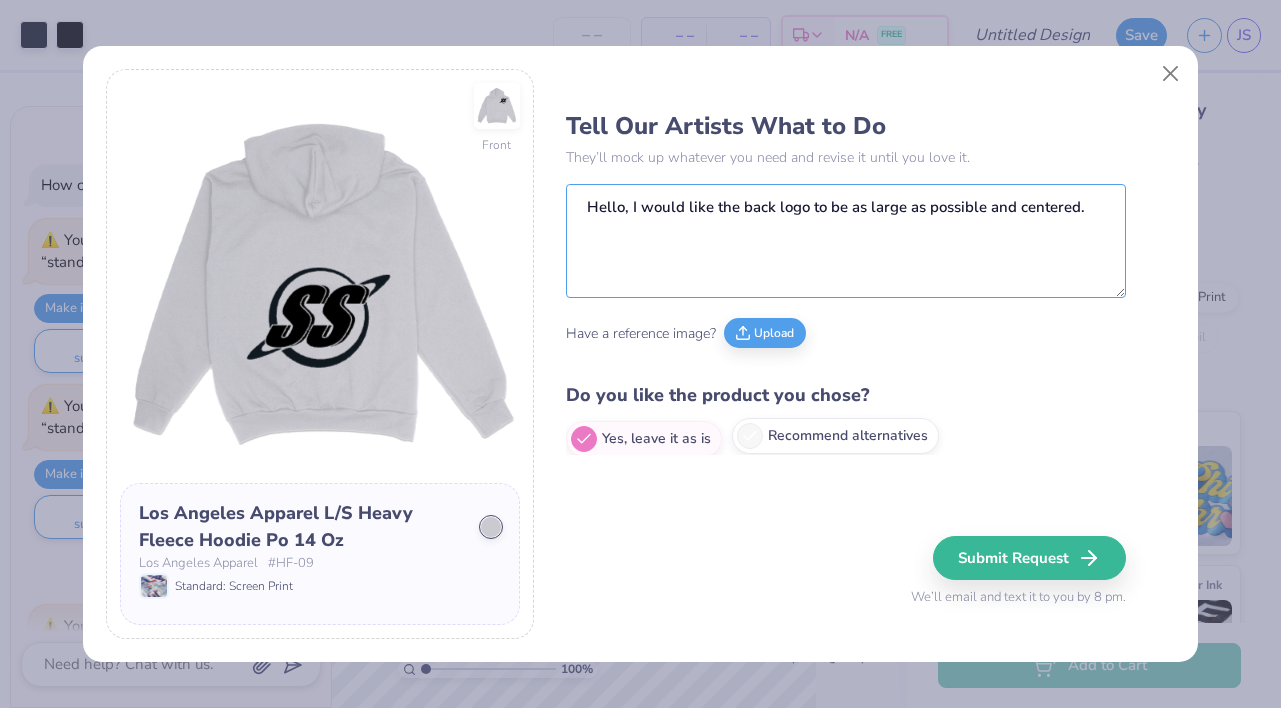 scroll, scrollTop: 2307, scrollLeft: 0, axis: vertical 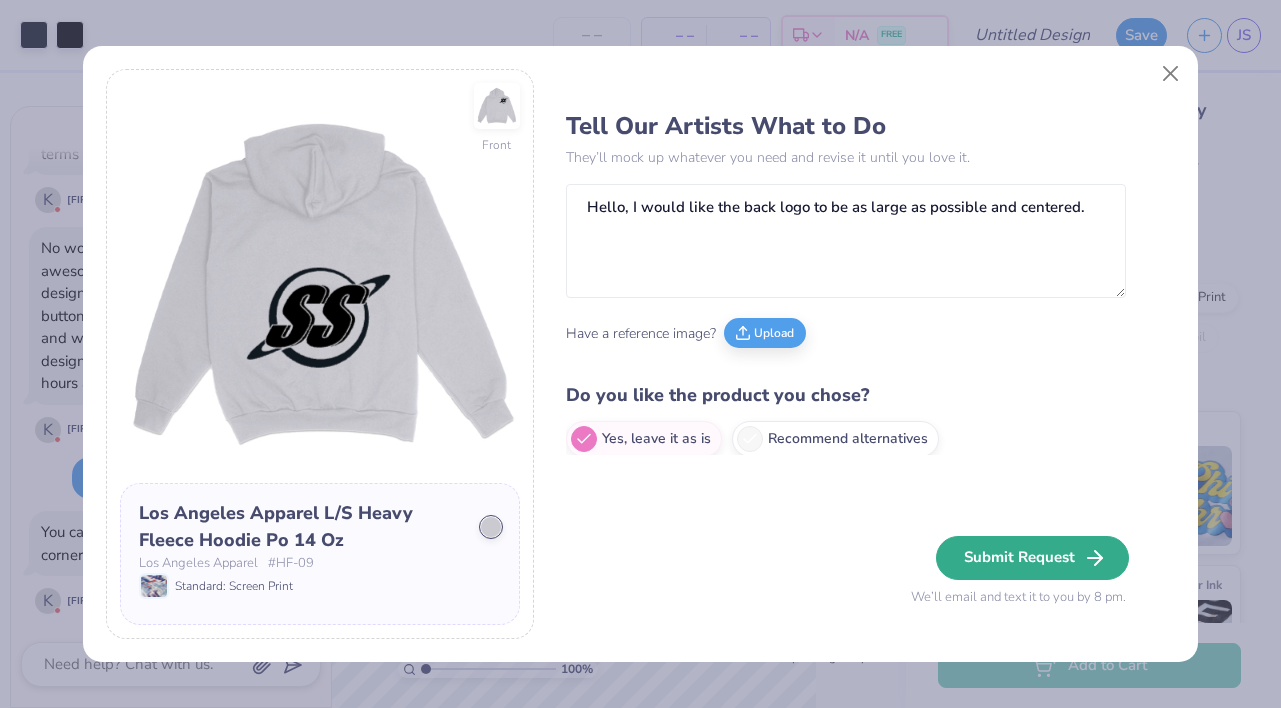 click on "Submit Request" at bounding box center [1032, 558] 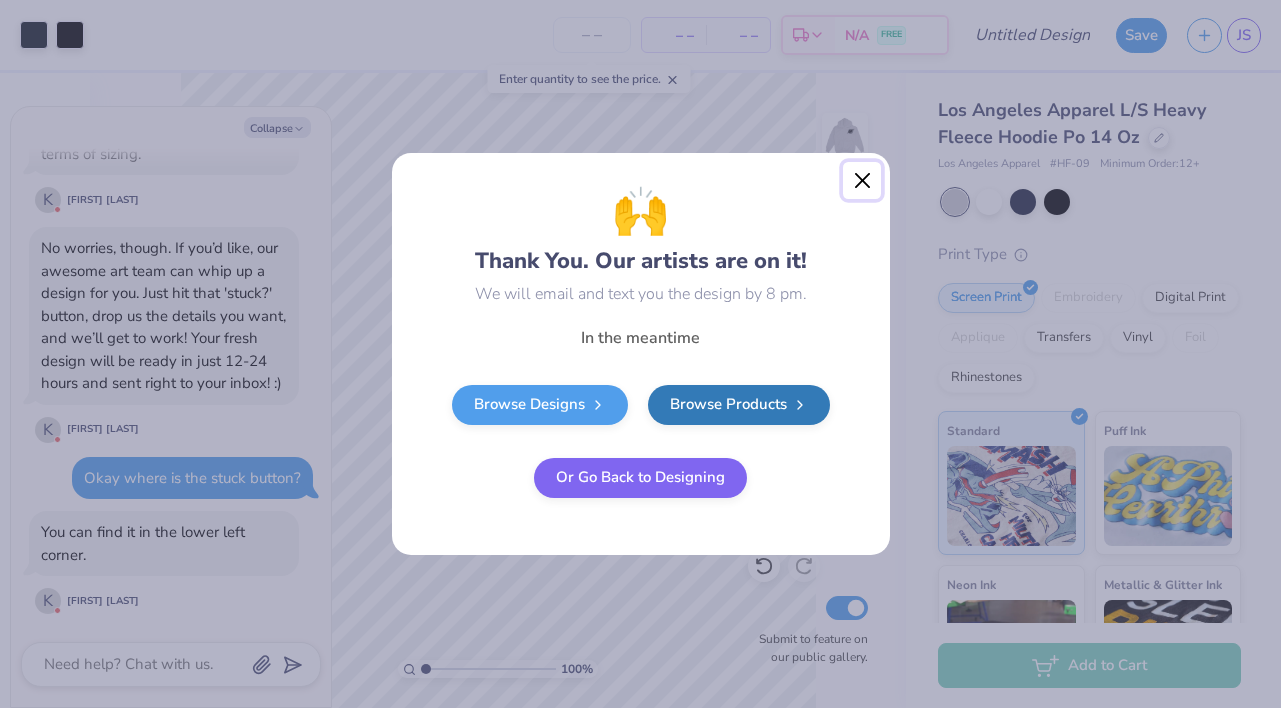 click at bounding box center [862, 181] 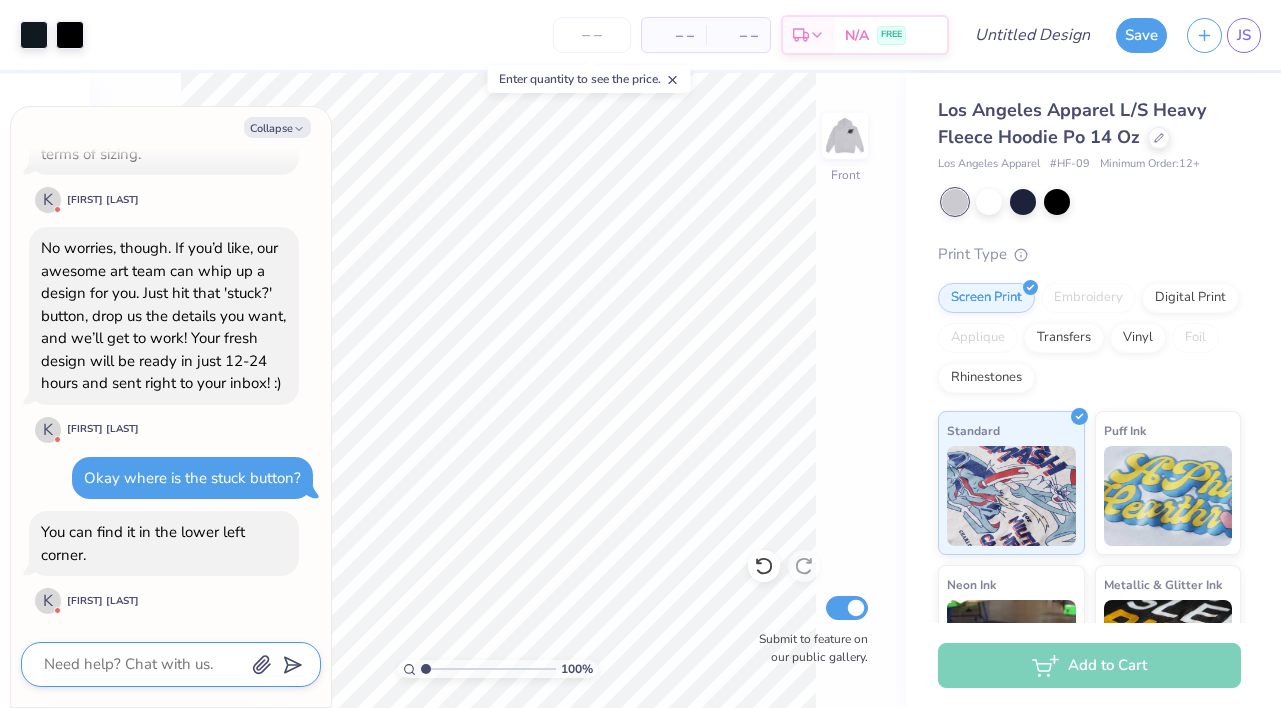 click at bounding box center [143, 664] 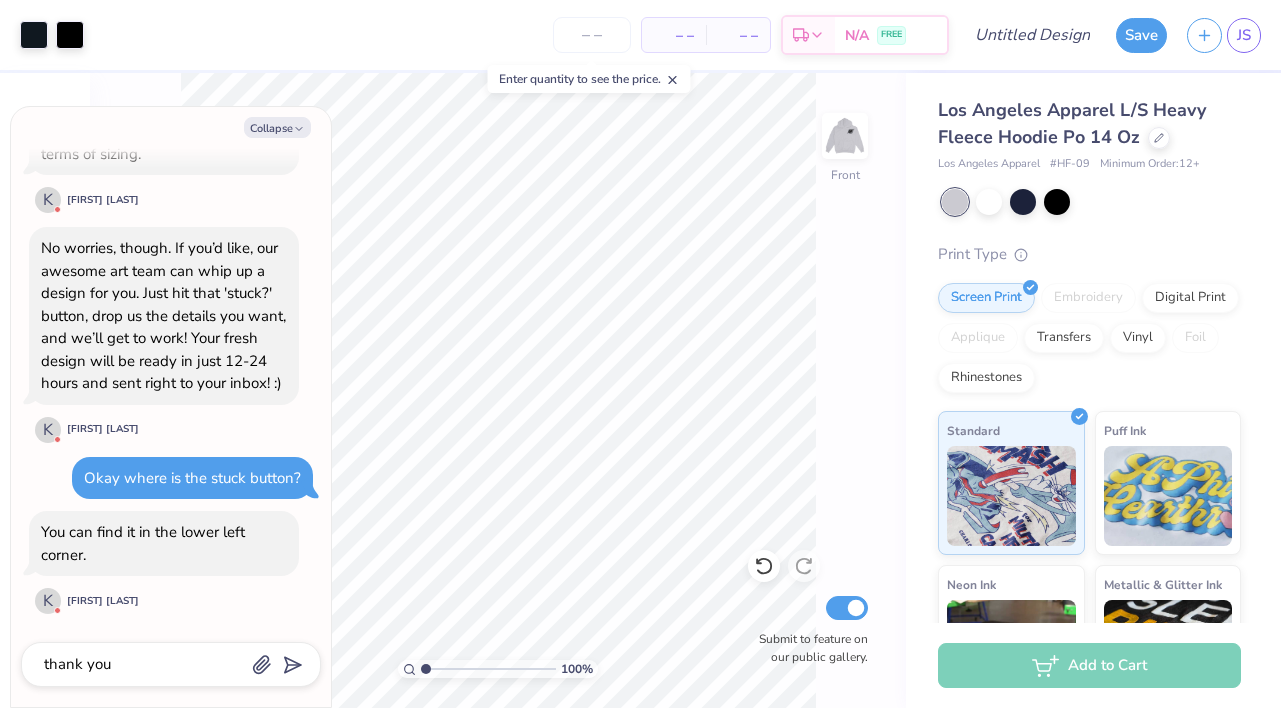 scroll, scrollTop: 2362, scrollLeft: 0, axis: vertical 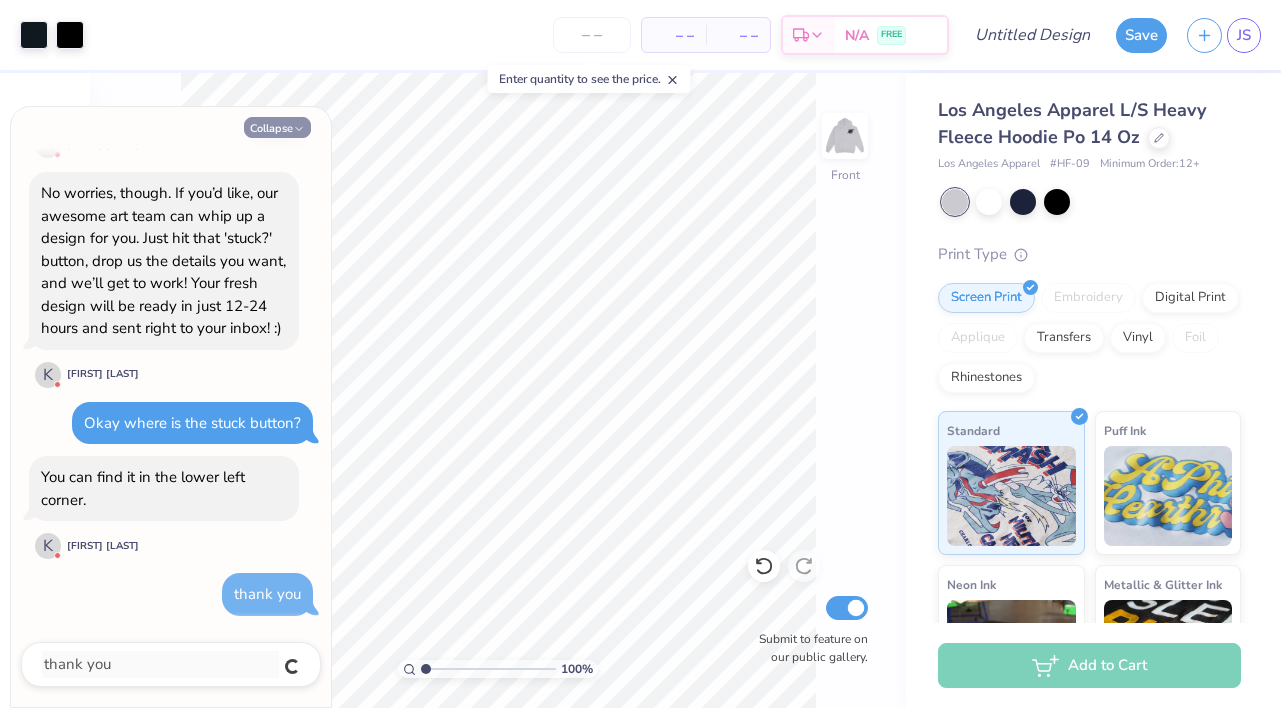 click on "Collapse" at bounding box center [277, 127] 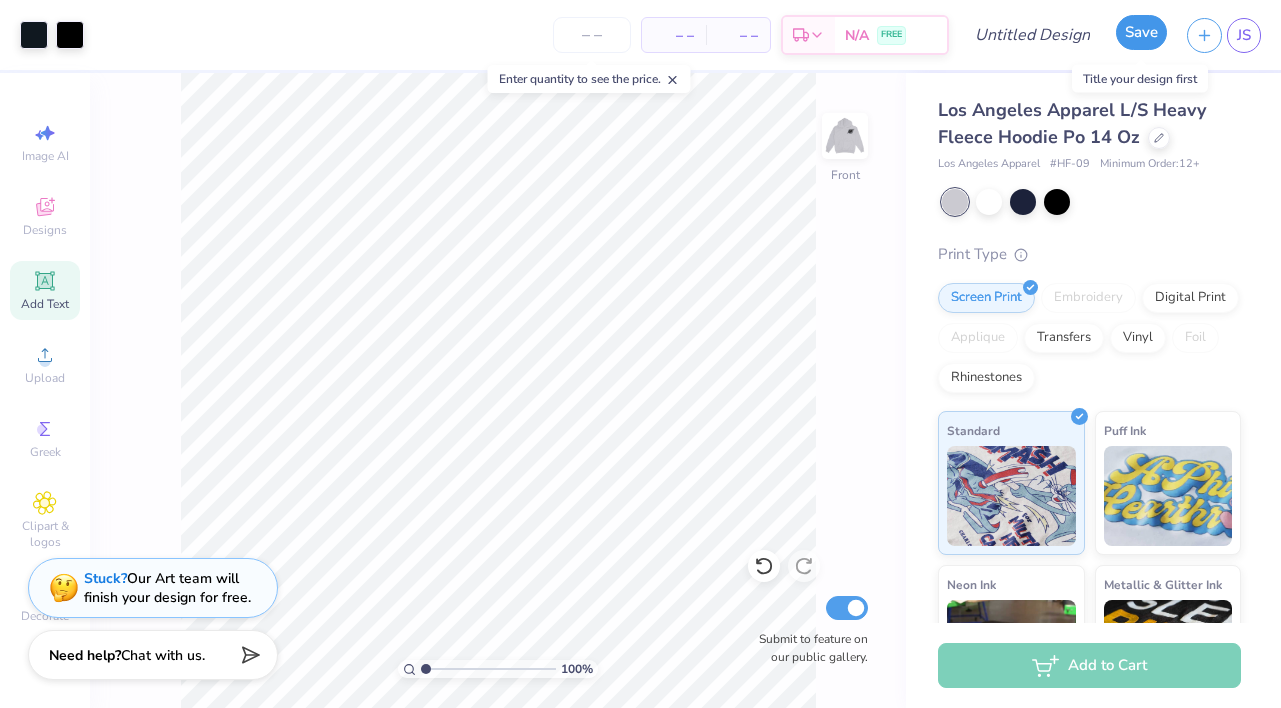click on "Save" at bounding box center (1141, 32) 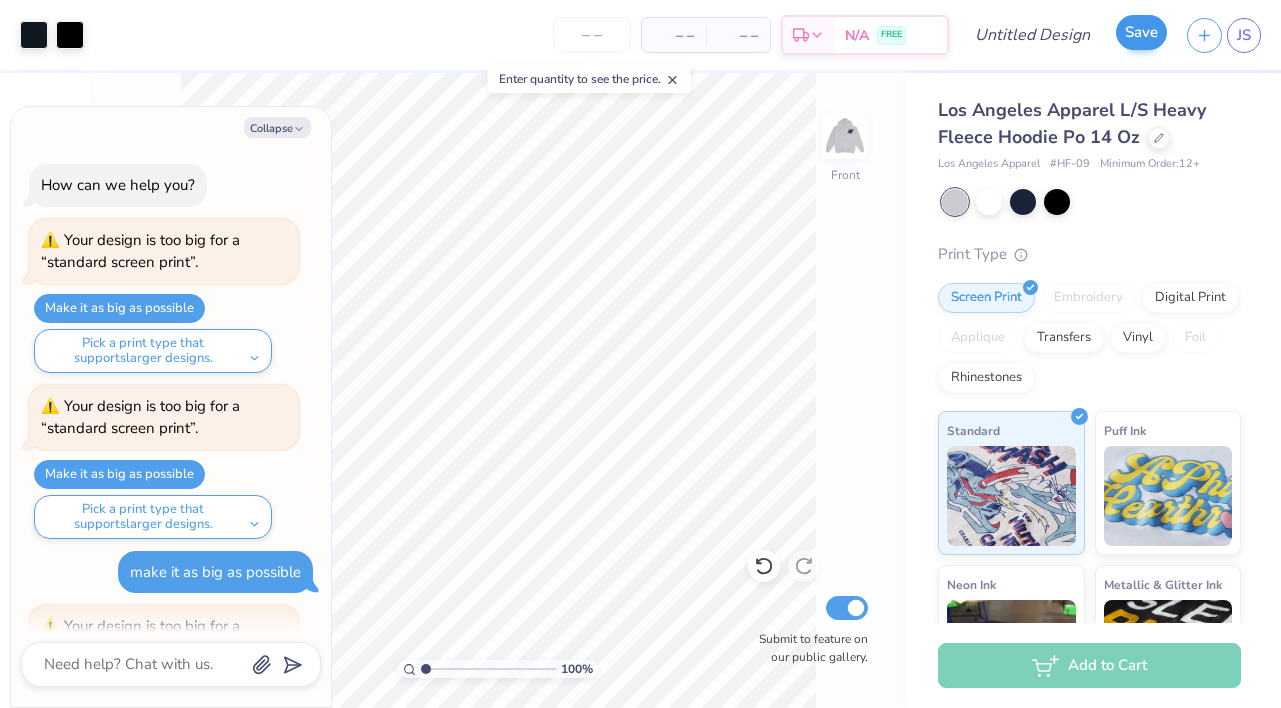 scroll, scrollTop: 2416, scrollLeft: 0, axis: vertical 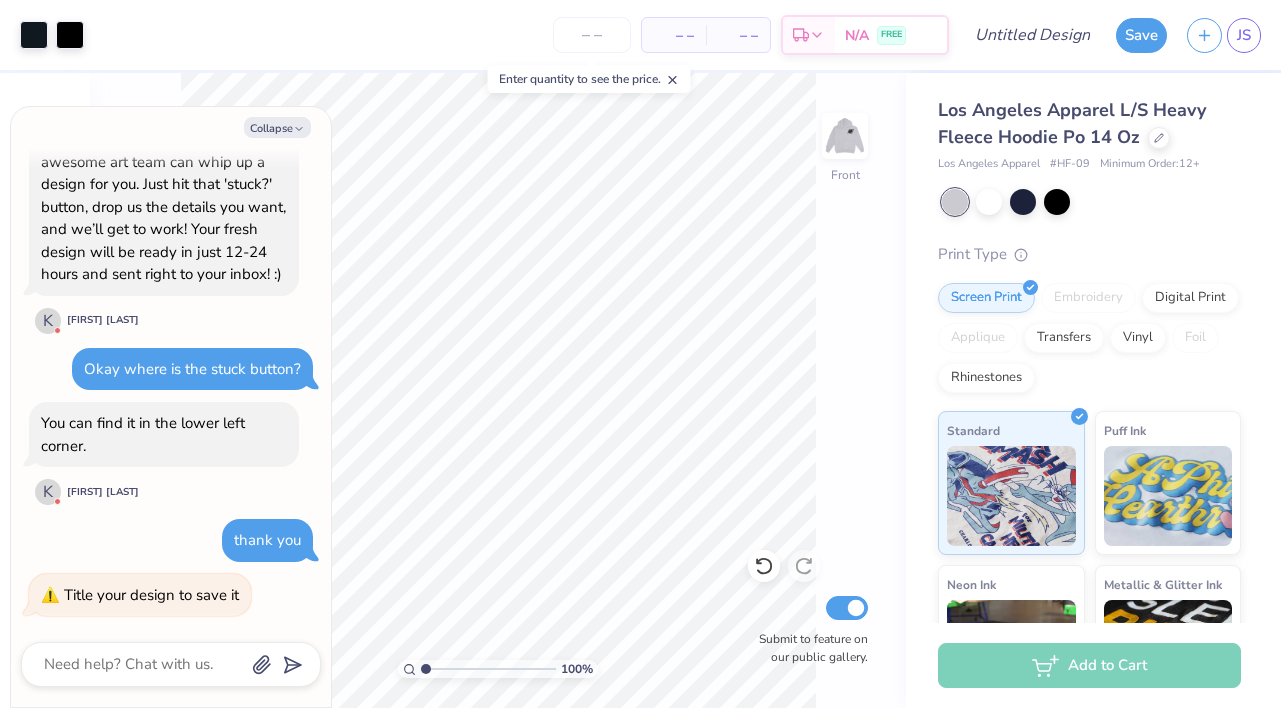 click on "Title your design to save it" at bounding box center (140, 595) 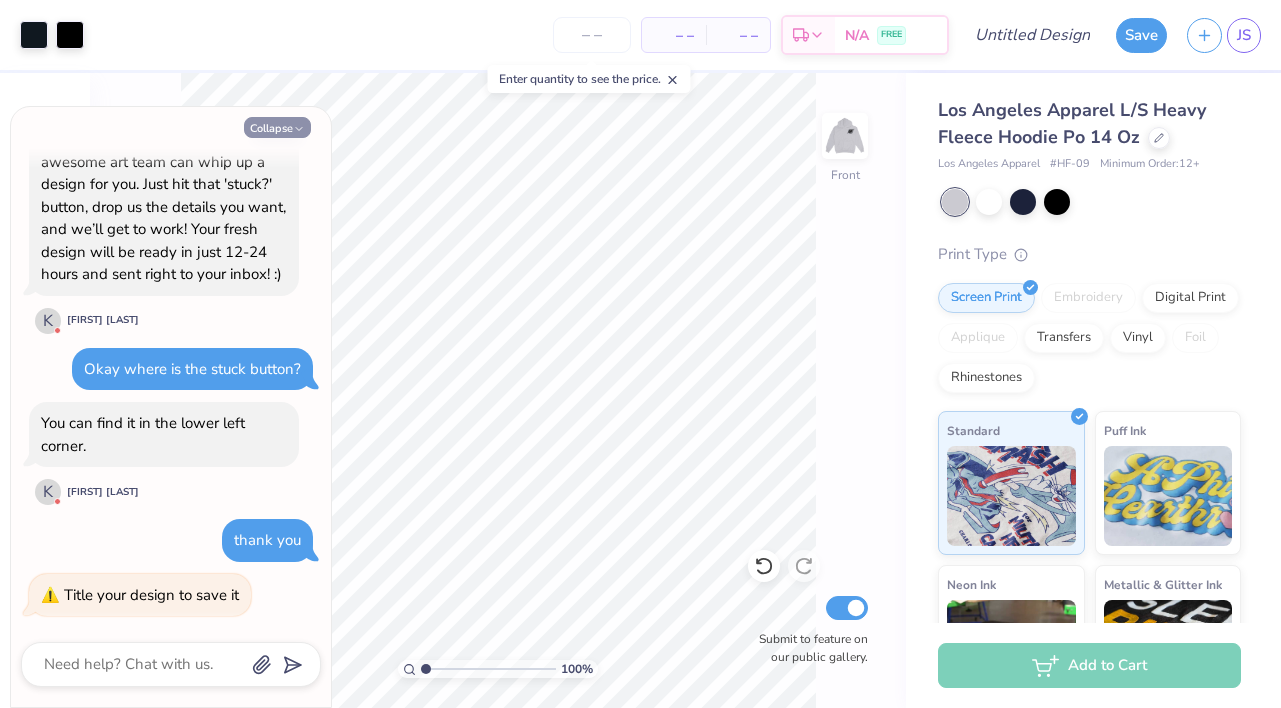 click on "Collapse" at bounding box center [277, 127] 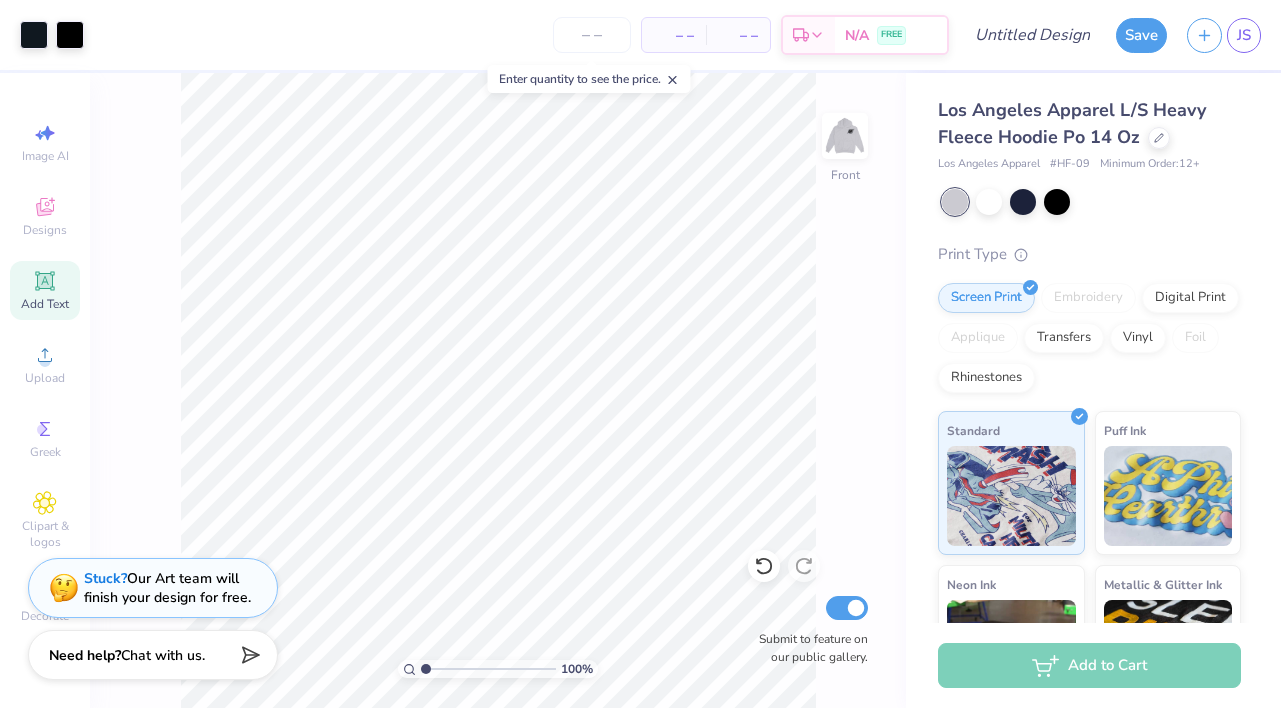 click on "Enter quantity to see the price." at bounding box center (589, 79) 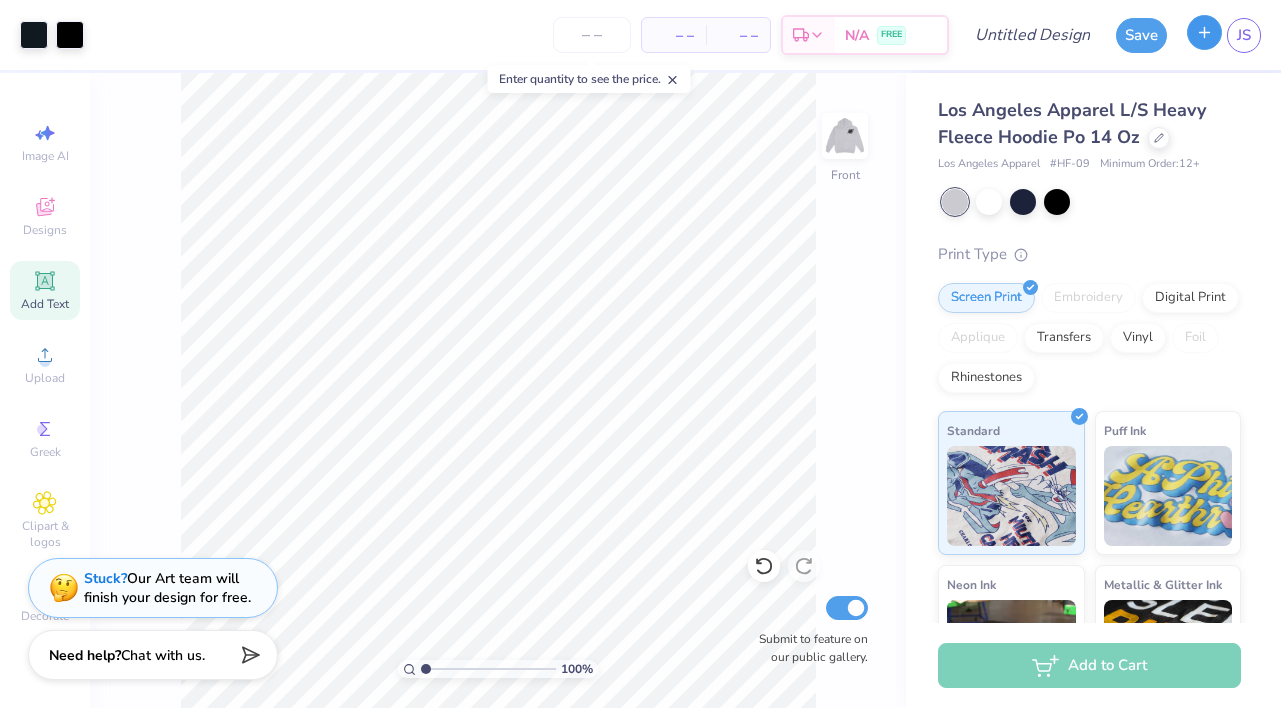 click 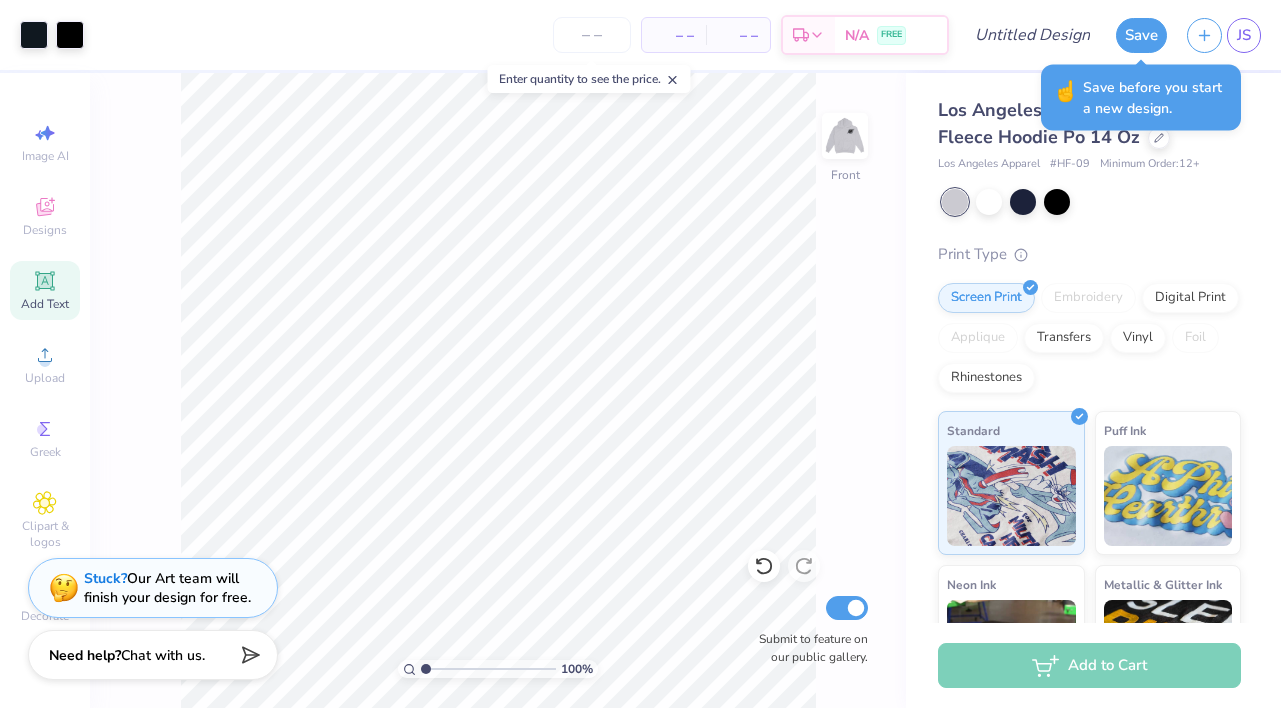 click on "Save before you start a new design." at bounding box center (1156, 98) 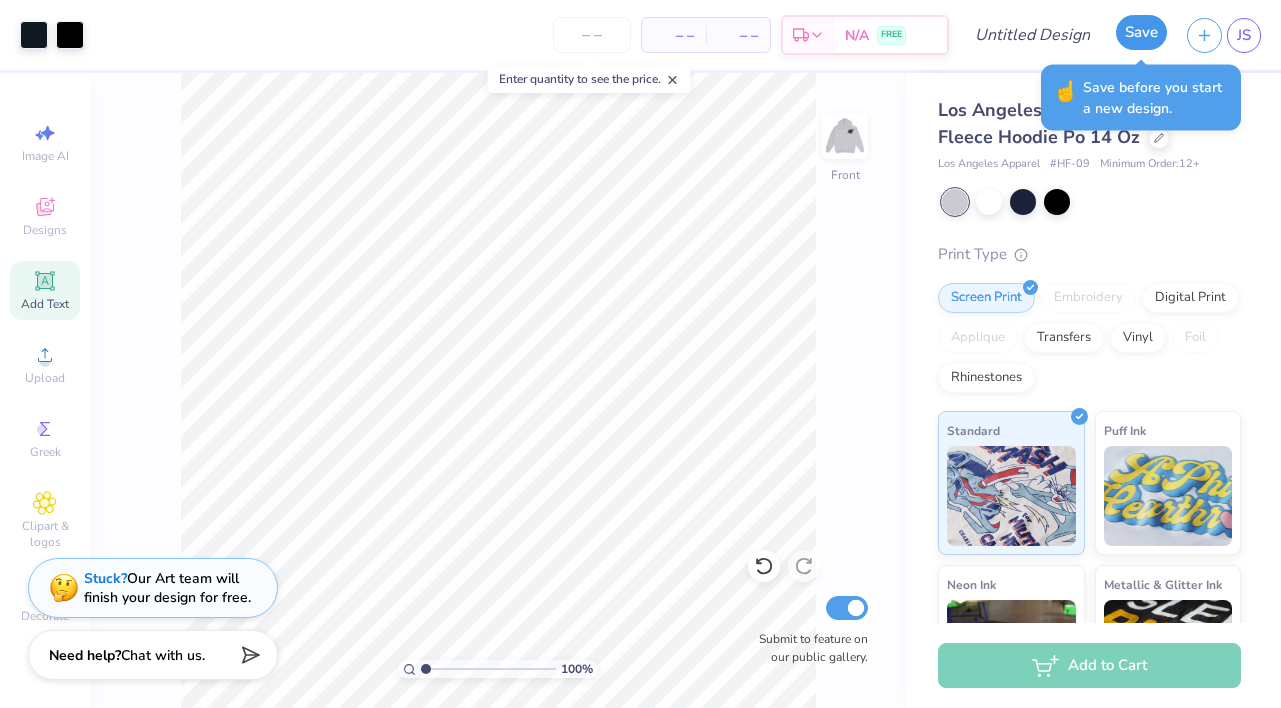 click on "Save" at bounding box center (1141, 32) 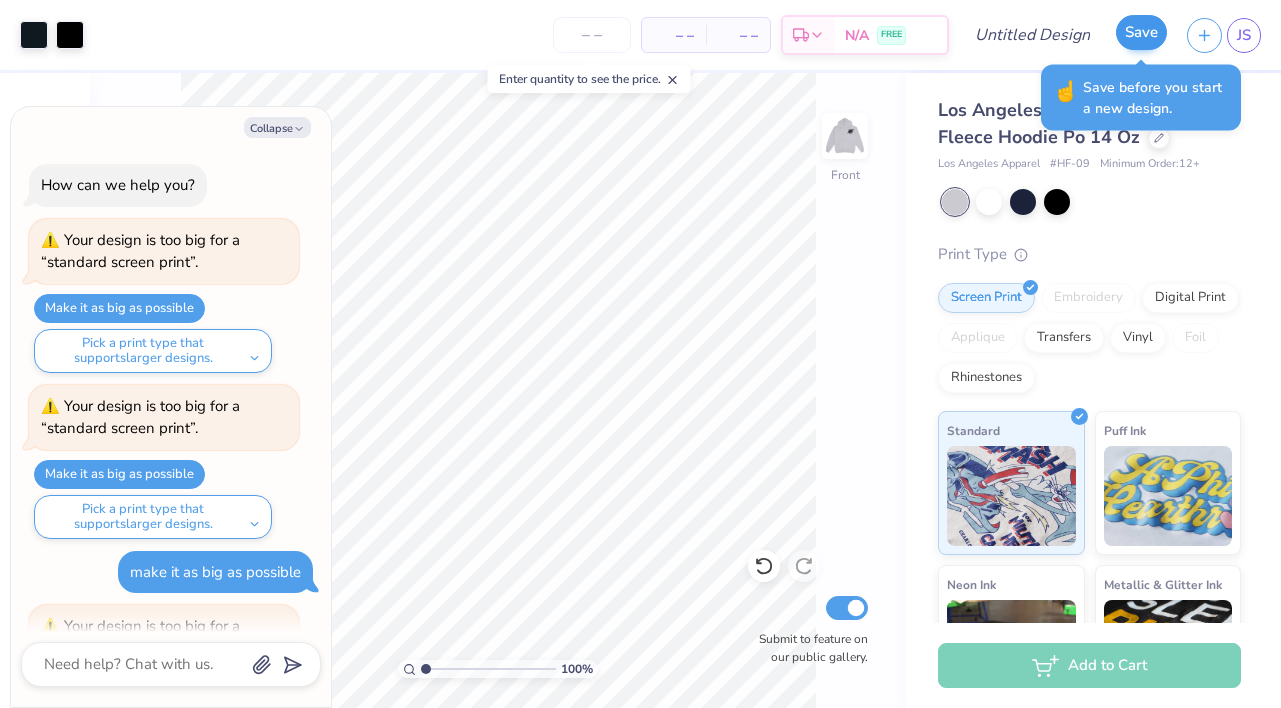 scroll, scrollTop: 2471, scrollLeft: 0, axis: vertical 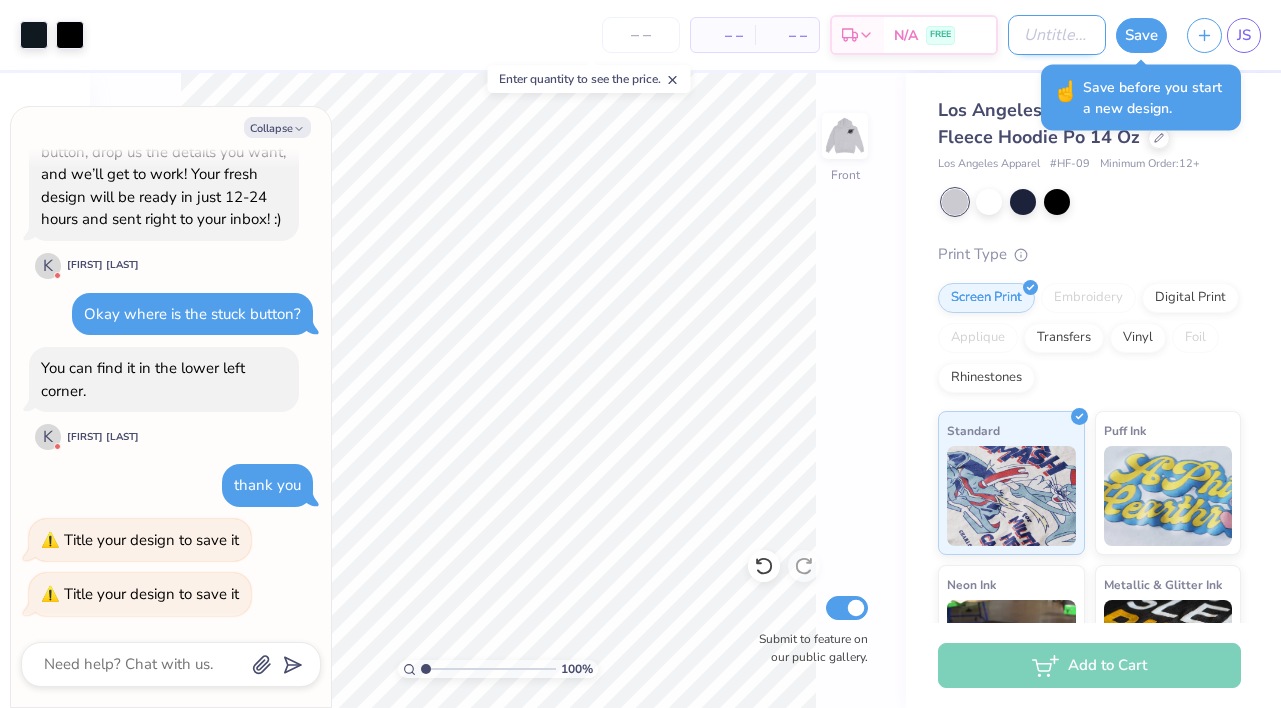 click on "Design Title" at bounding box center (1057, 35) 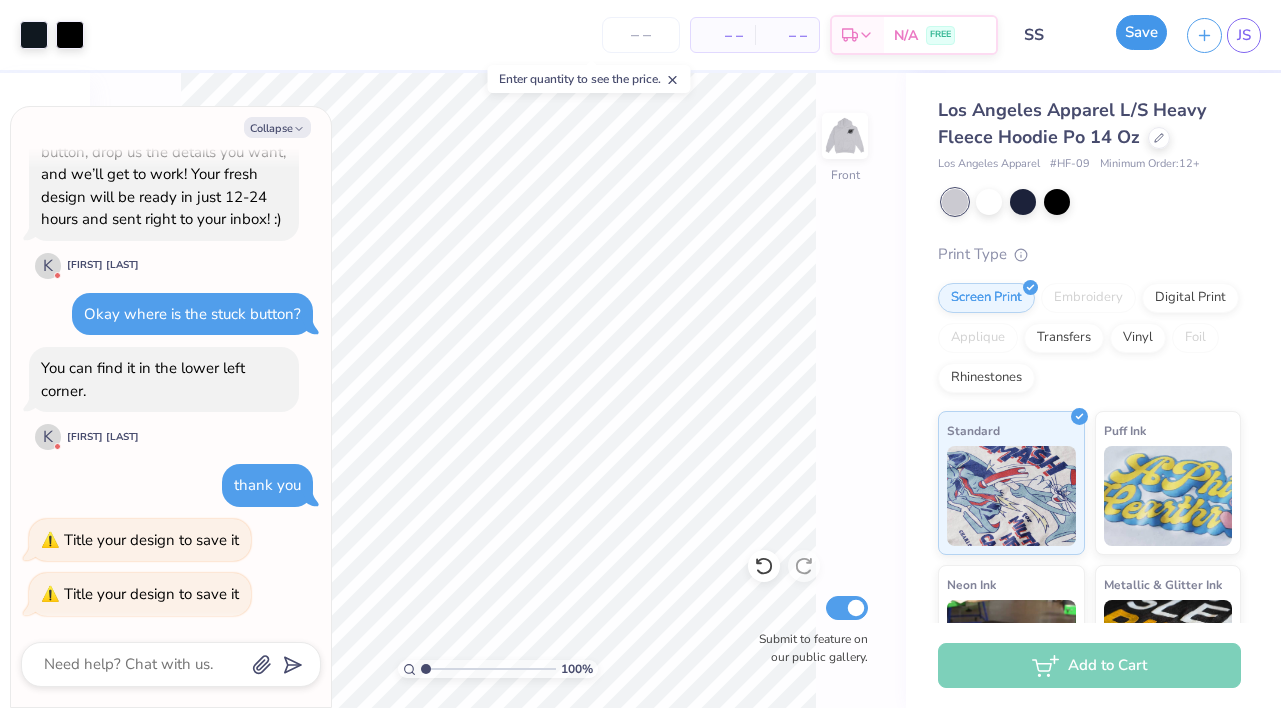 click on "Save" at bounding box center [1141, 32] 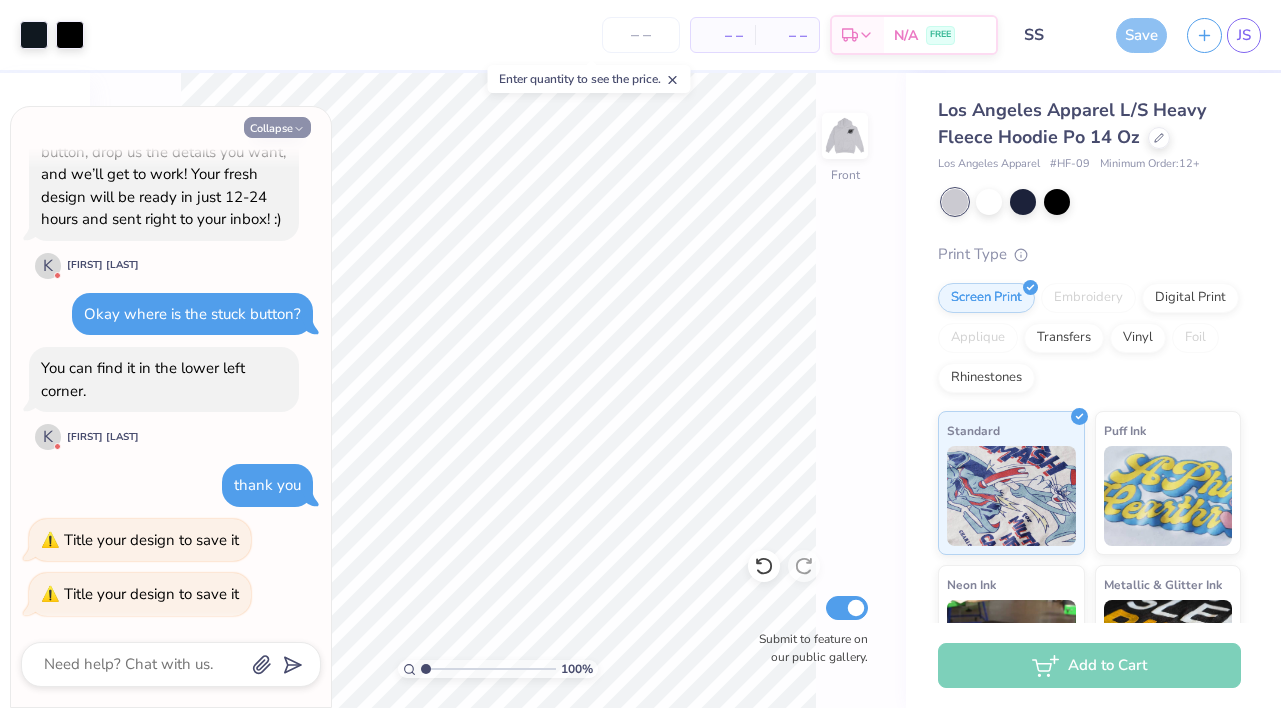 click on "Collapse" at bounding box center [277, 127] 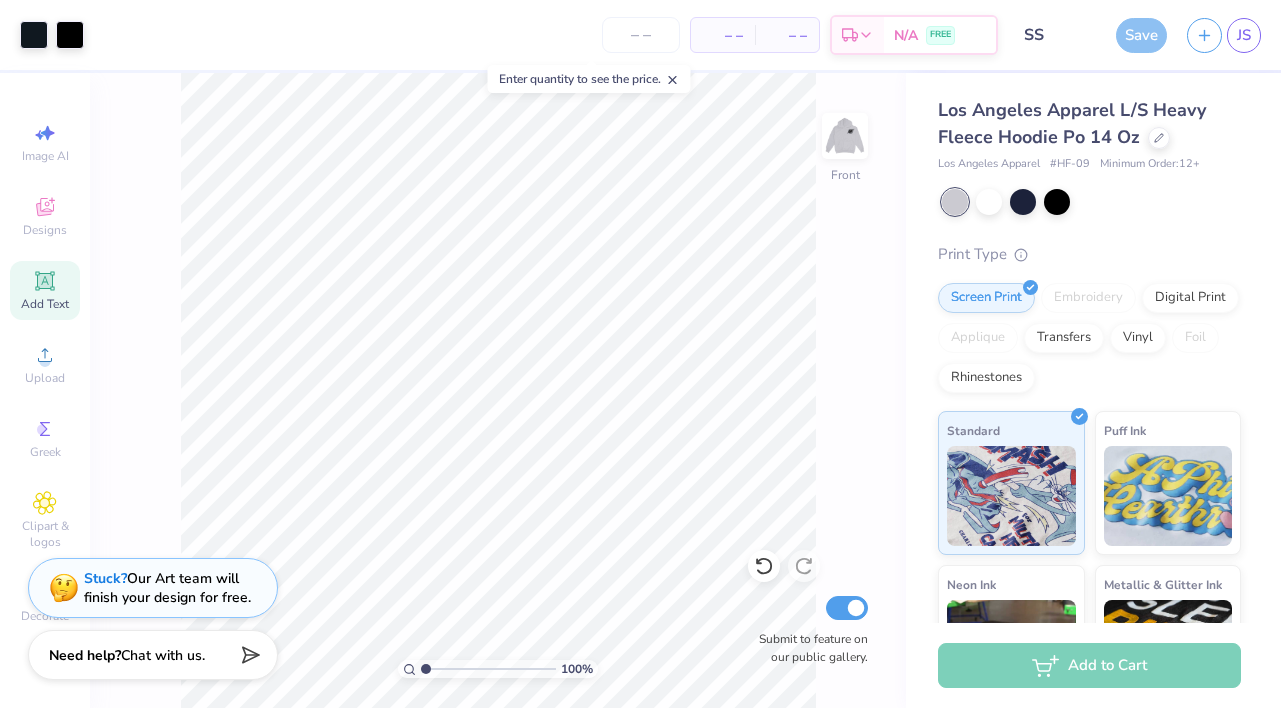 click on "Los Angeles Apparel L/S Heavy Fleece Hoodie Po 14 Oz Los Angeles Apparel # HF-09 Minimum Order:  12 +   Print Type Screen Print Embroidery Digital Print Applique Transfers Vinyl Foil Rhinestones Standard Puff Ink Neon Ink Metallic & Glitter Ink Glow in the Dark Ink Water based Ink" at bounding box center [1093, 468] 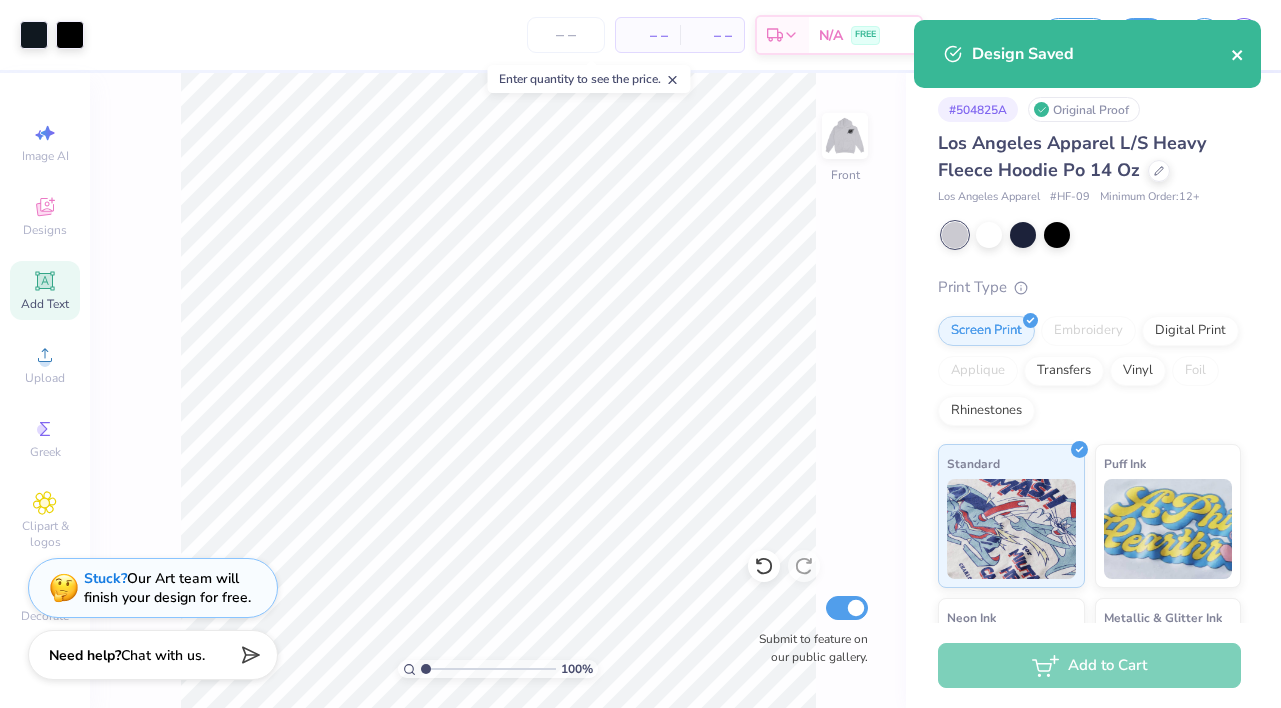 click 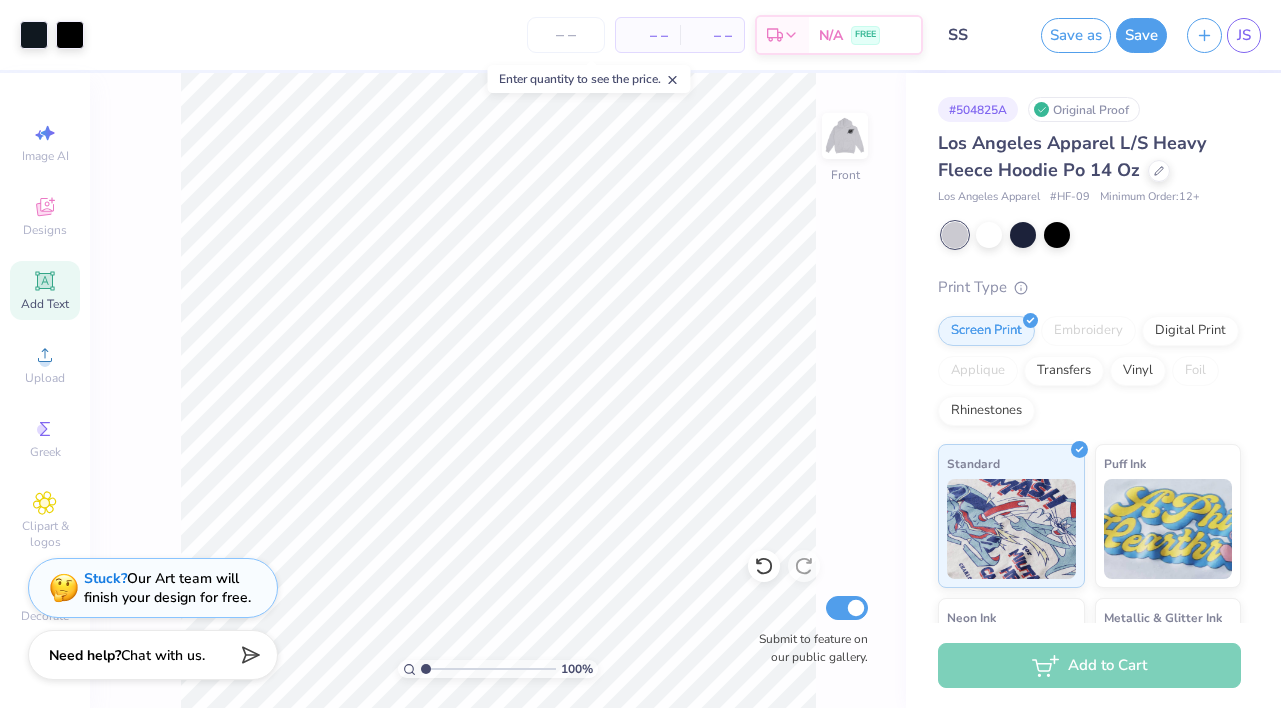 click on "Design Saved" at bounding box center [1087, 61] 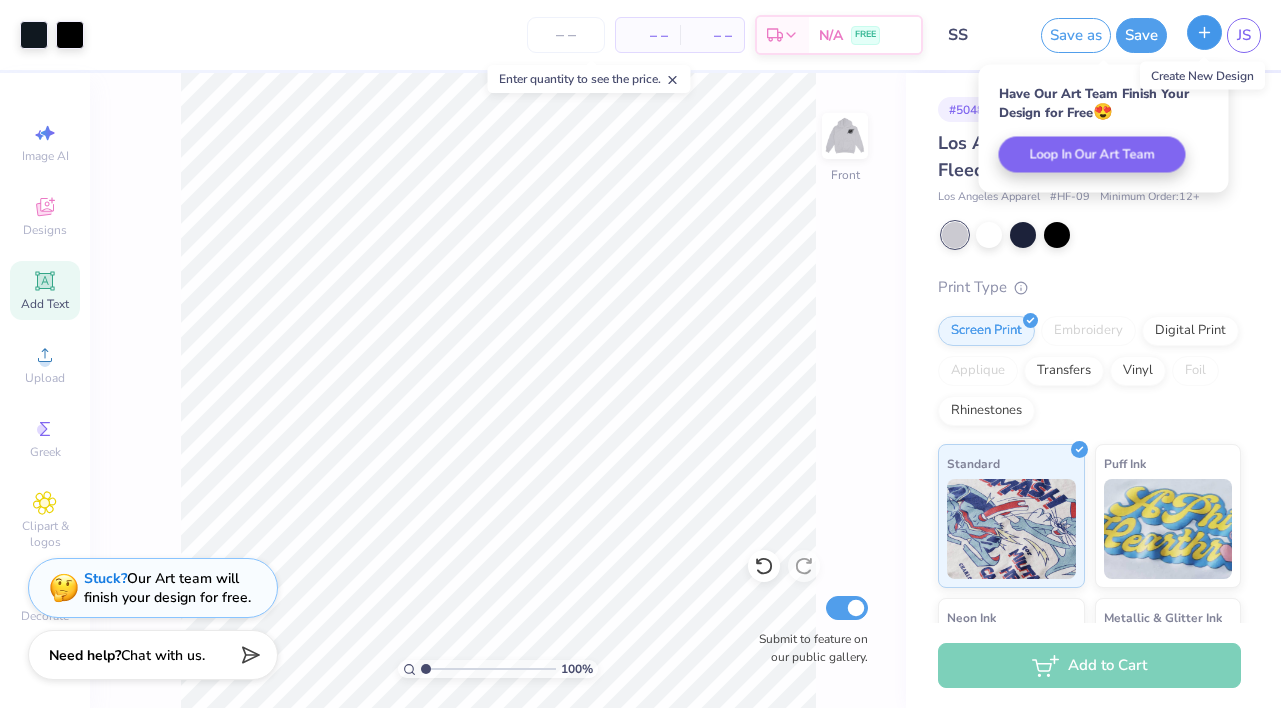 click at bounding box center [1204, 32] 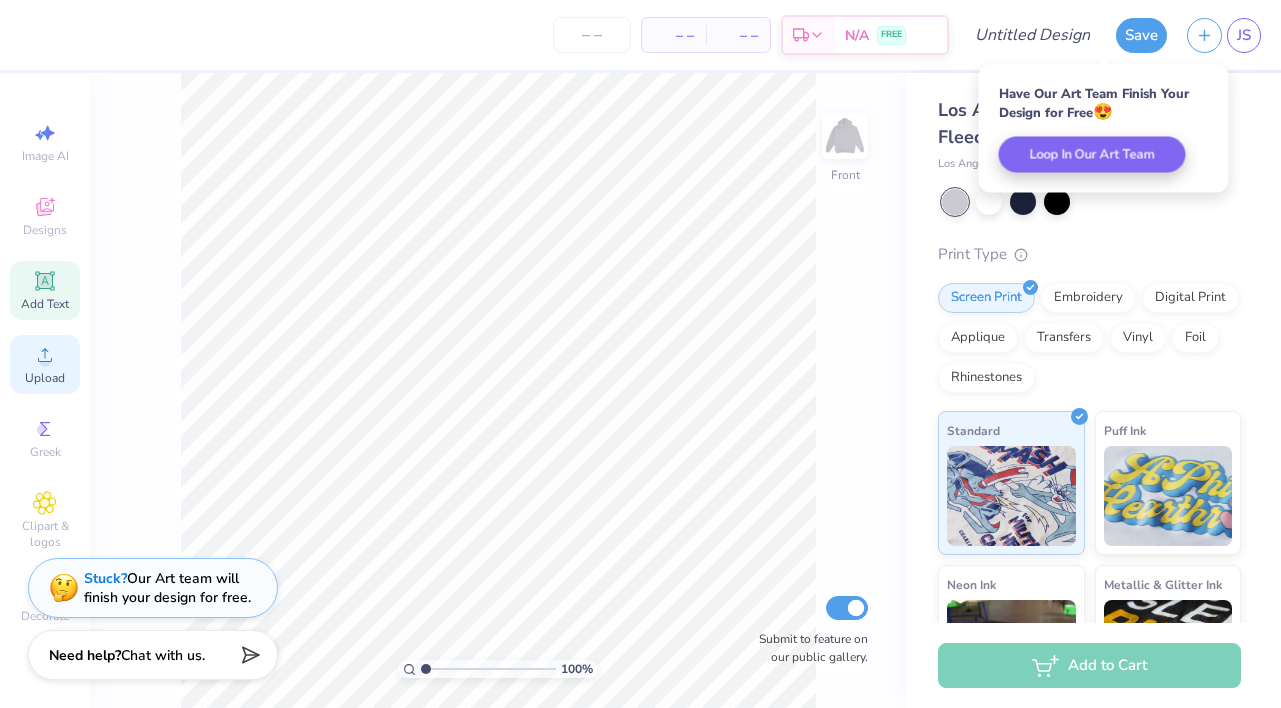 click 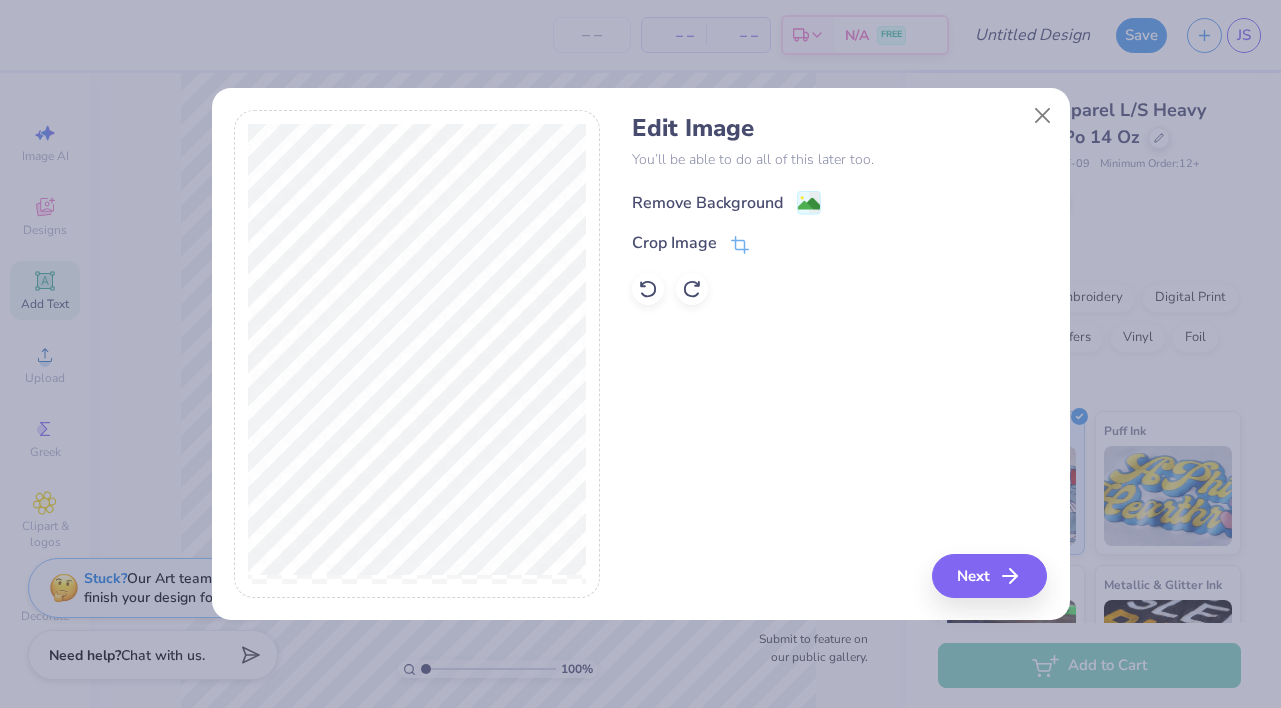 click 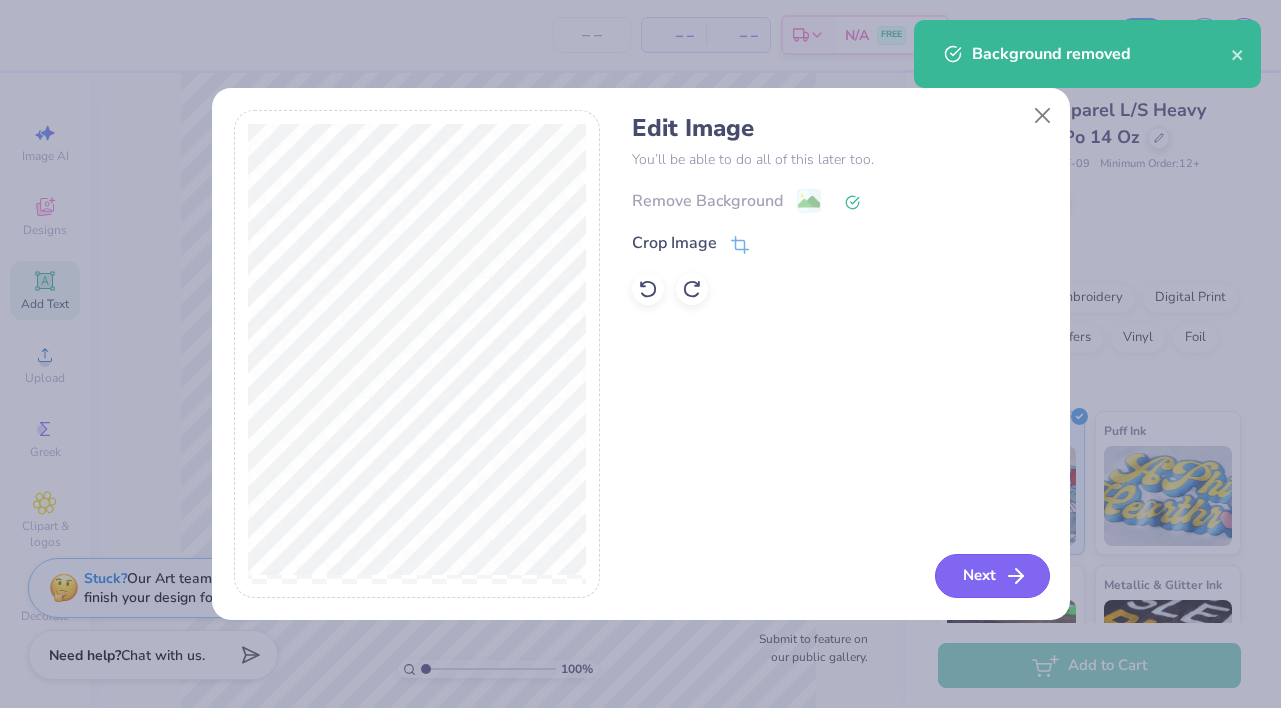 click on "Next" at bounding box center (992, 576) 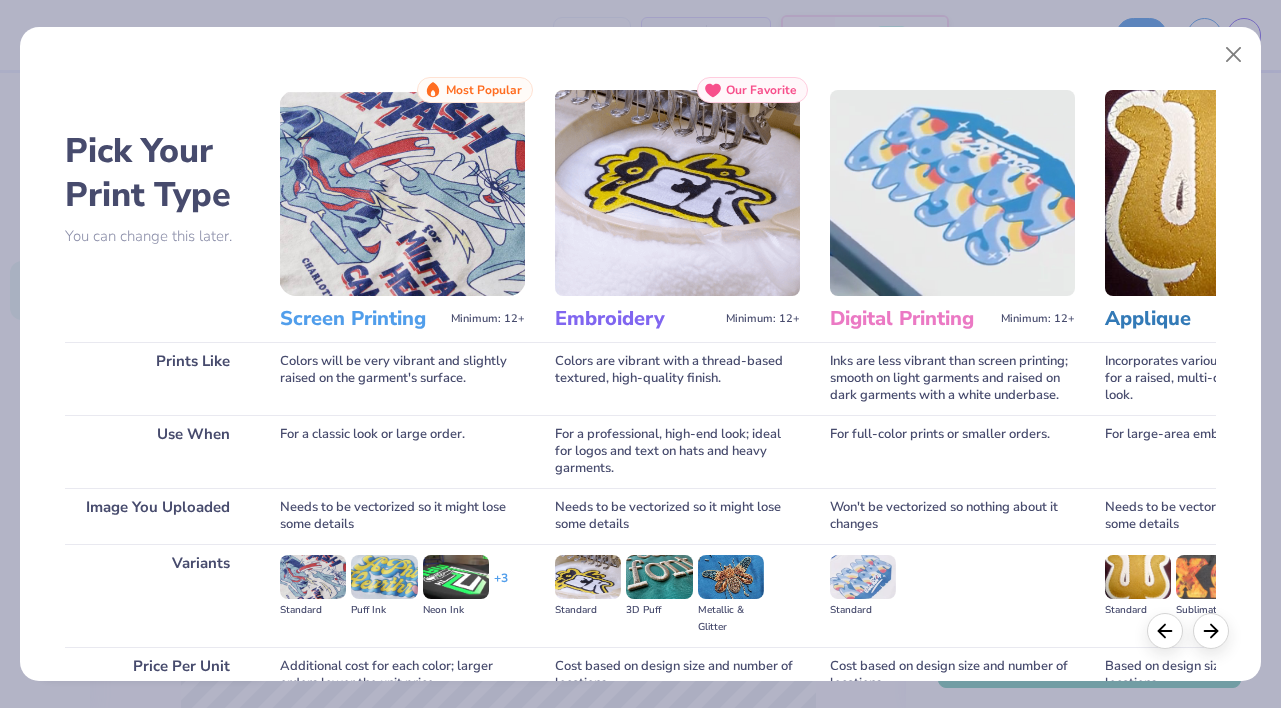 scroll, scrollTop: 189, scrollLeft: 0, axis: vertical 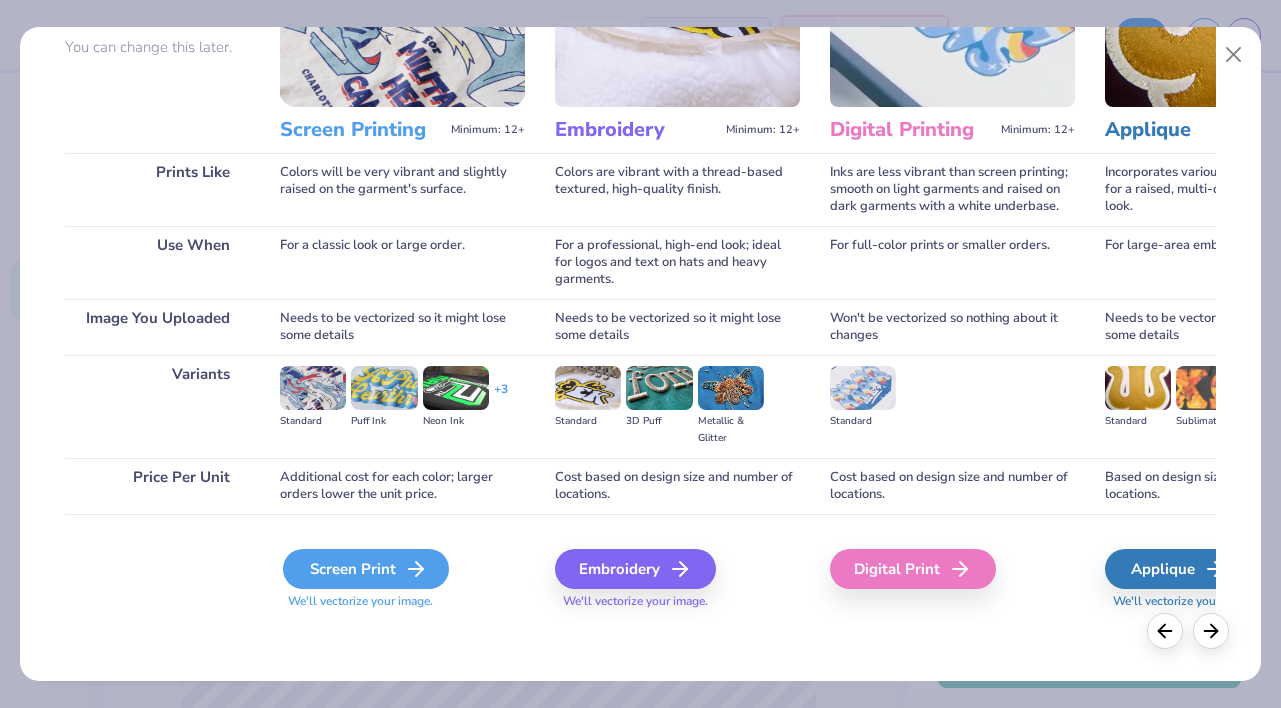 click on "Screen Print" at bounding box center [366, 569] 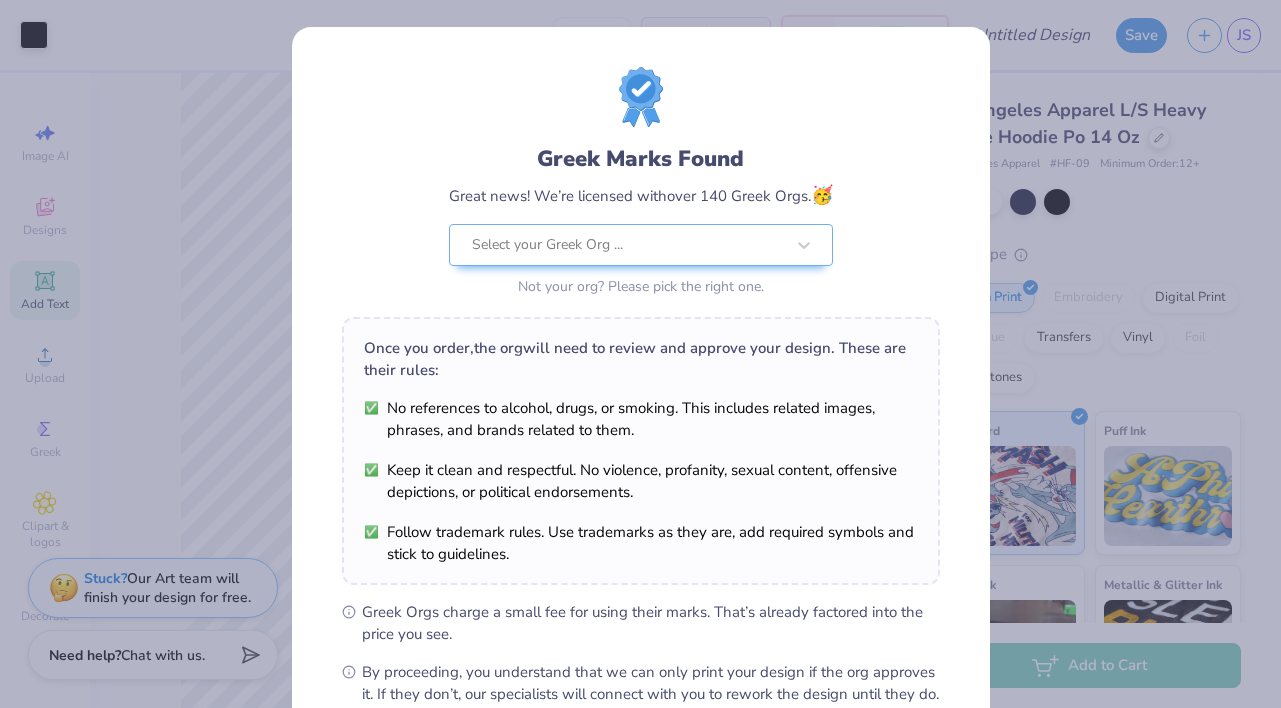 click on "Greek Marks Found Great news! We’re licensed with  over 140 Greek Orgs. 🥳 Select your Greek Org ... Not your org? Please pick the right one. Once you order,  the org  will need to review and approve your design. These are their rules: No references to alcohol, drugs, or smoking. This includes related images, phrases, and brands related to them. Keep it clean and respectful. No violence, profanity, sexual content, offensive depictions, or political endorsements. Follow trademark rules. Use trademarks as they are, add required symbols and stick to guidelines. Greek Orgs charge a small fee for using their marks. That’s already factored into the price you see. By proceeding, you understand that we can only print your design if the org approves it. If they don’t, our specialists will connect with you to rework the design until they do. We’ll only submit the design if you order. I Understand! No  Greek  marks in your design?" at bounding box center [640, 354] 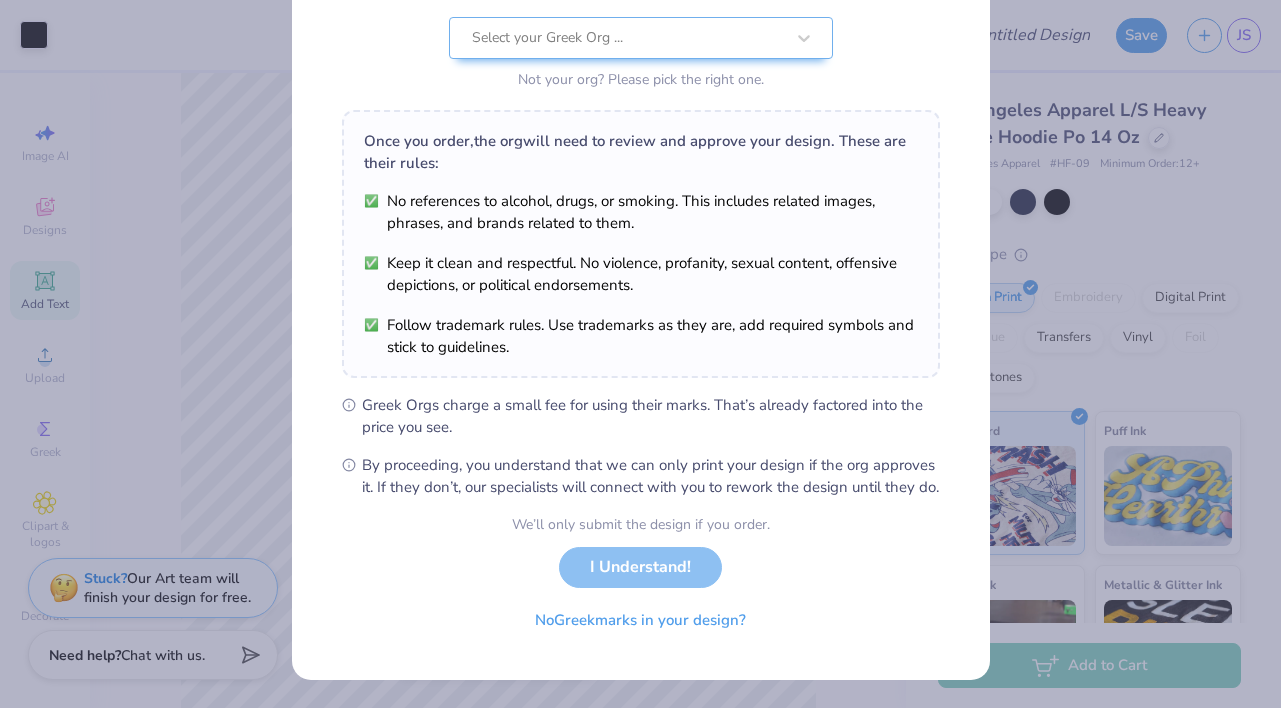 click on "We’ll only submit the design if you order. I Understand! No  Greek  marks in your design?" at bounding box center (641, 577) 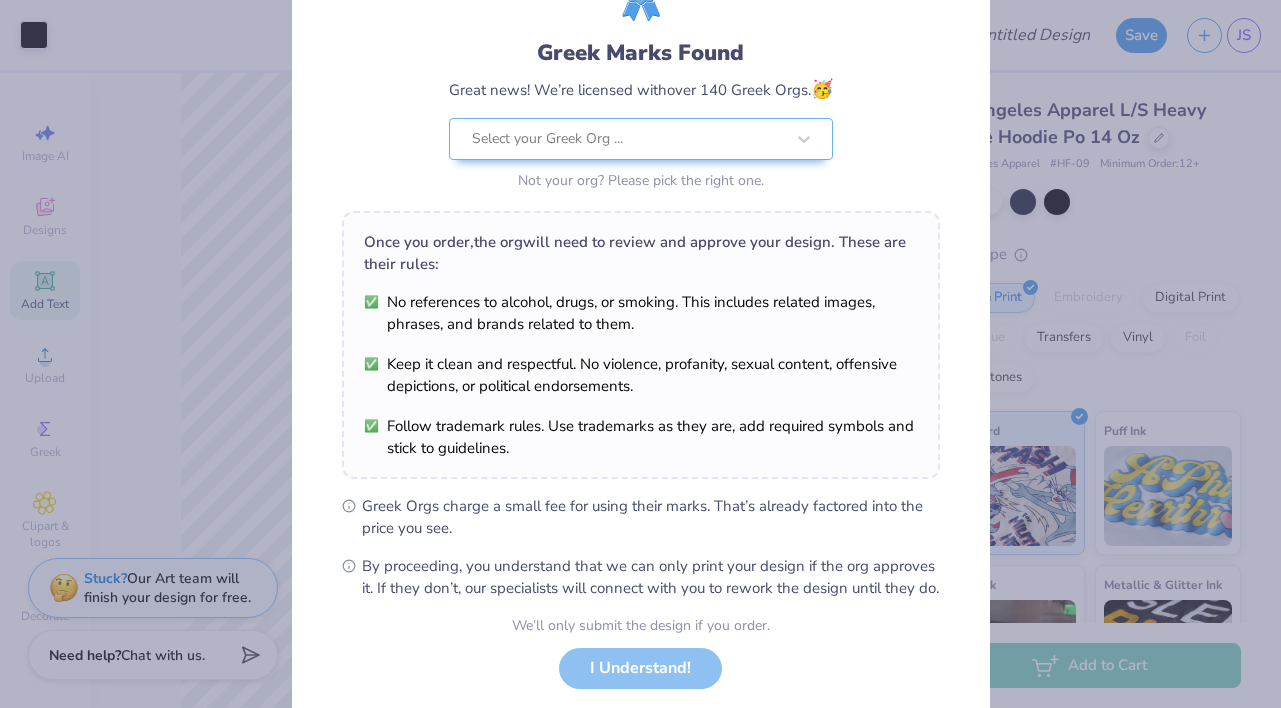 scroll, scrollTop: 0, scrollLeft: 0, axis: both 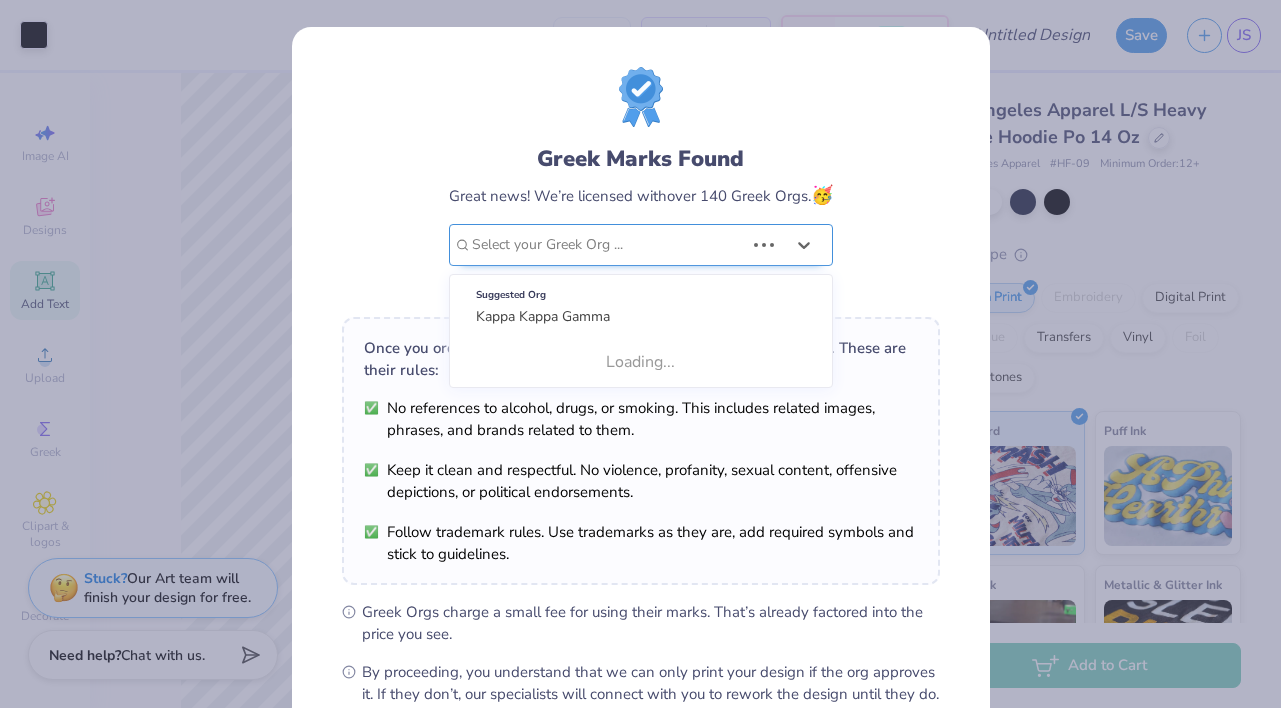 click at bounding box center (608, 245) 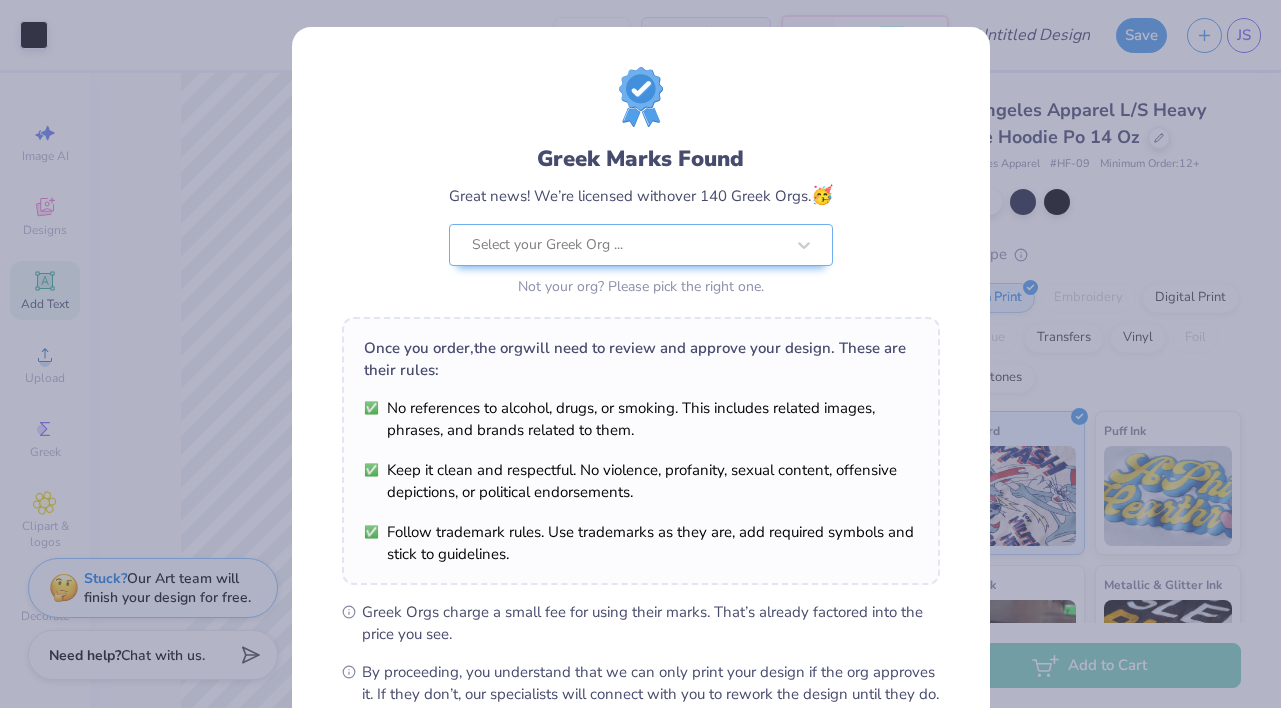 click on "Greek Marks Found Great news! We’re licensed with  over 140 Greek Orgs. 🥳 Select your Greek Org ... Not your org? Please pick the right one. Once you order,  the org  will need to review and approve your design. These are their rules: No references to alcohol, drugs, or smoking. This includes related images, phrases, and brands related to them. Keep it clean and respectful. No violence, profanity, sexual content, offensive depictions, or political endorsements. Follow trademark rules. Use trademarks as they are, add required symbols and stick to guidelines. Greek Orgs charge a small fee for using their marks. That’s already factored into the price you see. By proceeding, you understand that we can only print your design if the org approves it. If they don’t, our specialists will connect with you to rework the design until they do." at bounding box center (641, 386) 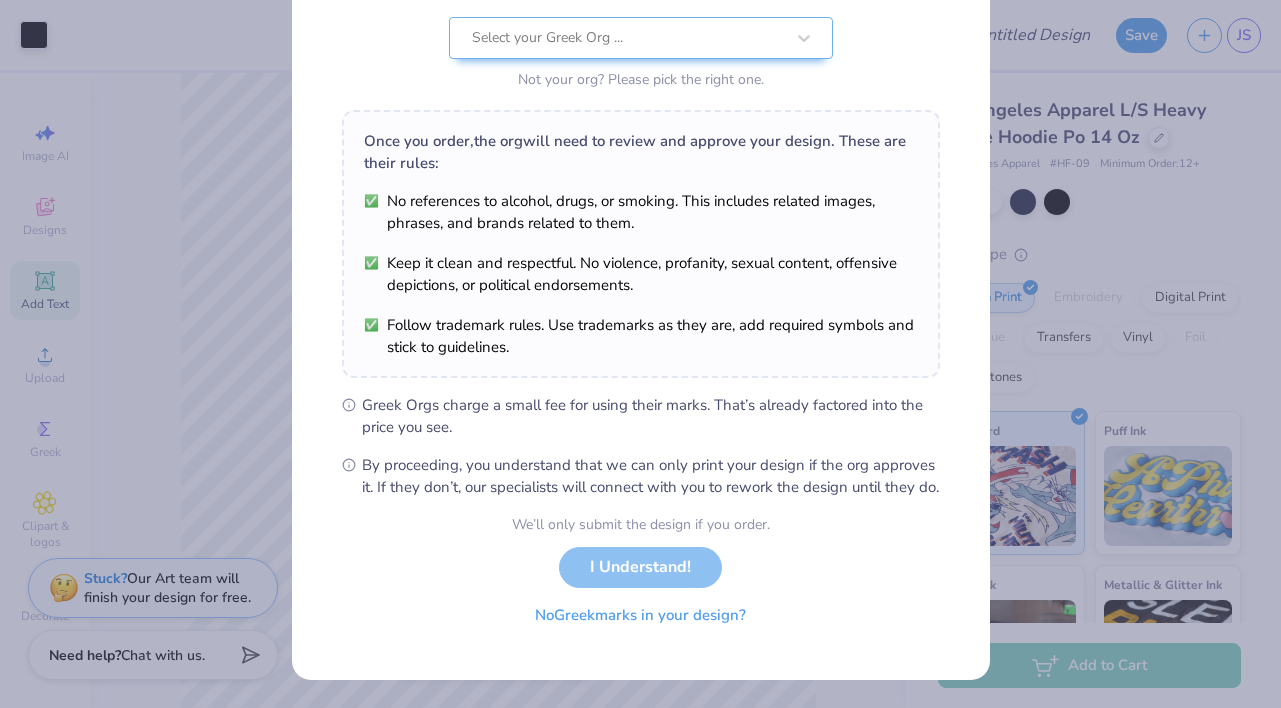 click on "No  Greek  marks in your design?" at bounding box center (640, 615) 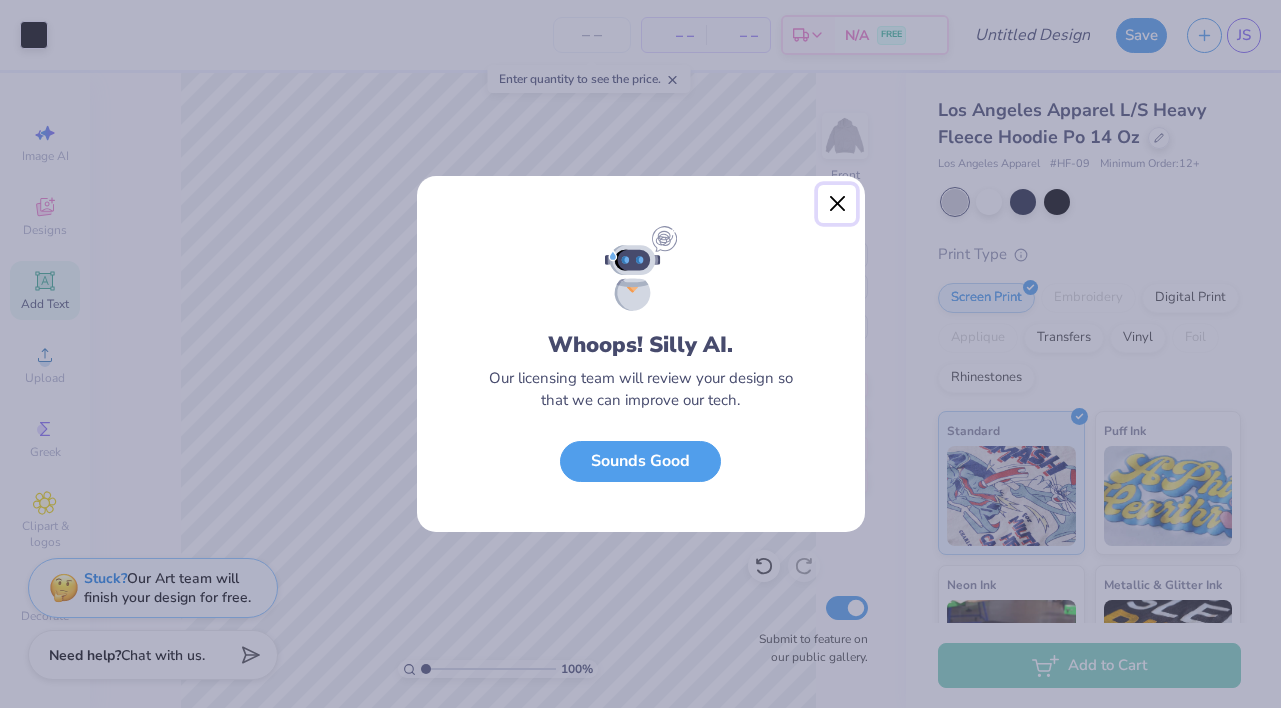 click at bounding box center (837, 204) 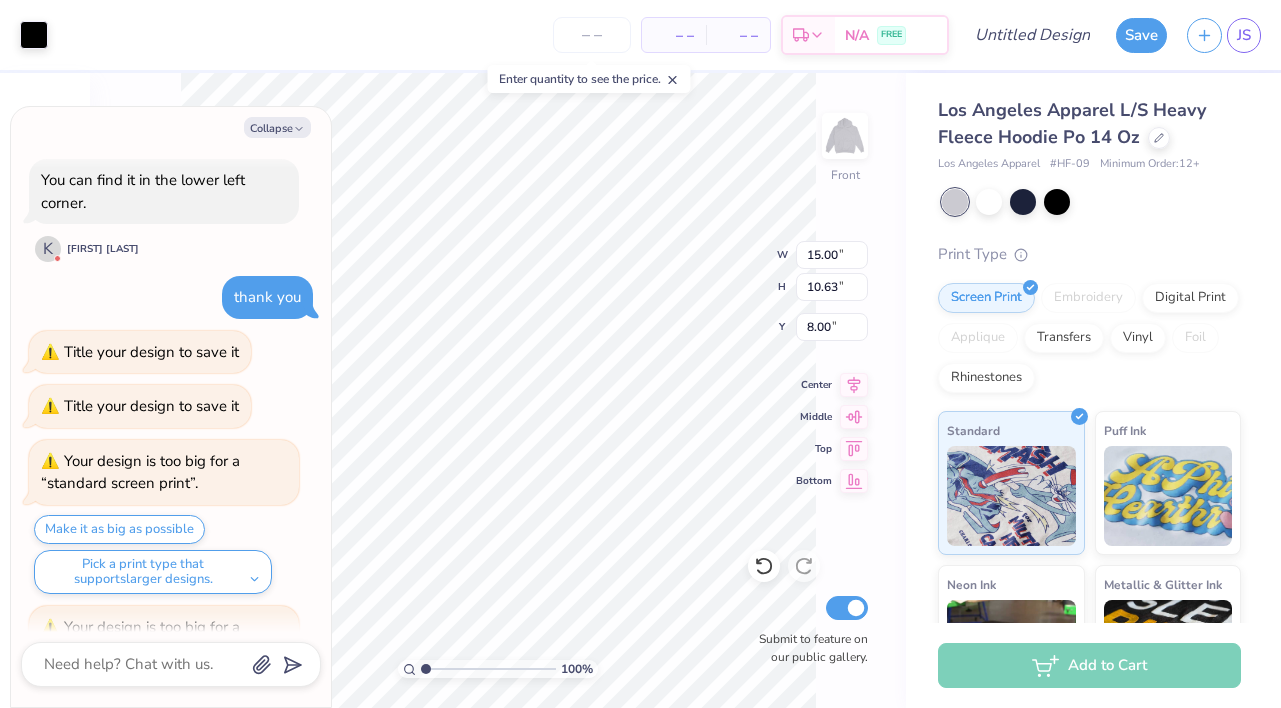 scroll, scrollTop: 2803, scrollLeft: 0, axis: vertical 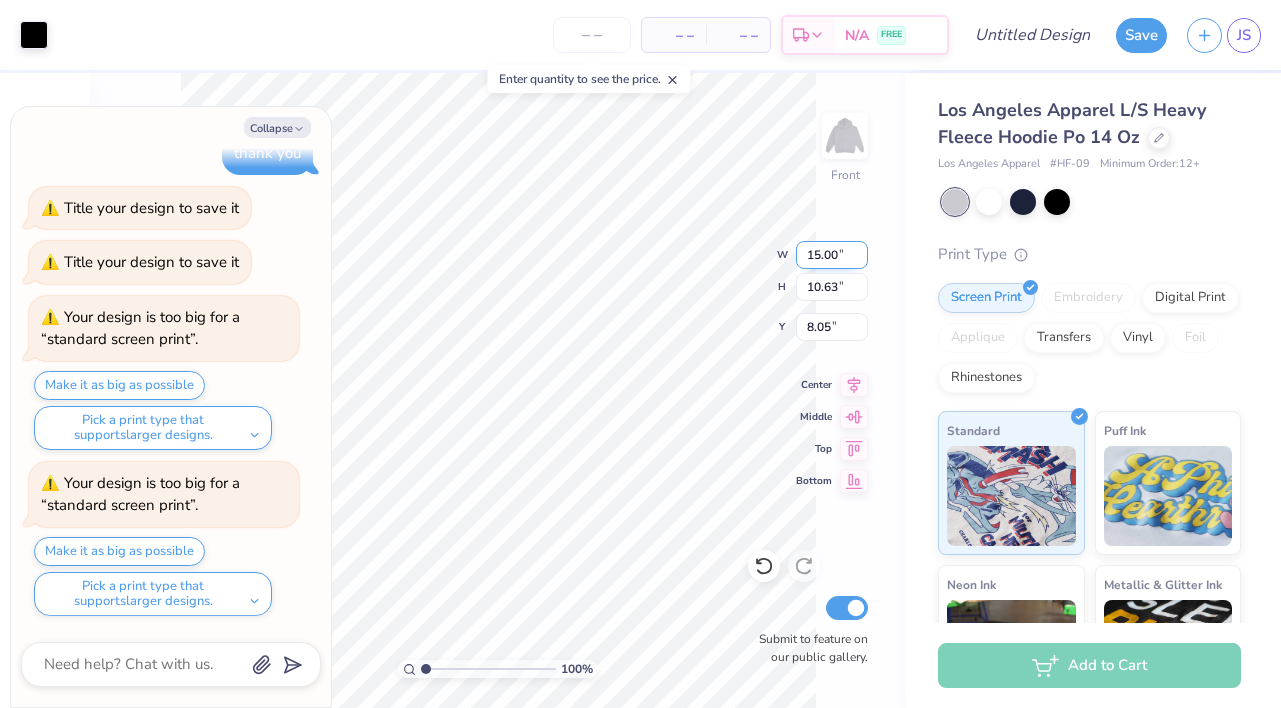 click on "100  % Front W 15.00 15.00 " H 10.63 10.63 " Y 8.05 8.05 " Center Middle Top Bottom Submit to feature on our public gallery." at bounding box center (498, 390) 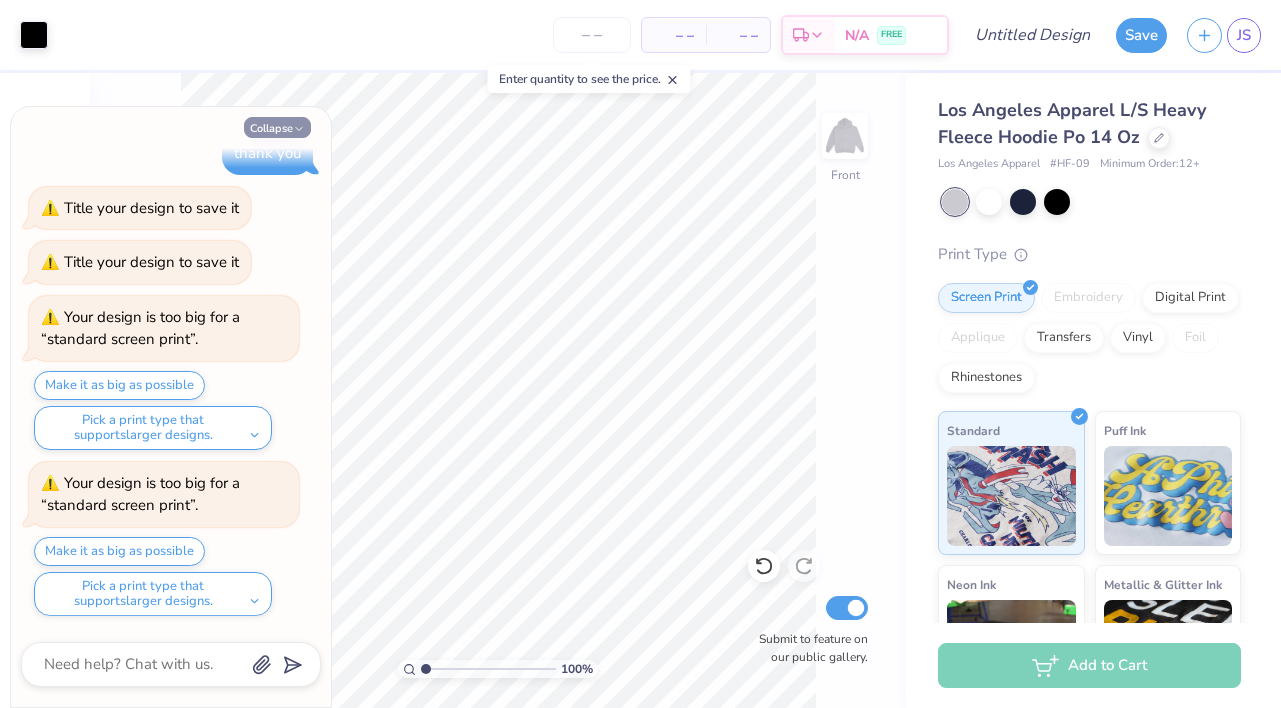 click on "Collapse" at bounding box center [277, 127] 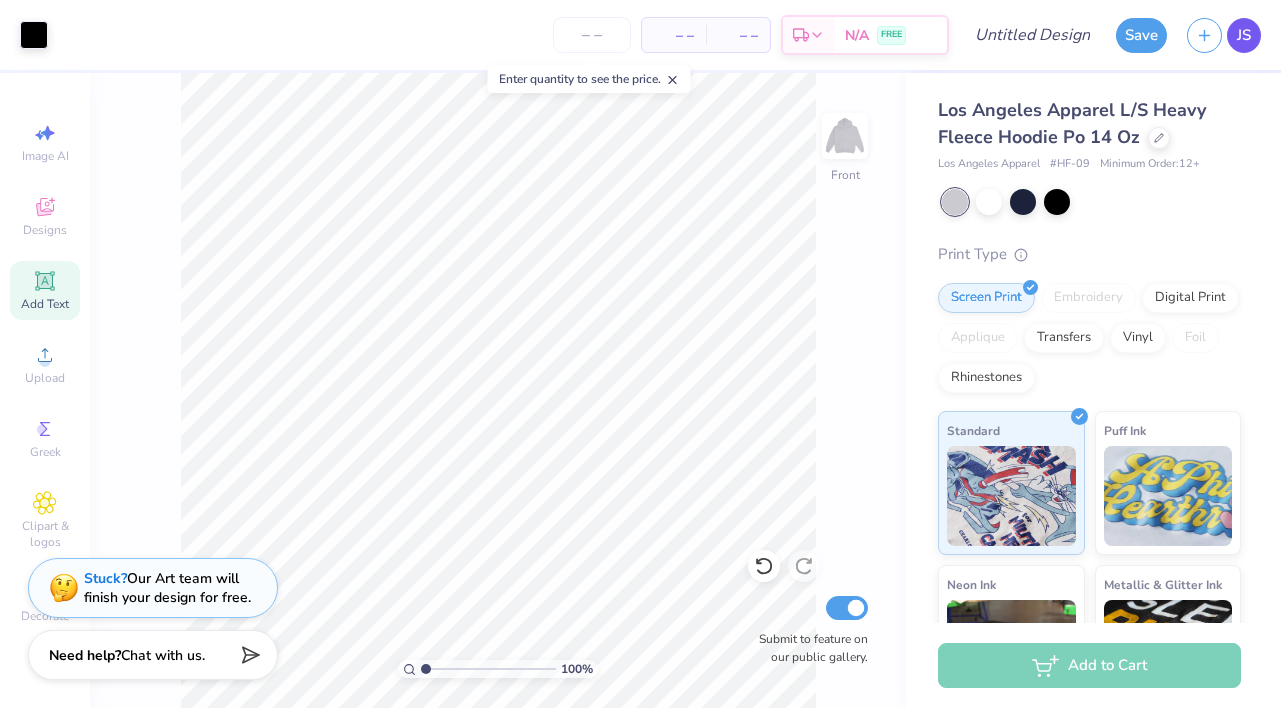 click on "JS" at bounding box center [1244, 35] 